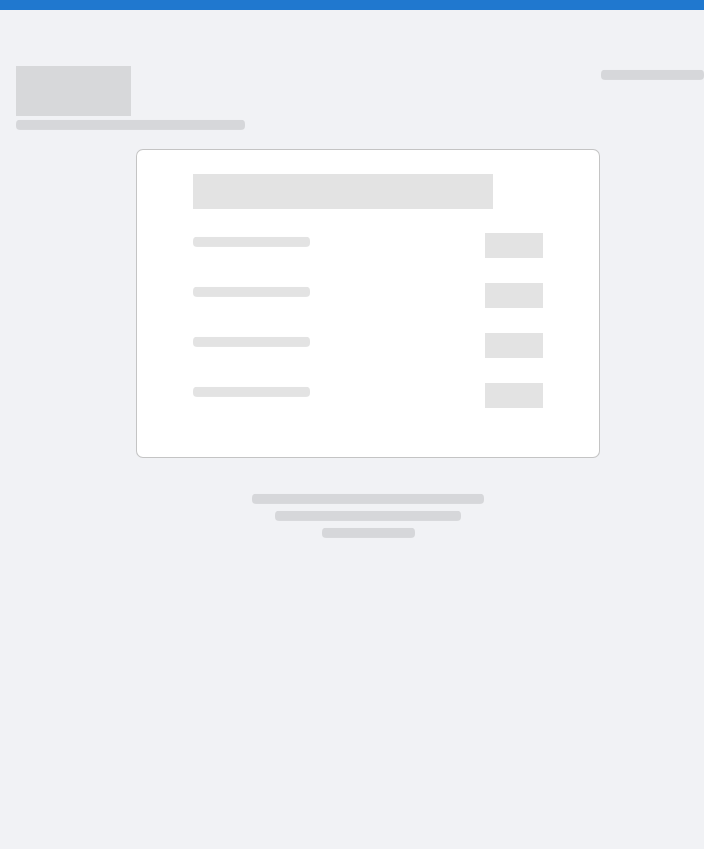 scroll, scrollTop: 0, scrollLeft: 0, axis: both 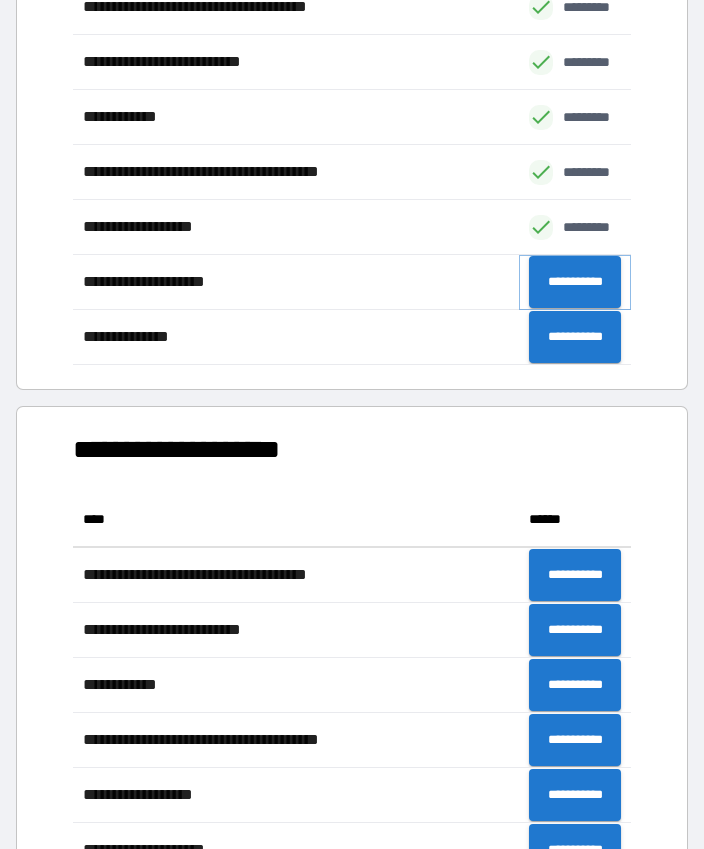 click on "**********" at bounding box center [575, 282] 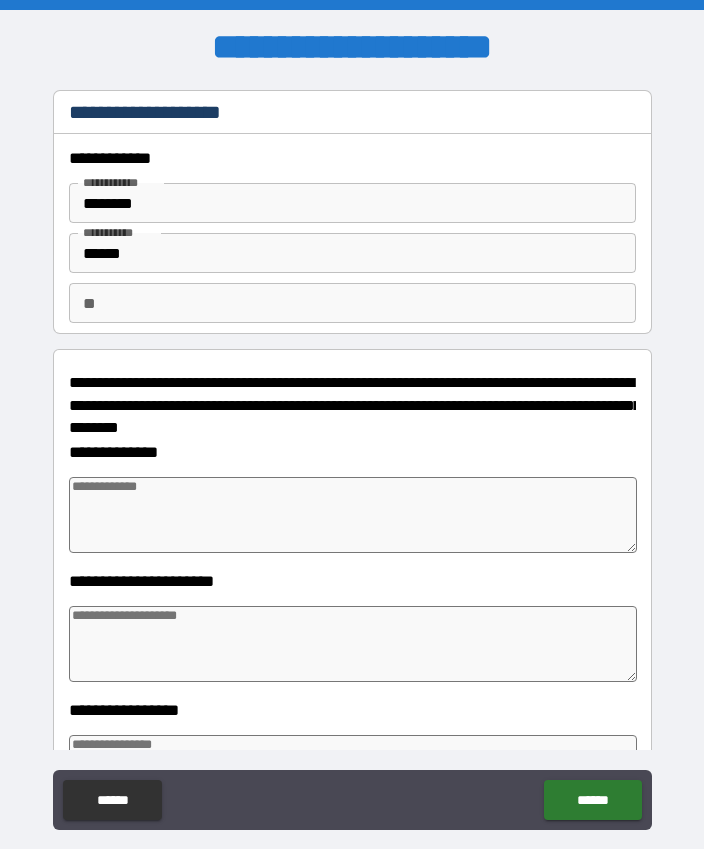 type on "*" 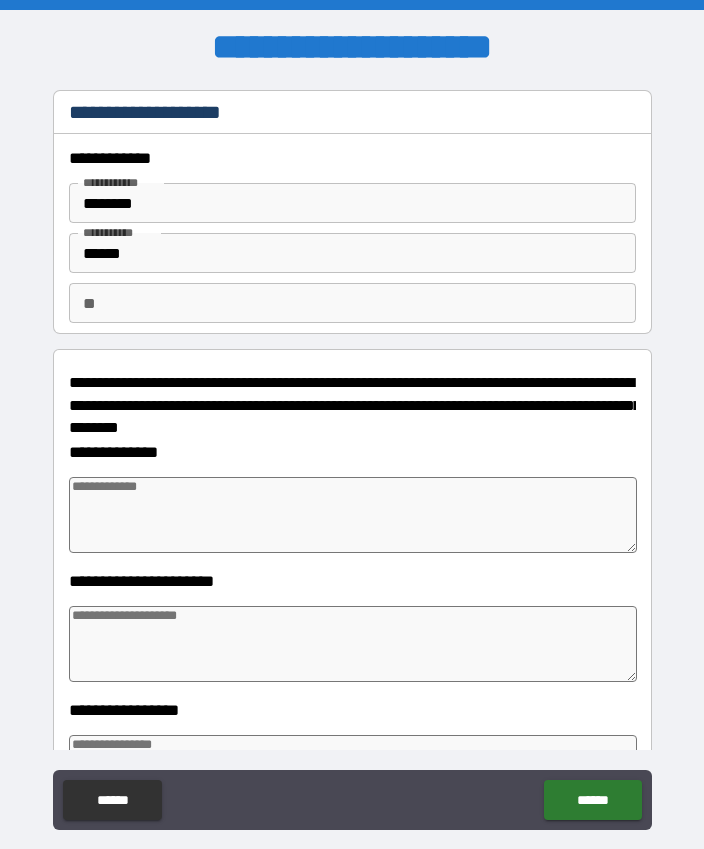 type on "*" 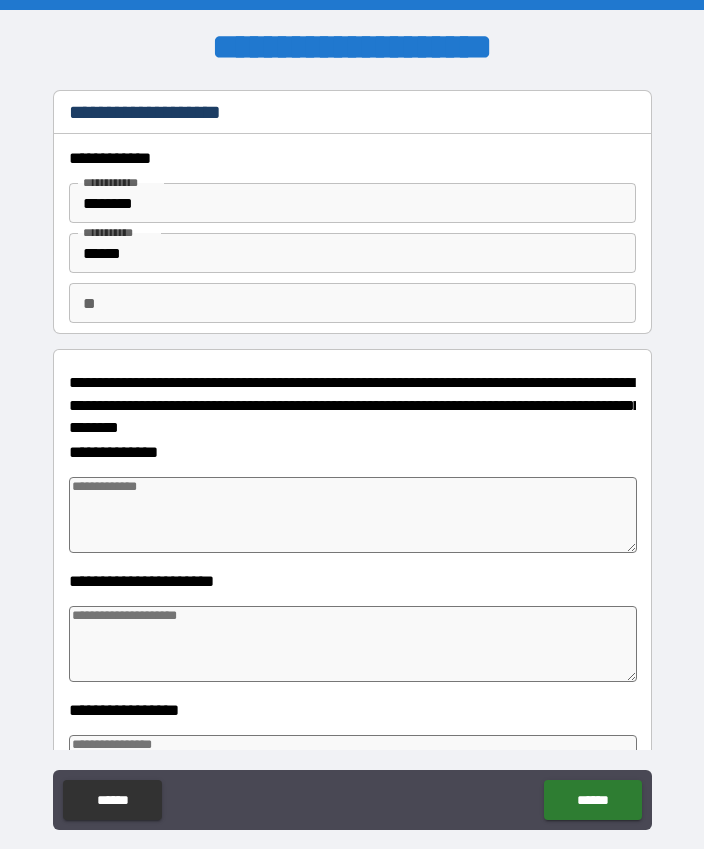 type on "*" 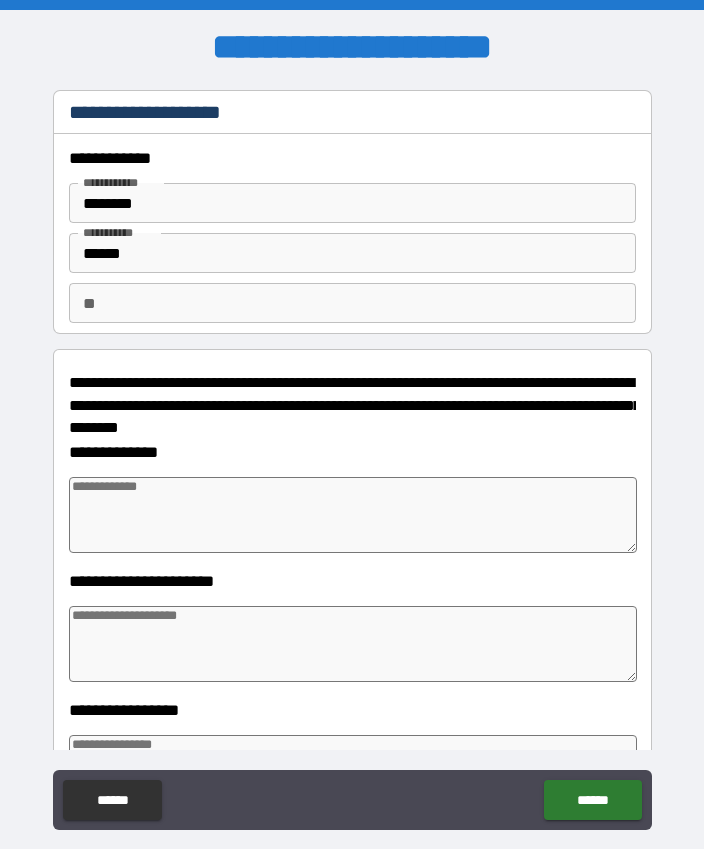type on "*" 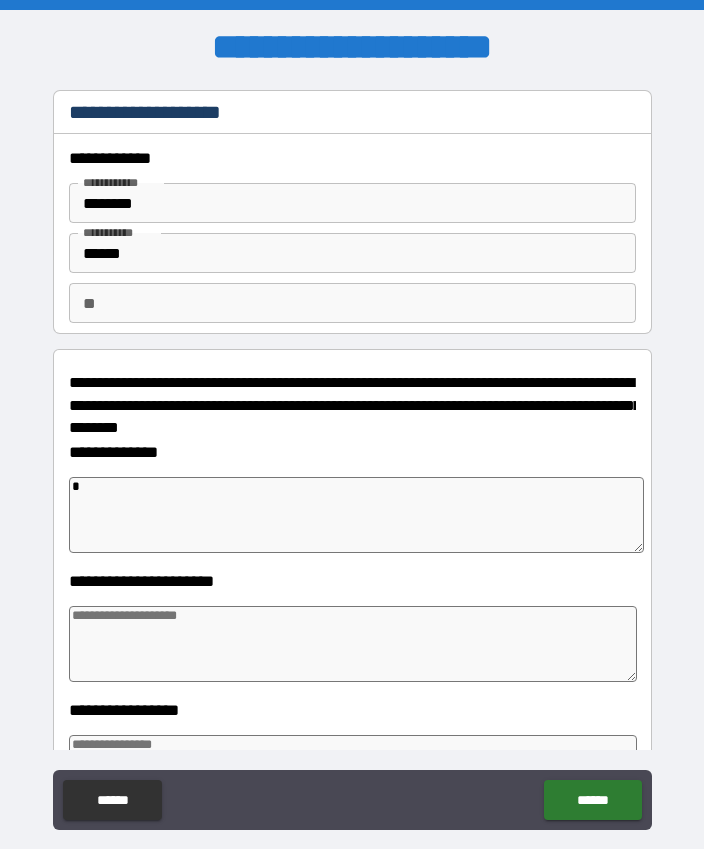 type on "*" 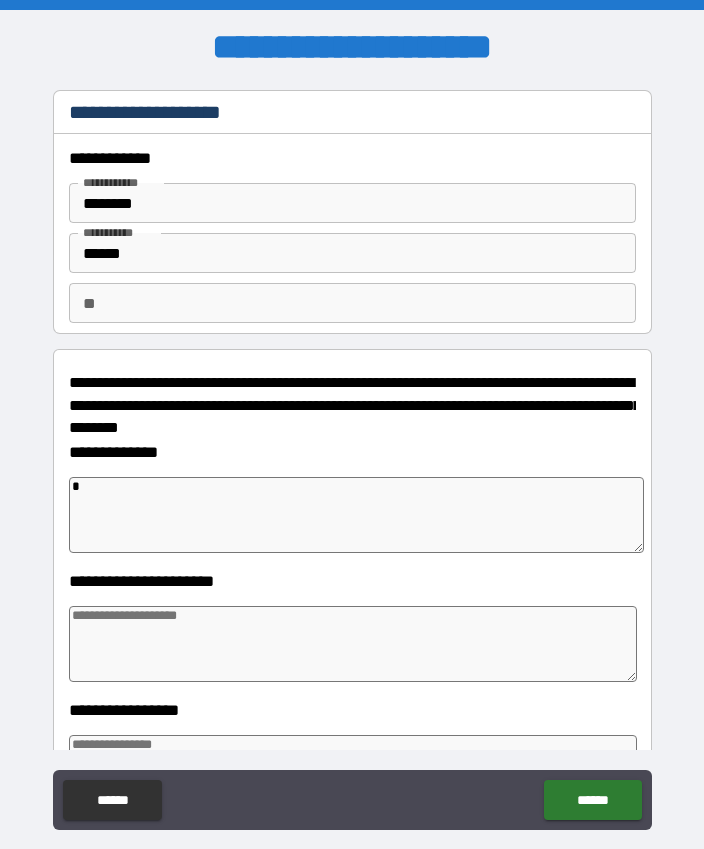 type on "*" 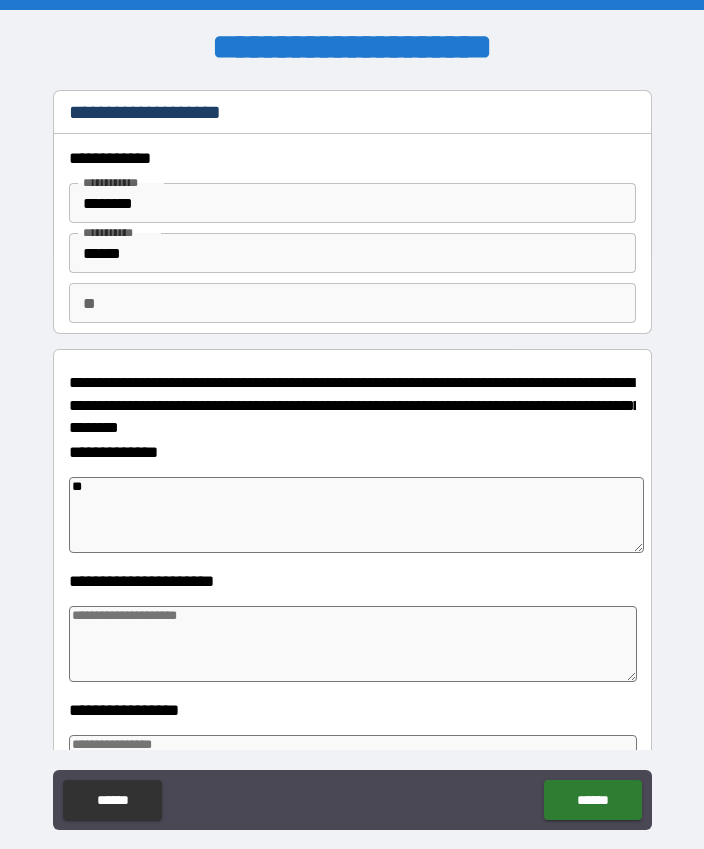 type on "*" 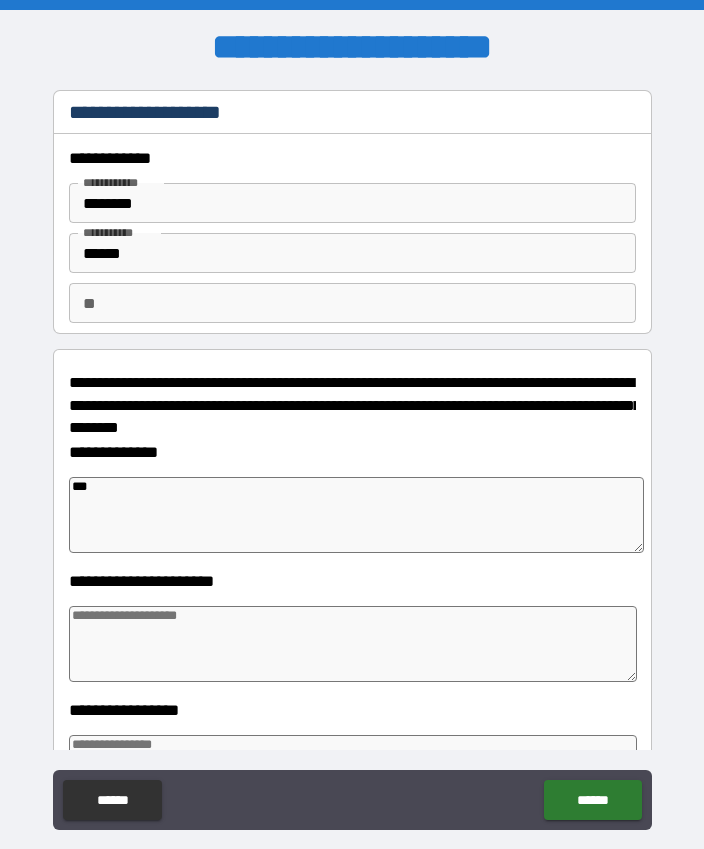 type on "*" 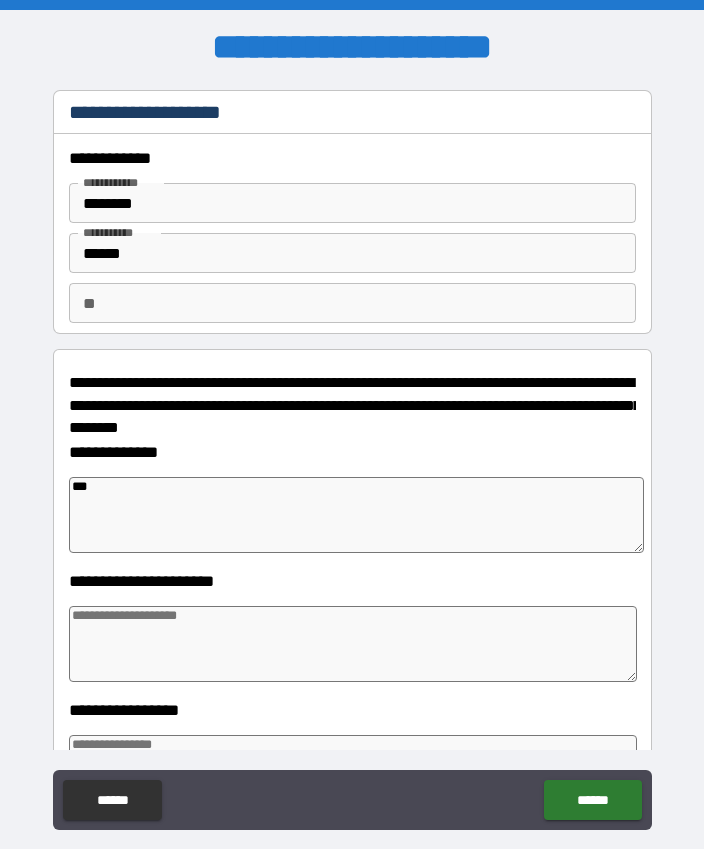 type on "****" 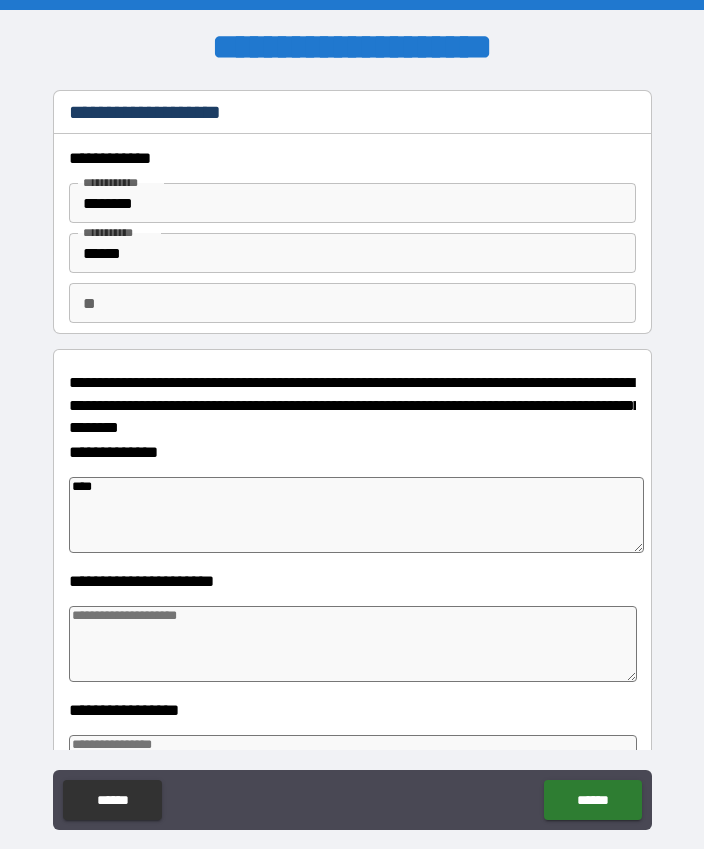 type on "*" 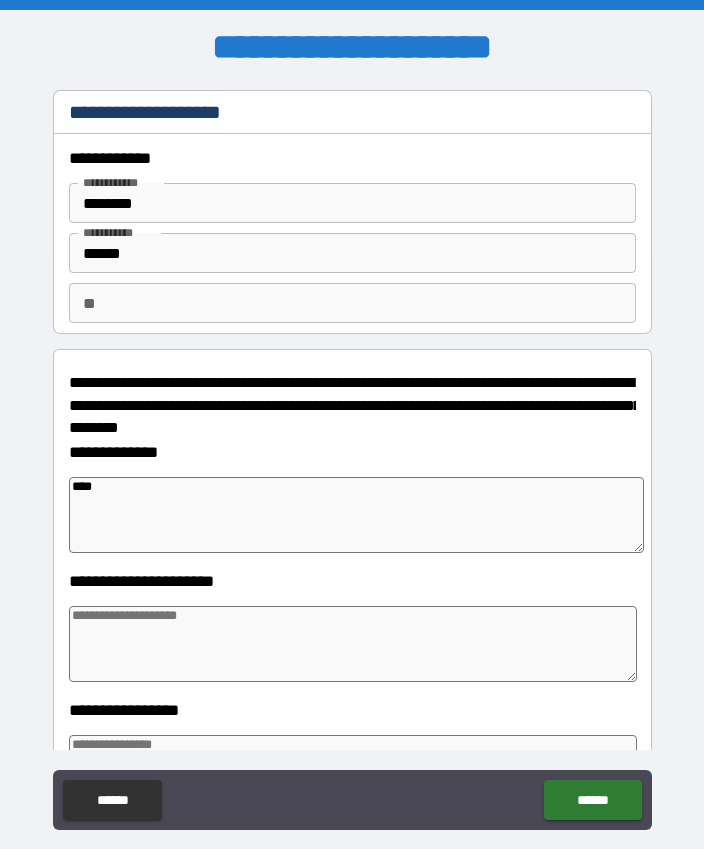 type on "******" 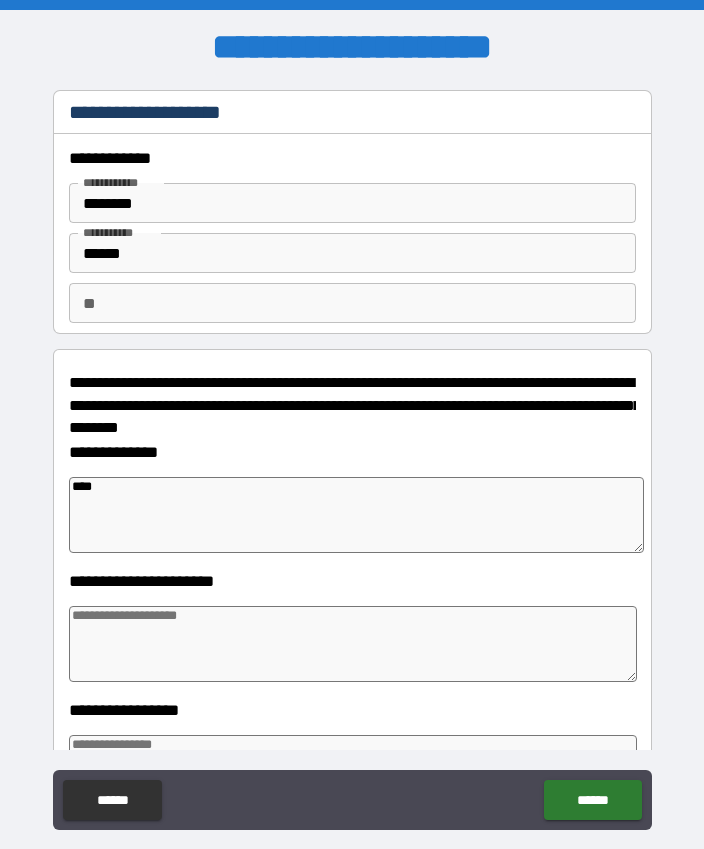 type on "*" 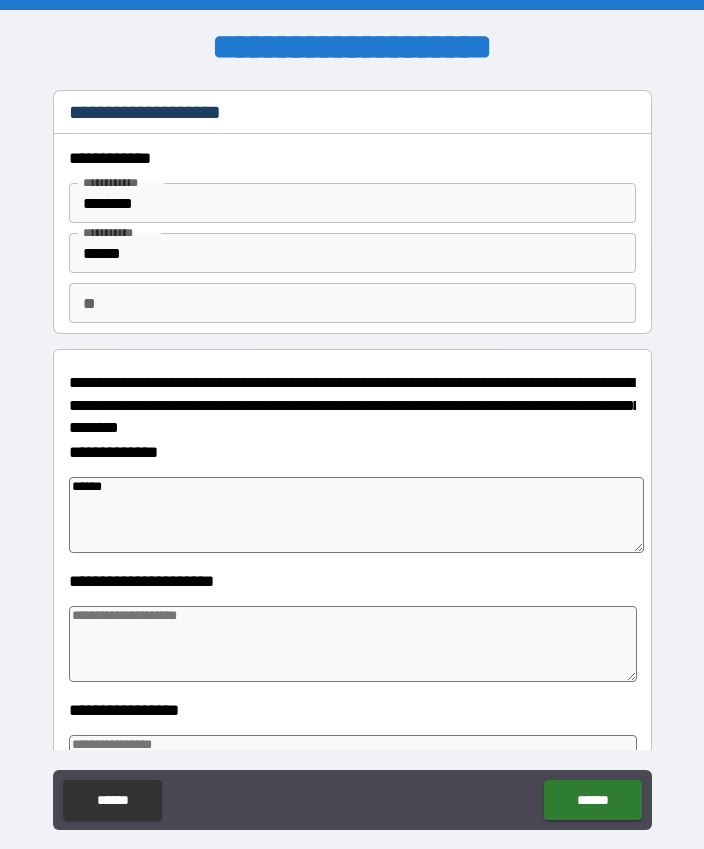 type on "******" 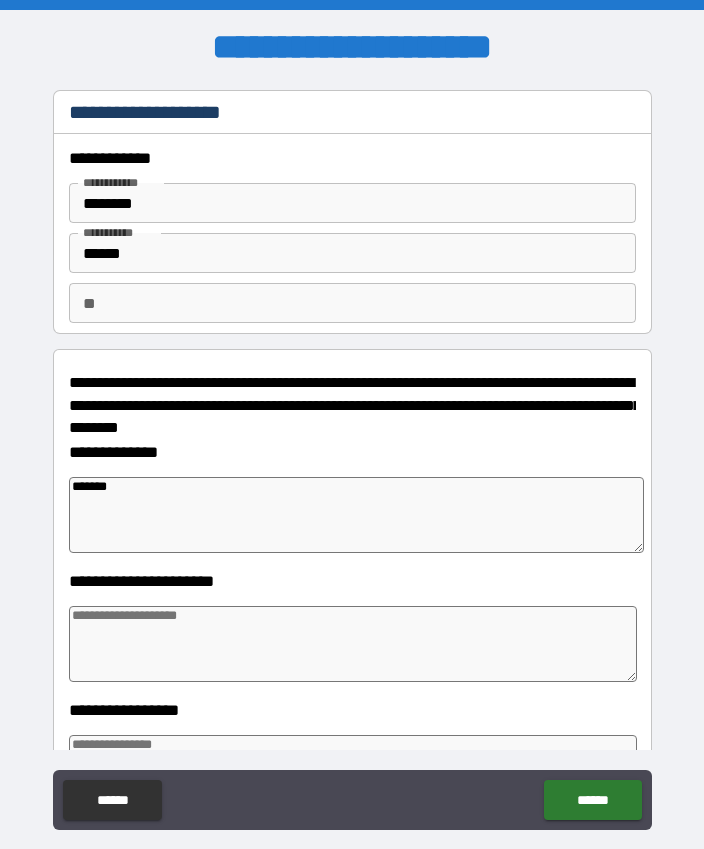 type on "*" 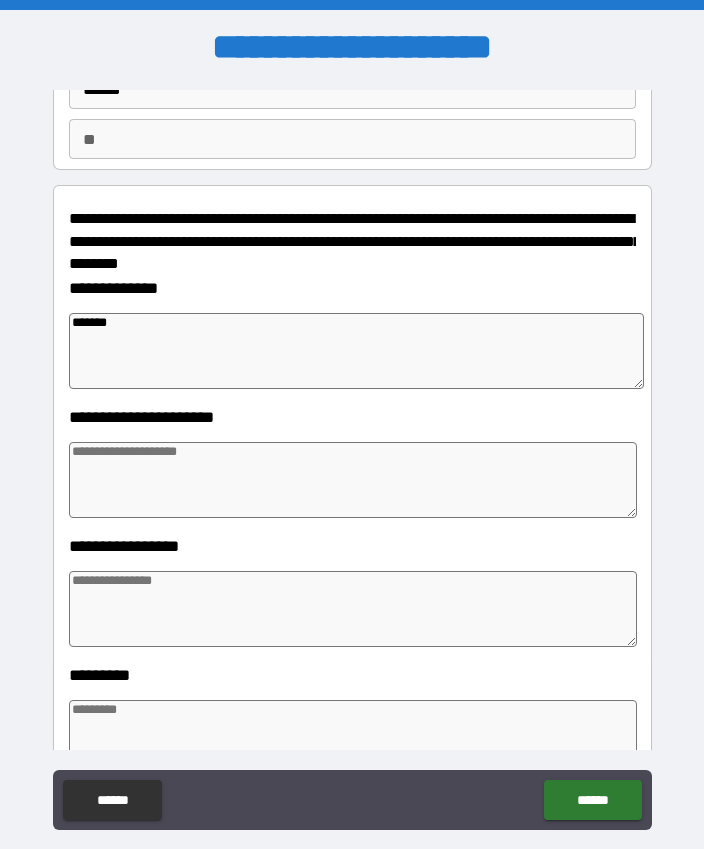 scroll, scrollTop: 169, scrollLeft: 0, axis: vertical 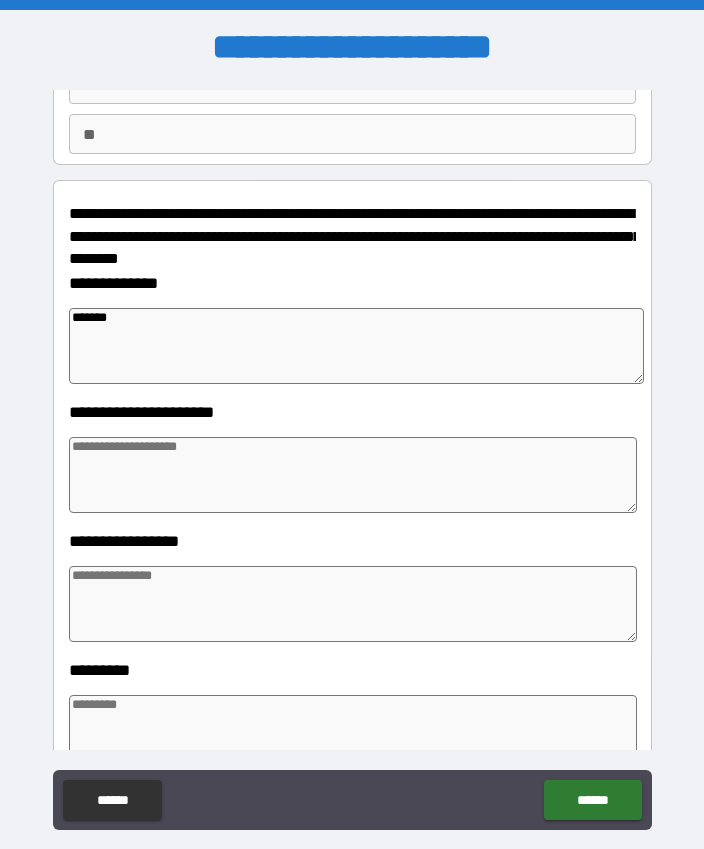 type on "******" 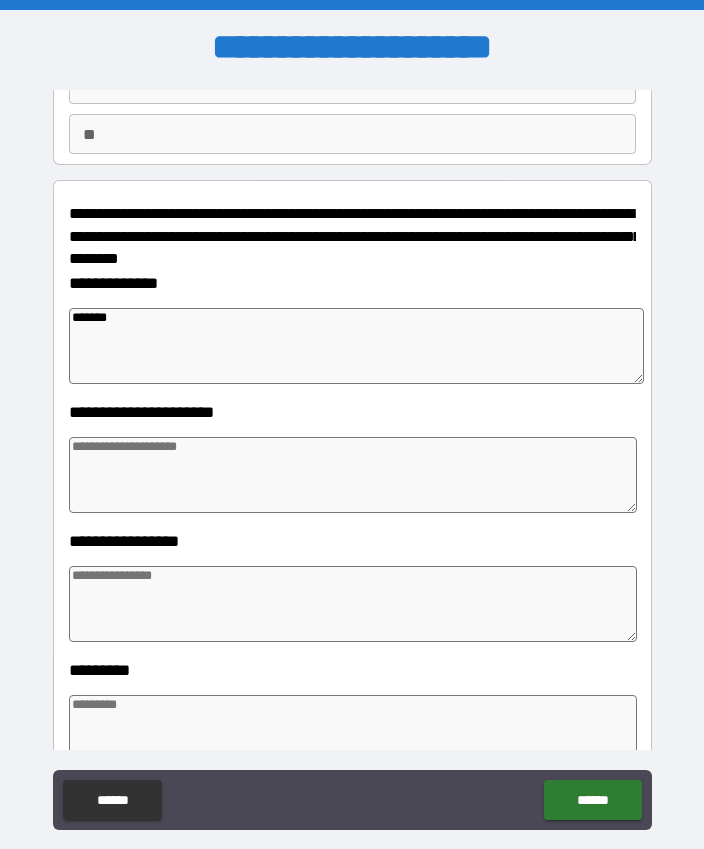 type on "*" 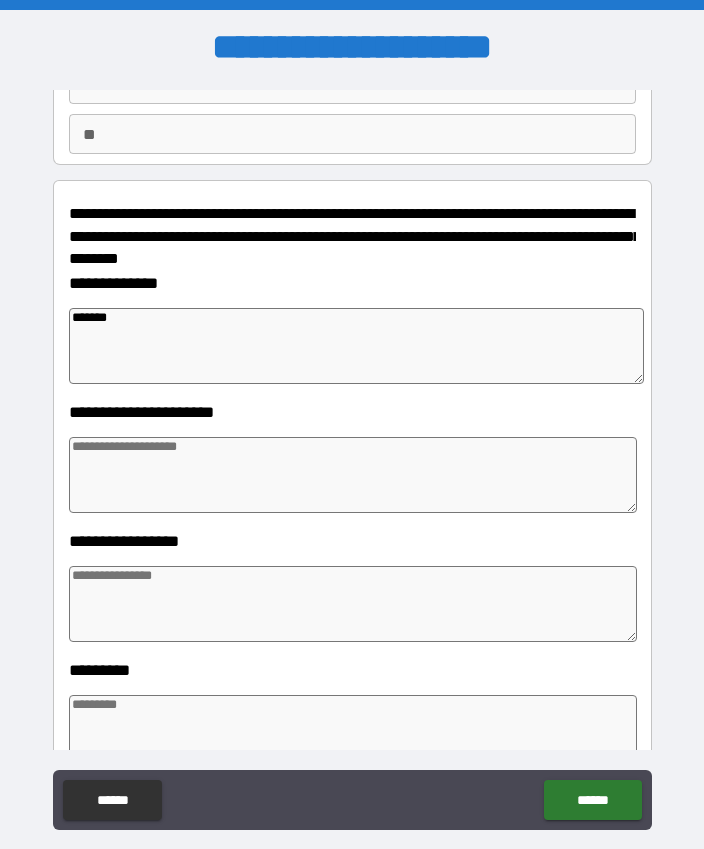 type on "*" 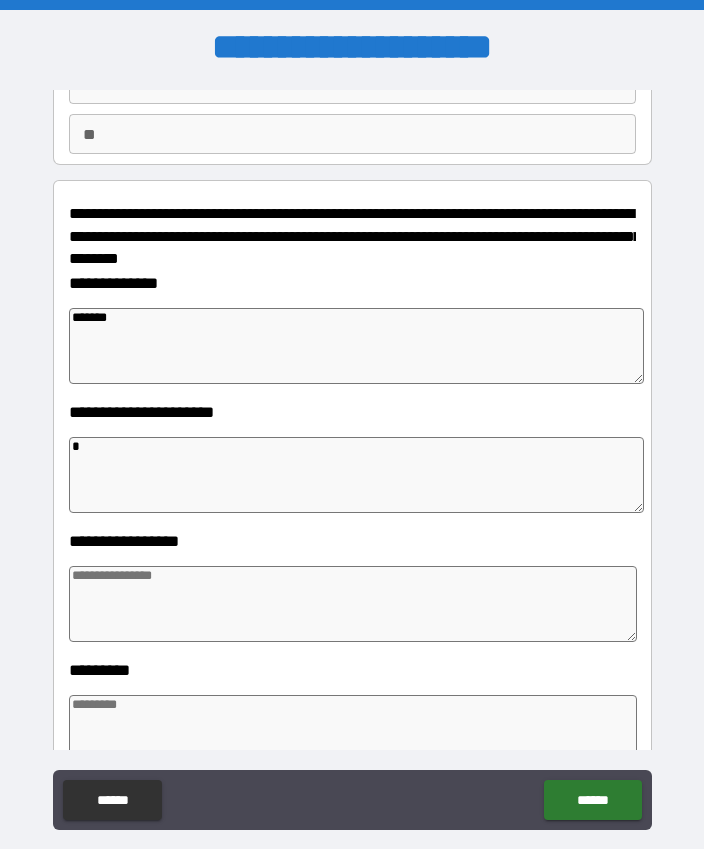 type on "*" 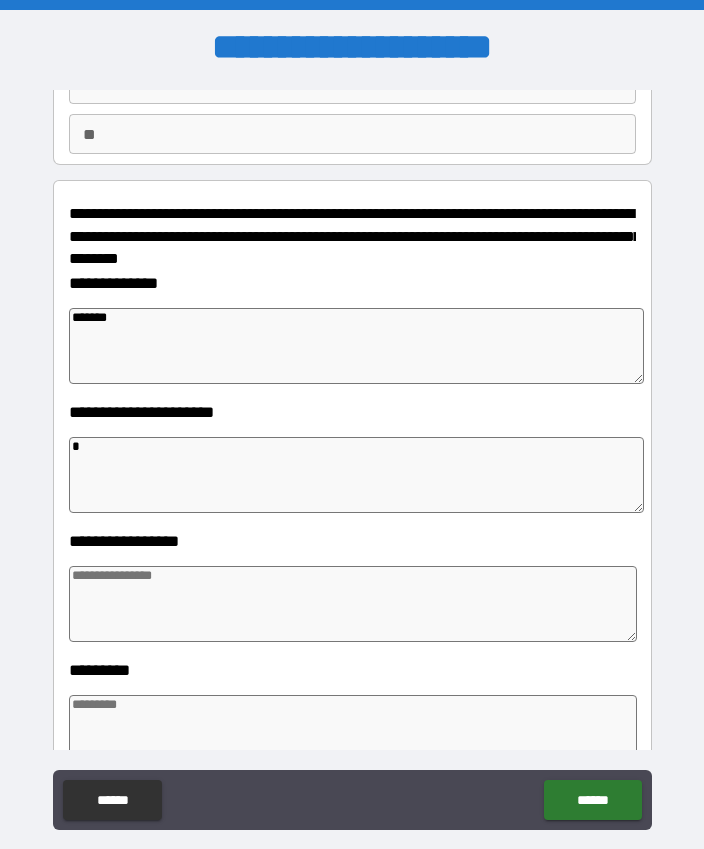 type on "*" 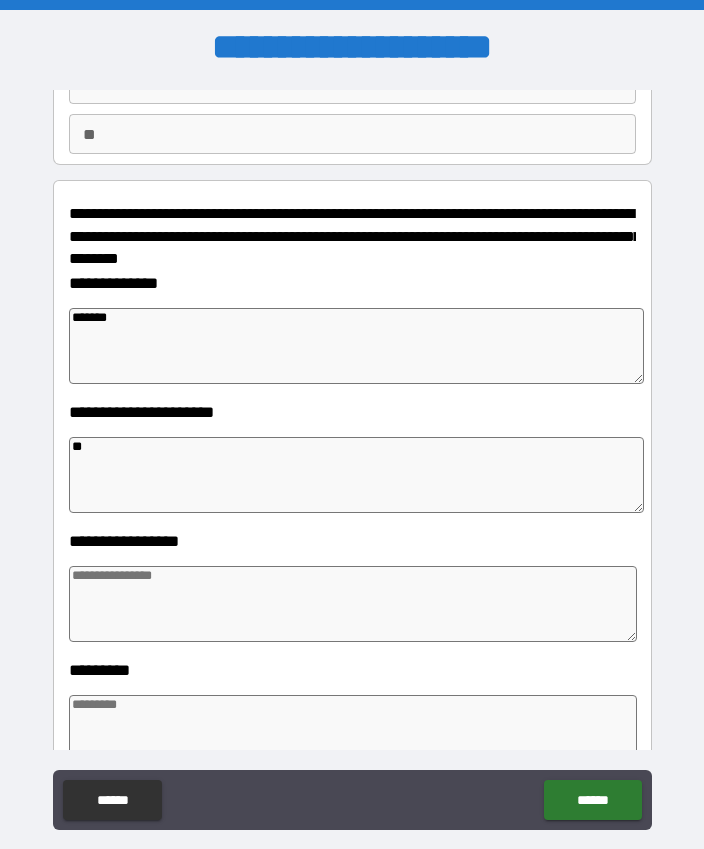type on "*" 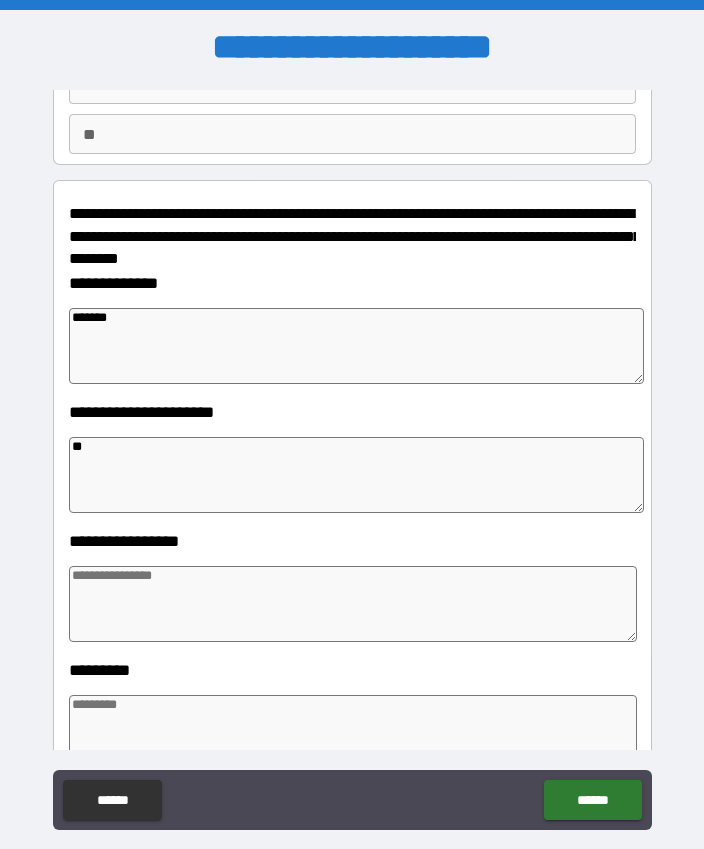 type on "*" 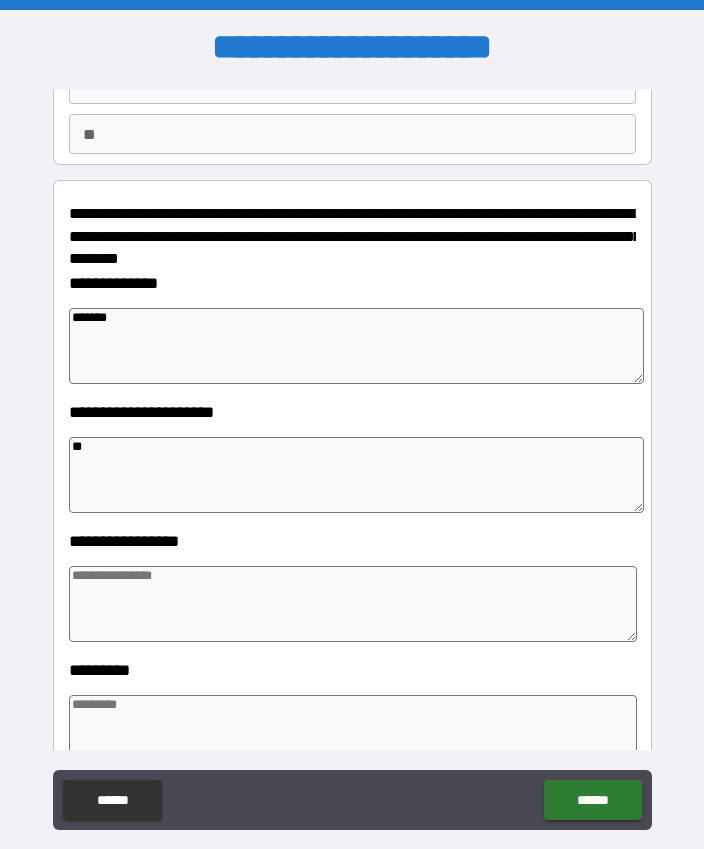 type on "*" 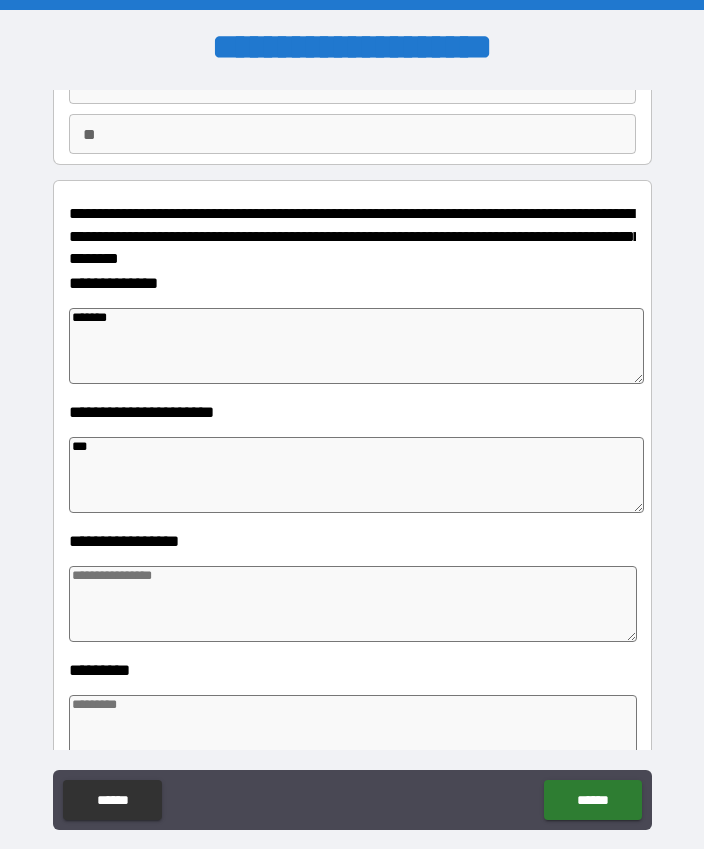 type on "*" 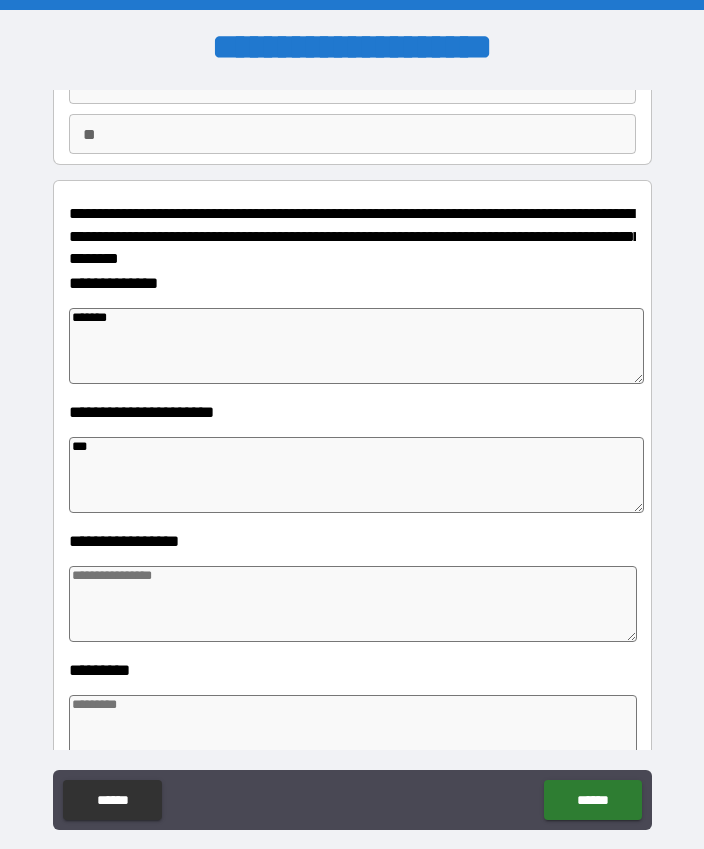 type on "*" 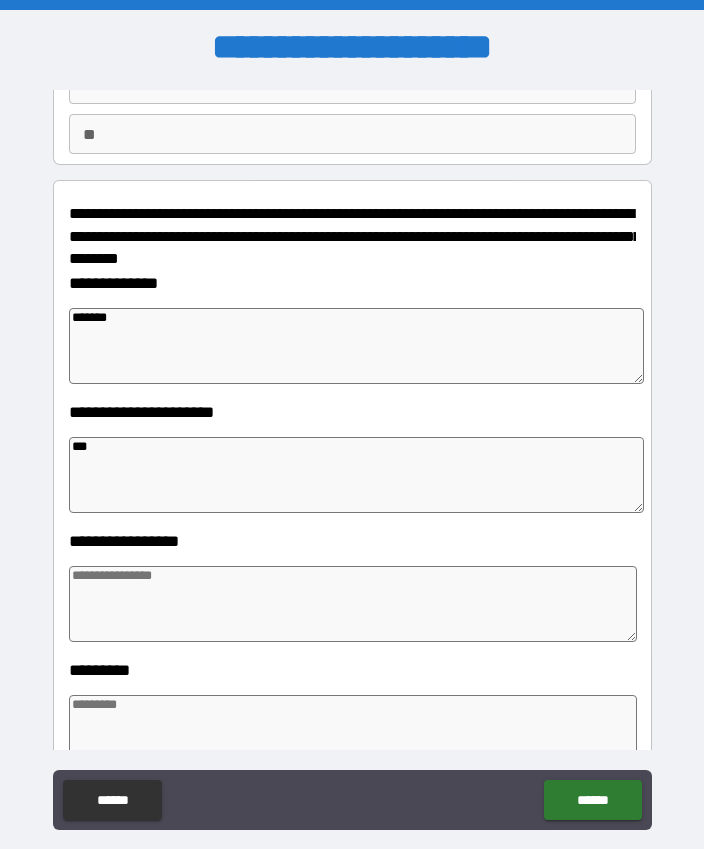 type on "*" 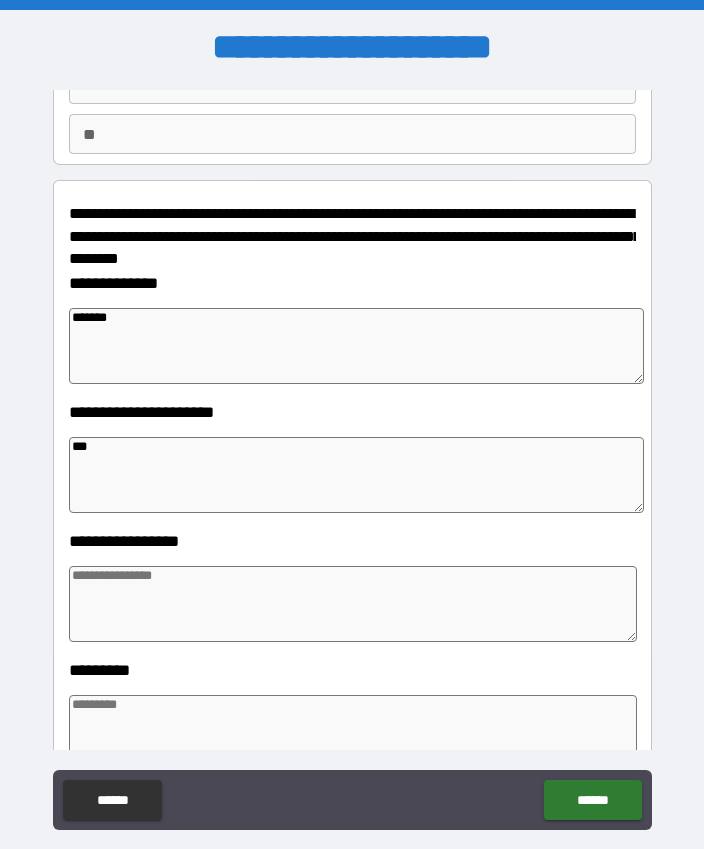 type on "****" 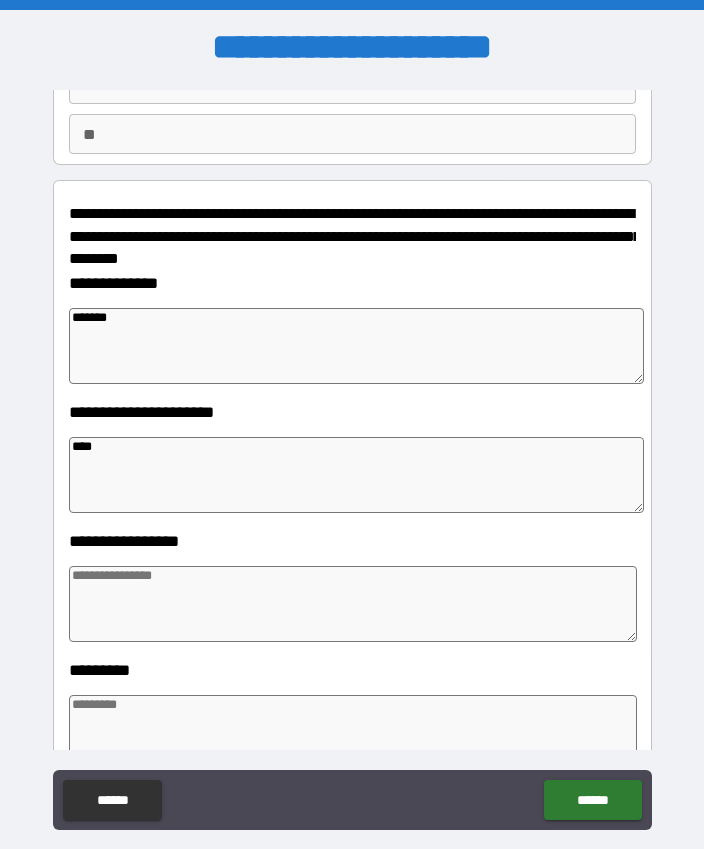 type on "*" 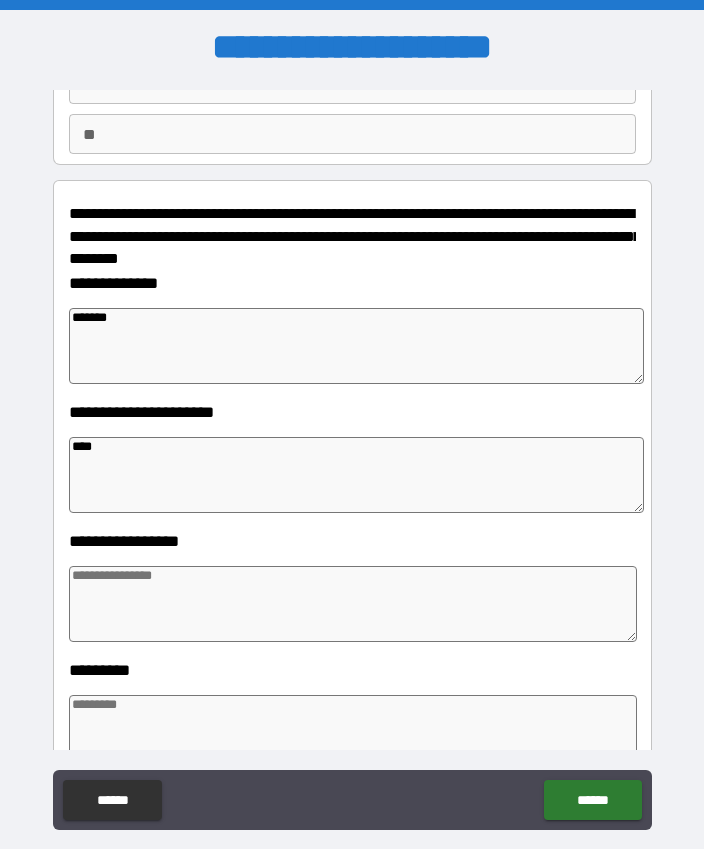 type on "*" 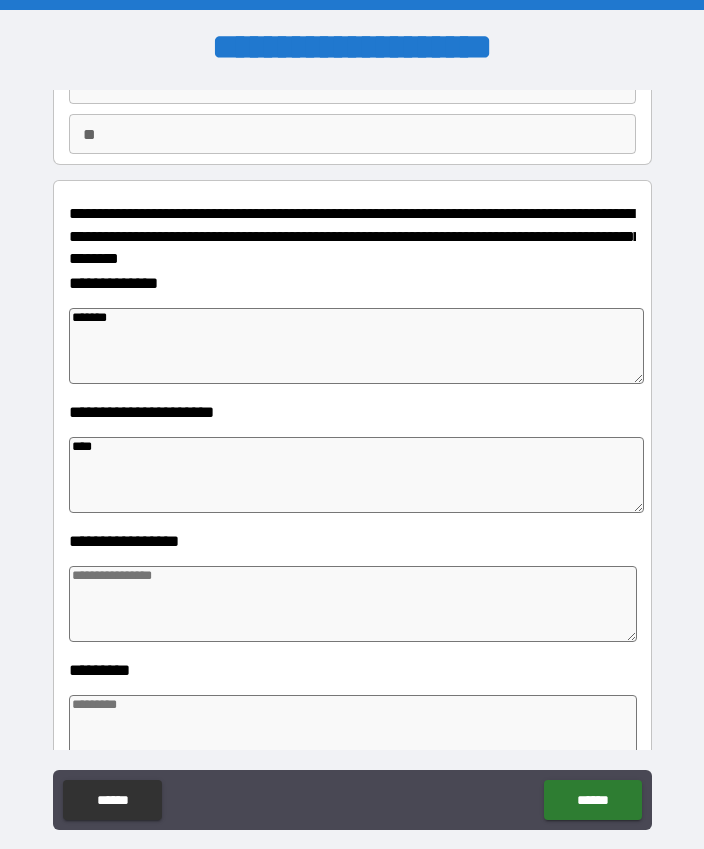 type on "*" 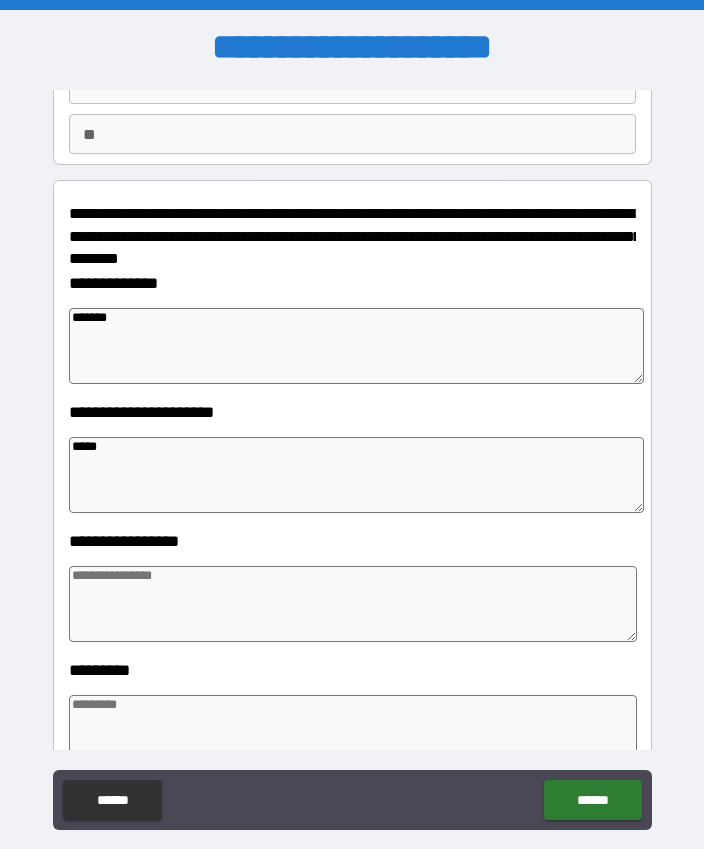 type on "*" 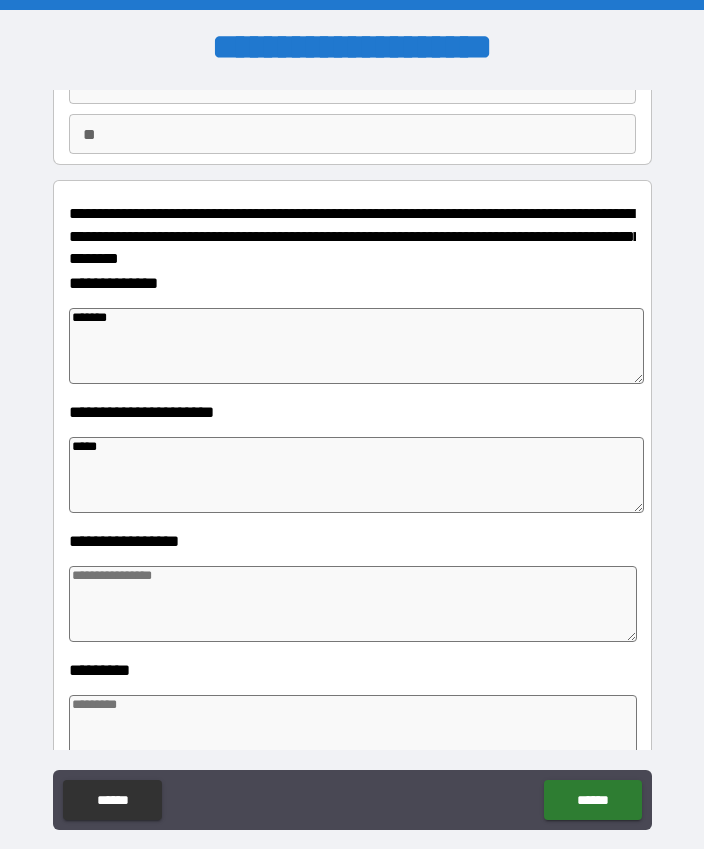 type on "*" 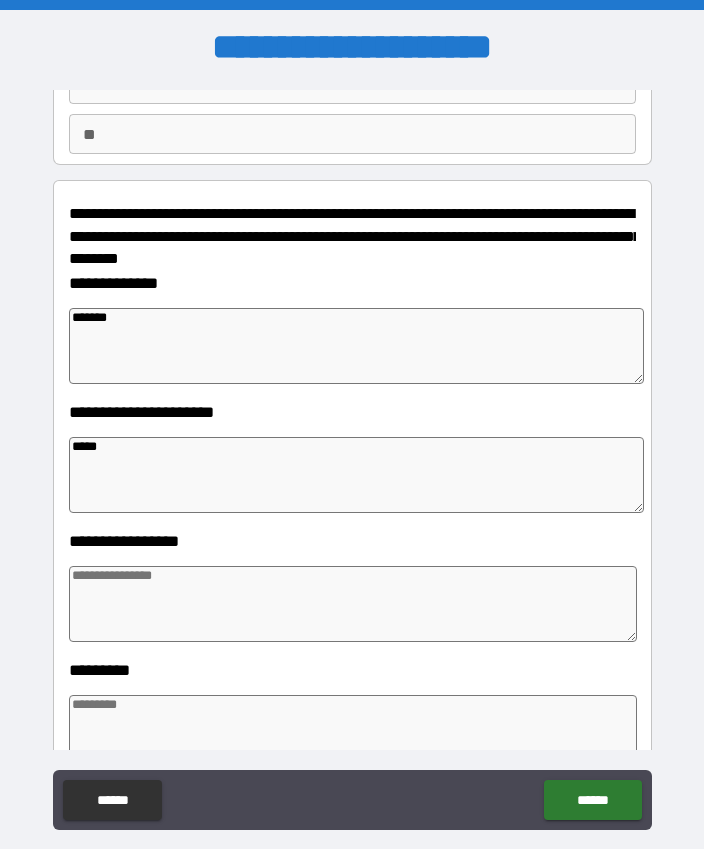 type on "*" 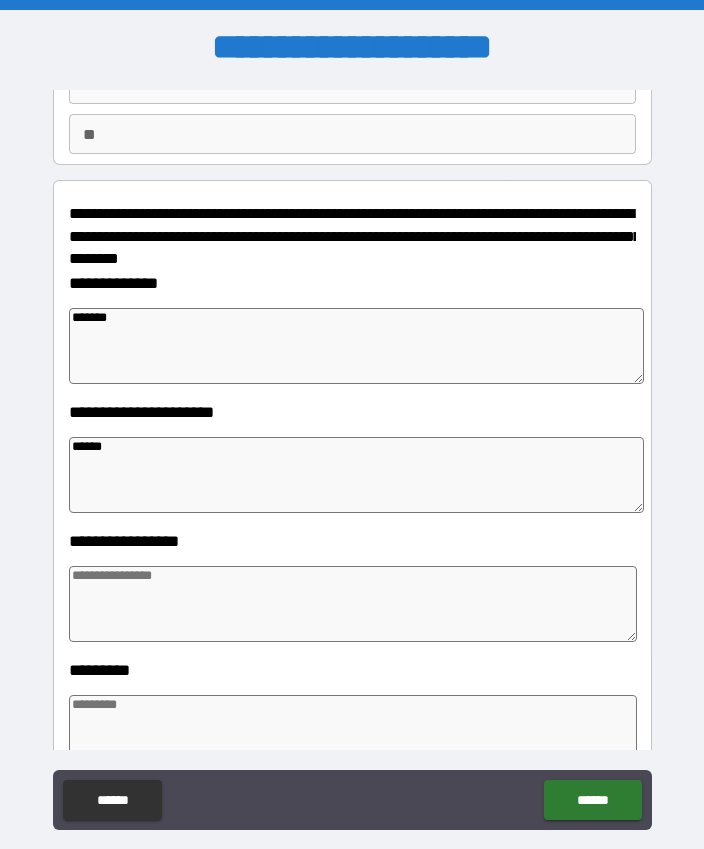 type on "*" 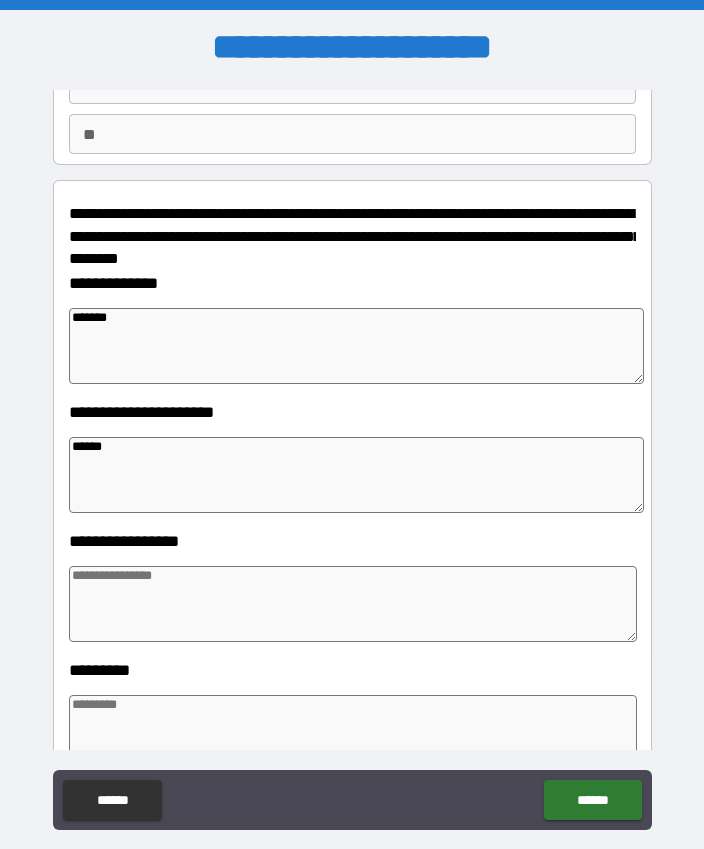 type on "*****" 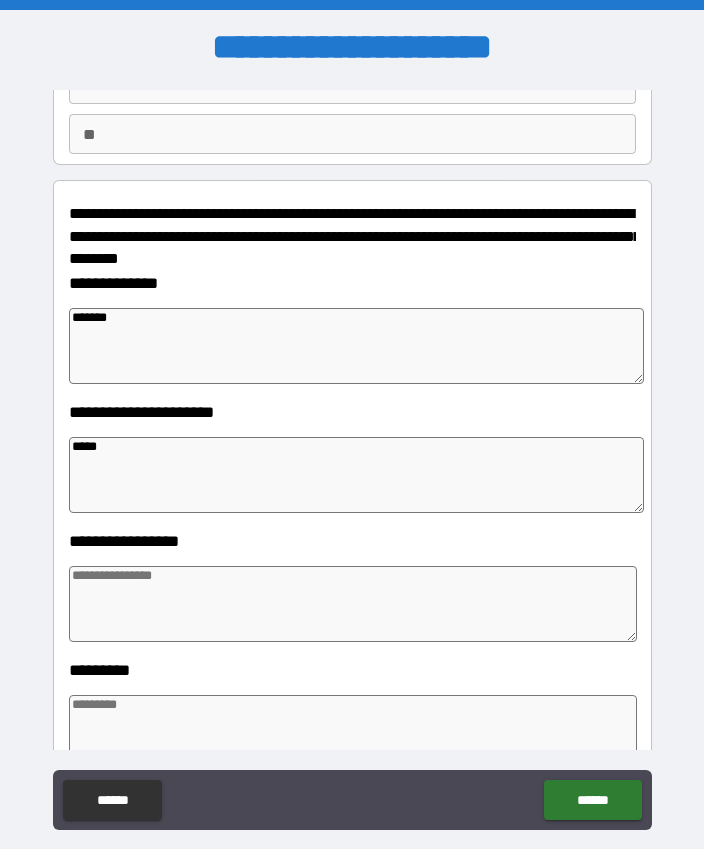 type on "*" 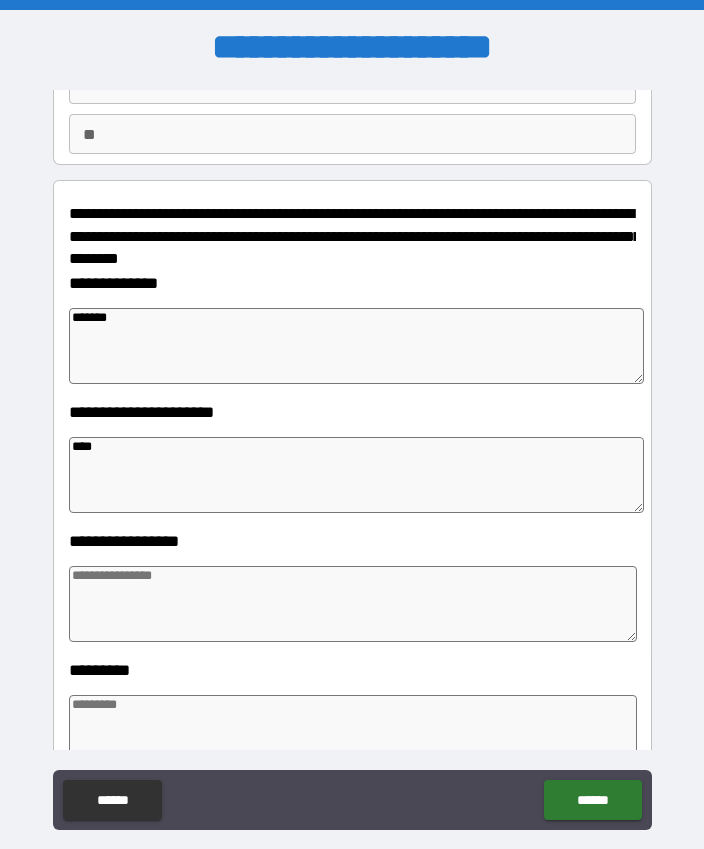 type on "***" 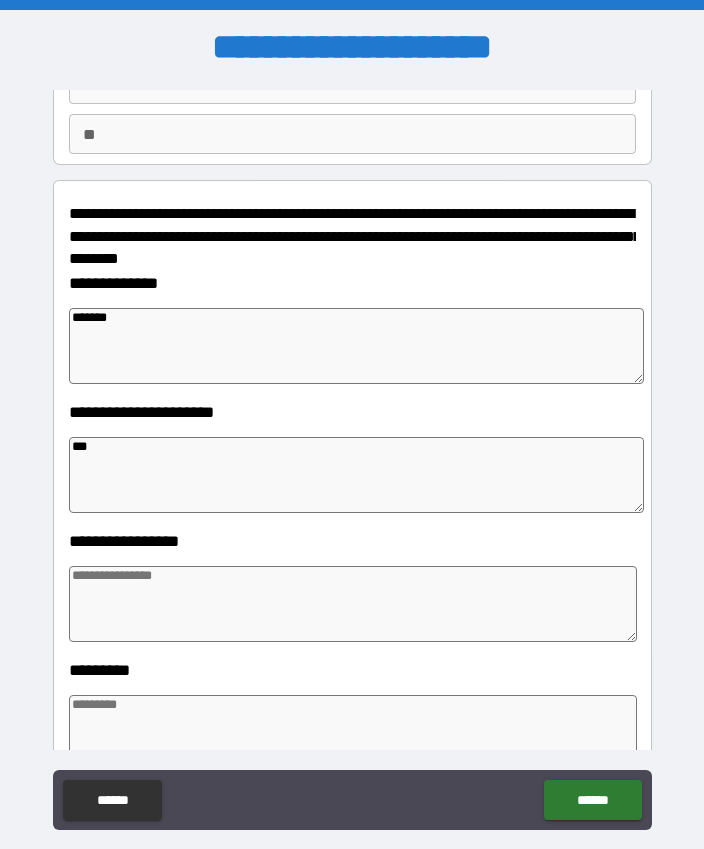 type on "*" 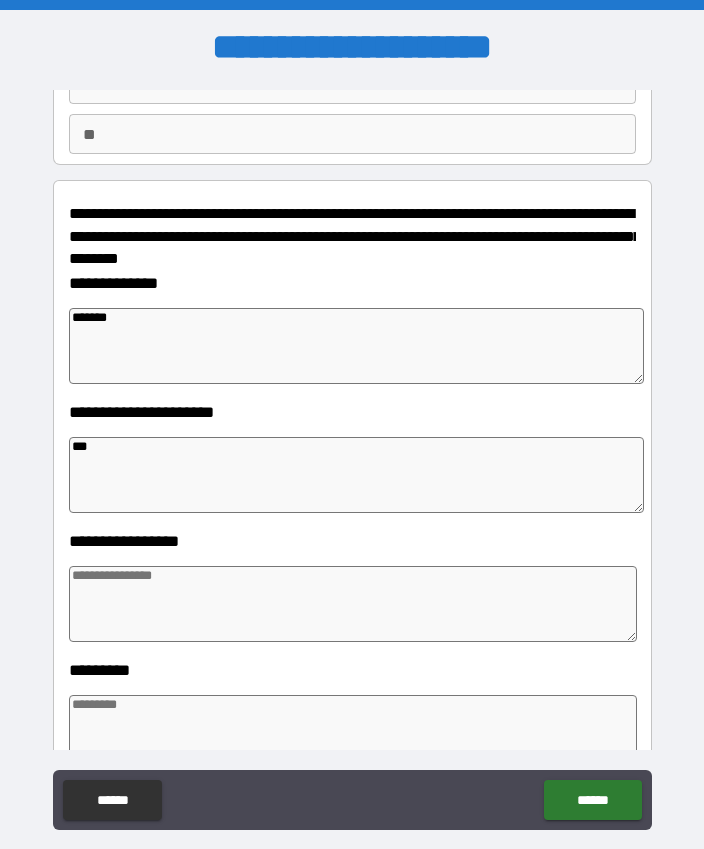 type on "*" 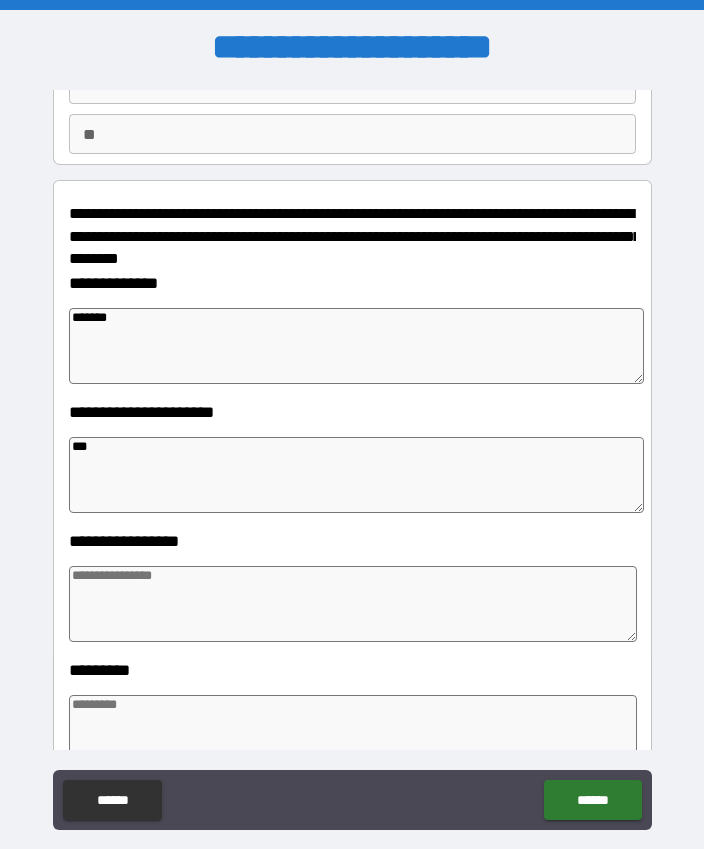 type on "*" 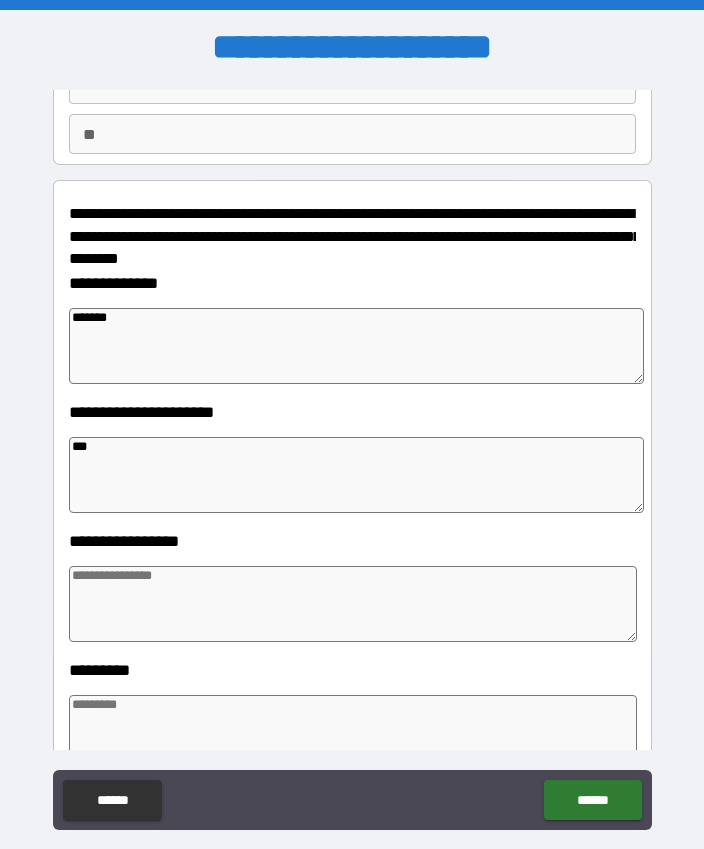 type on "****" 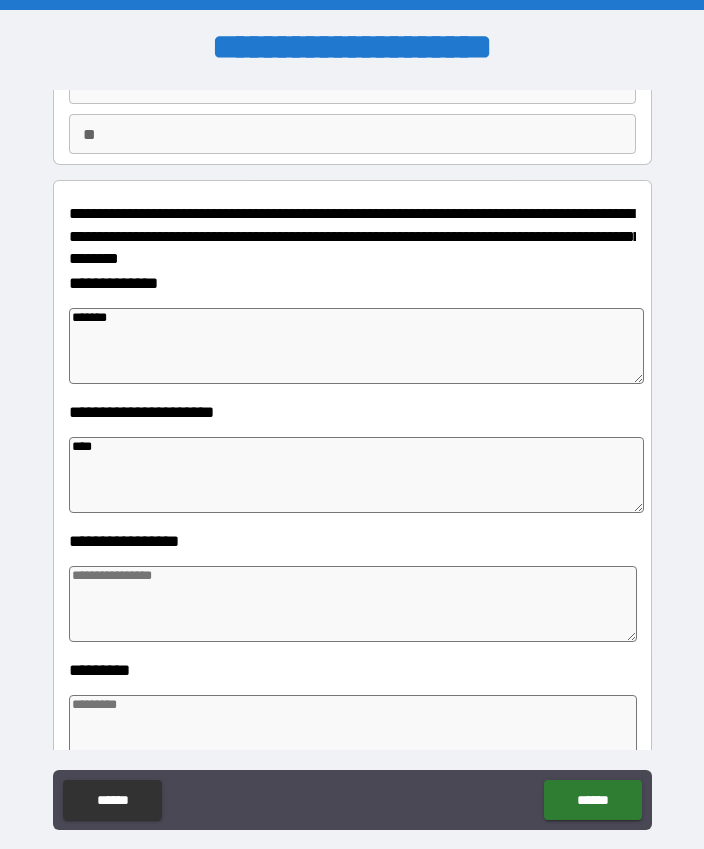 type on "*" 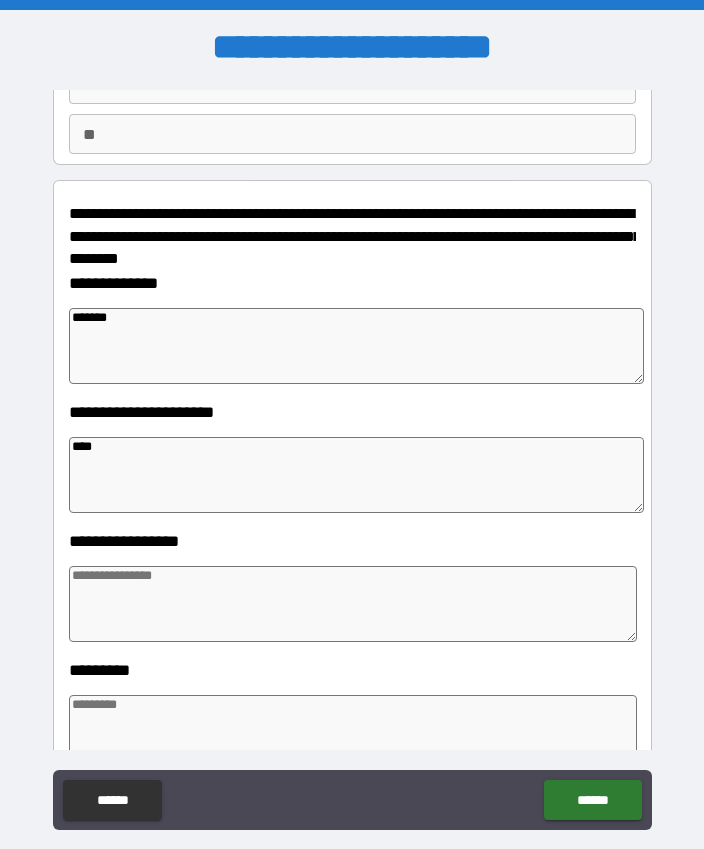type on "*" 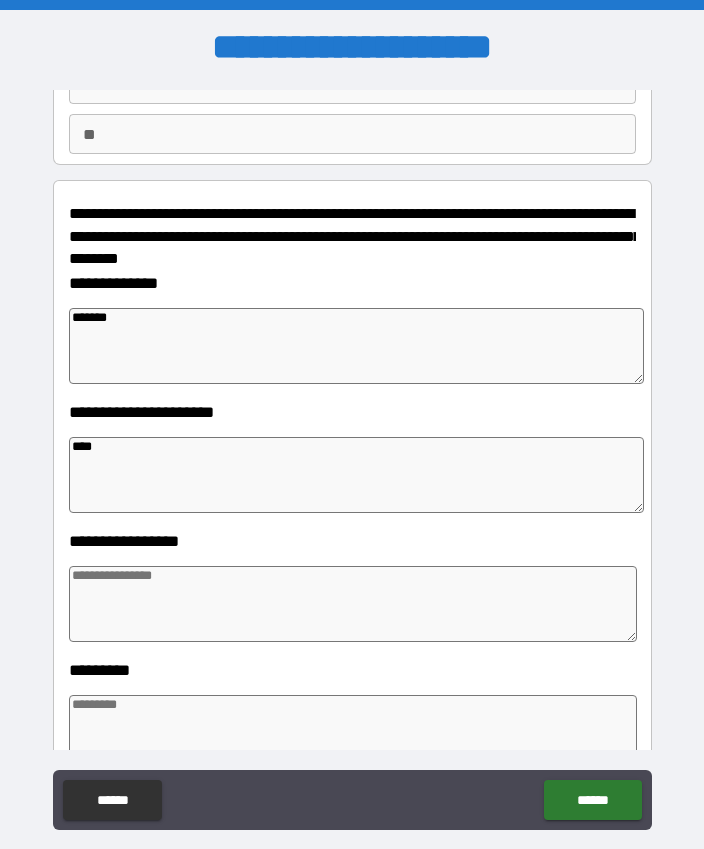 type on "*" 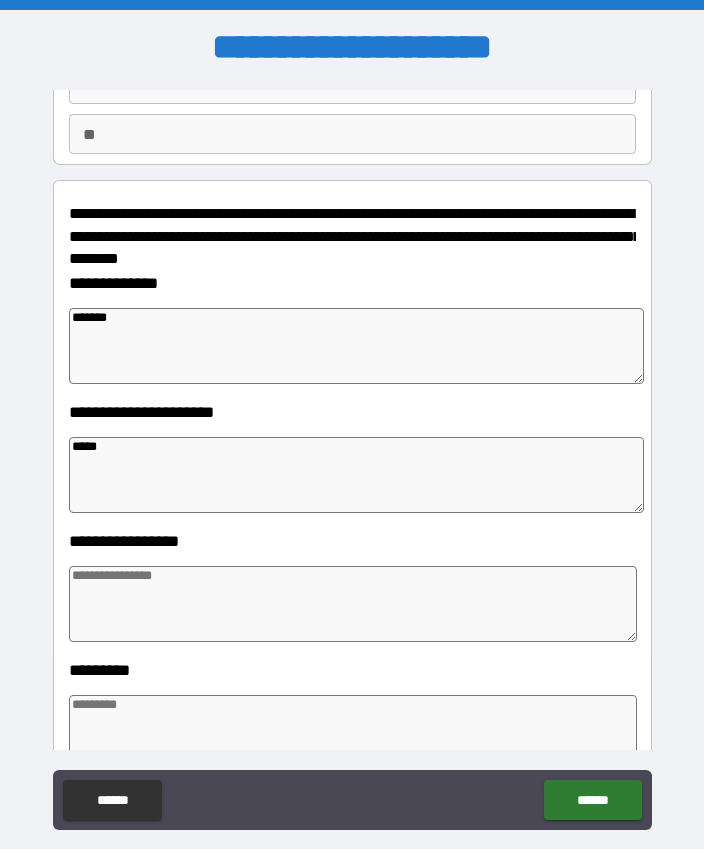 type on "*" 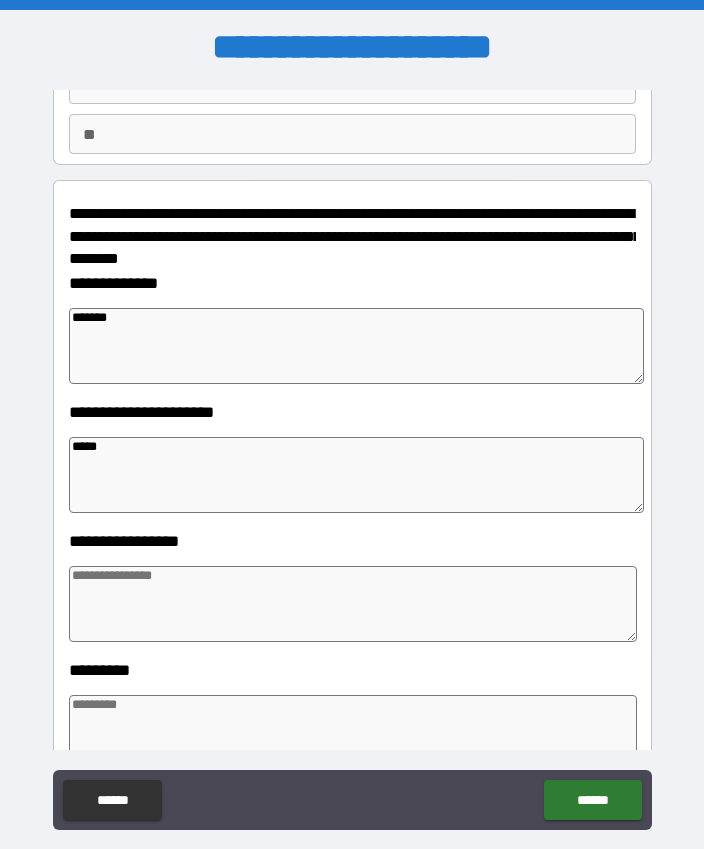 type on "*" 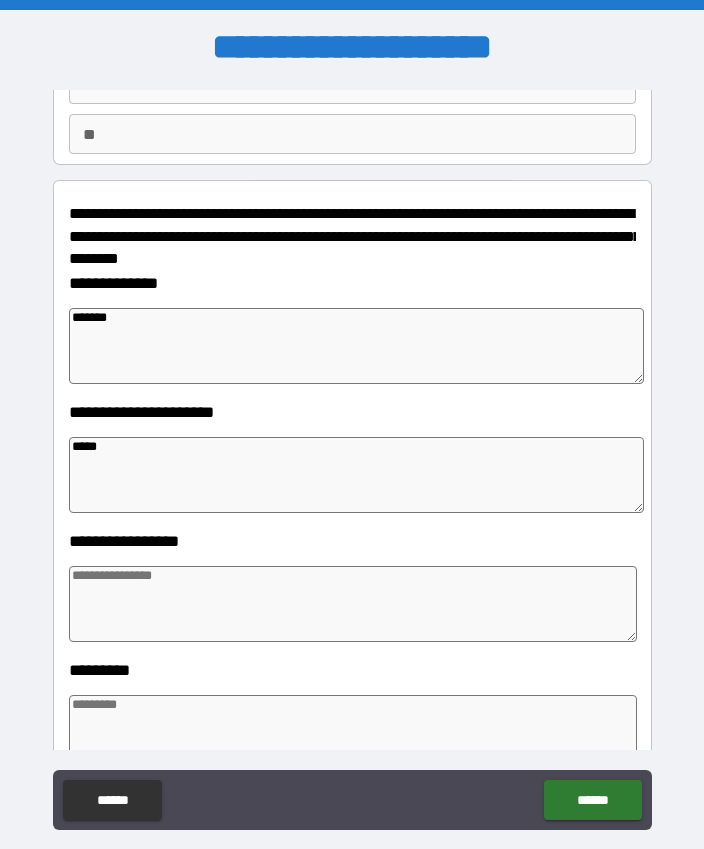 type on "*" 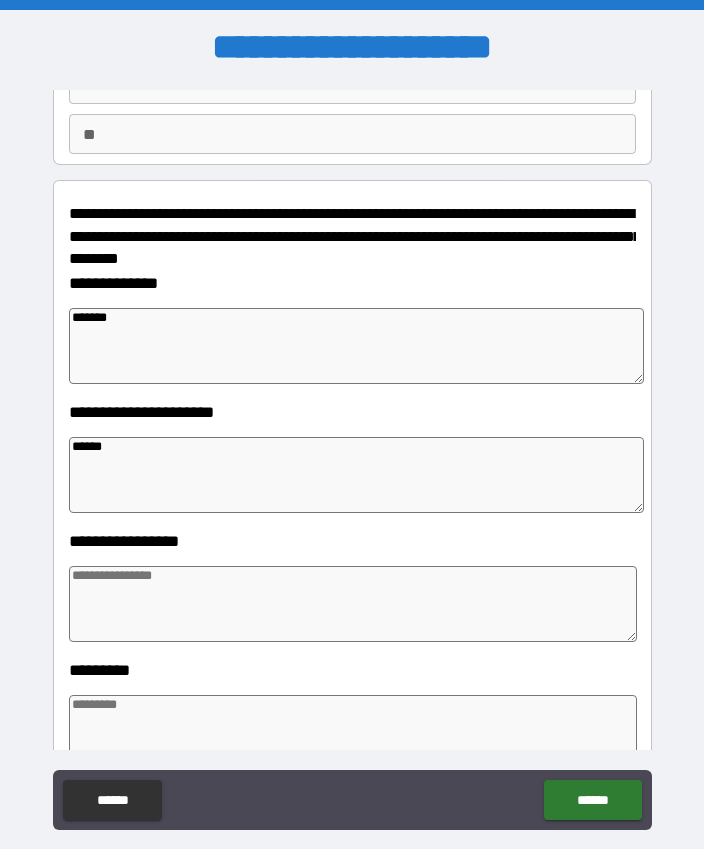 type on "*" 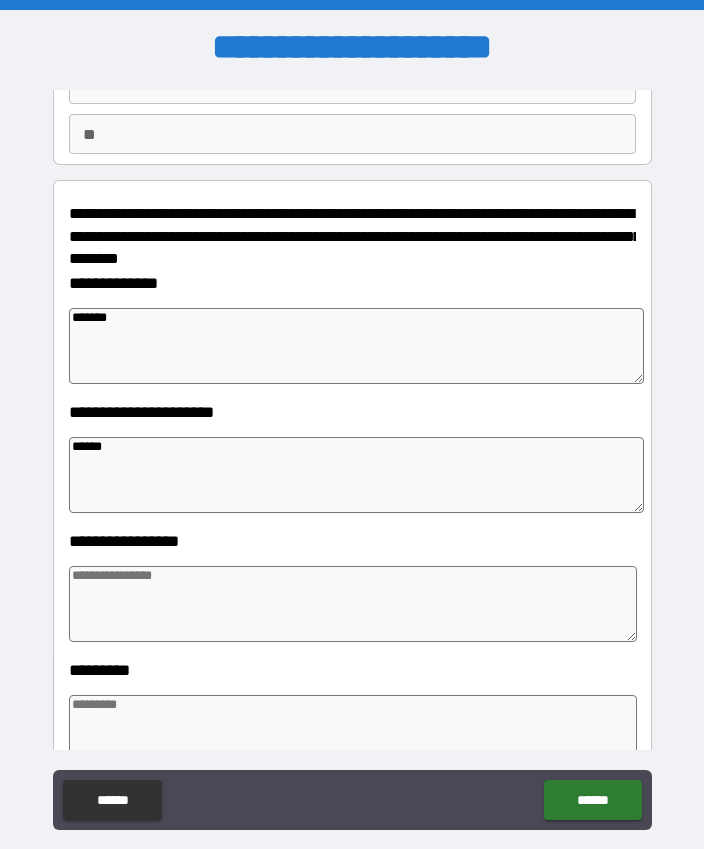 type on "*" 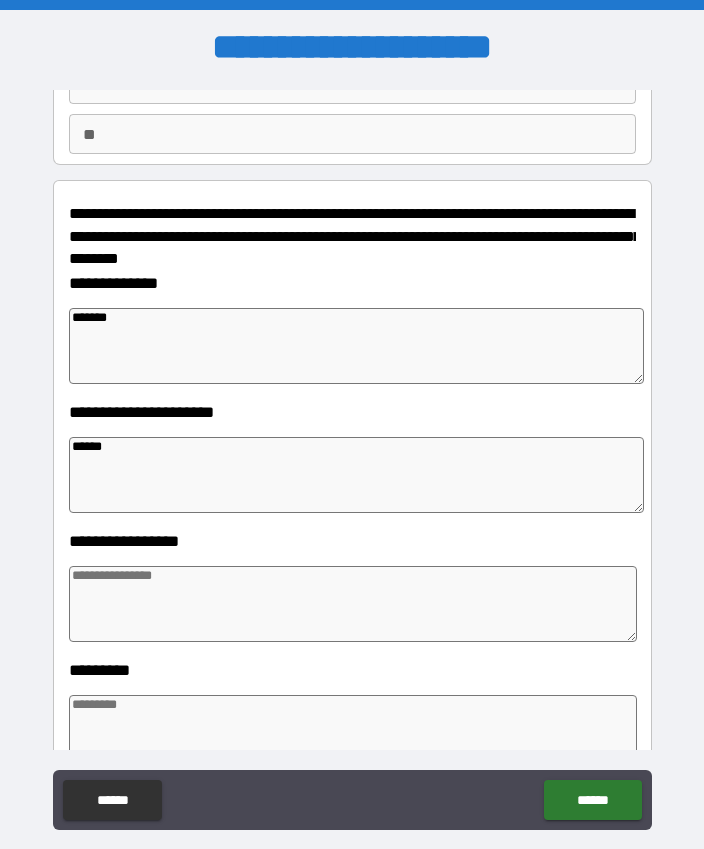 type on "*" 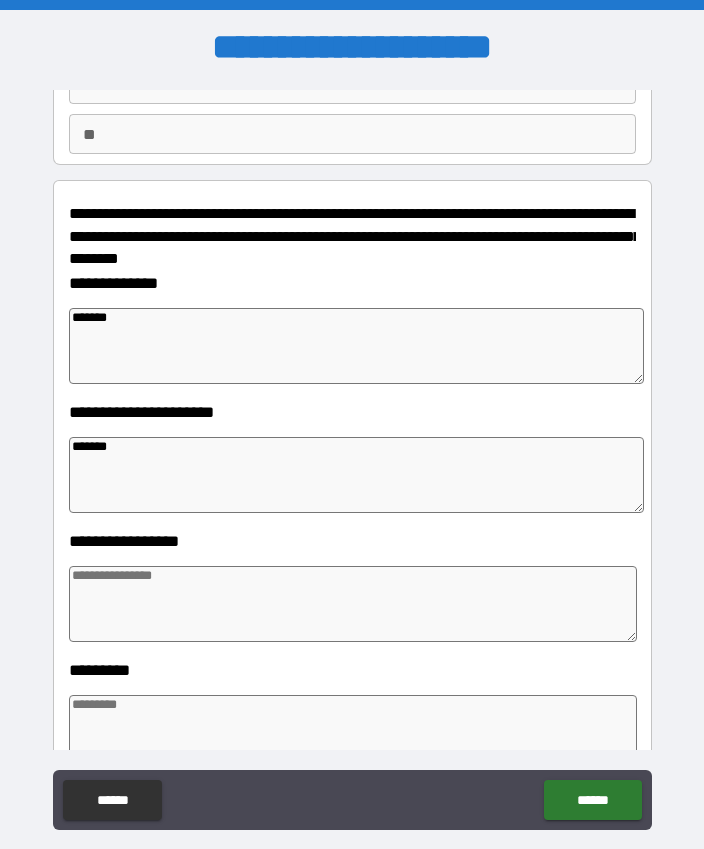 type on "*" 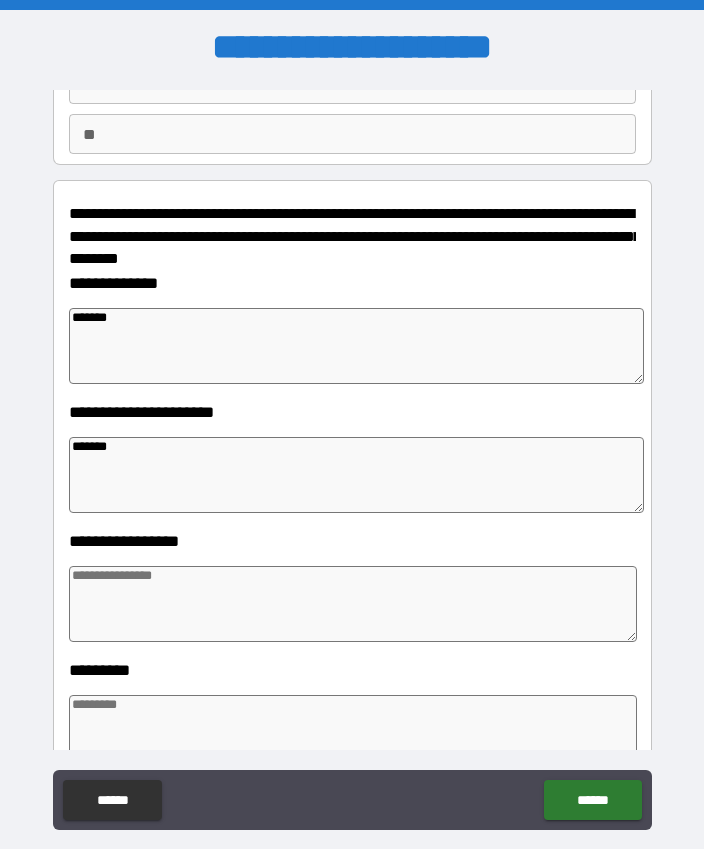 type on "*" 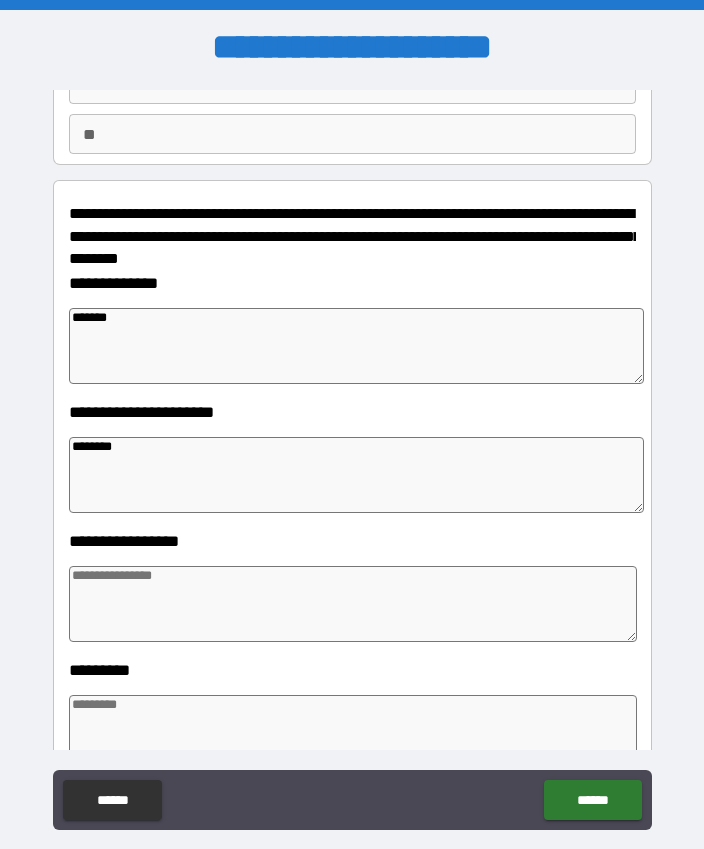 type on "*" 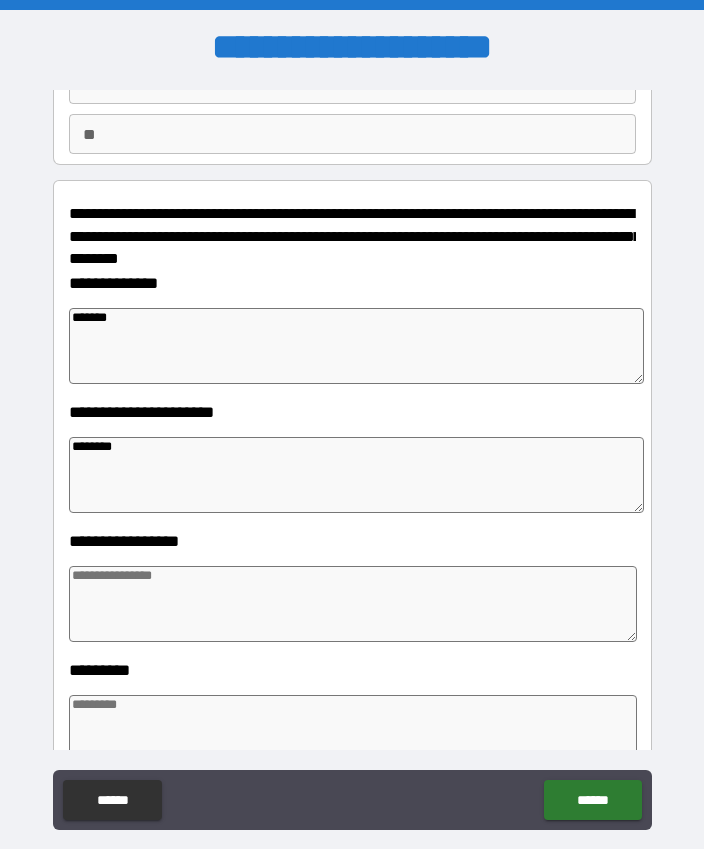 type on "*" 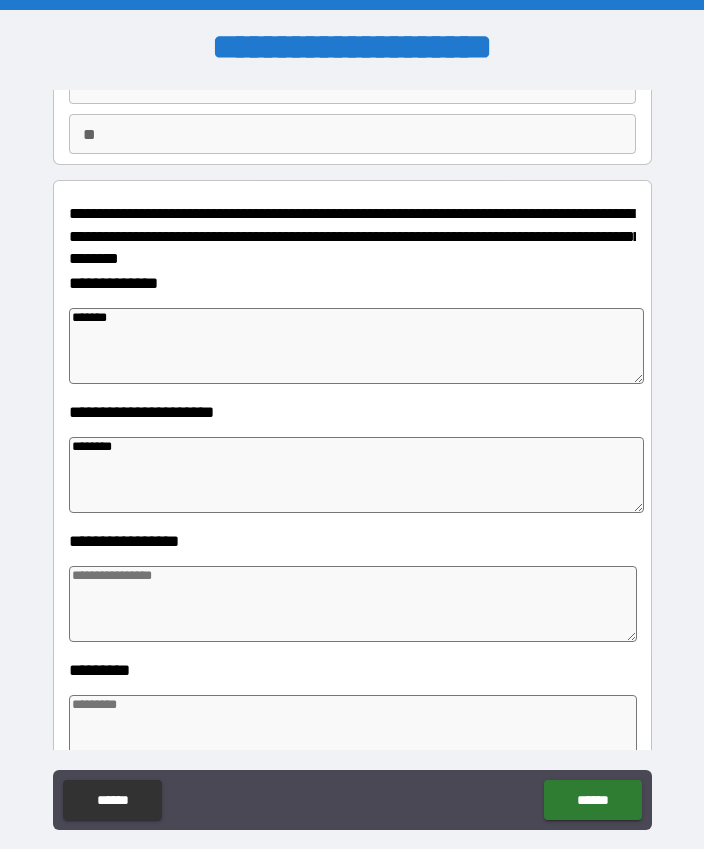 type on "*" 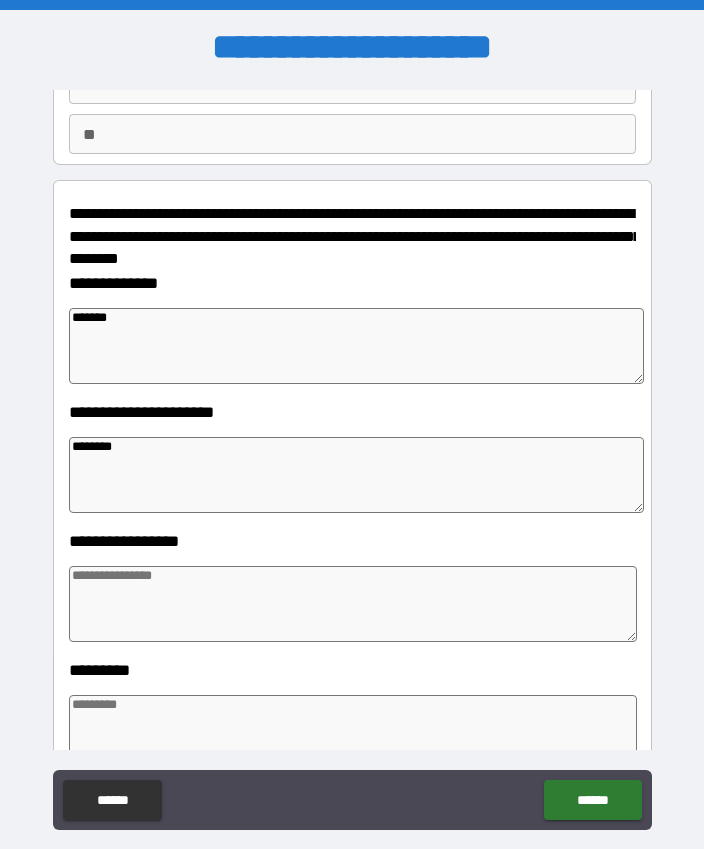 type on "*********" 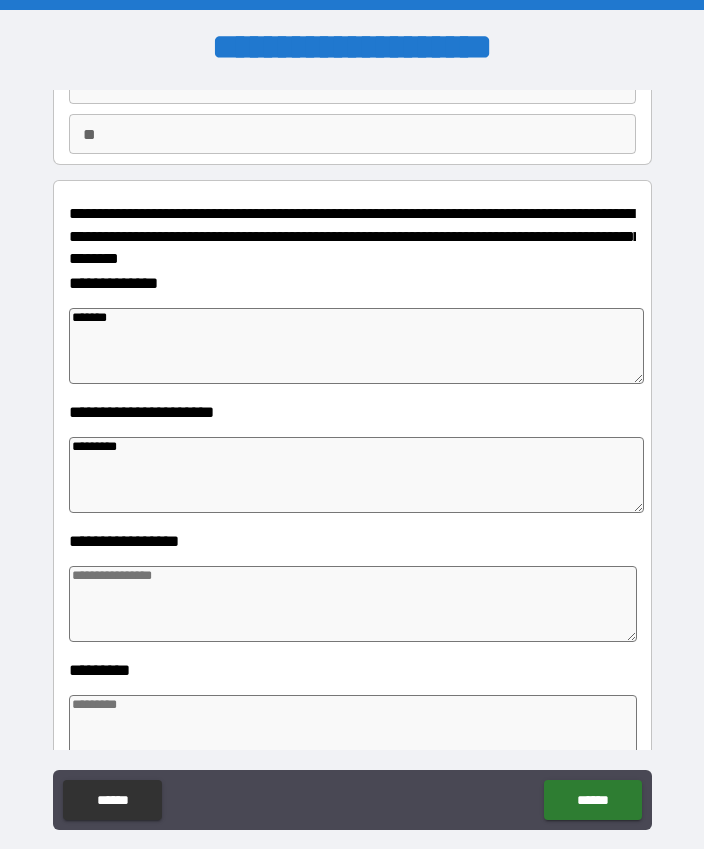 type on "*" 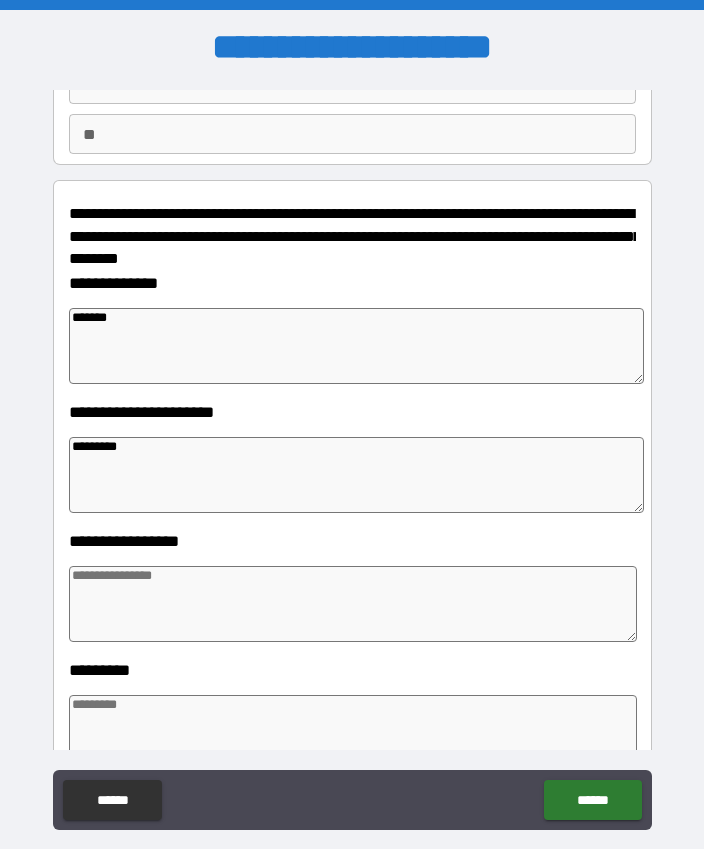type on "*" 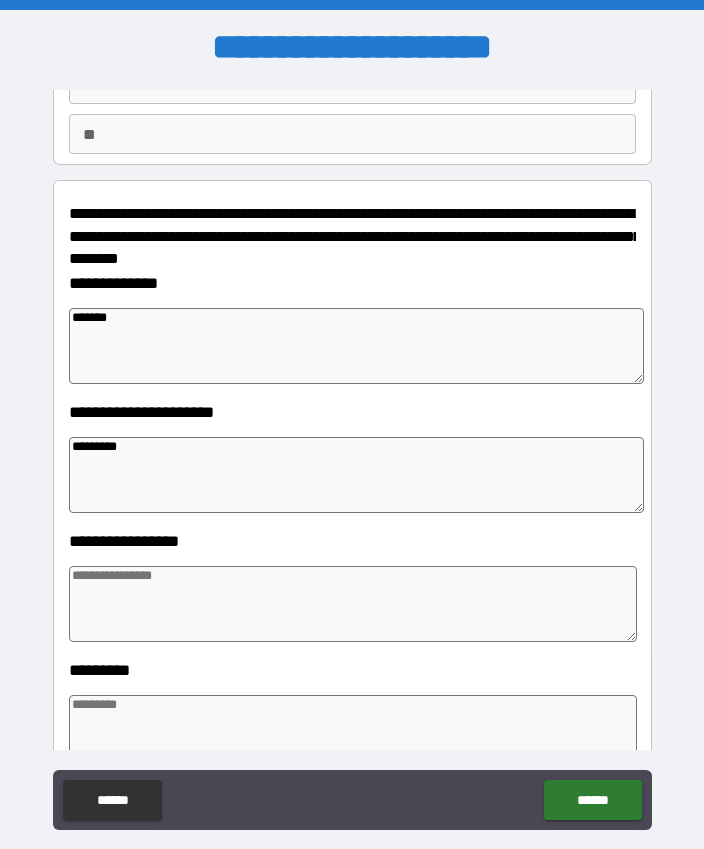 type on "*" 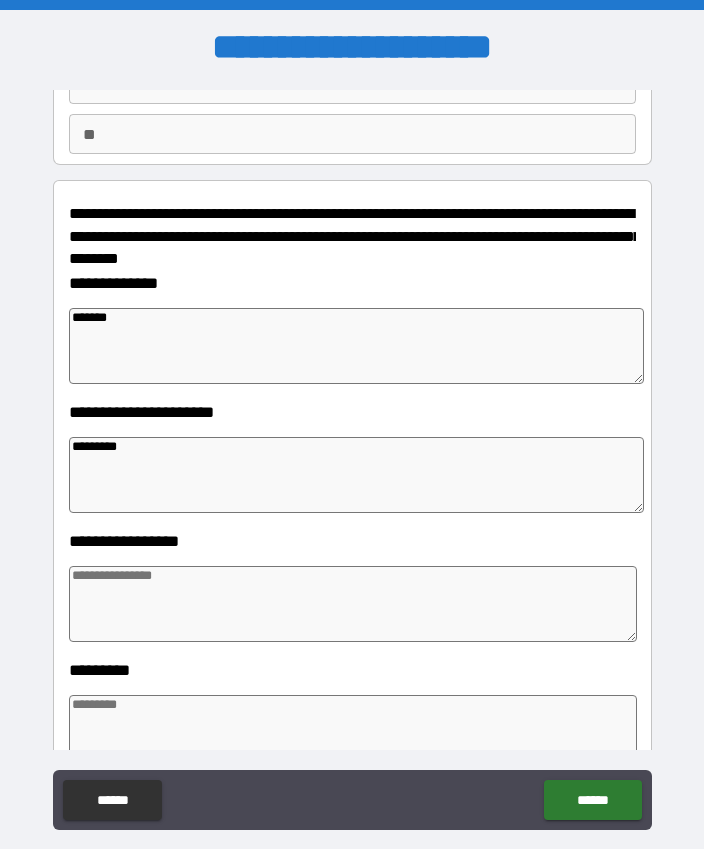 type on "**********" 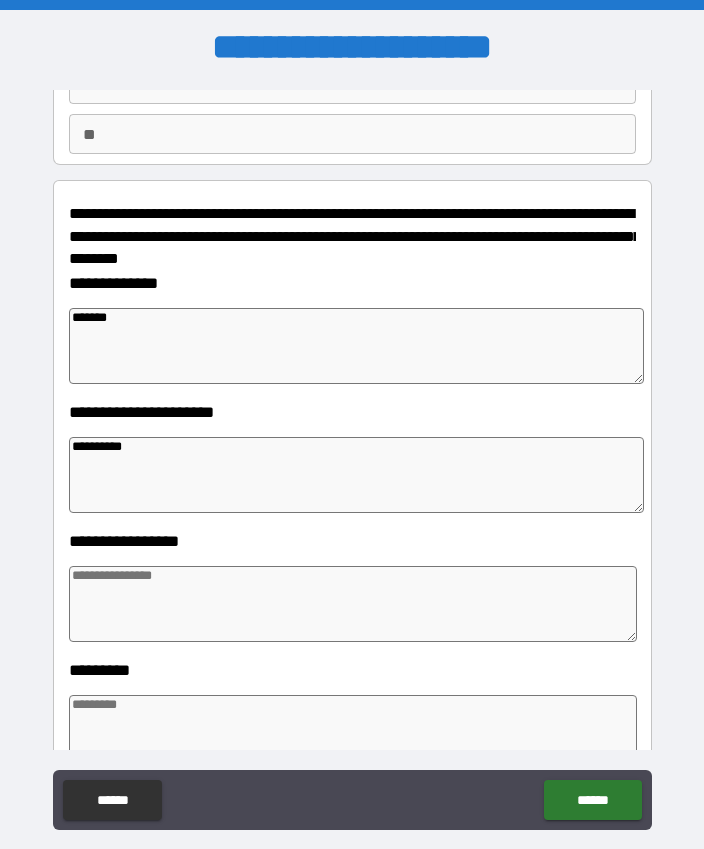 type on "*" 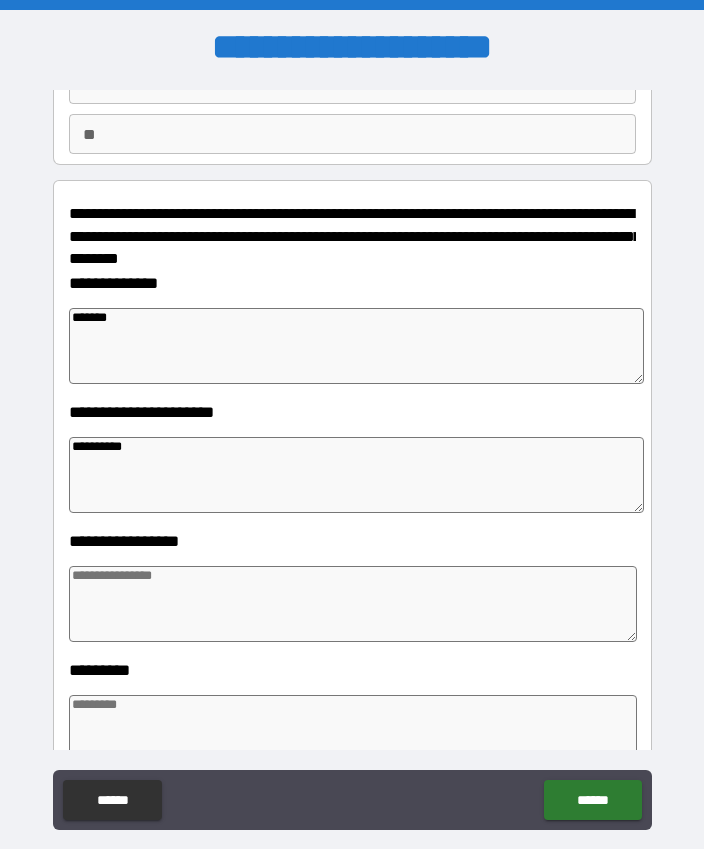 type on "*" 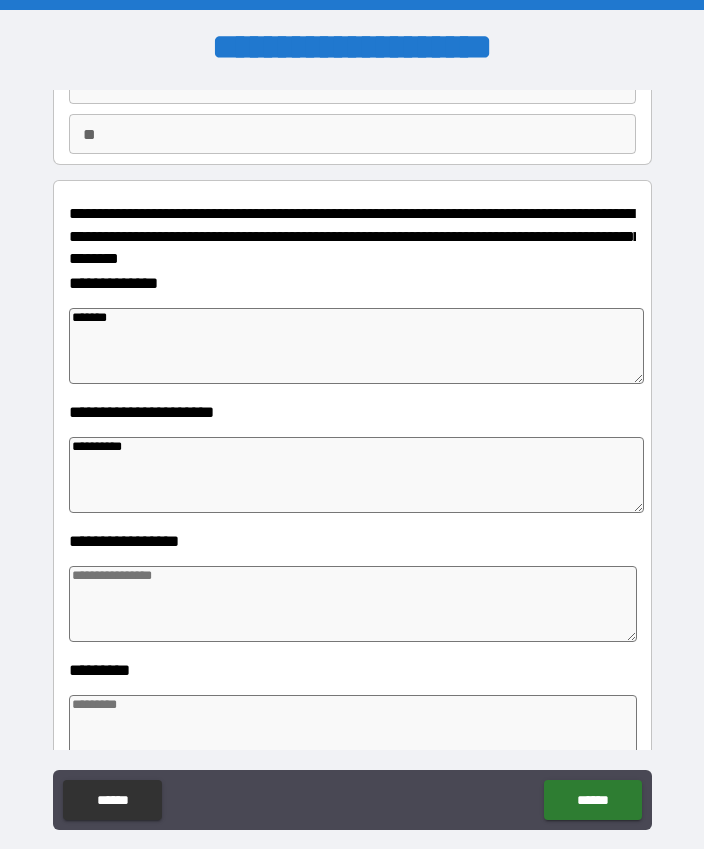 type on "*" 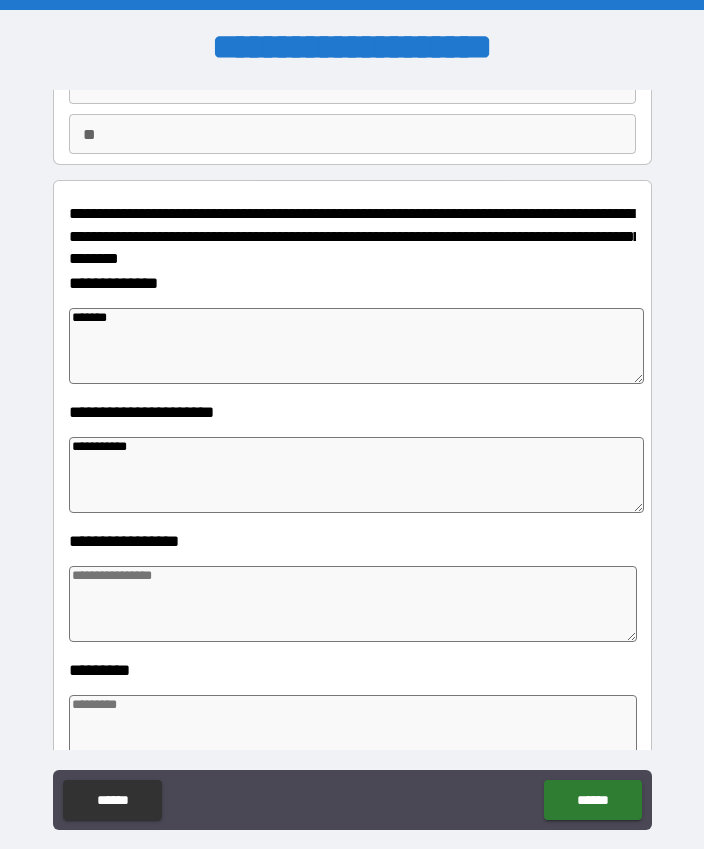 type on "*" 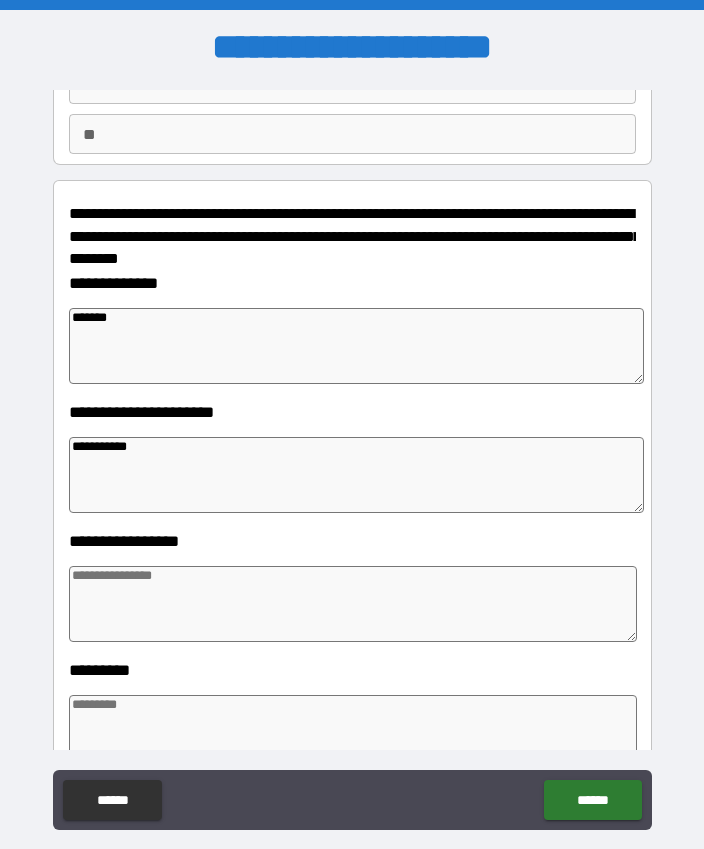 type on "*" 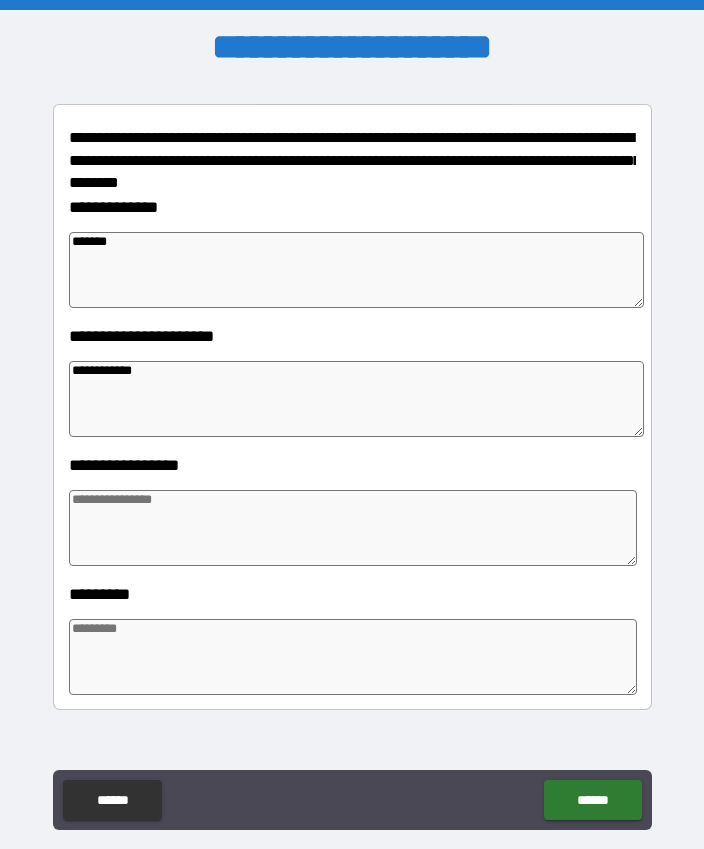 scroll, scrollTop: 272, scrollLeft: 0, axis: vertical 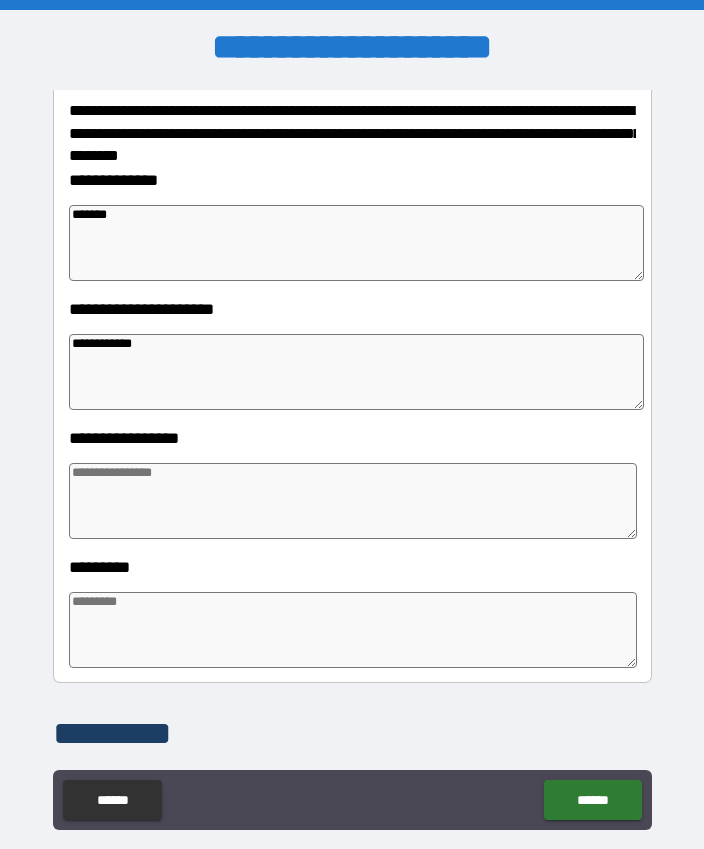click at bounding box center (353, 501) 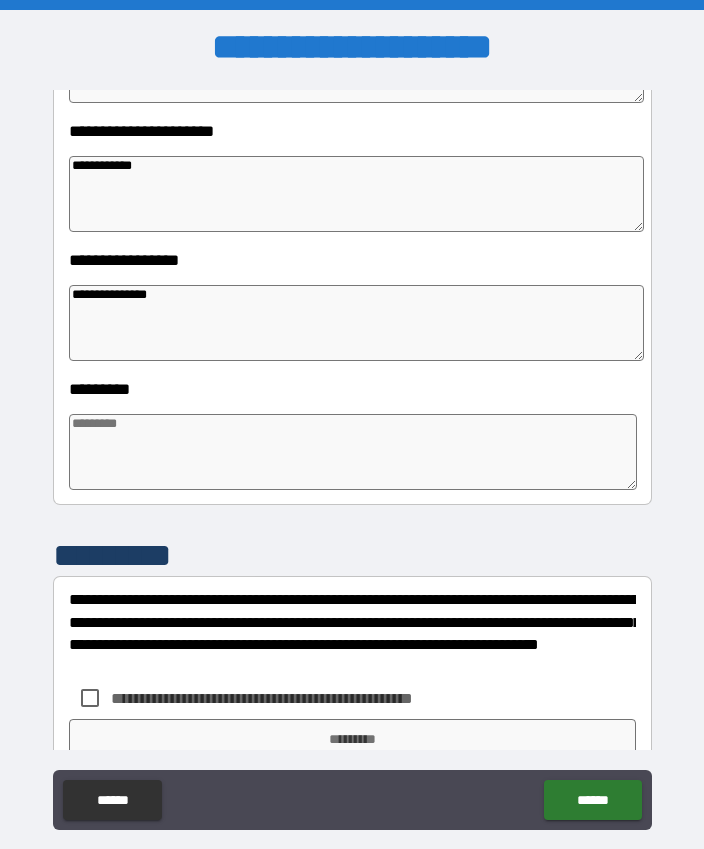 scroll, scrollTop: 457, scrollLeft: 0, axis: vertical 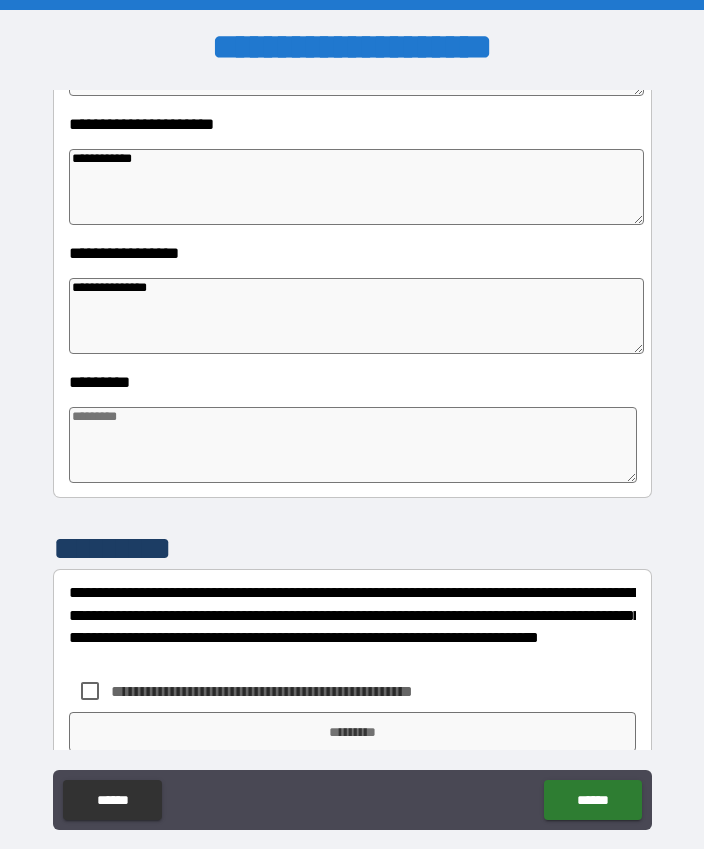click at bounding box center [353, 445] 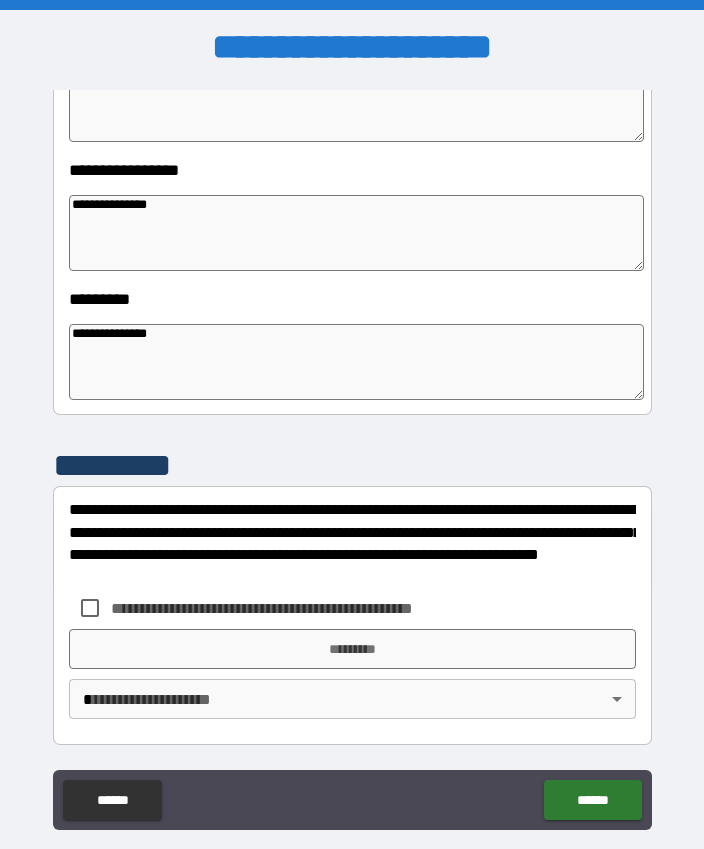 scroll, scrollTop: 540, scrollLeft: 0, axis: vertical 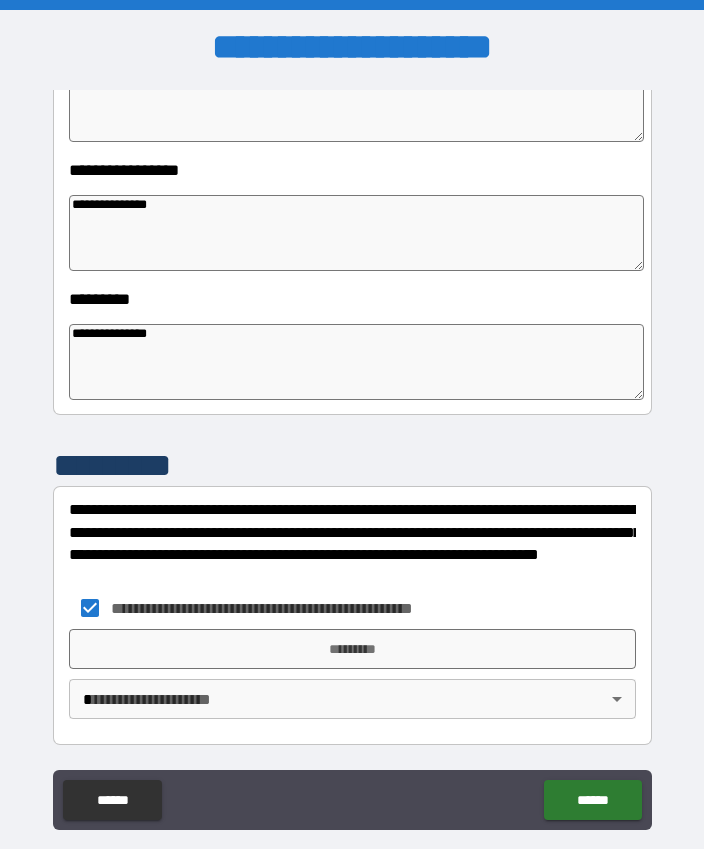 click on "*********" at bounding box center [352, 649] 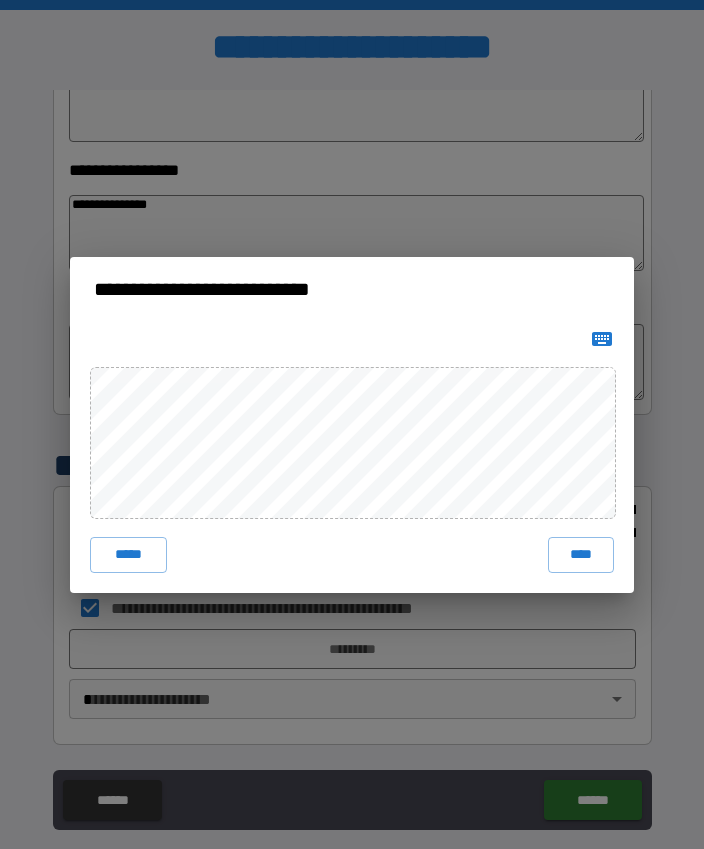 click on "****" at bounding box center (581, 555) 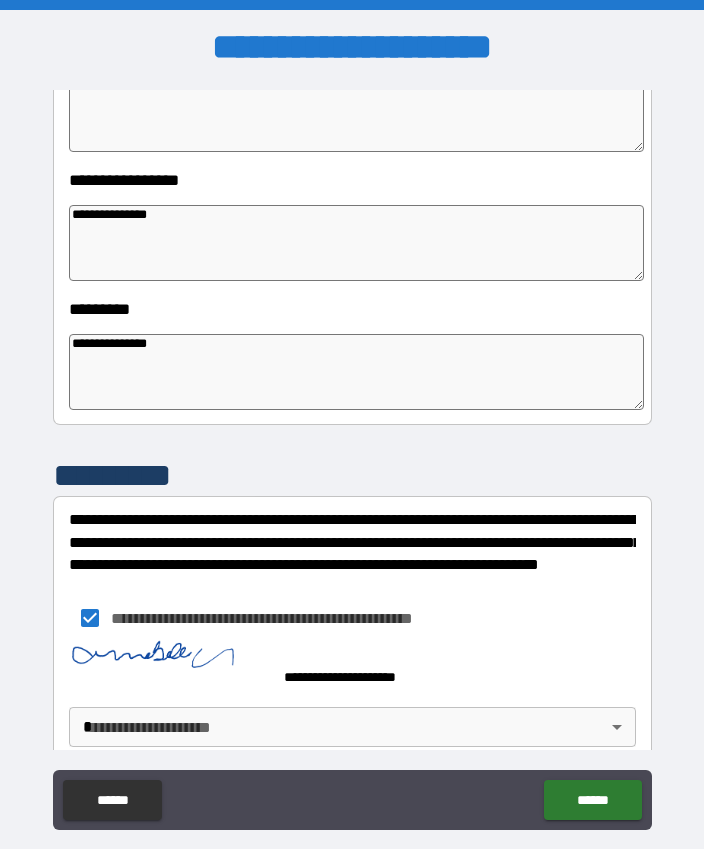 click on "**********" at bounding box center [352, 452] 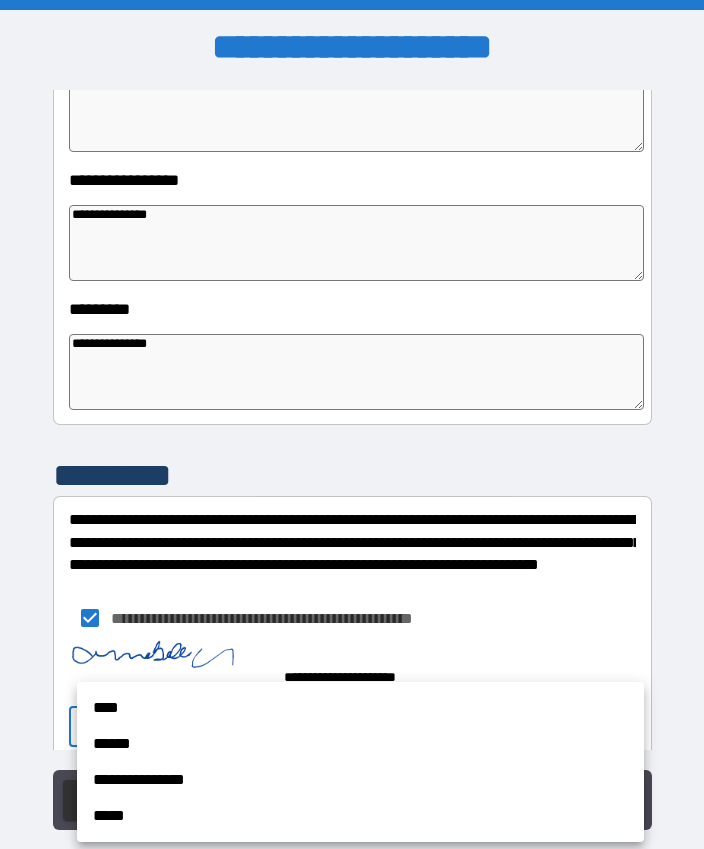 click on "****" at bounding box center (360, 708) 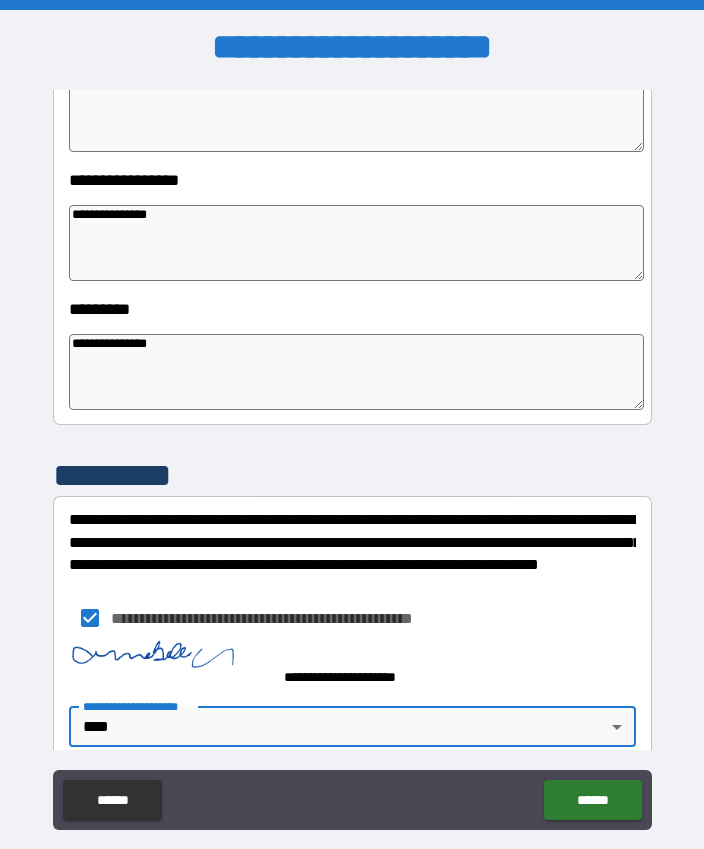 click on "******" at bounding box center [592, 800] 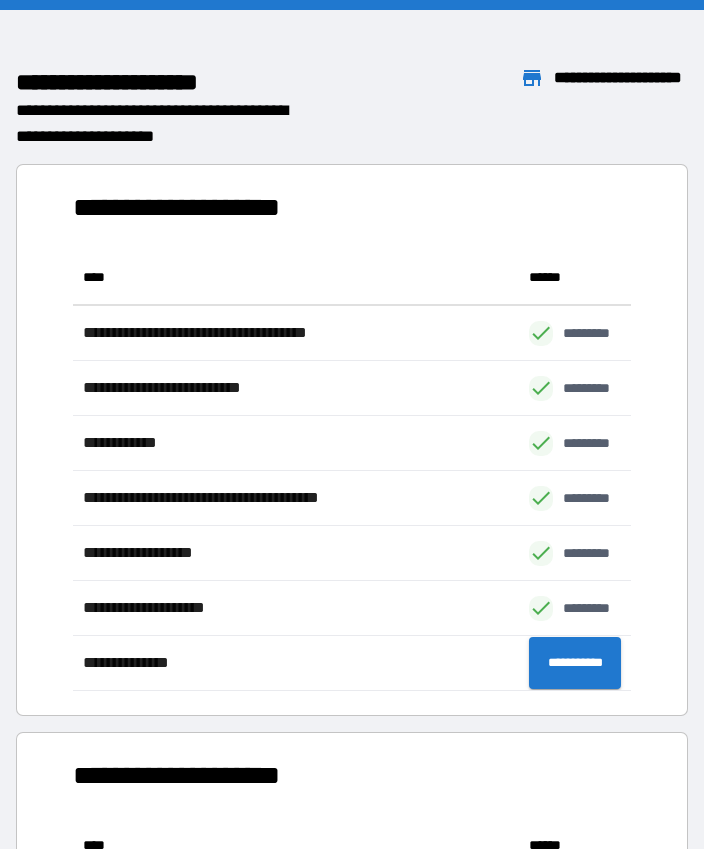 scroll, scrollTop: 441, scrollLeft: 559, axis: both 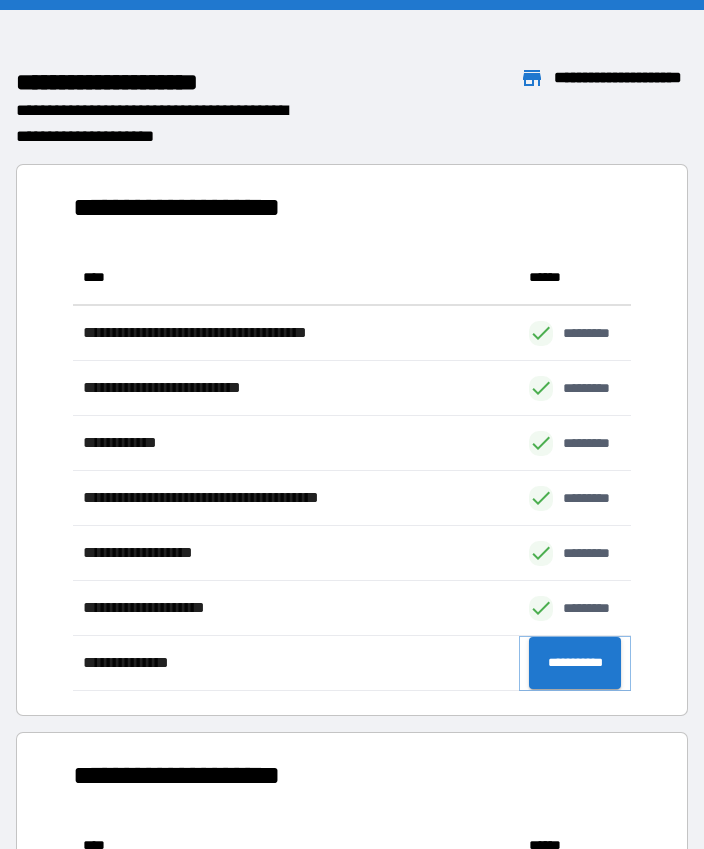 click on "**********" at bounding box center (575, 663) 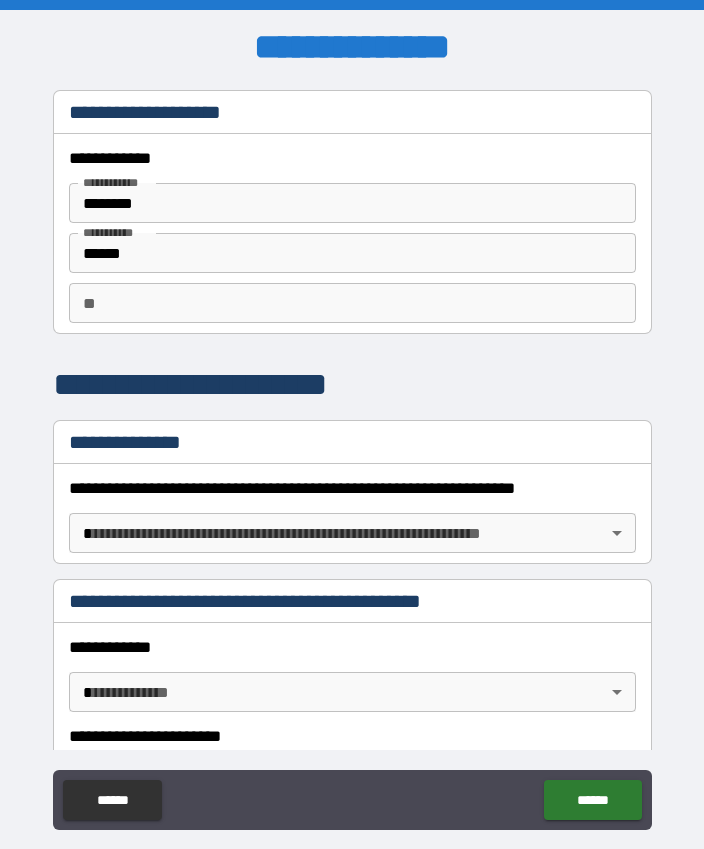 click on "**********" at bounding box center [352, 452] 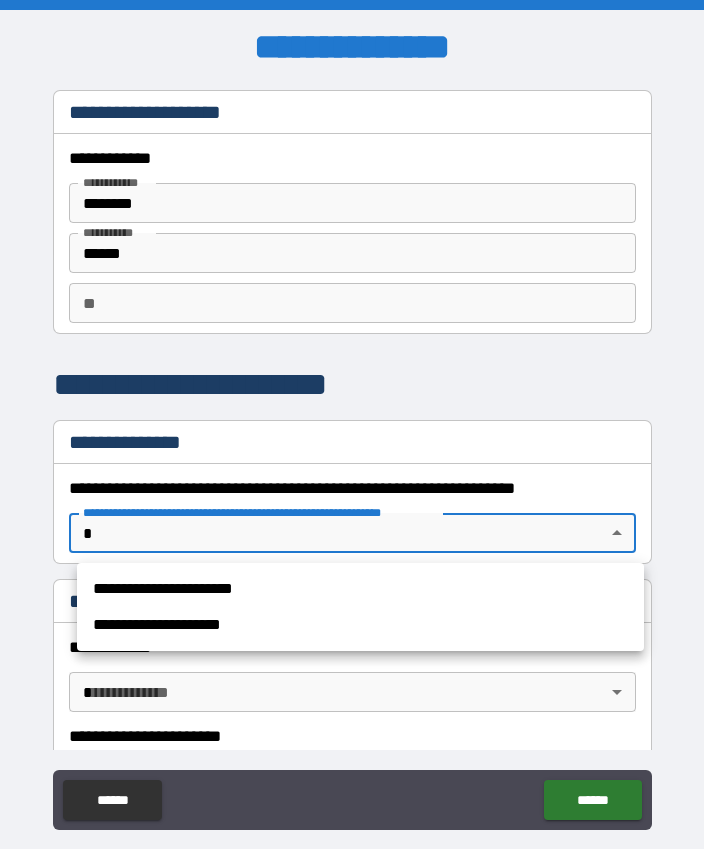 click on "**********" at bounding box center (360, 589) 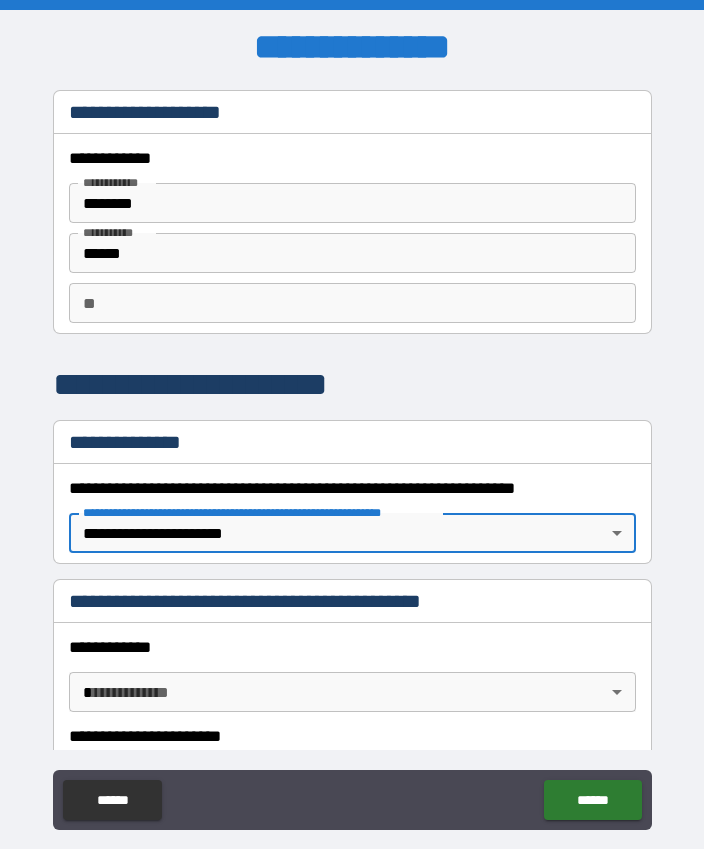 click on "**********" at bounding box center (352, 647) 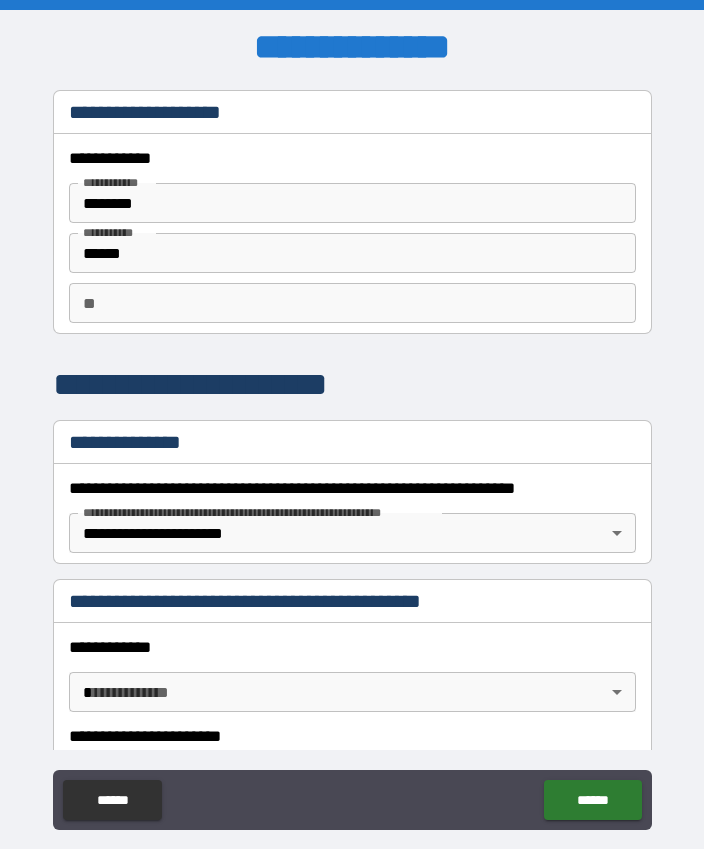 click on "**********" at bounding box center [352, 647] 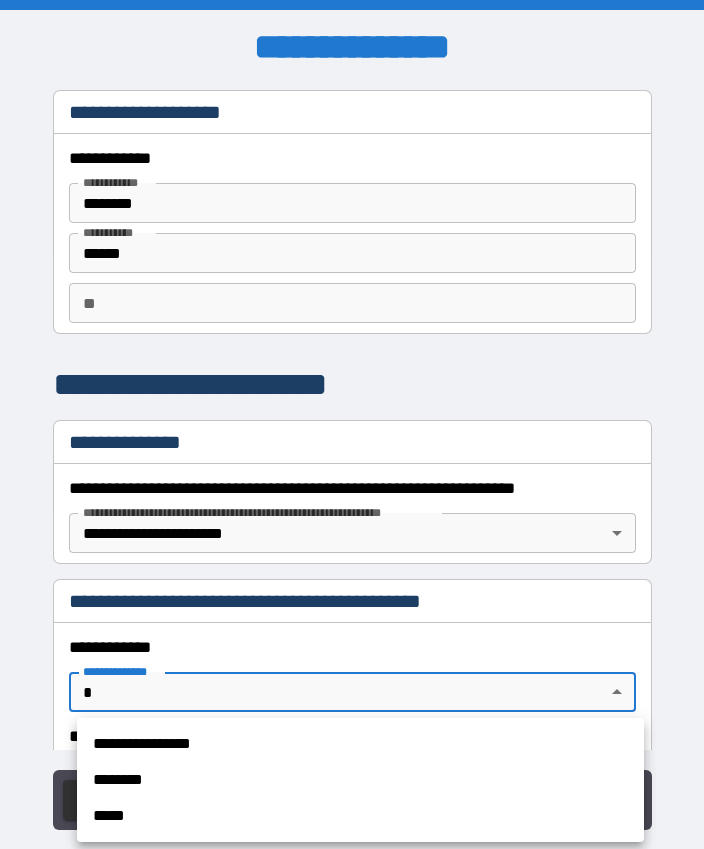 click on "**********" at bounding box center [360, 744] 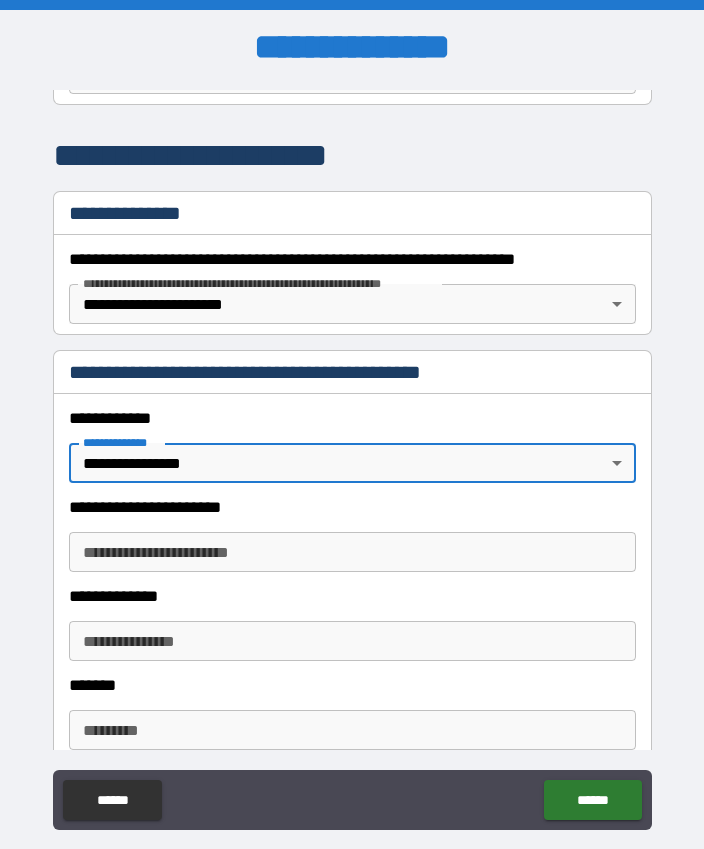scroll, scrollTop: 232, scrollLeft: 0, axis: vertical 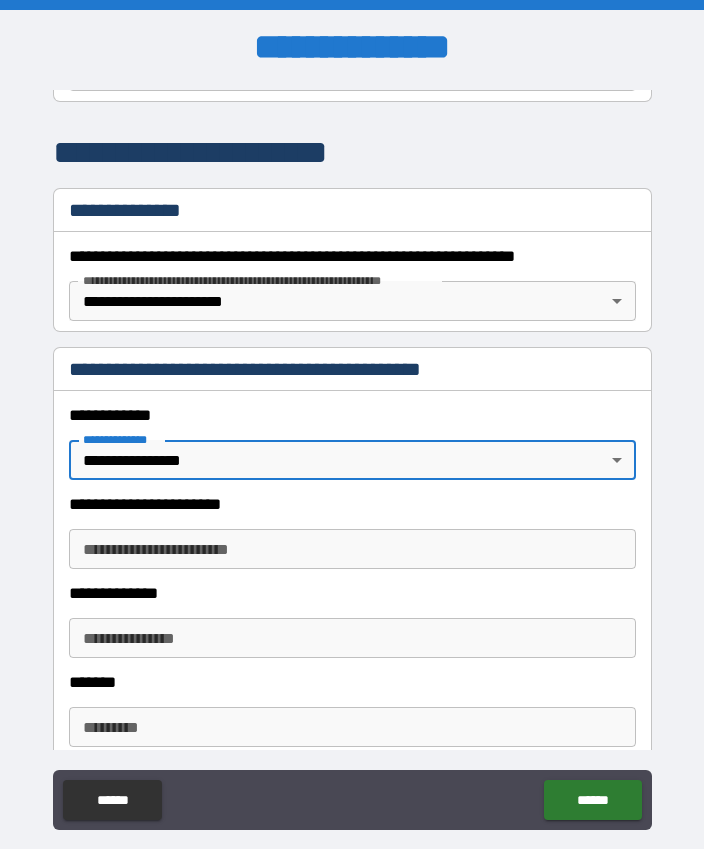 click on "**********" at bounding box center [352, 549] 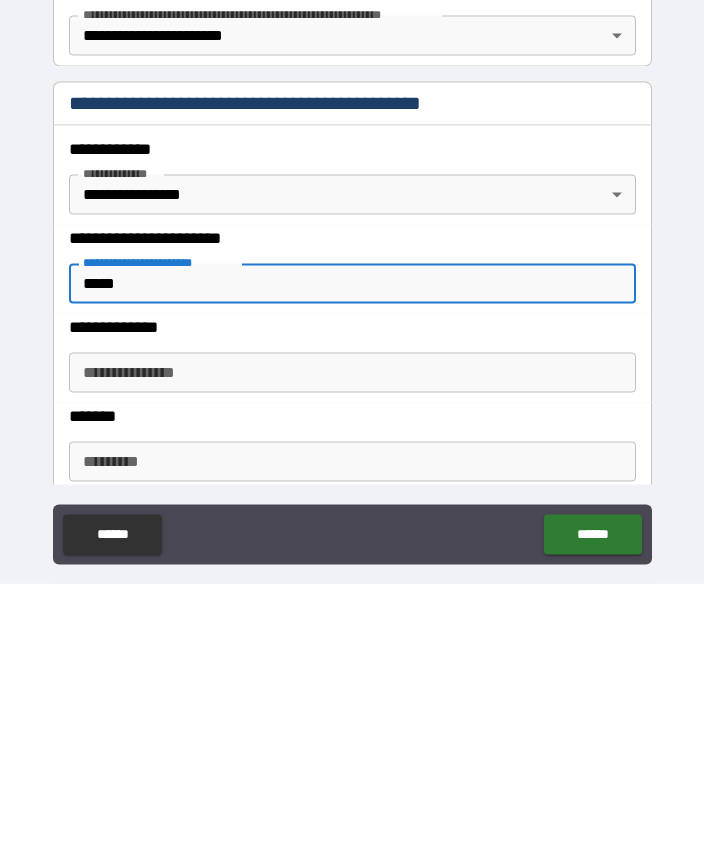 click on "**********" at bounding box center (352, 638) 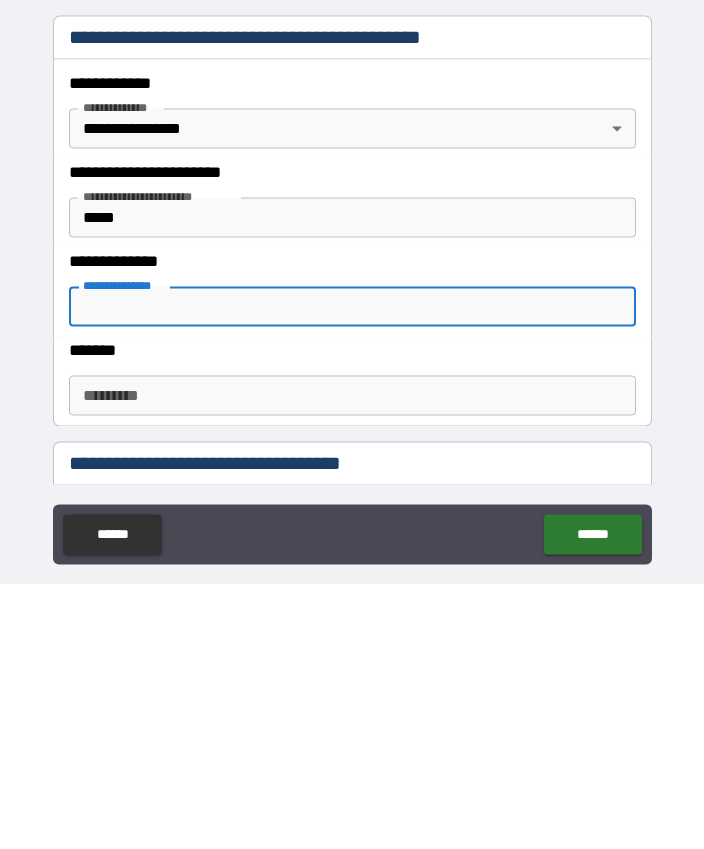 scroll, scrollTop: 296, scrollLeft: 0, axis: vertical 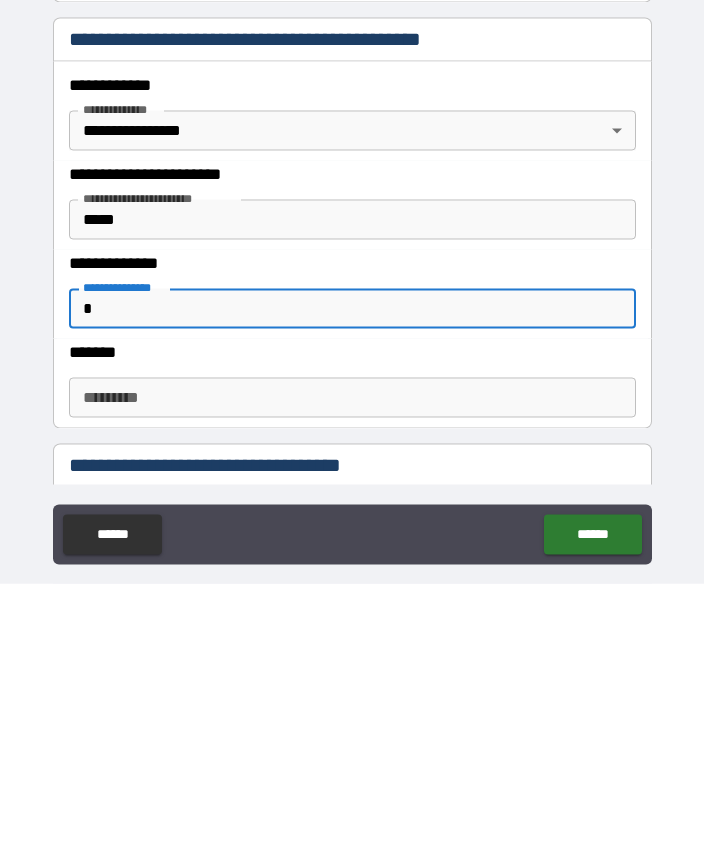 click on "*******   * *******   *" at bounding box center [352, 663] 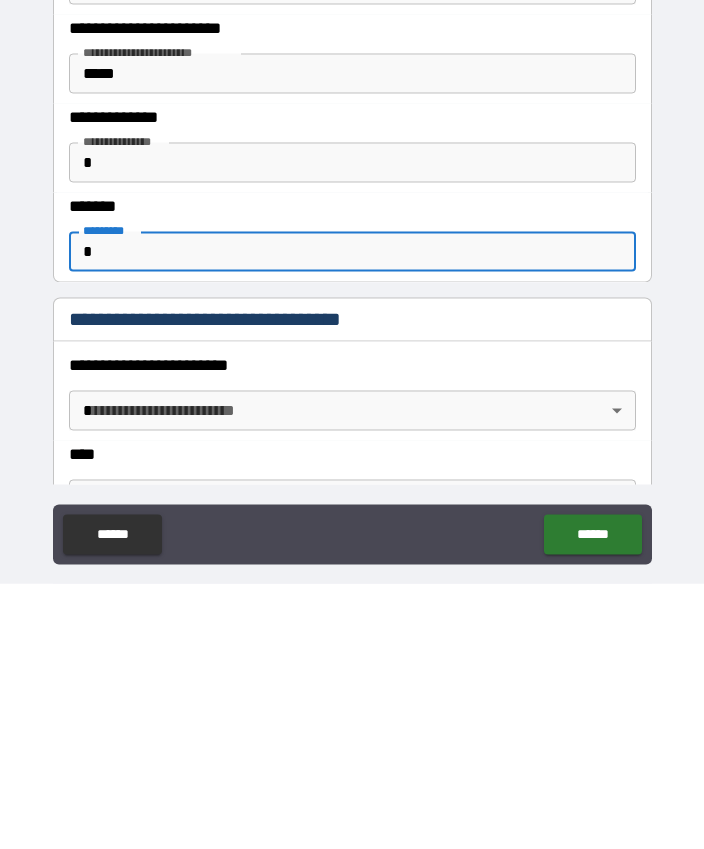 scroll, scrollTop: 497, scrollLeft: 0, axis: vertical 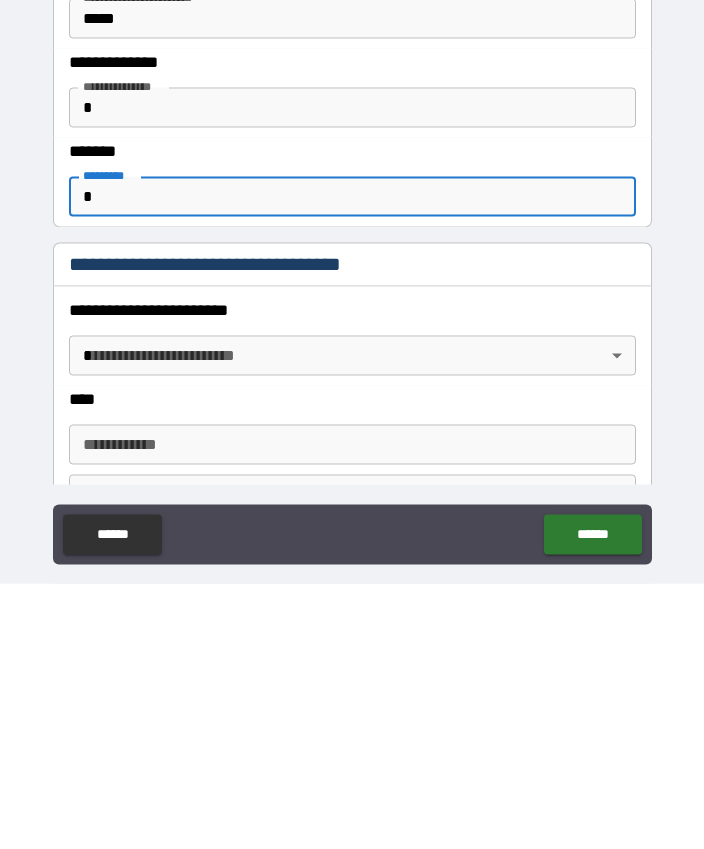 click on "**********" at bounding box center [352, 452] 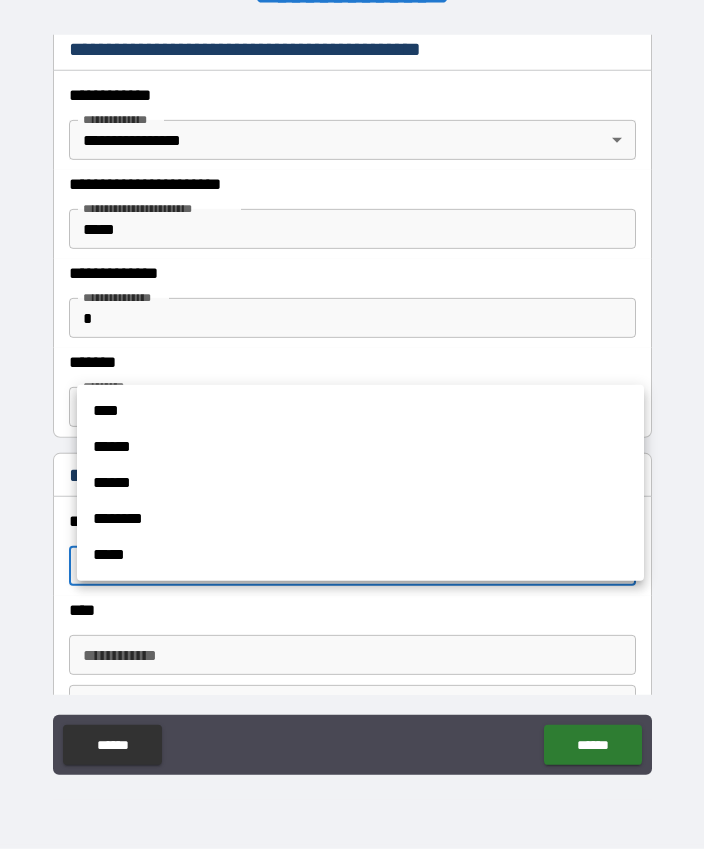 click on "****" at bounding box center [360, 411] 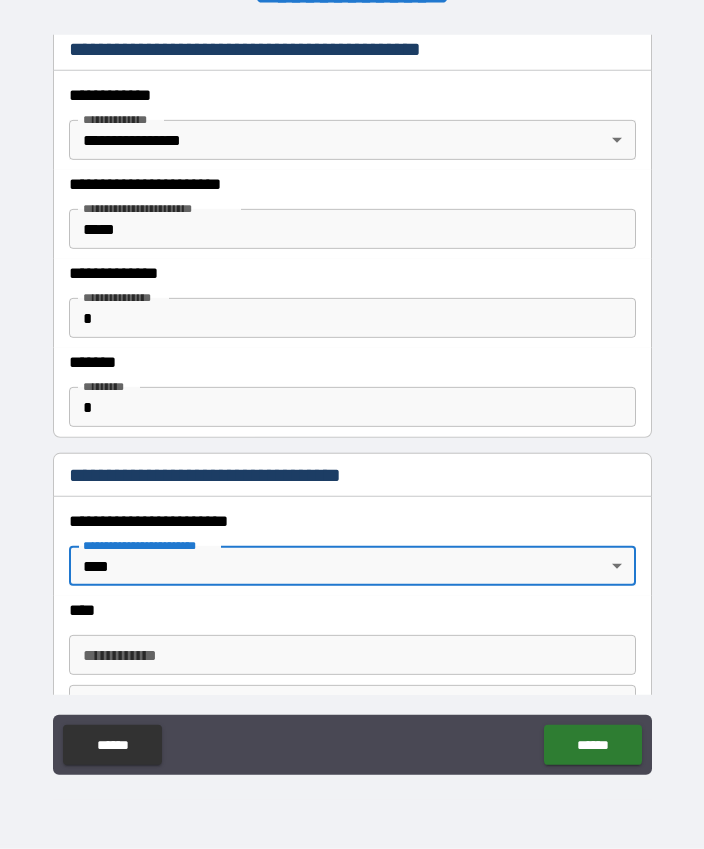 click on "**********" at bounding box center [352, 655] 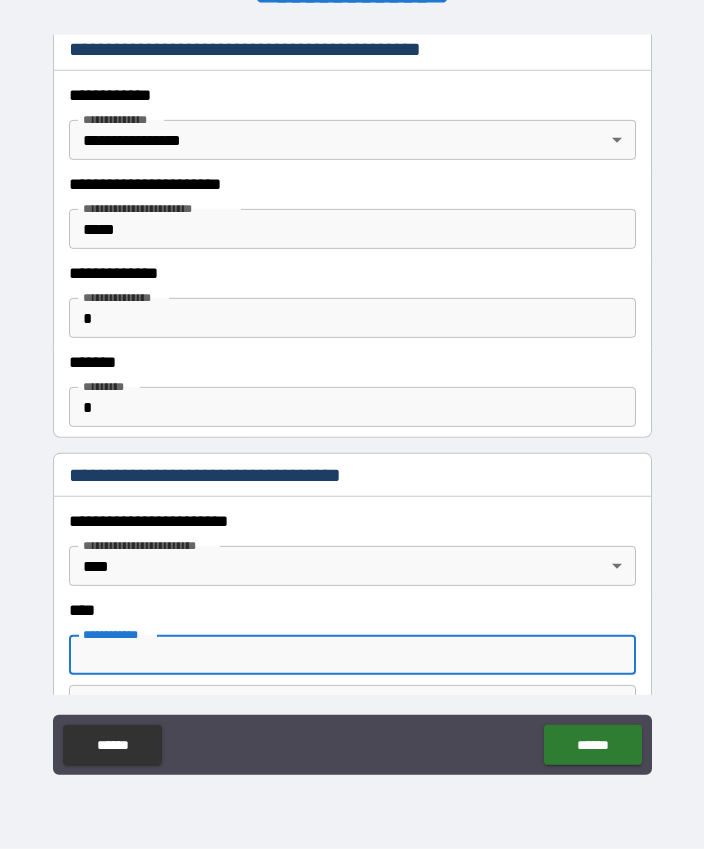 scroll, scrollTop: 55, scrollLeft: 0, axis: vertical 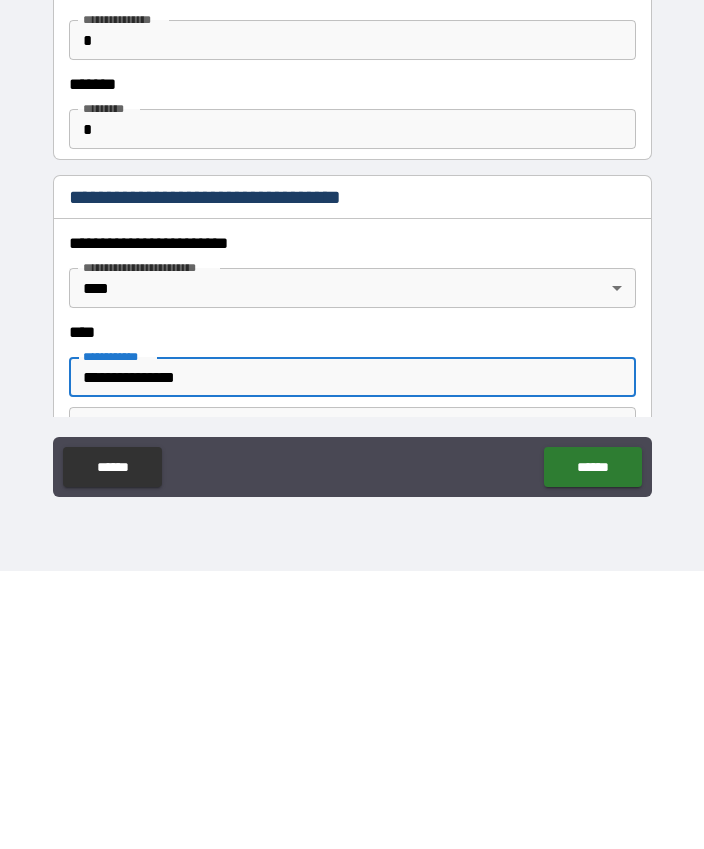 click on "******" at bounding box center [592, 745] 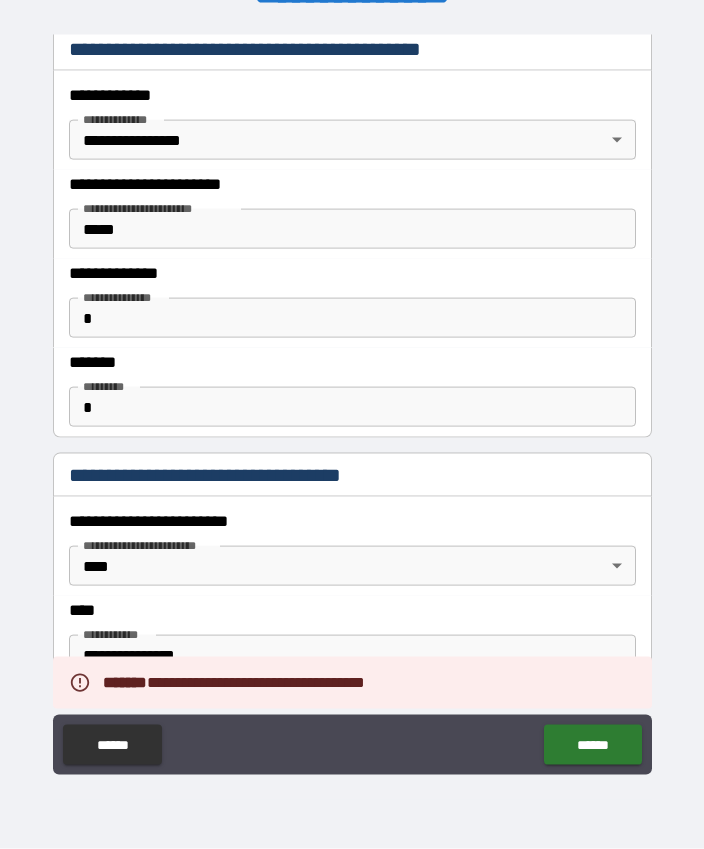 scroll, scrollTop: 55, scrollLeft: 0, axis: vertical 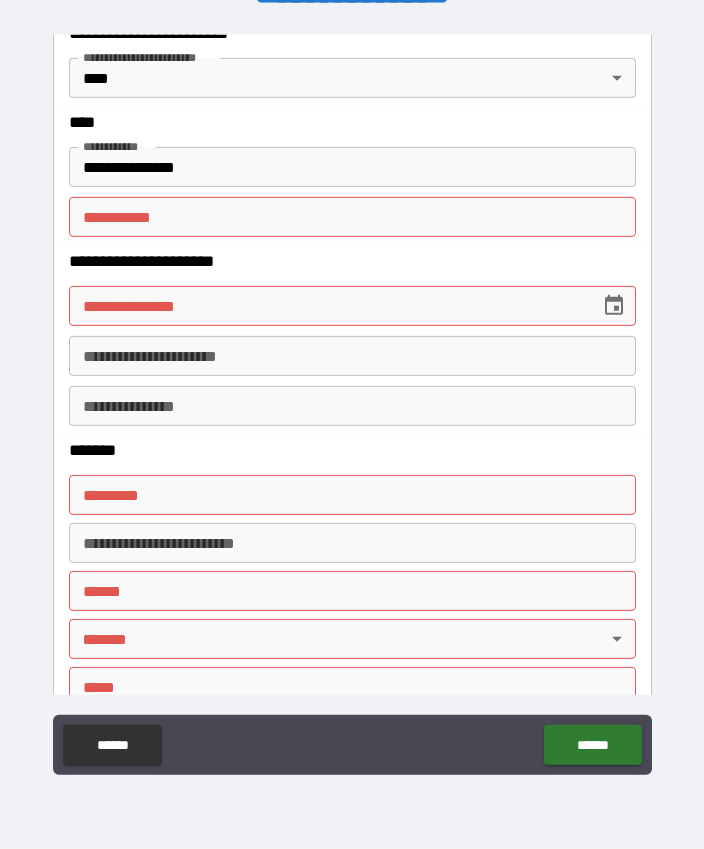 click on "**********" at bounding box center (352, 167) 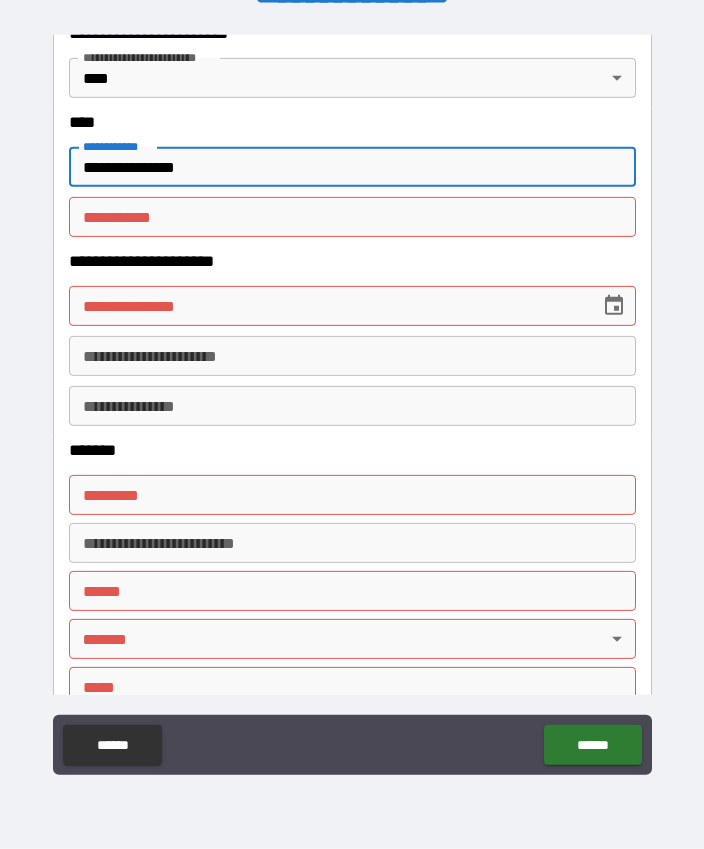scroll, scrollTop: 55, scrollLeft: 0, axis: vertical 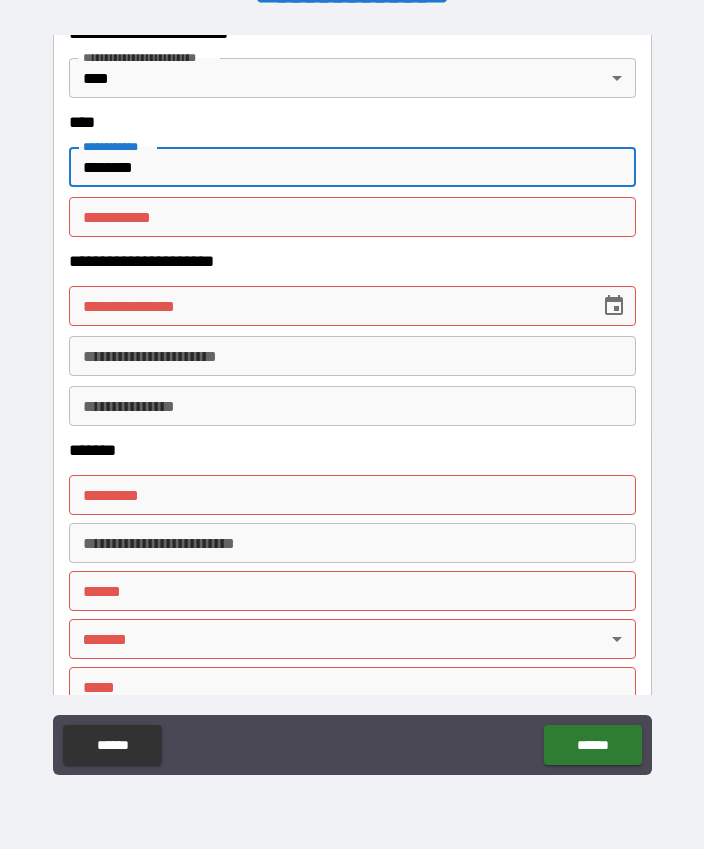 click on "*********   *" at bounding box center [352, 217] 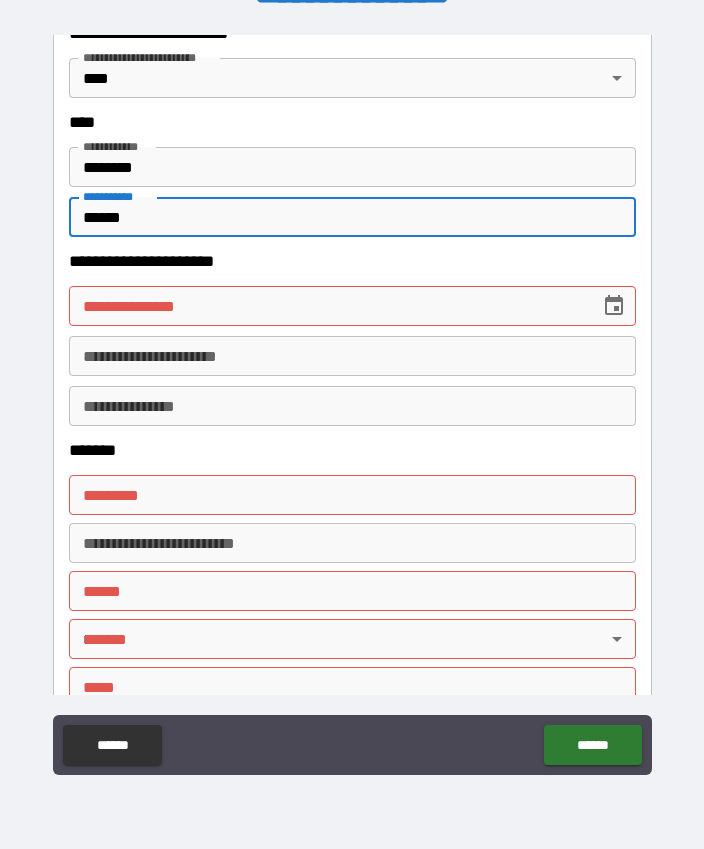 click on "**********" at bounding box center (327, 306) 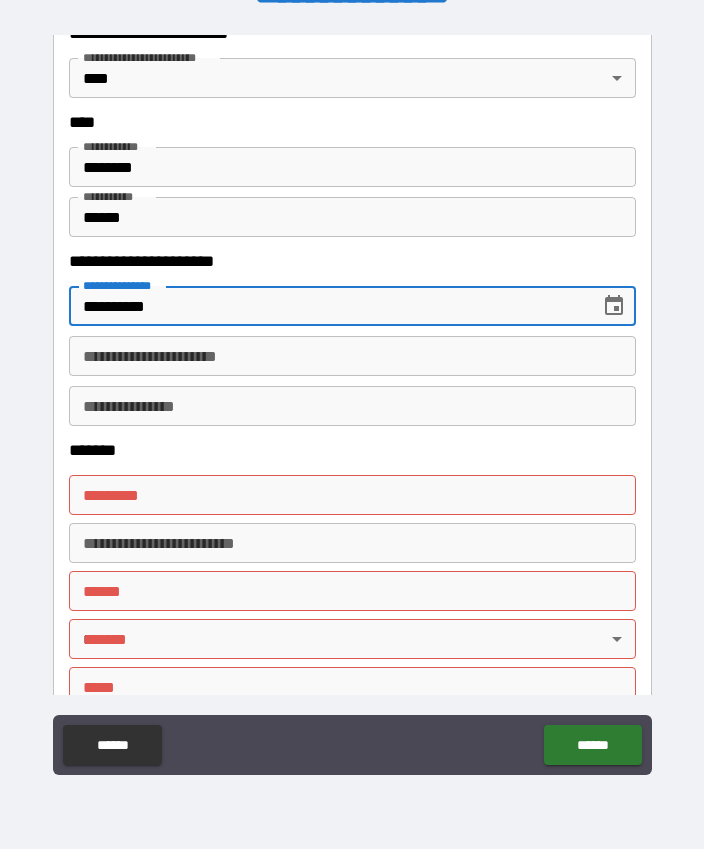 click on "**********" at bounding box center [352, 356] 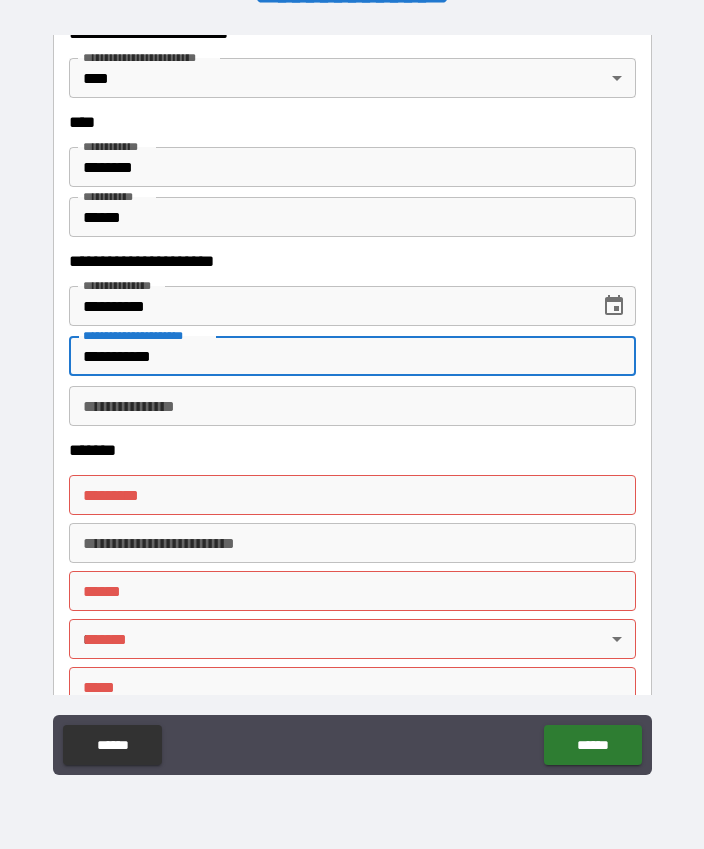 click on "*******   * *******   *" at bounding box center [352, 495] 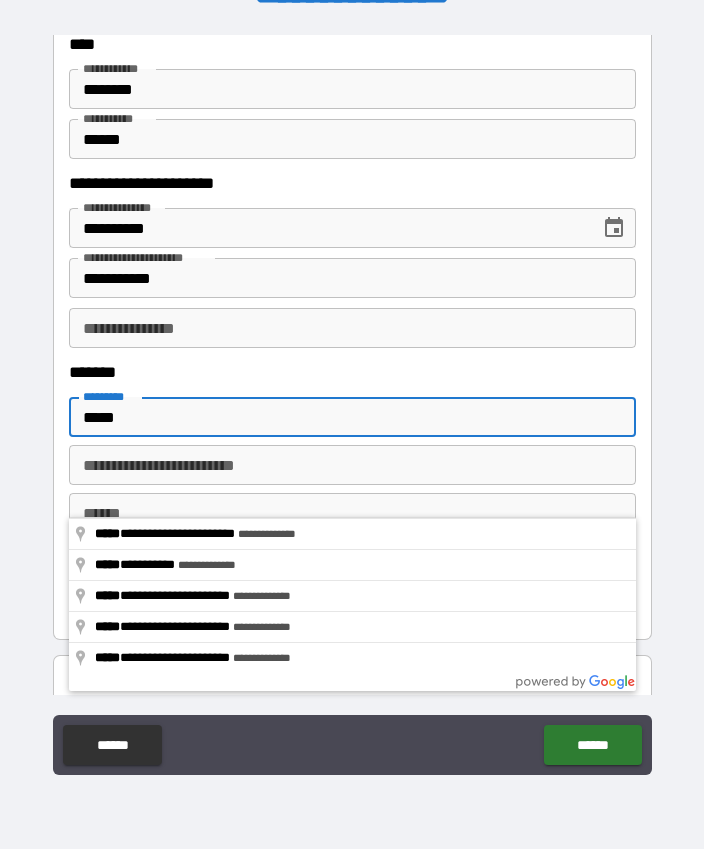 scroll, scrollTop: 1063, scrollLeft: 0, axis: vertical 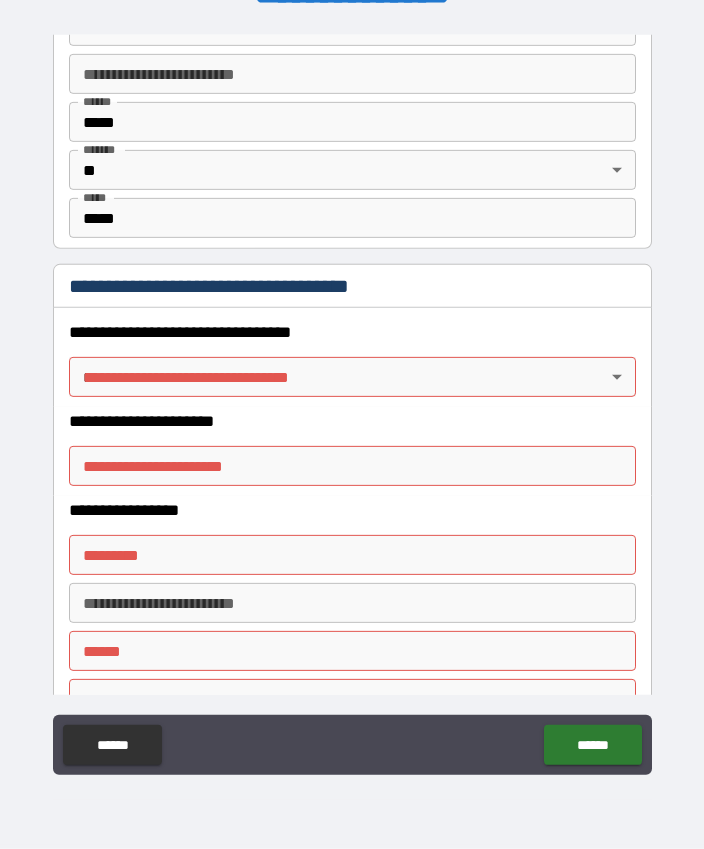 click on "**********" at bounding box center (352, 397) 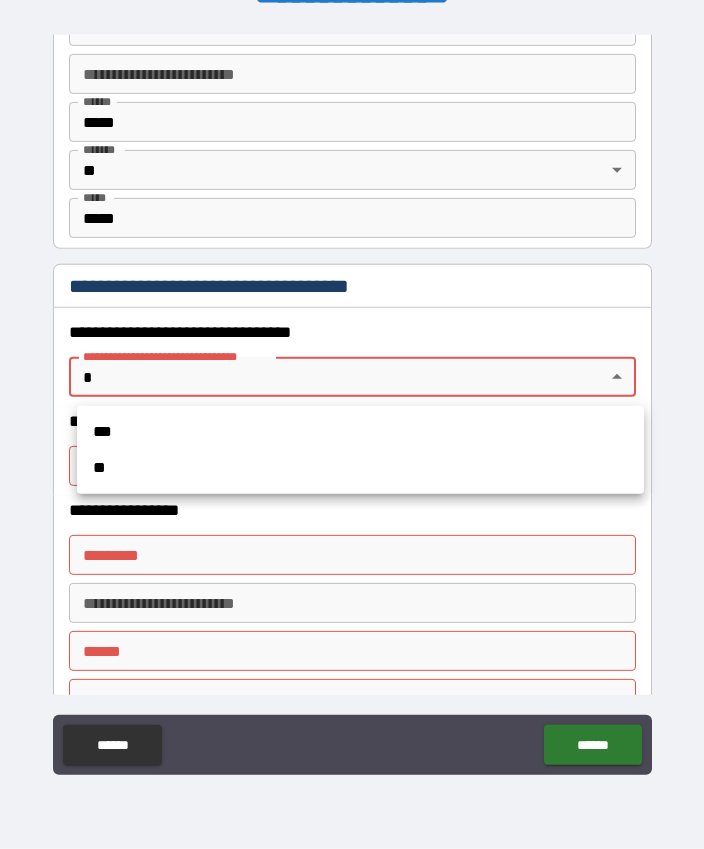 click on "**" at bounding box center [360, 468] 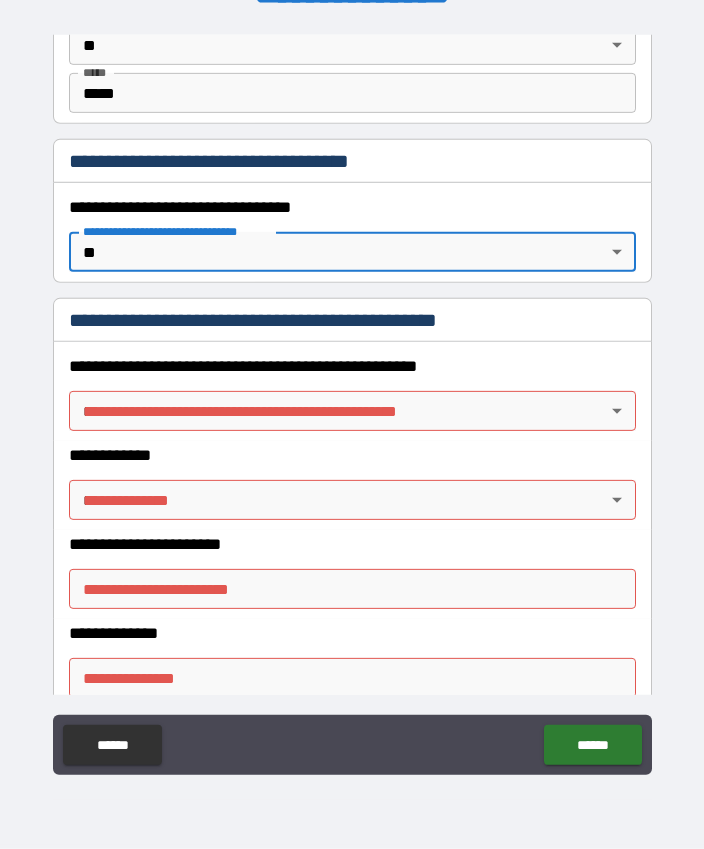 scroll, scrollTop: 1594, scrollLeft: 0, axis: vertical 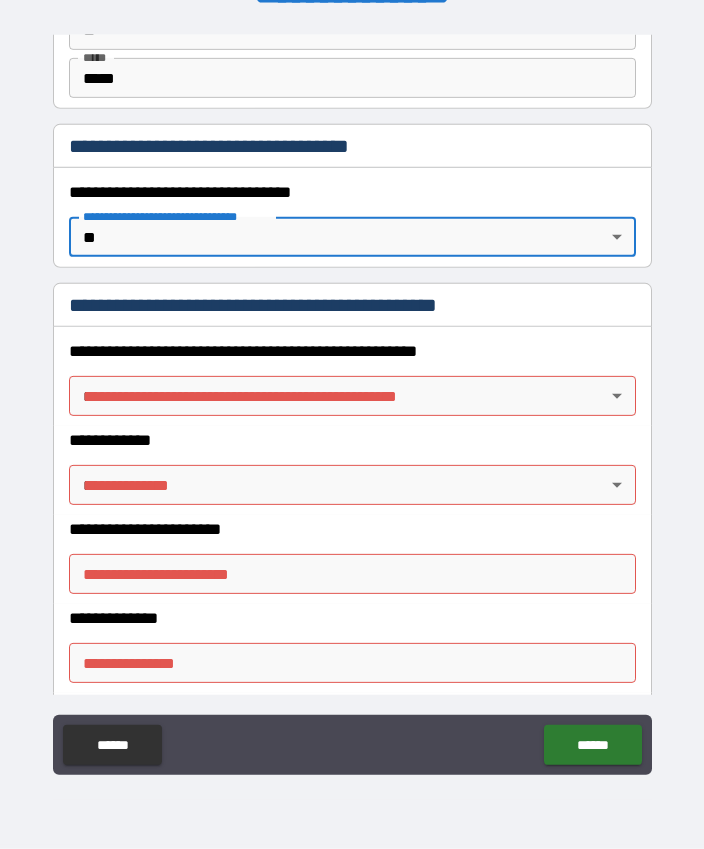 click on "**********" at bounding box center [352, 397] 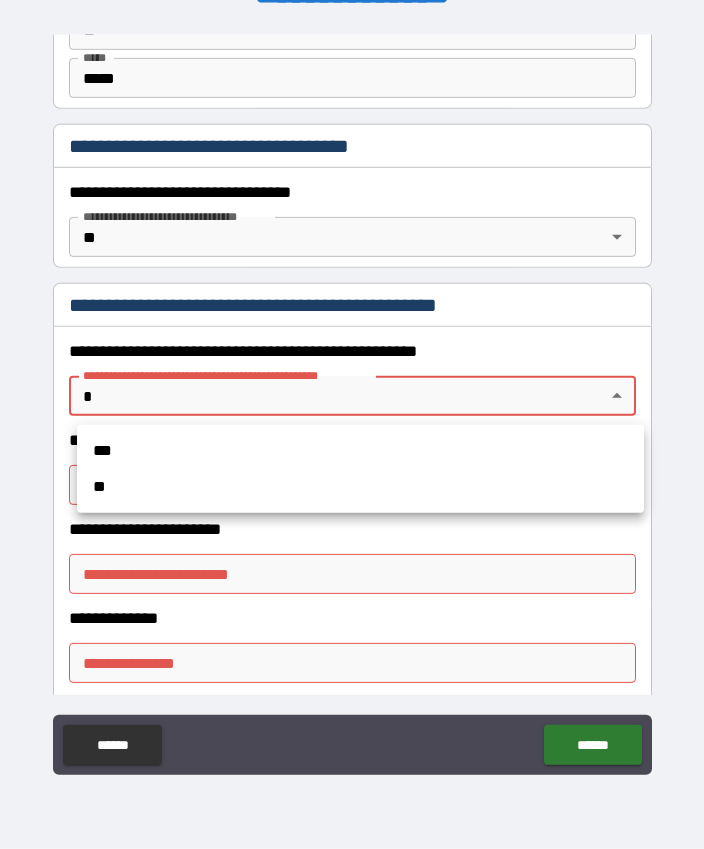 click on "**" at bounding box center [360, 487] 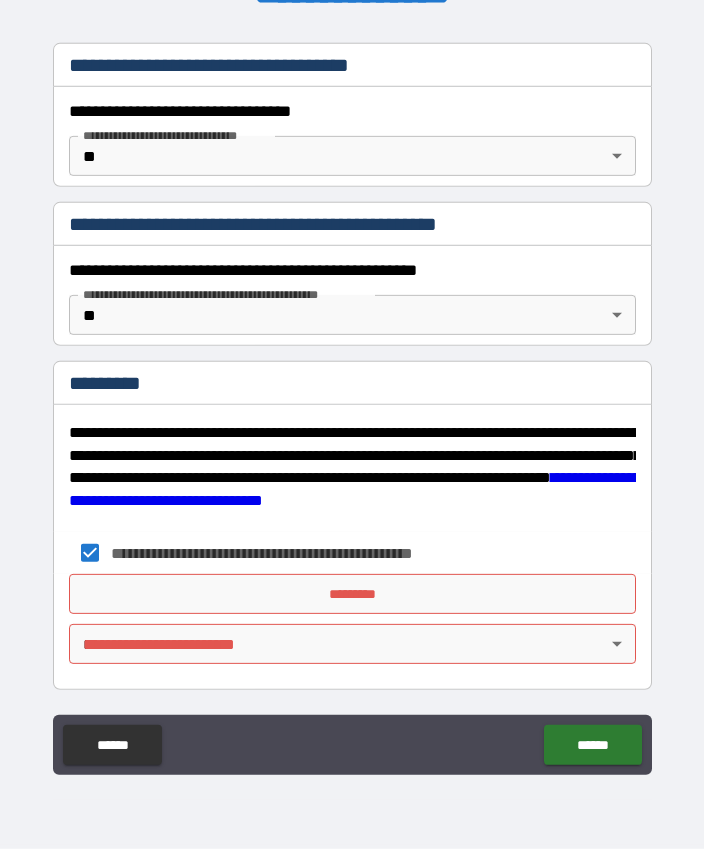 scroll, scrollTop: 1675, scrollLeft: 0, axis: vertical 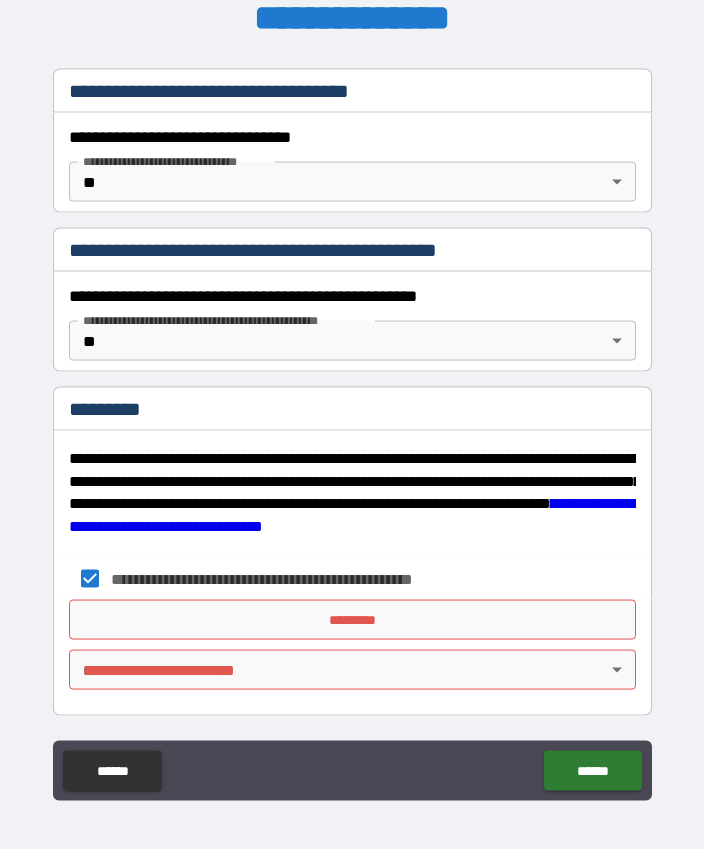 click on "*********" at bounding box center (352, 620) 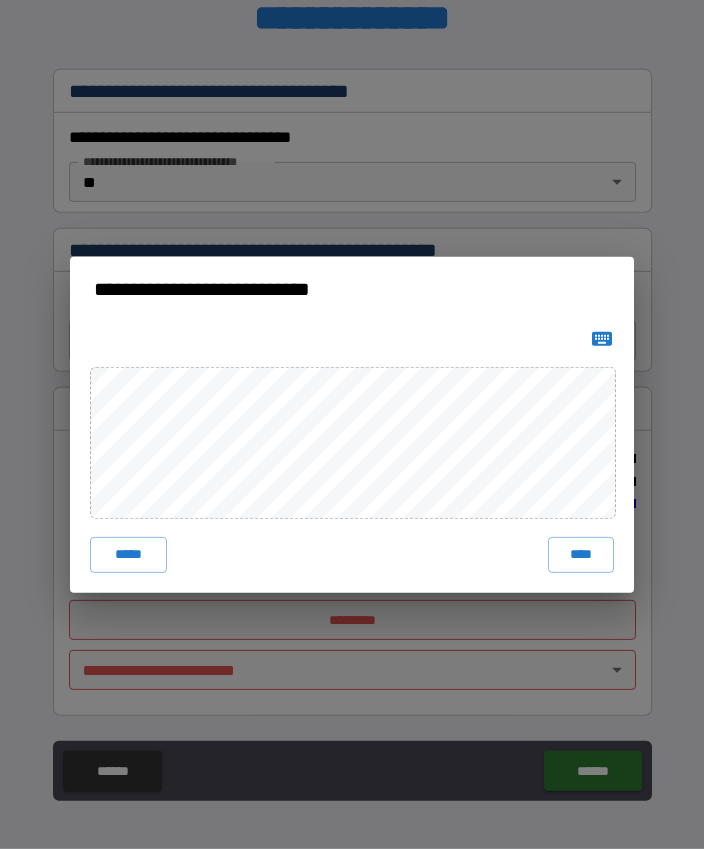click on "****" at bounding box center (581, 555) 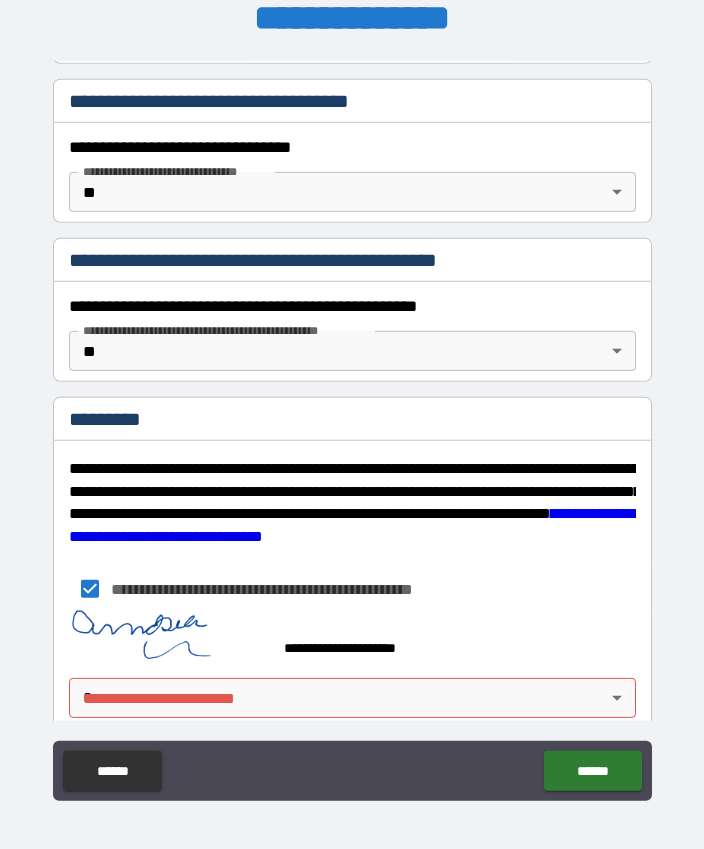 click on "**********" at bounding box center [352, 423] 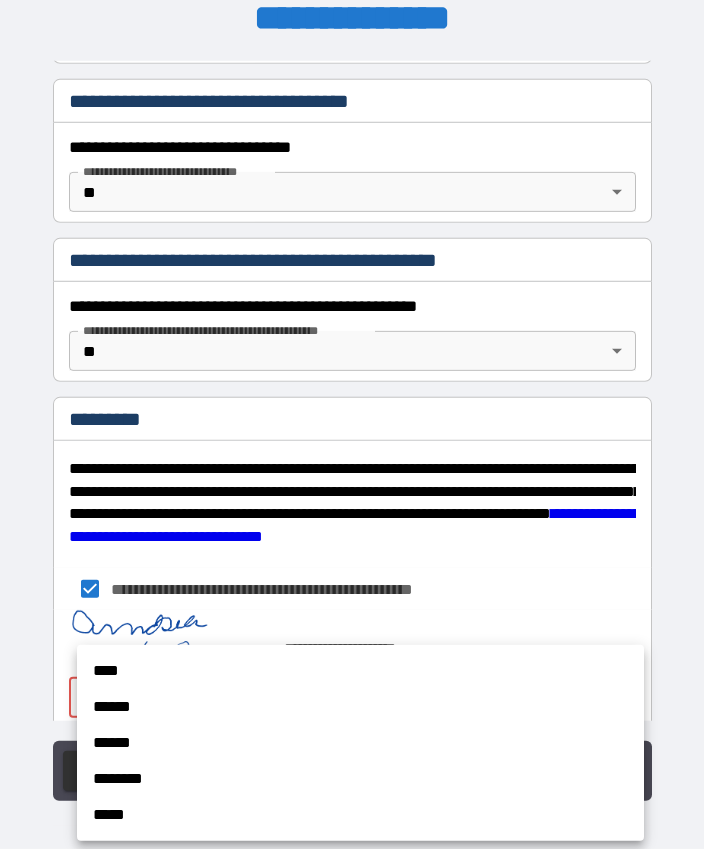 click on "****" at bounding box center [360, 671] 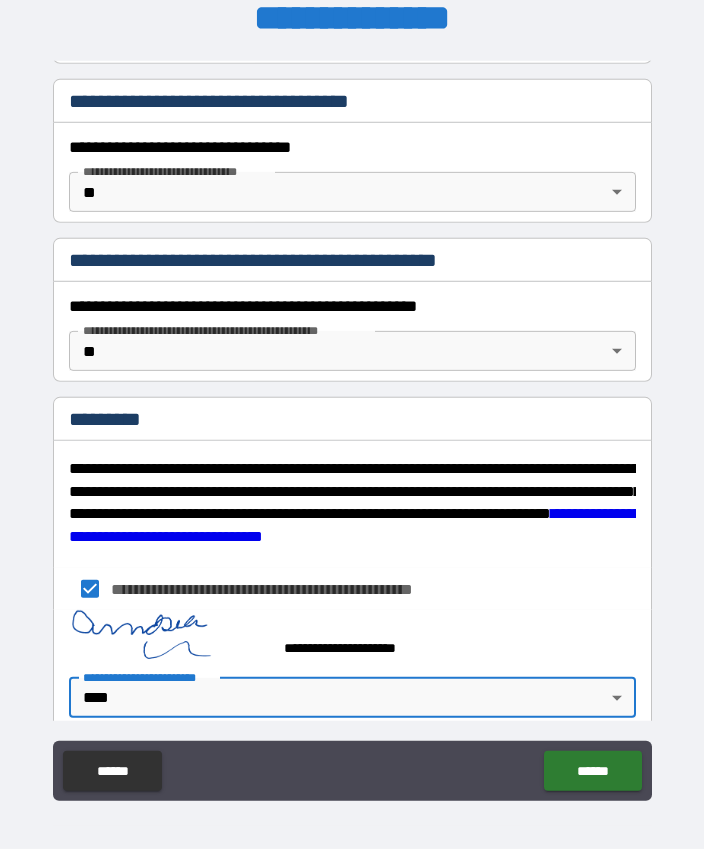 click on "******" at bounding box center [592, 771] 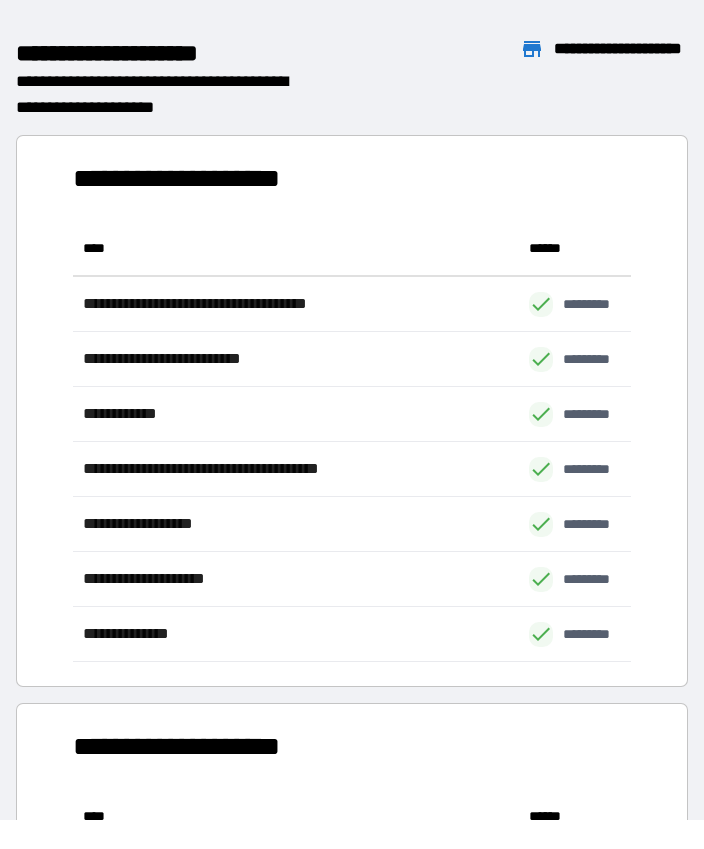 scroll, scrollTop: 1, scrollLeft: 1, axis: both 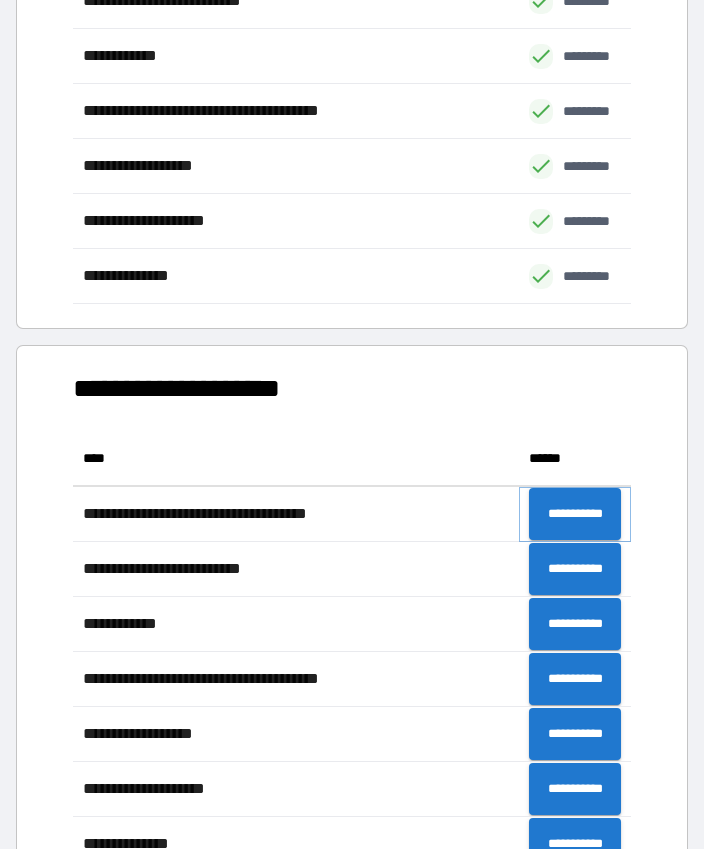 click on "**********" at bounding box center (575, 514) 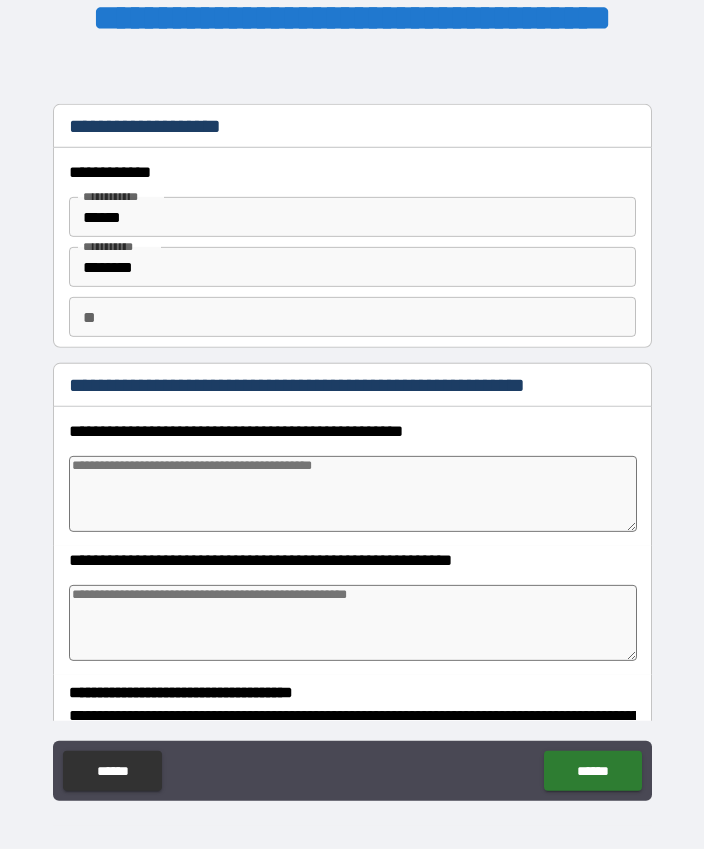 click at bounding box center (353, 494) 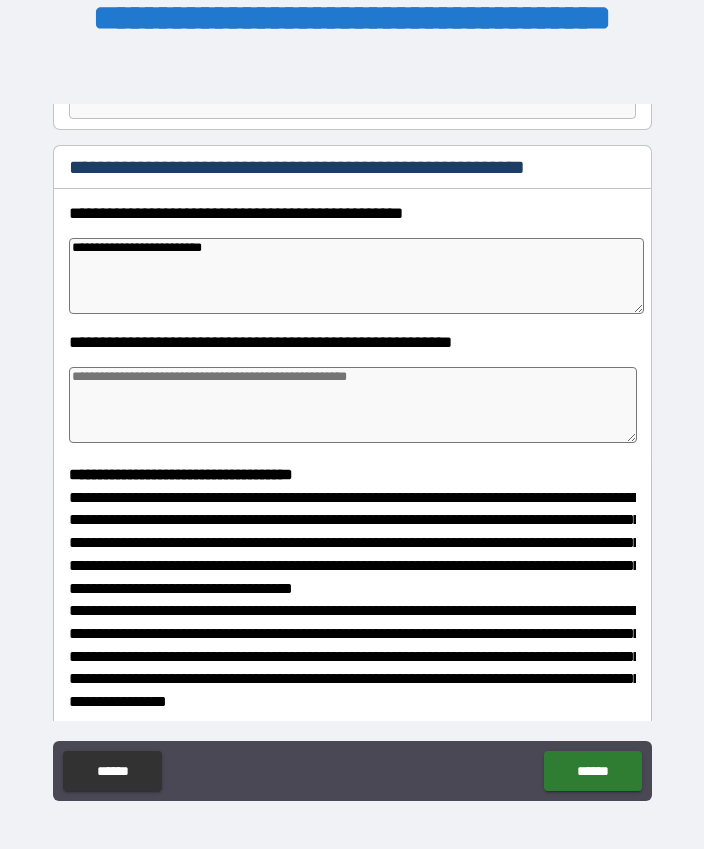 scroll, scrollTop: 217, scrollLeft: 0, axis: vertical 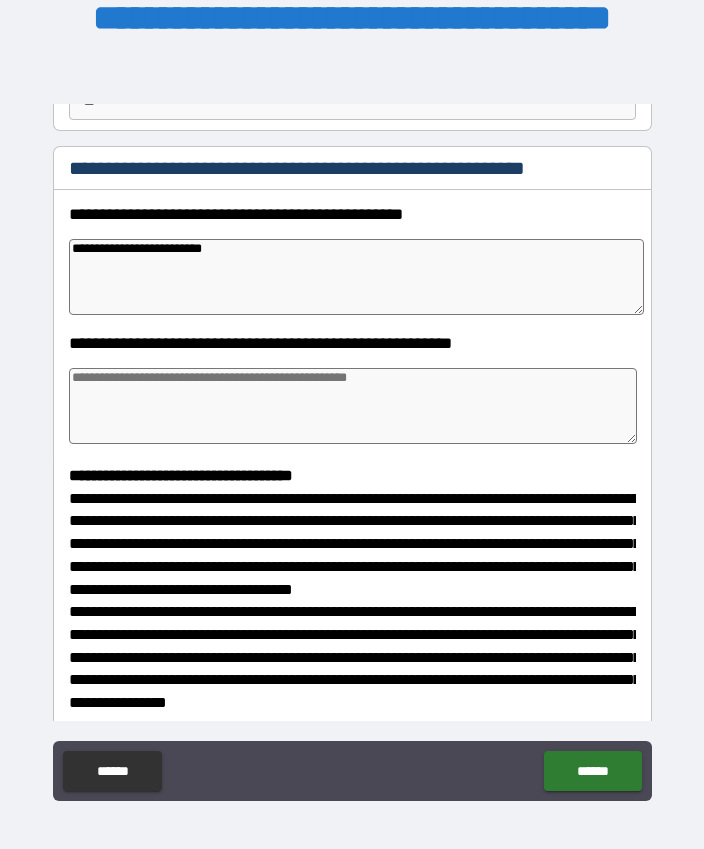 click at bounding box center [353, 406] 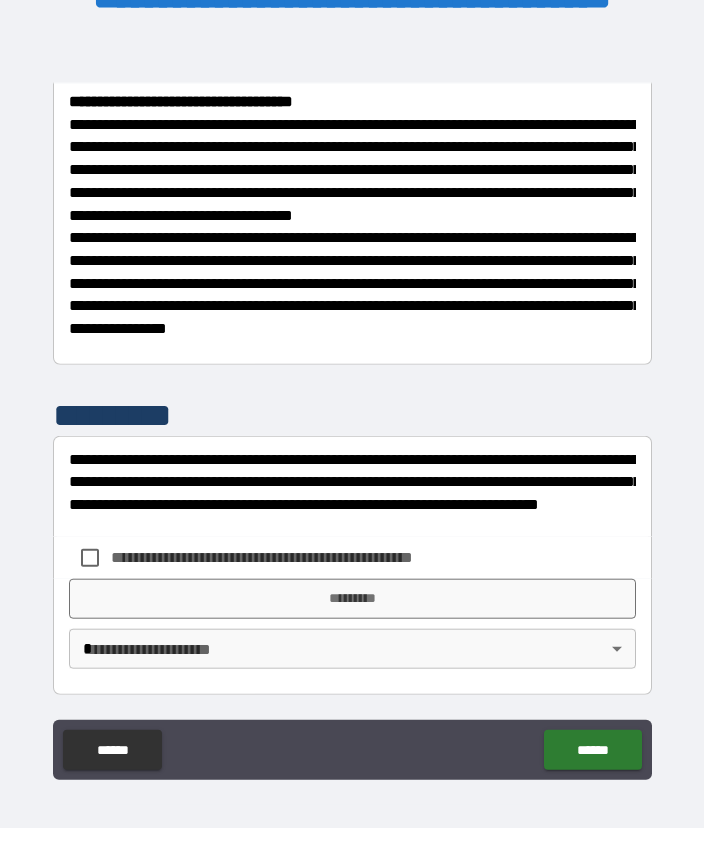 scroll, scrollTop: 583, scrollLeft: 0, axis: vertical 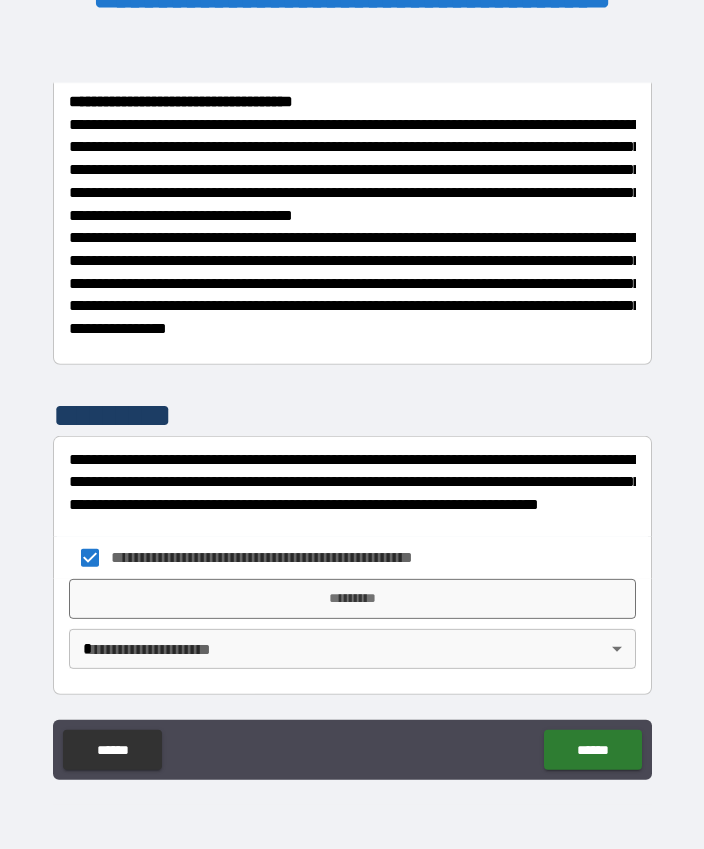 click on "*********" at bounding box center (352, 599) 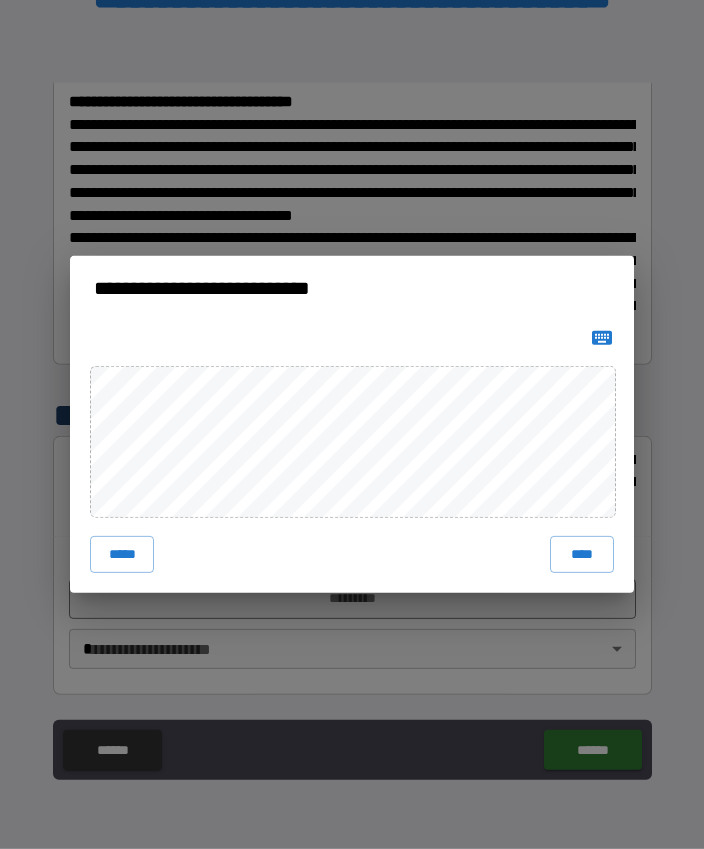 scroll, scrollTop: 51, scrollLeft: 0, axis: vertical 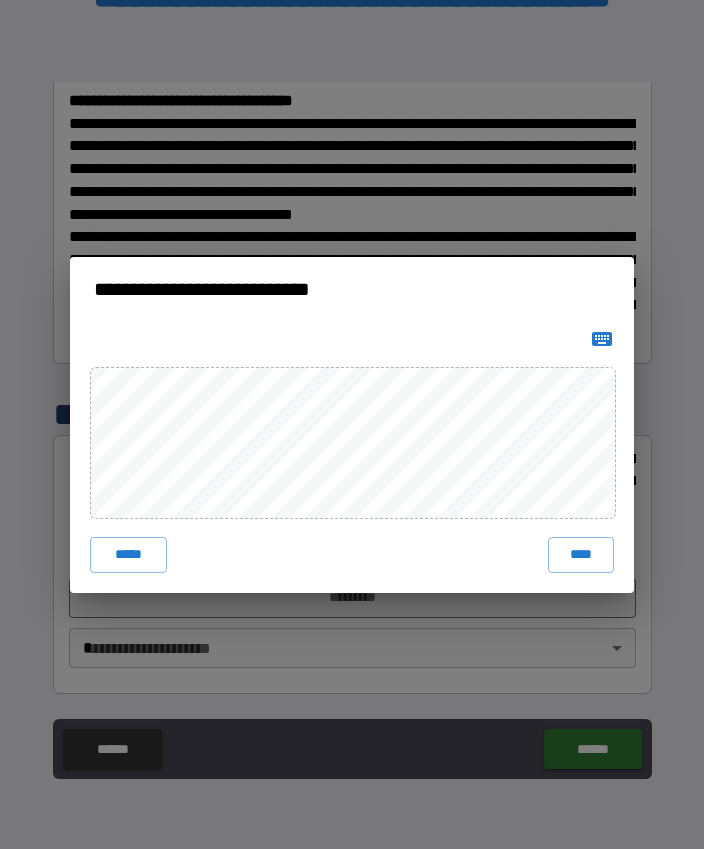 click on "****" at bounding box center [581, 555] 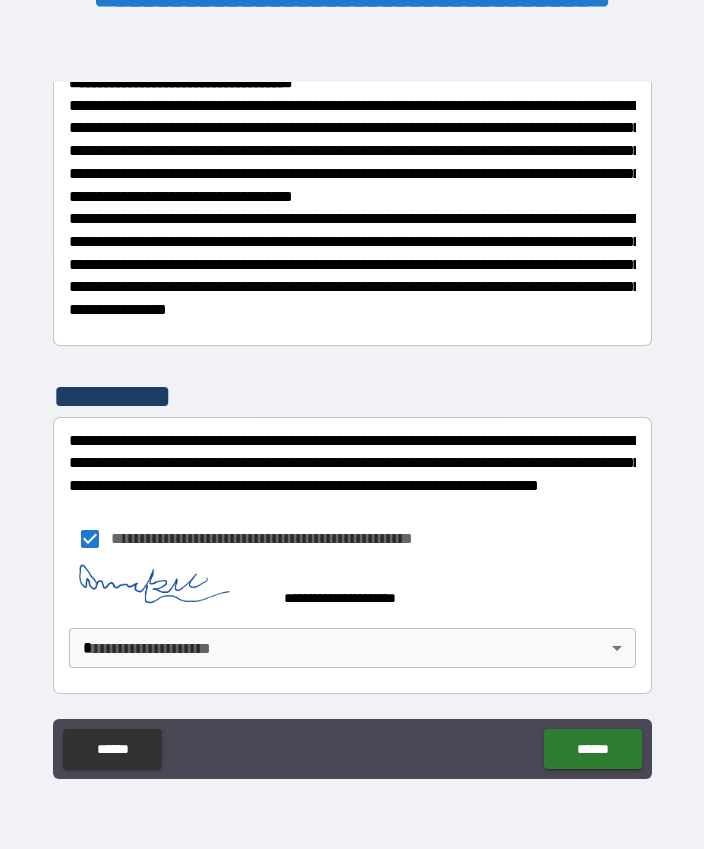 scroll, scrollTop: 601, scrollLeft: 0, axis: vertical 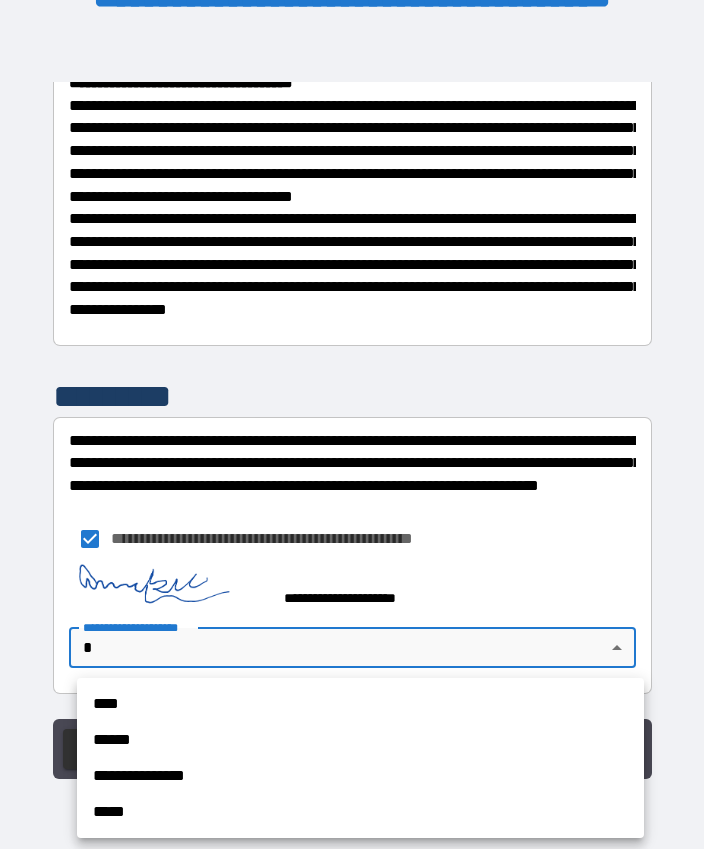 click on "**********" at bounding box center [360, 776] 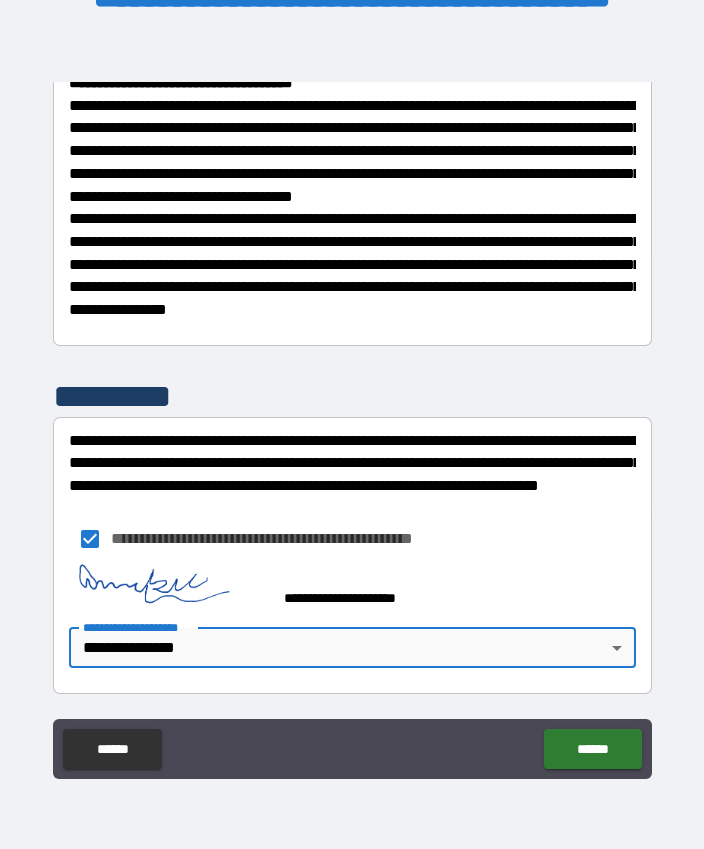 click on "******" at bounding box center [592, 749] 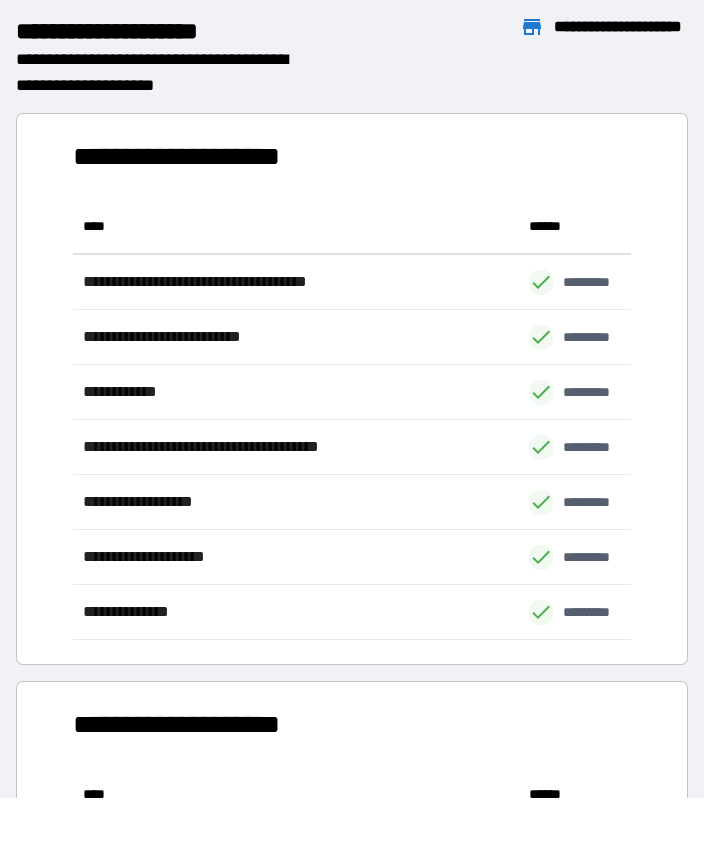 scroll, scrollTop: 1, scrollLeft: 1, axis: both 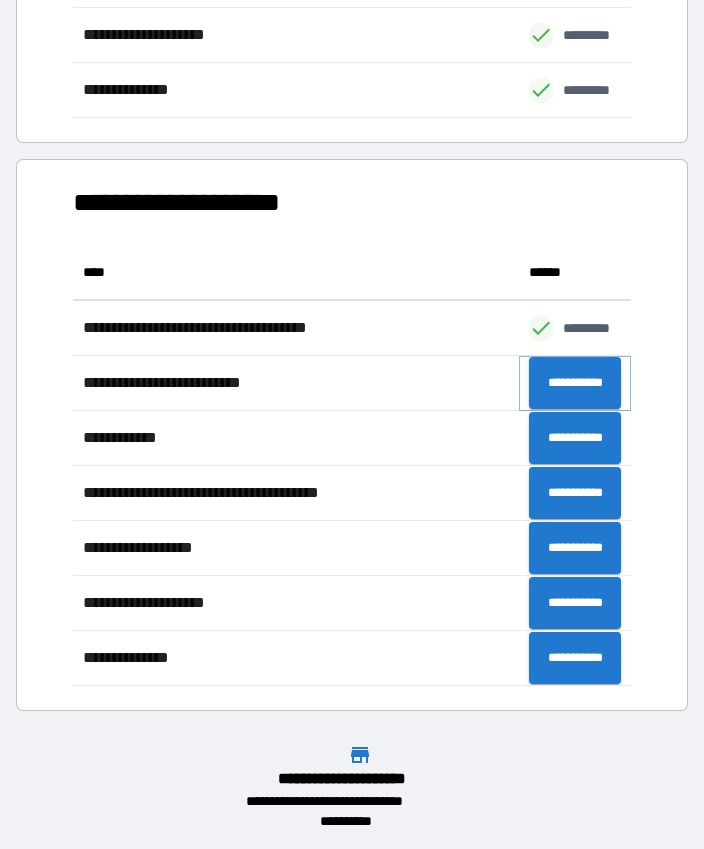 click on "**********" at bounding box center [575, 383] 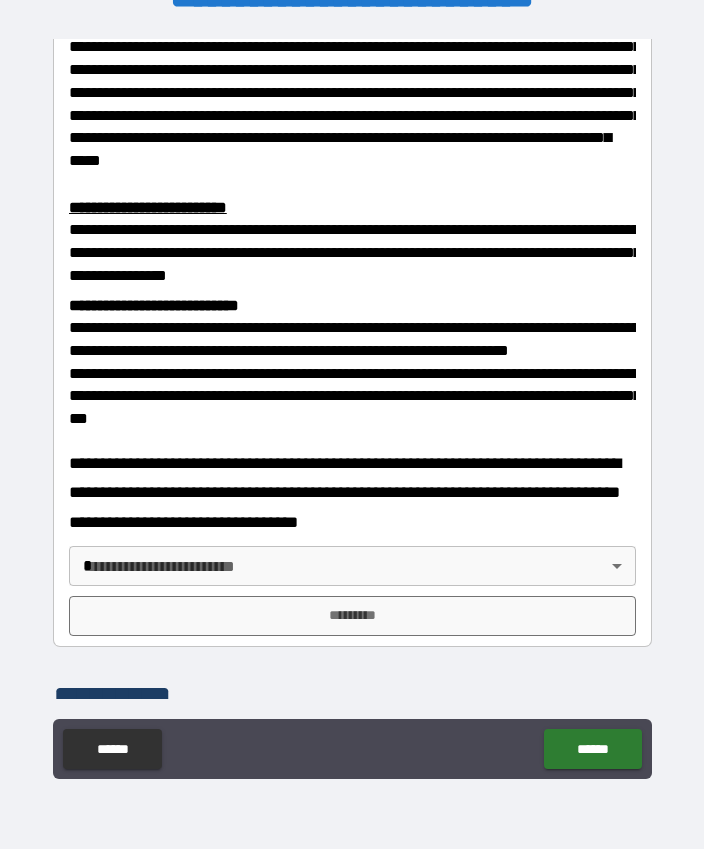 scroll, scrollTop: 606, scrollLeft: 0, axis: vertical 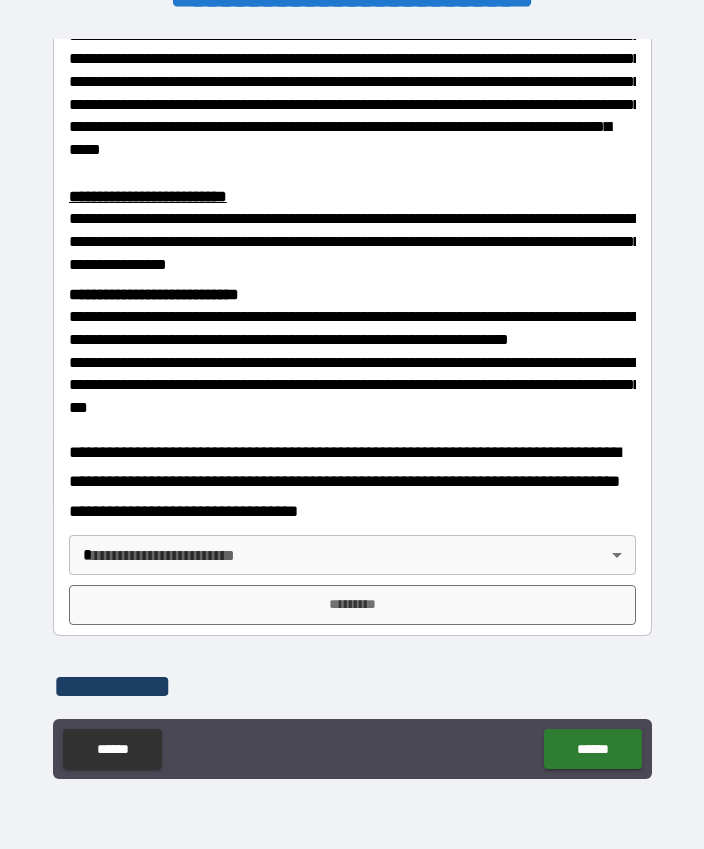 click on "**********" at bounding box center (352, 401) 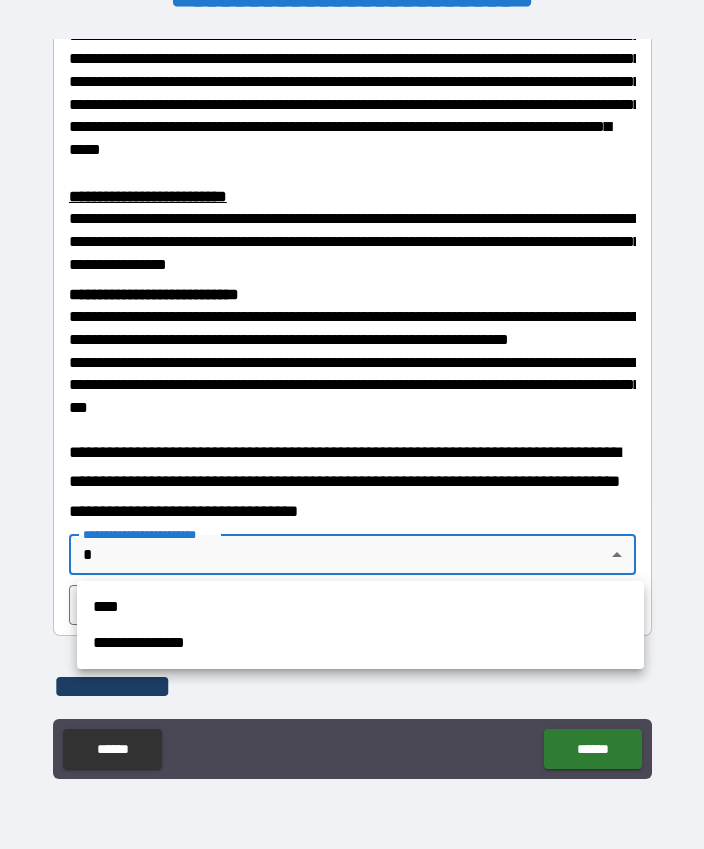 click on "**********" at bounding box center [360, 643] 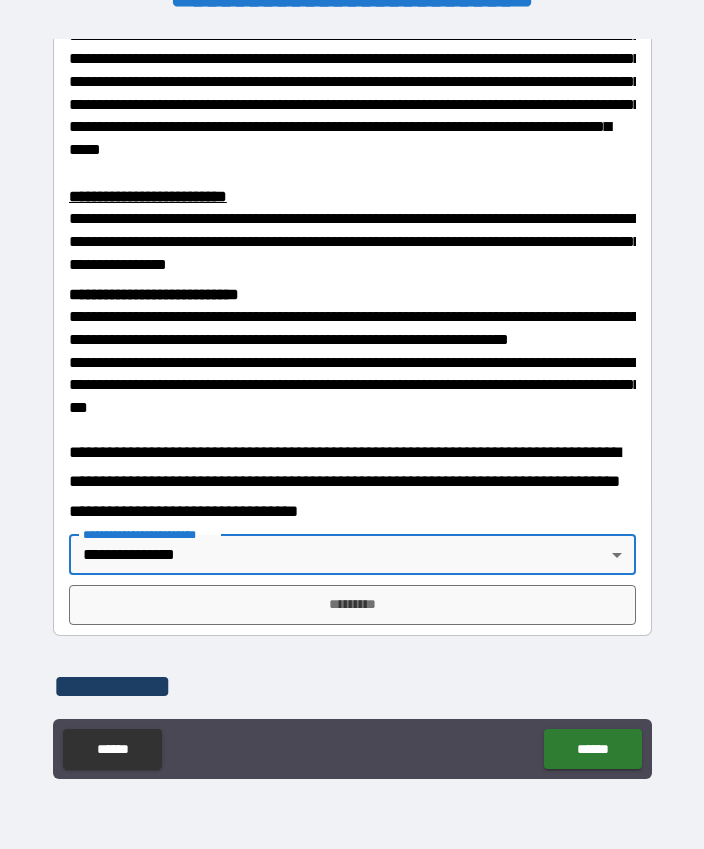 click on "*********" at bounding box center [352, 605] 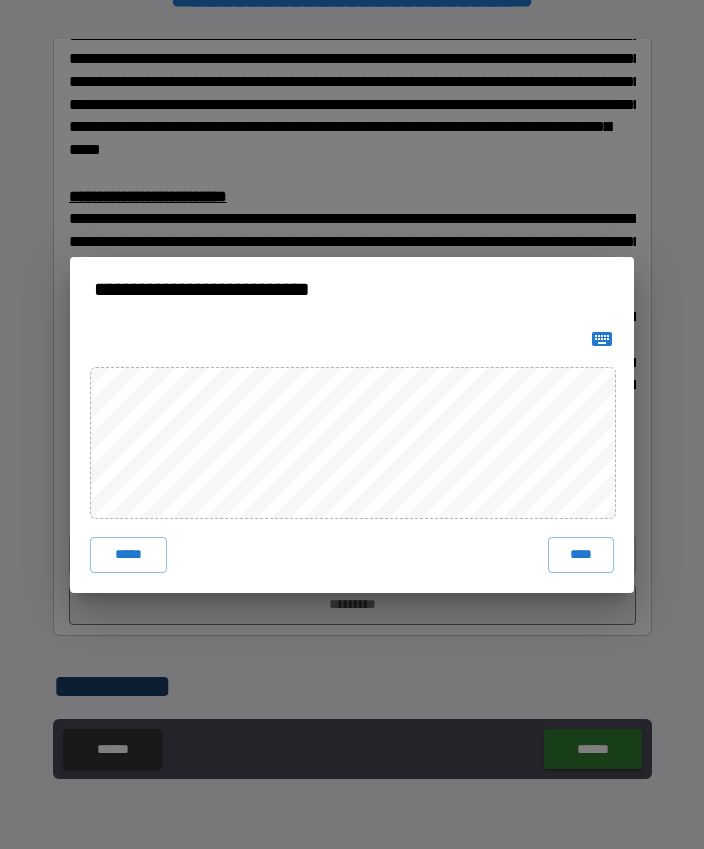 click on "****" at bounding box center [581, 555] 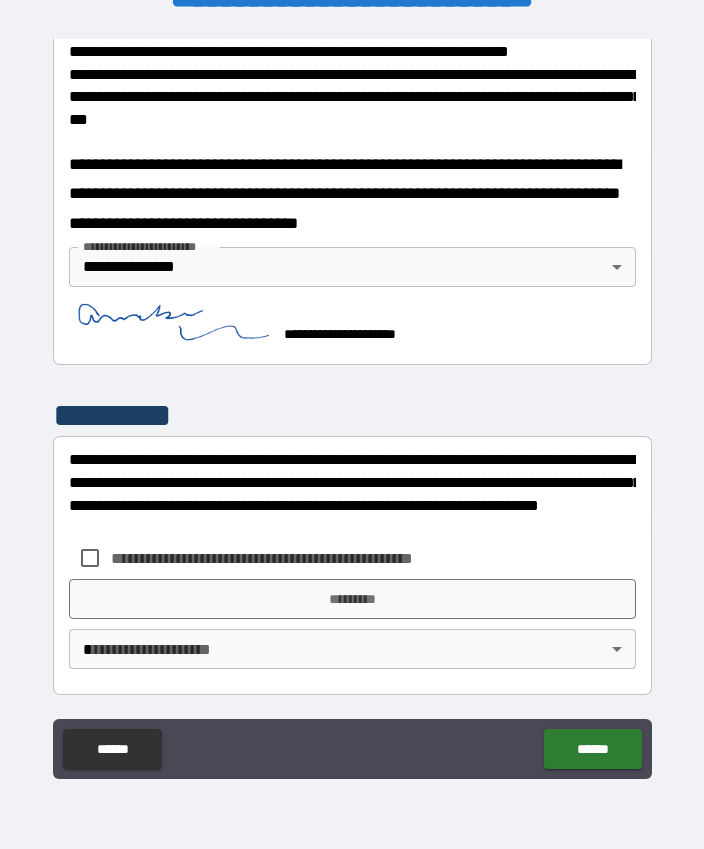scroll, scrollTop: 892, scrollLeft: 0, axis: vertical 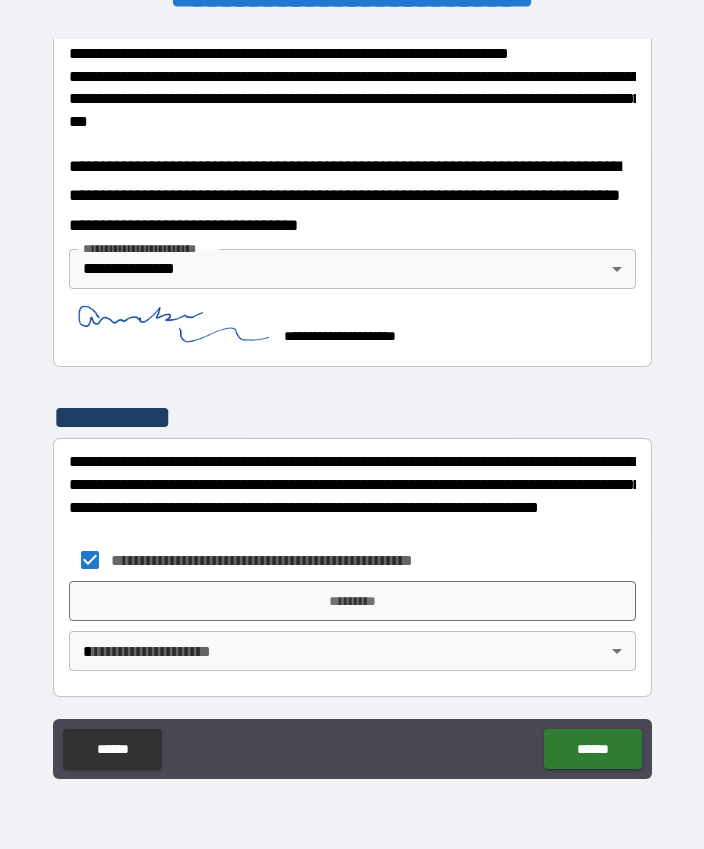 click on "*********" at bounding box center [352, 601] 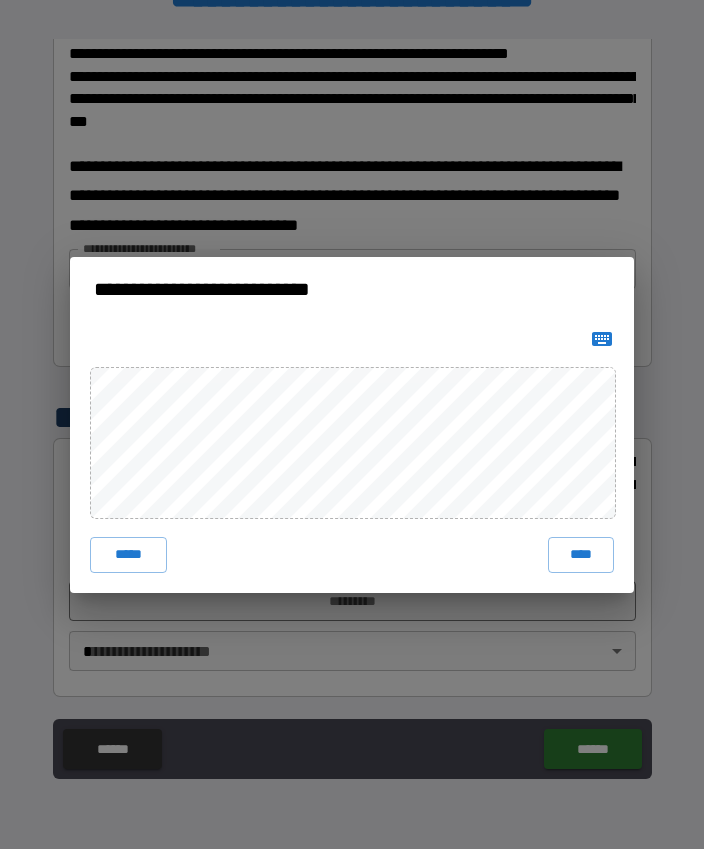 click on "****" at bounding box center [581, 555] 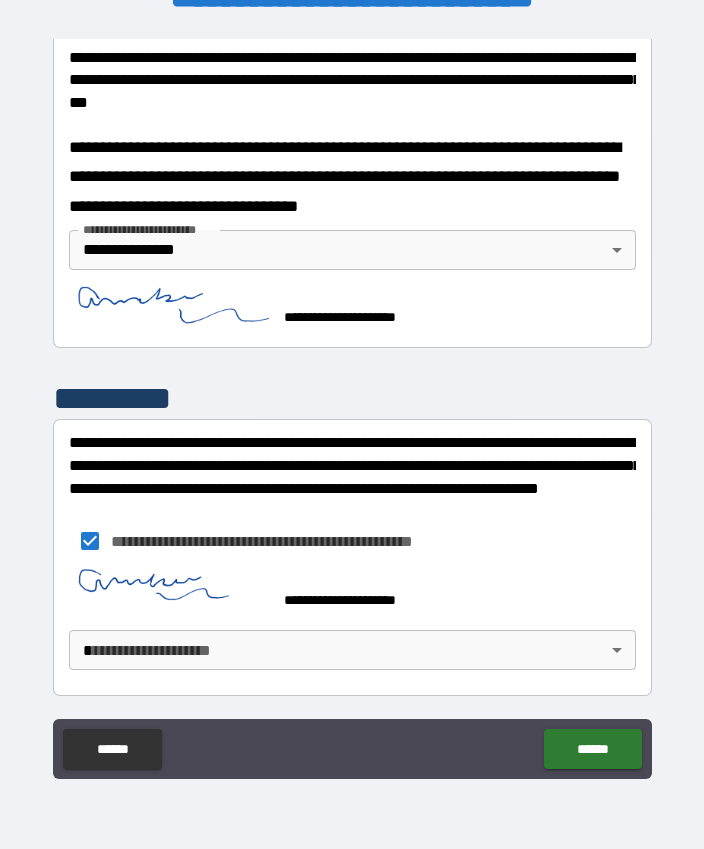 scroll, scrollTop: 910, scrollLeft: 0, axis: vertical 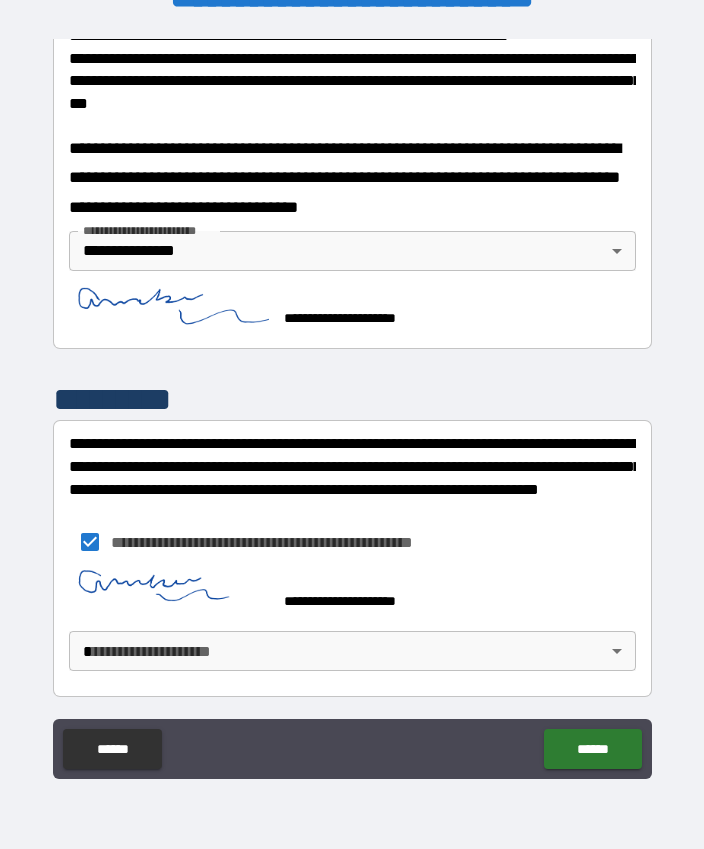 click on "**********" at bounding box center [352, 401] 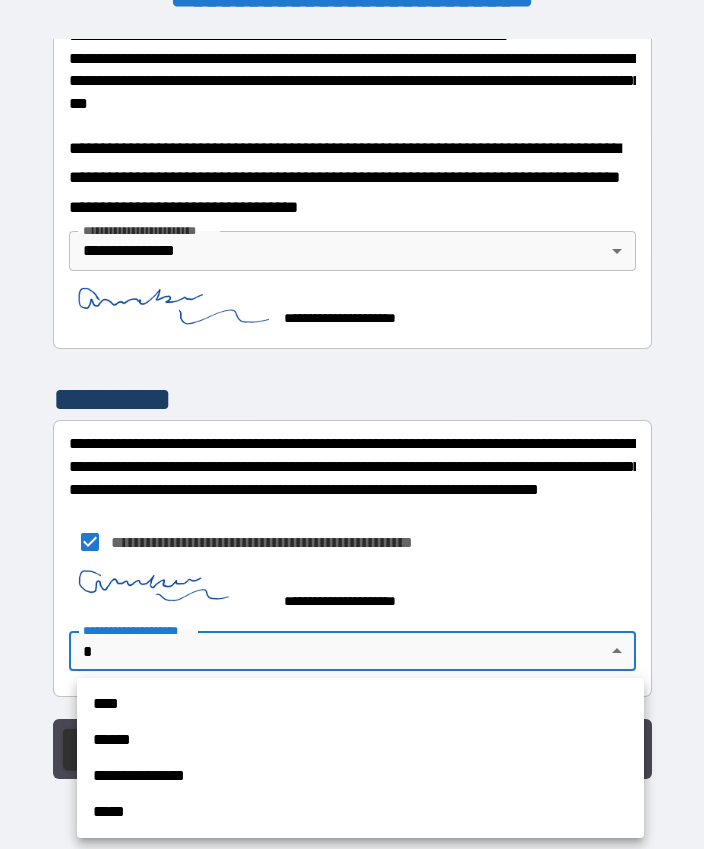 click on "**********" at bounding box center [360, 776] 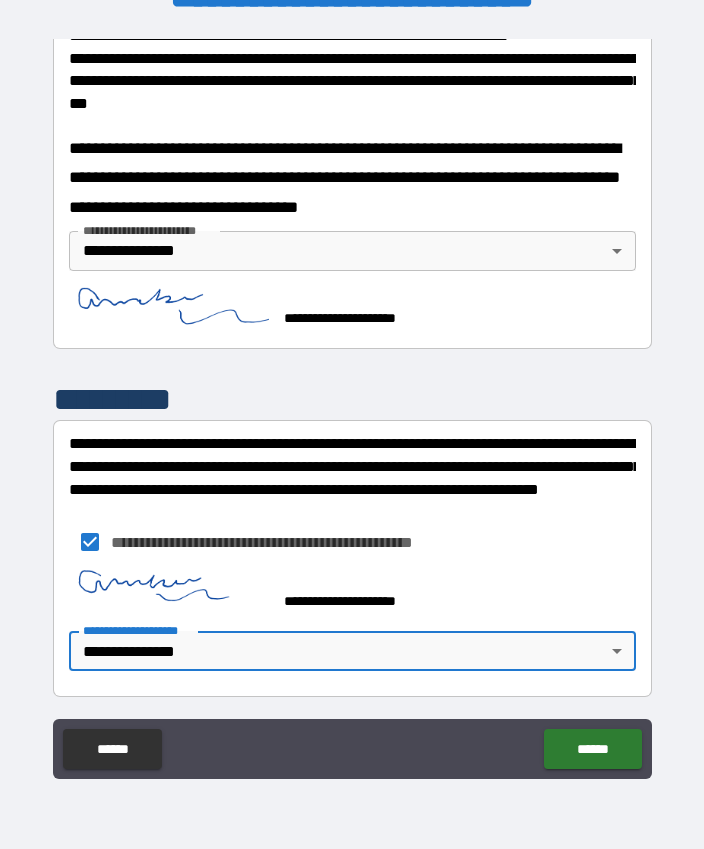 click on "******" at bounding box center [592, 749] 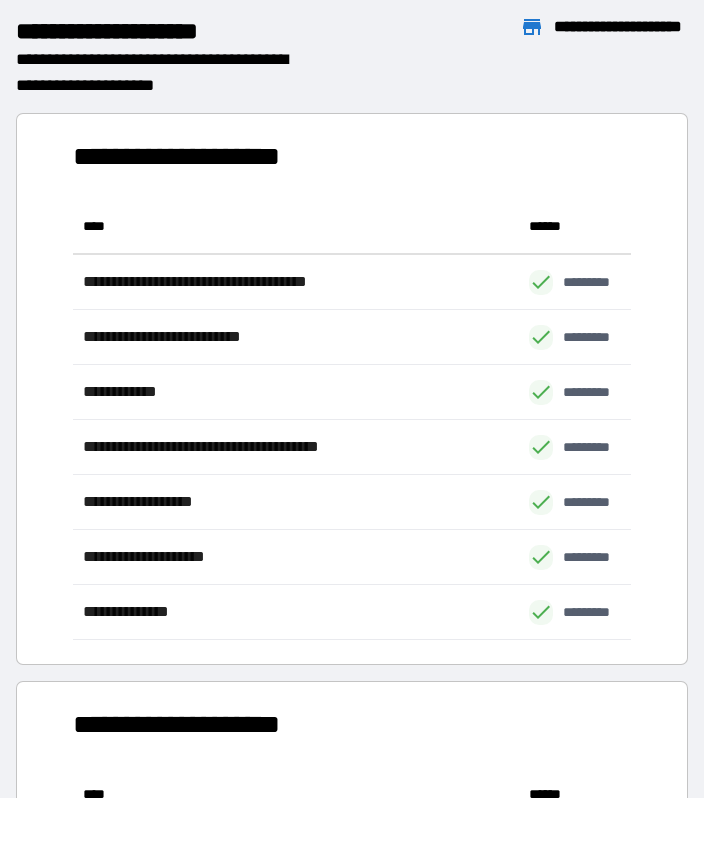 scroll, scrollTop: 441, scrollLeft: 559, axis: both 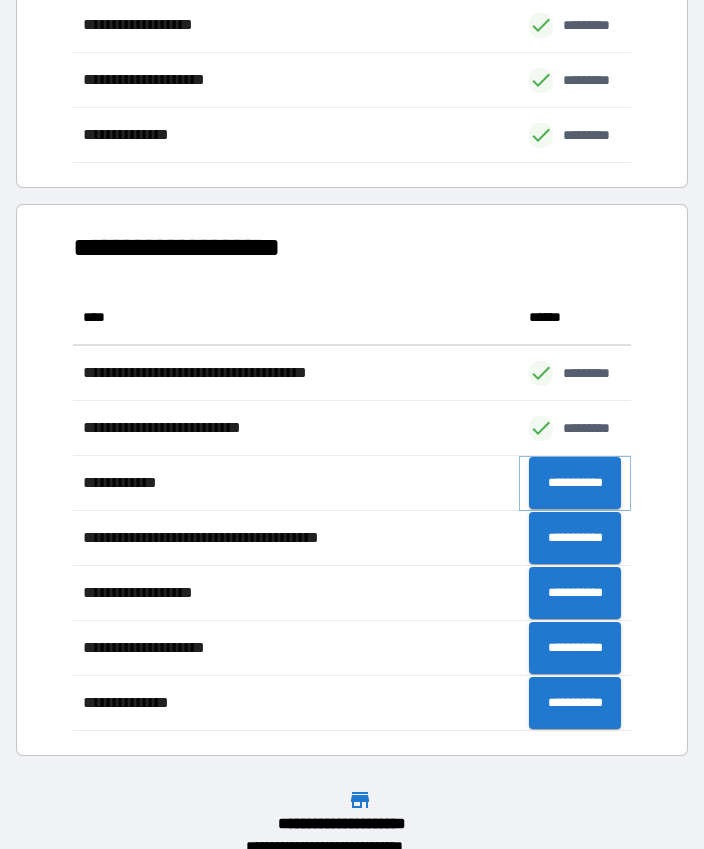 click on "**********" at bounding box center (575, 483) 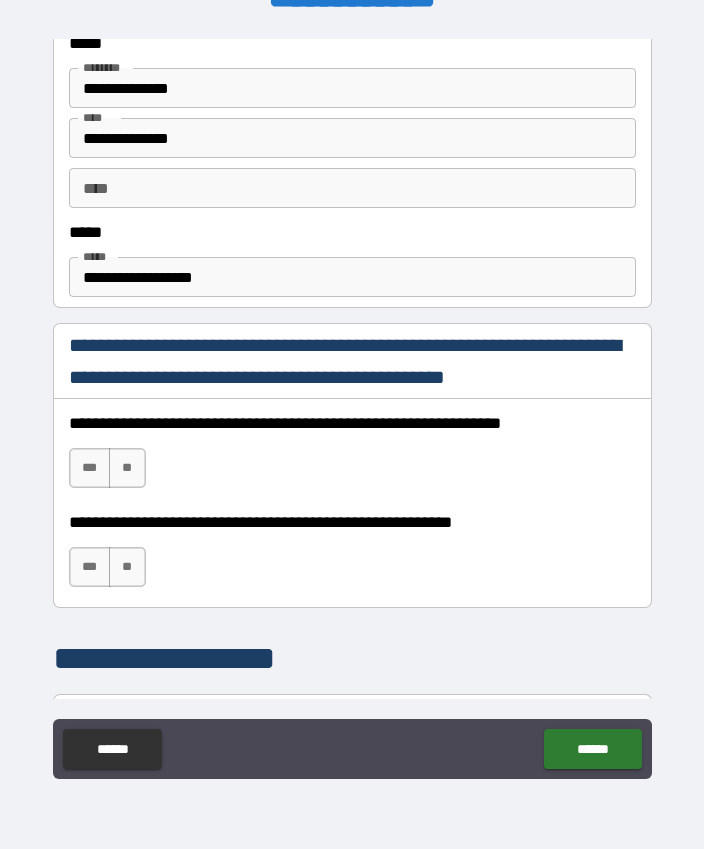 scroll, scrollTop: 1074, scrollLeft: 0, axis: vertical 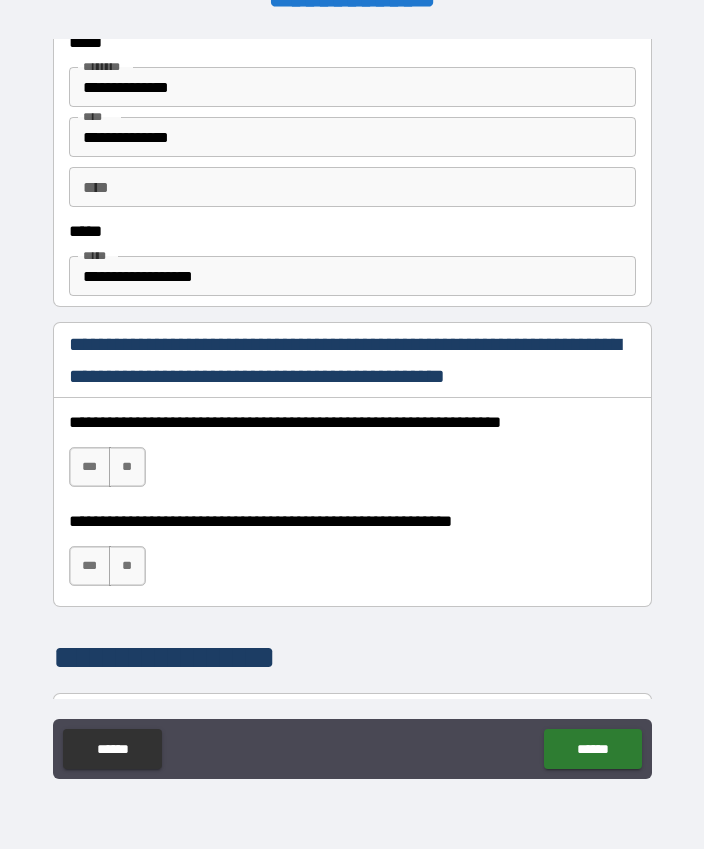 click on "***" at bounding box center [90, 467] 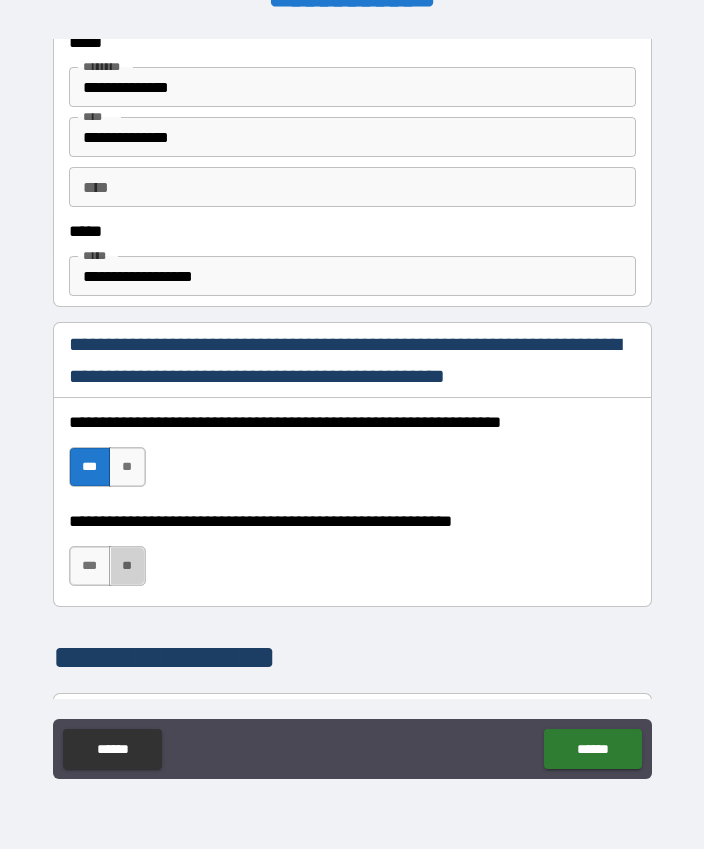 click on "**" at bounding box center (127, 566) 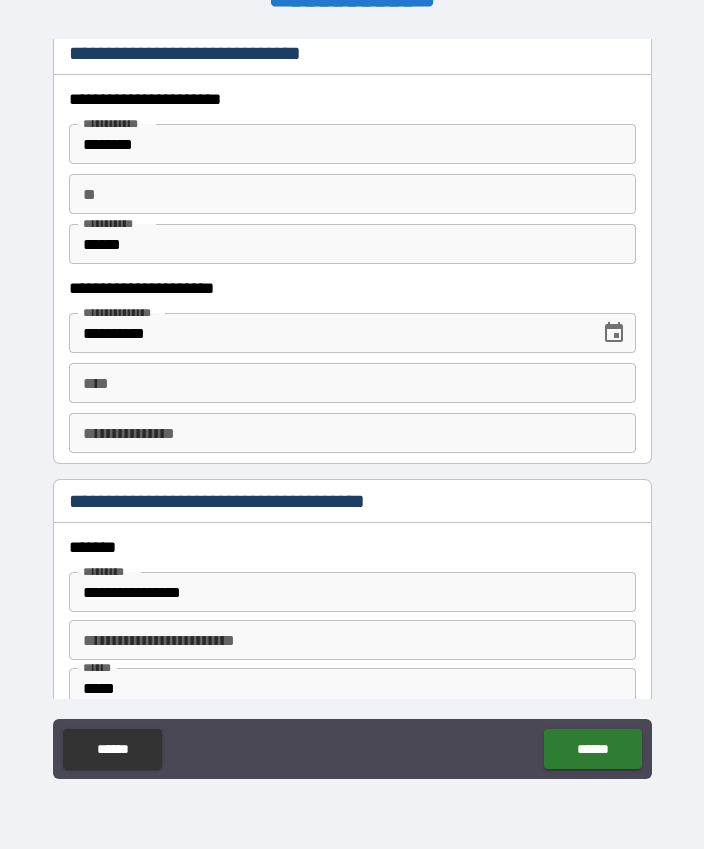 scroll, scrollTop: 1925, scrollLeft: 0, axis: vertical 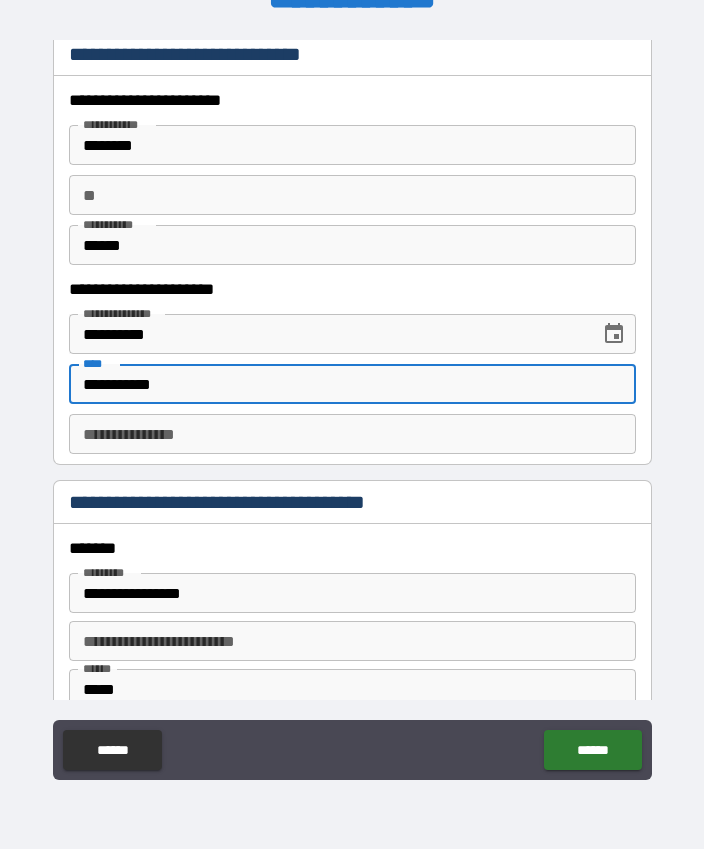 click on "**********" at bounding box center [352, 434] 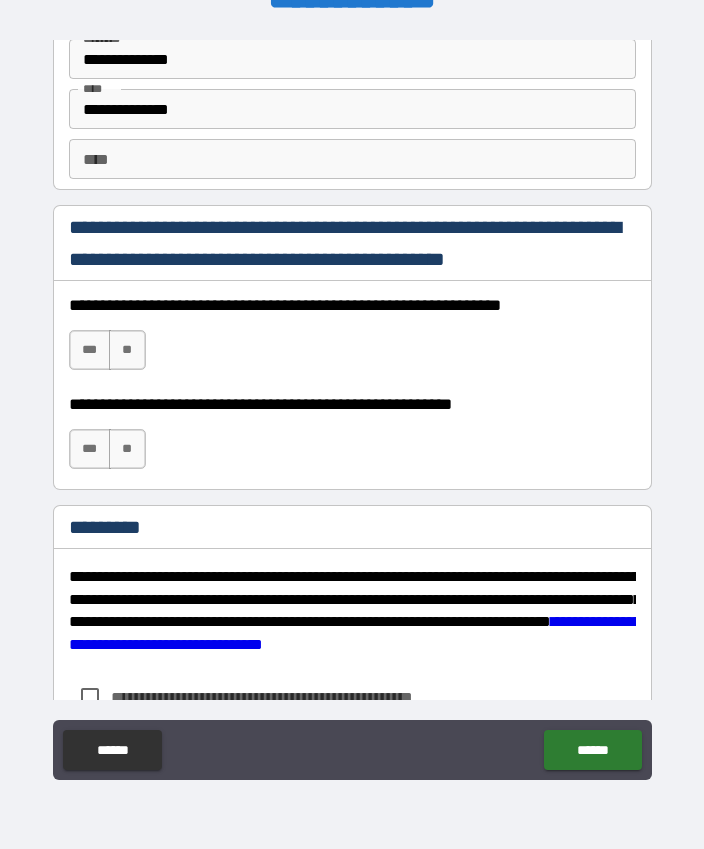 scroll, scrollTop: 2832, scrollLeft: 0, axis: vertical 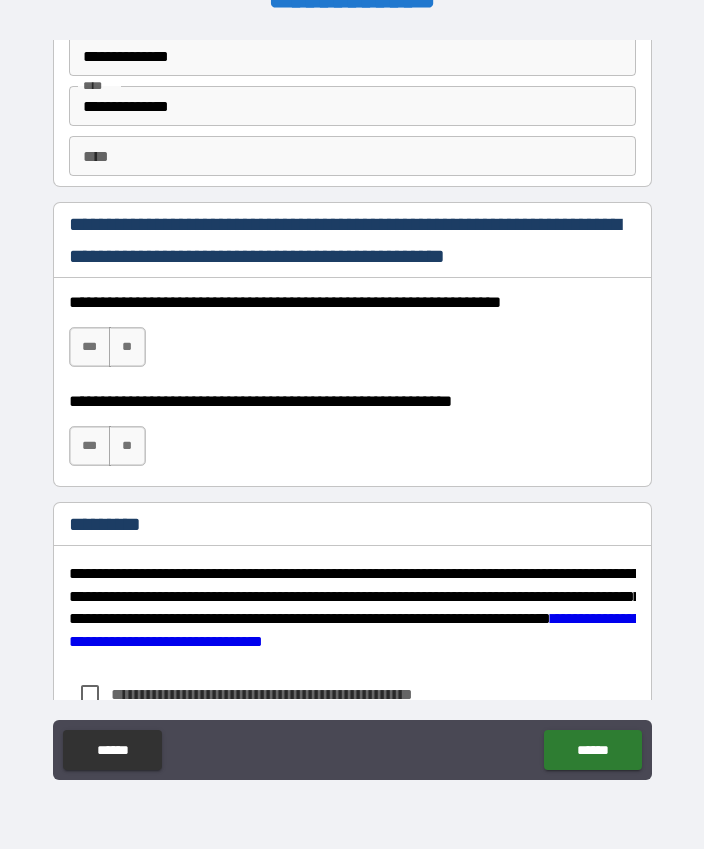 click on "**********" at bounding box center (352, 337) 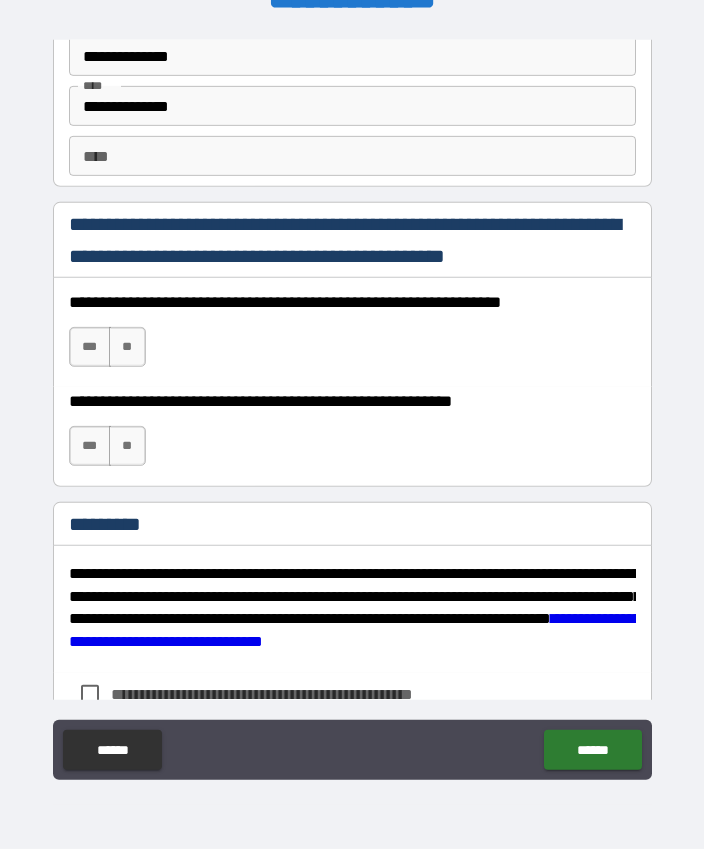 scroll, scrollTop: 51, scrollLeft: 0, axis: vertical 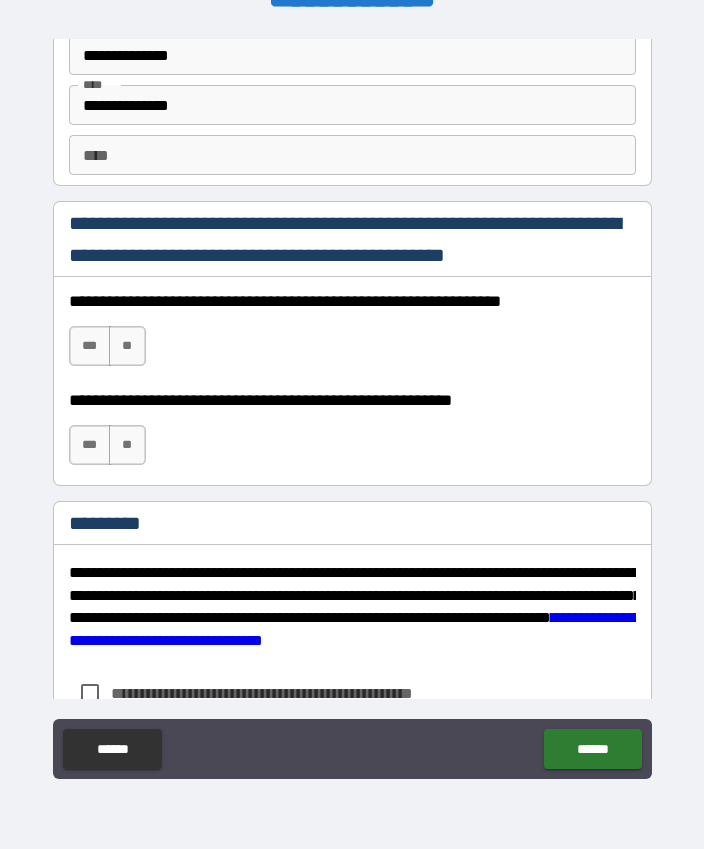 click on "***" at bounding box center (90, 346) 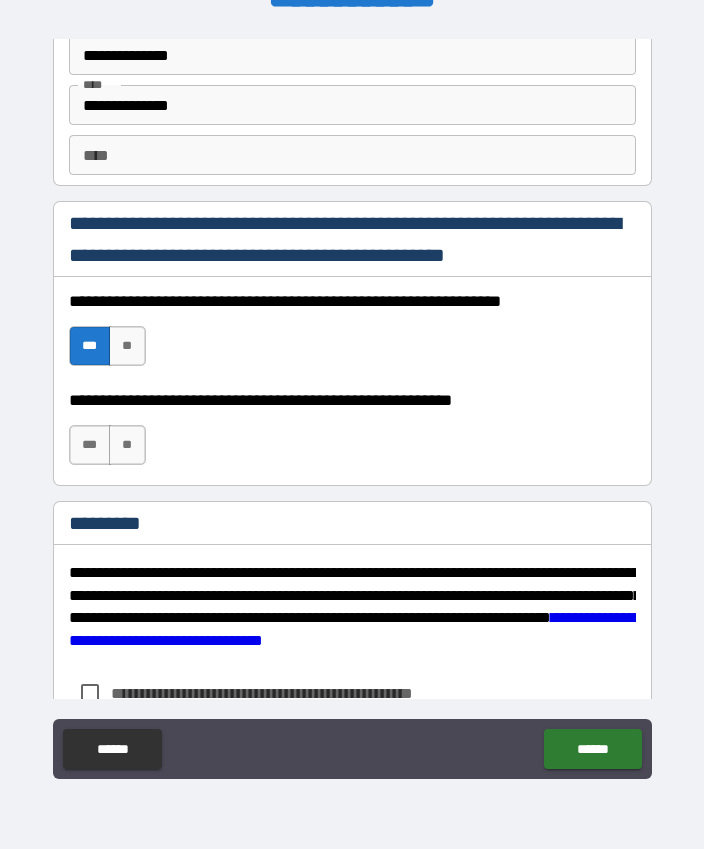 click on "**" at bounding box center [127, 445] 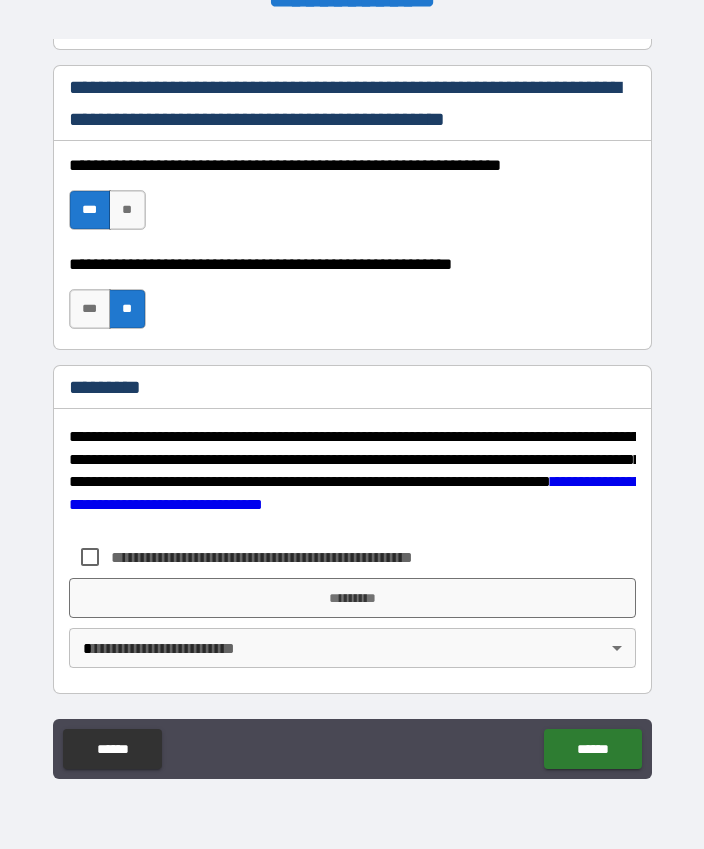 scroll, scrollTop: 2968, scrollLeft: 0, axis: vertical 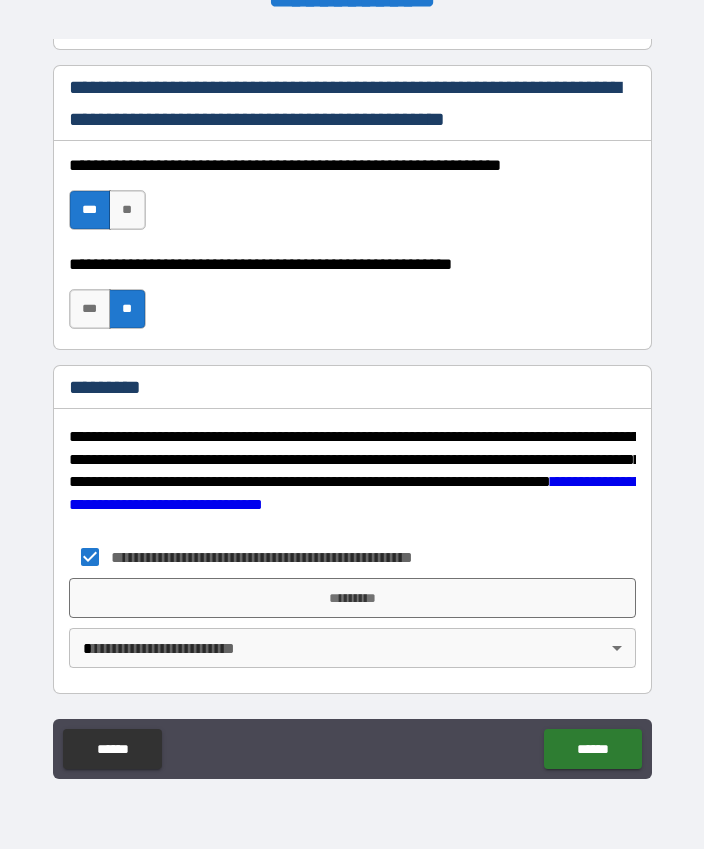 click on "*********" at bounding box center (352, 598) 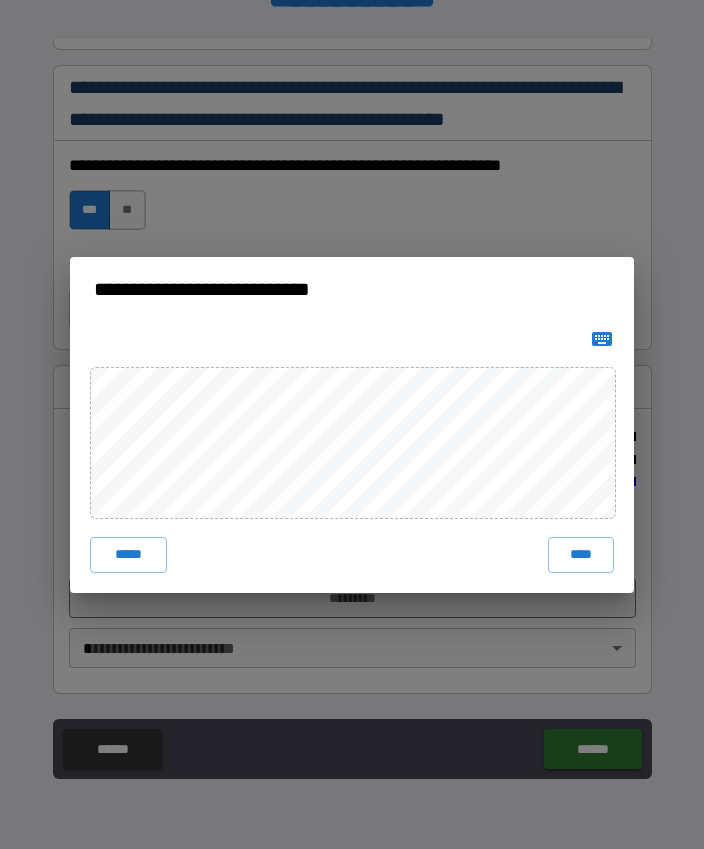 click on "****" at bounding box center (581, 555) 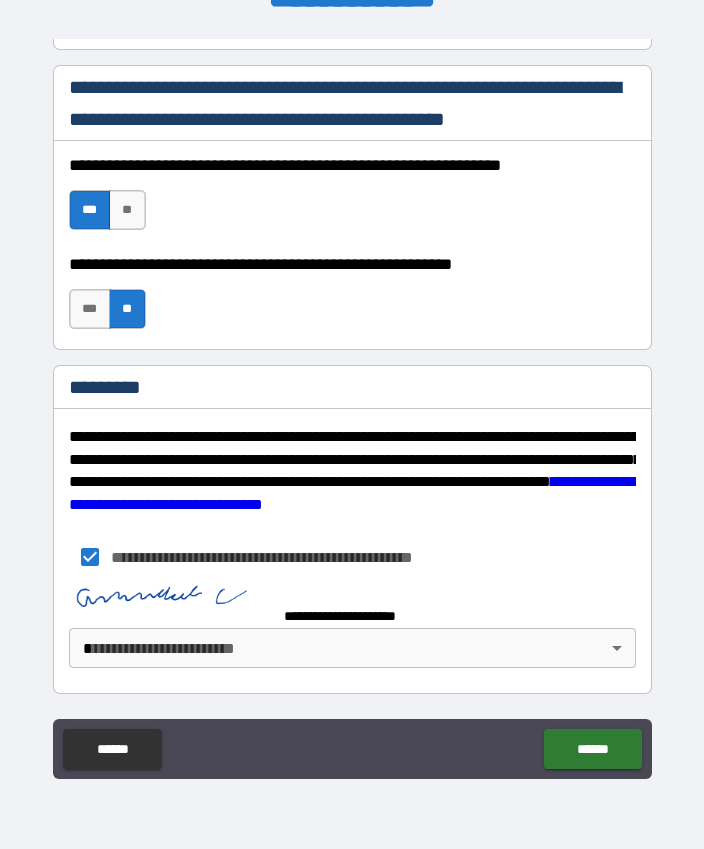 scroll, scrollTop: 2958, scrollLeft: 0, axis: vertical 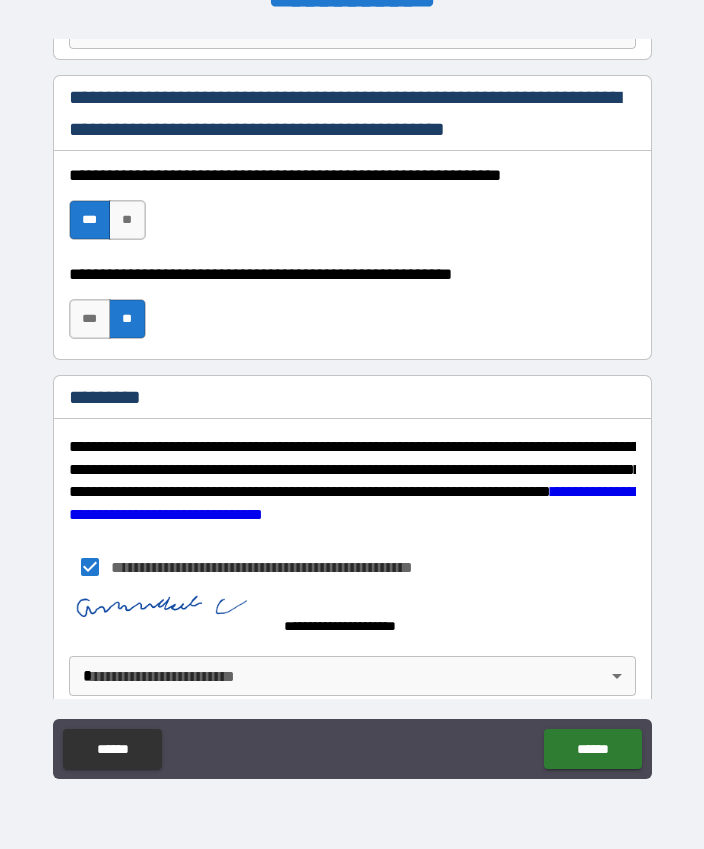 click on "******" at bounding box center (592, 749) 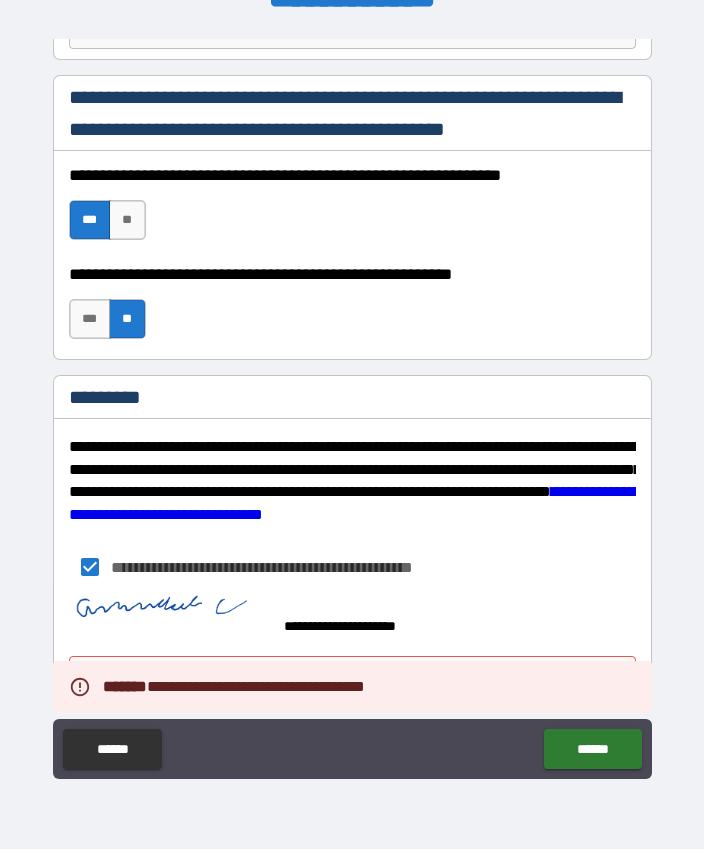 click on "******" at bounding box center (592, 749) 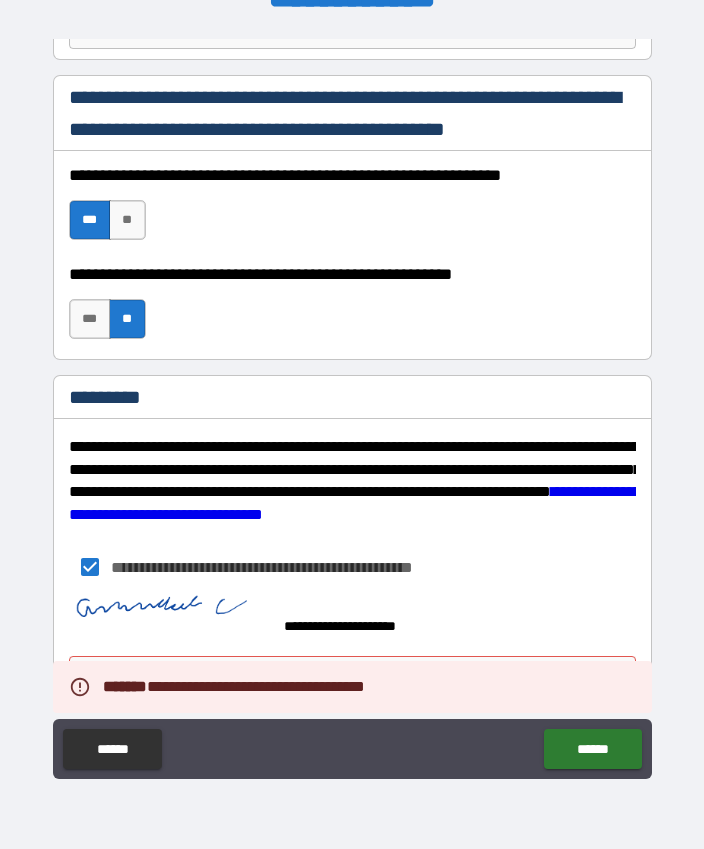 click on "**********" at bounding box center [352, 401] 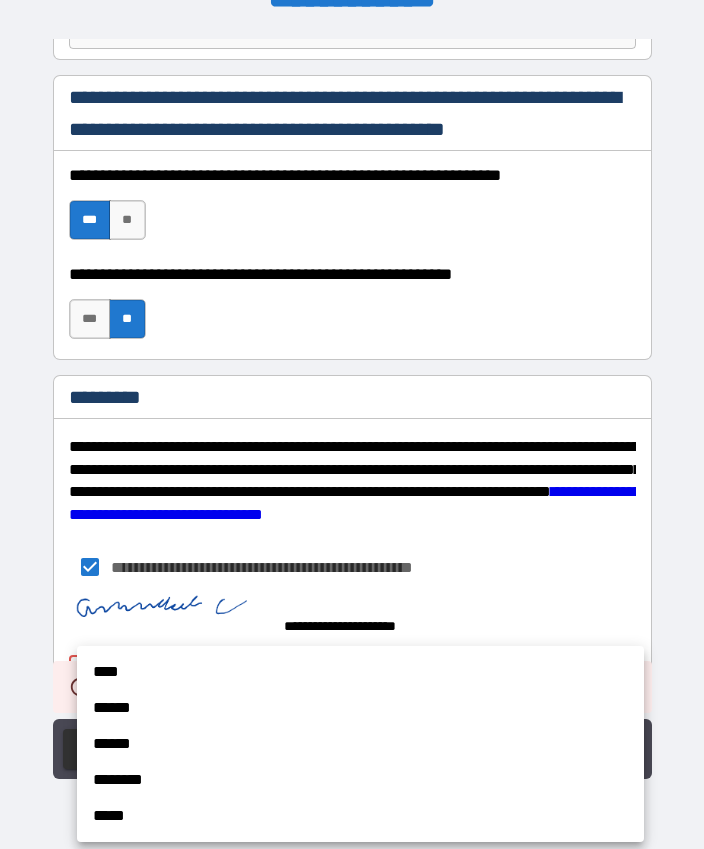 click on "********" at bounding box center (360, 780) 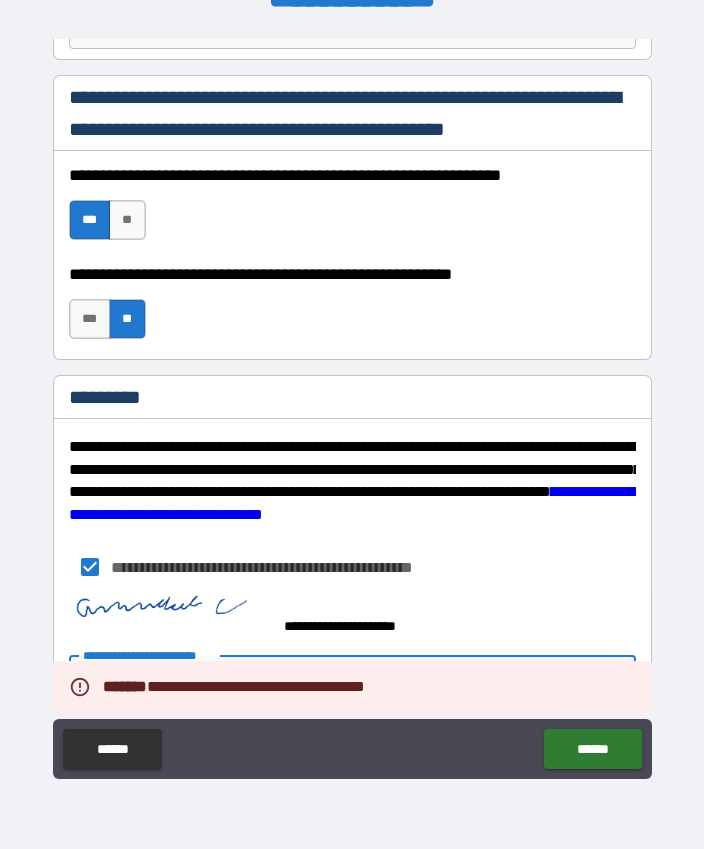 click on "******" at bounding box center (592, 749) 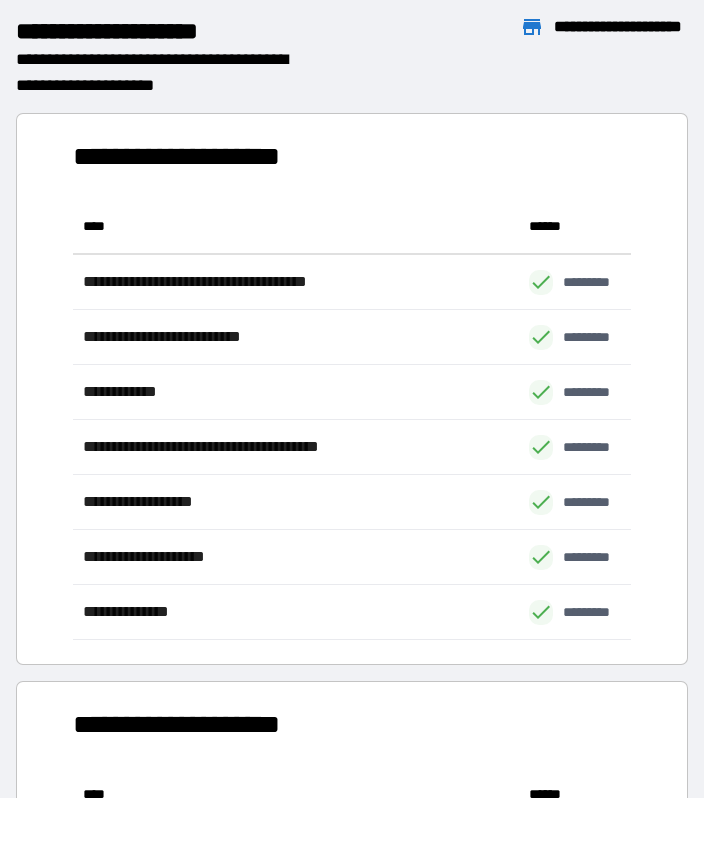scroll, scrollTop: 1, scrollLeft: 1, axis: both 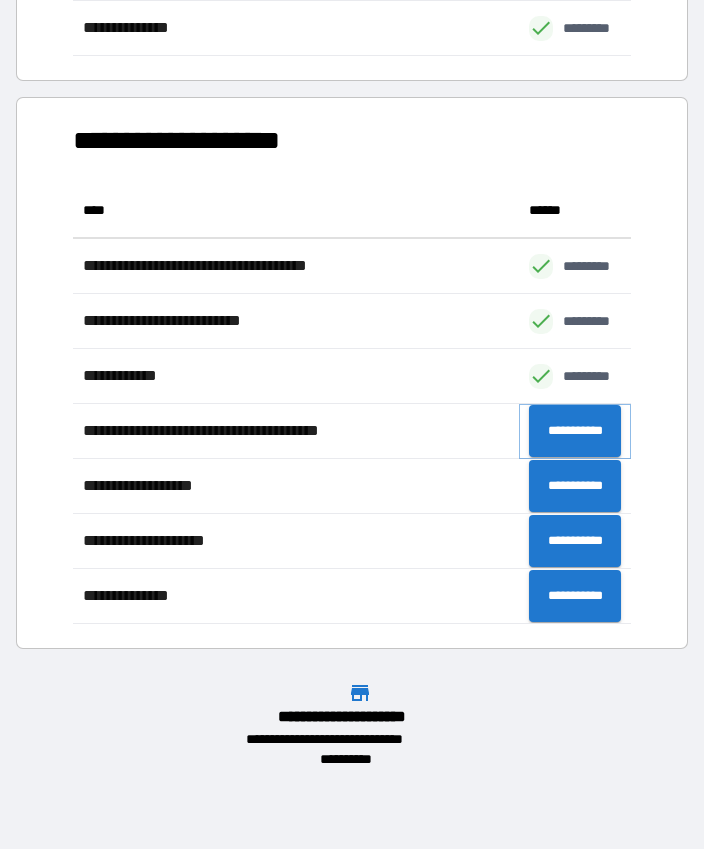 click on "**********" at bounding box center [575, 431] 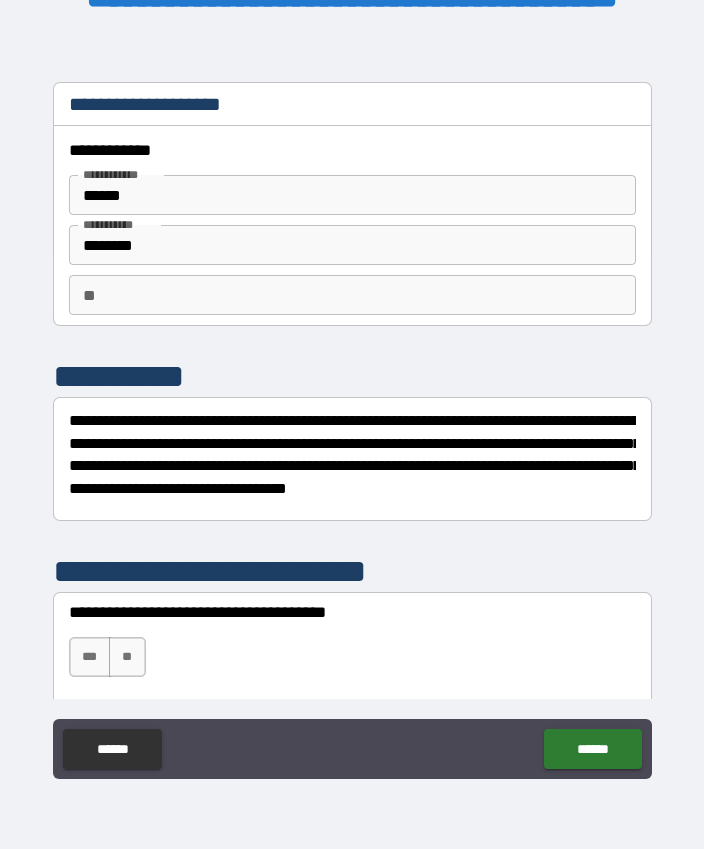 click on "***" at bounding box center [90, 657] 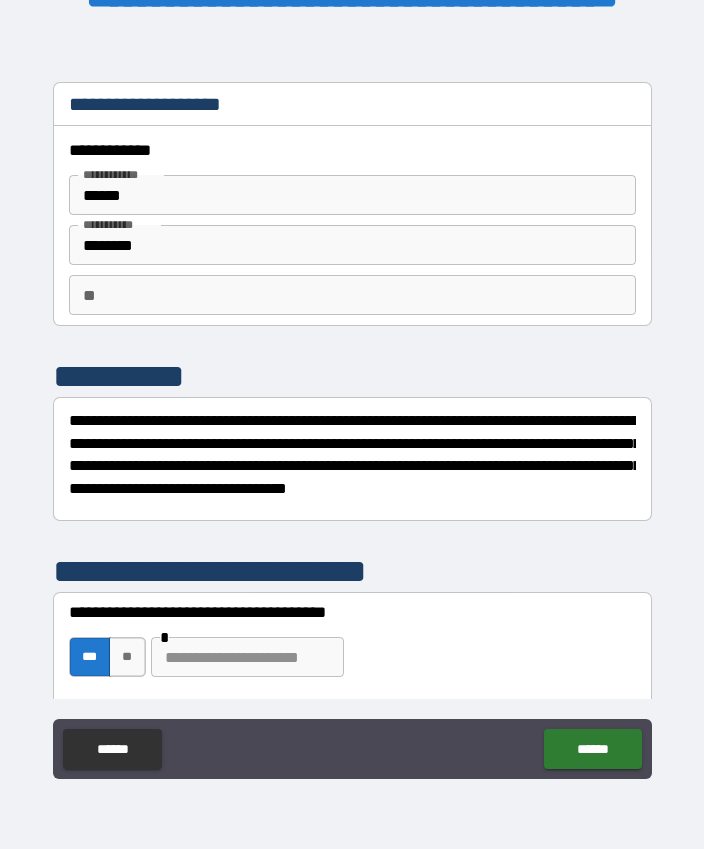 click at bounding box center (247, 657) 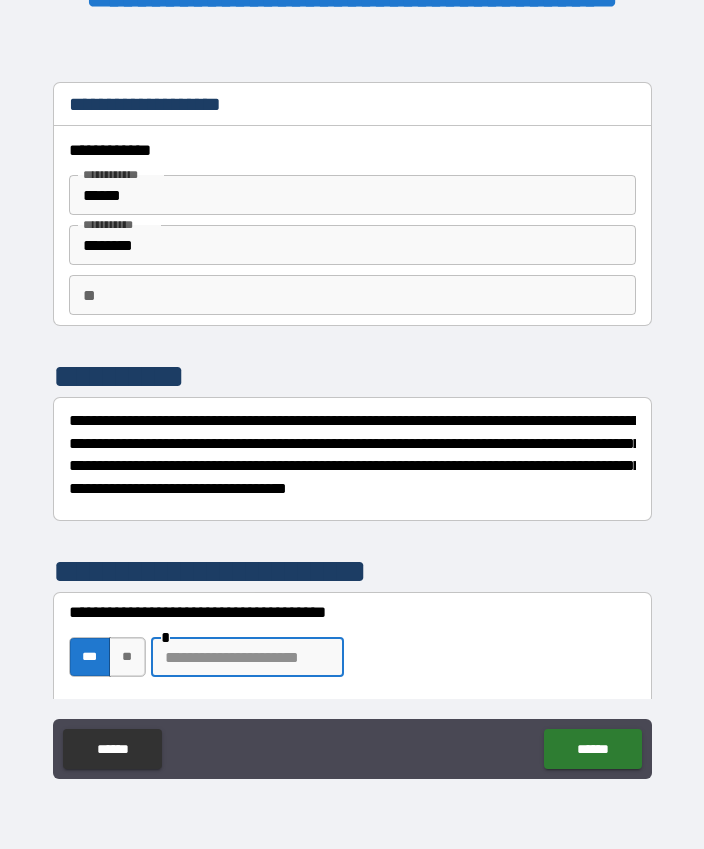 scroll, scrollTop: 55, scrollLeft: 0, axis: vertical 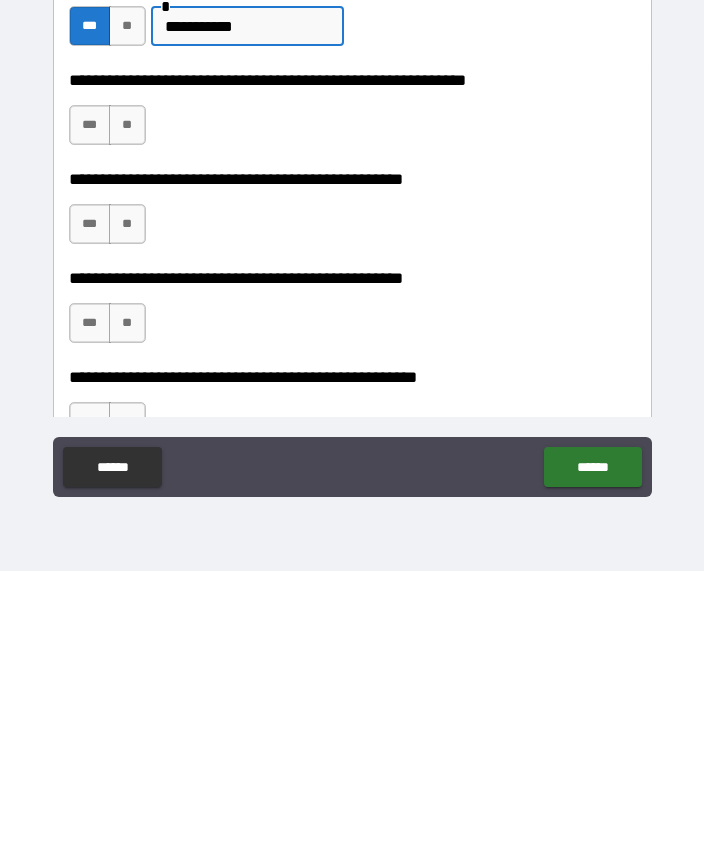 click on "***" at bounding box center [90, 403] 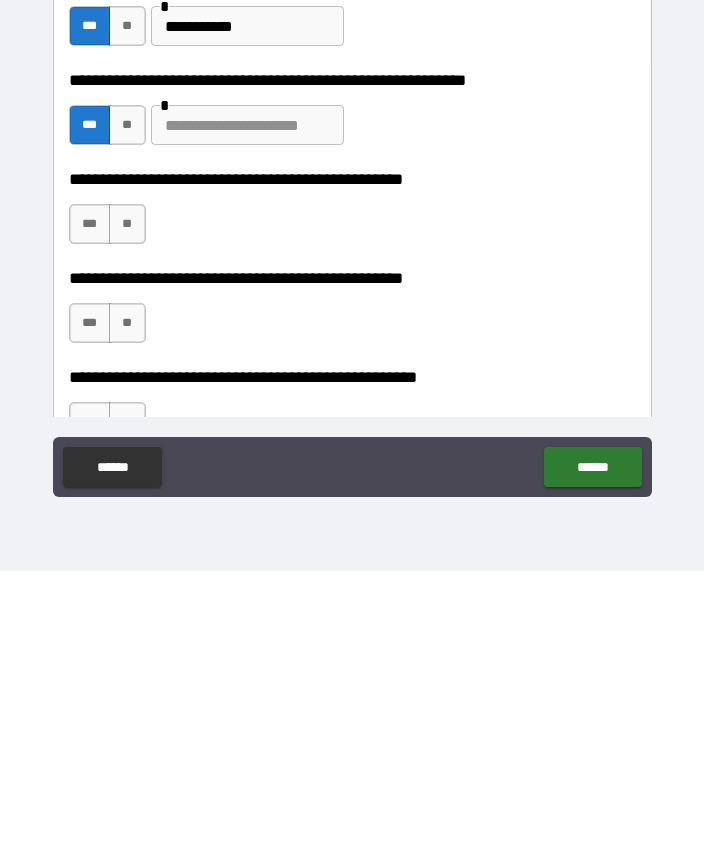 scroll, scrollTop: 55, scrollLeft: 0, axis: vertical 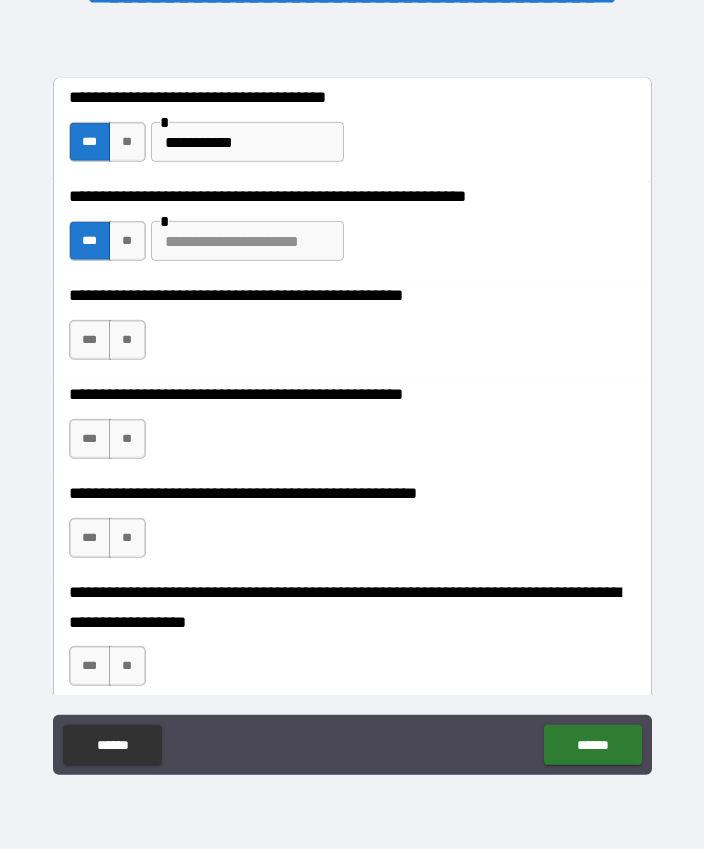 click on "**" at bounding box center [127, 340] 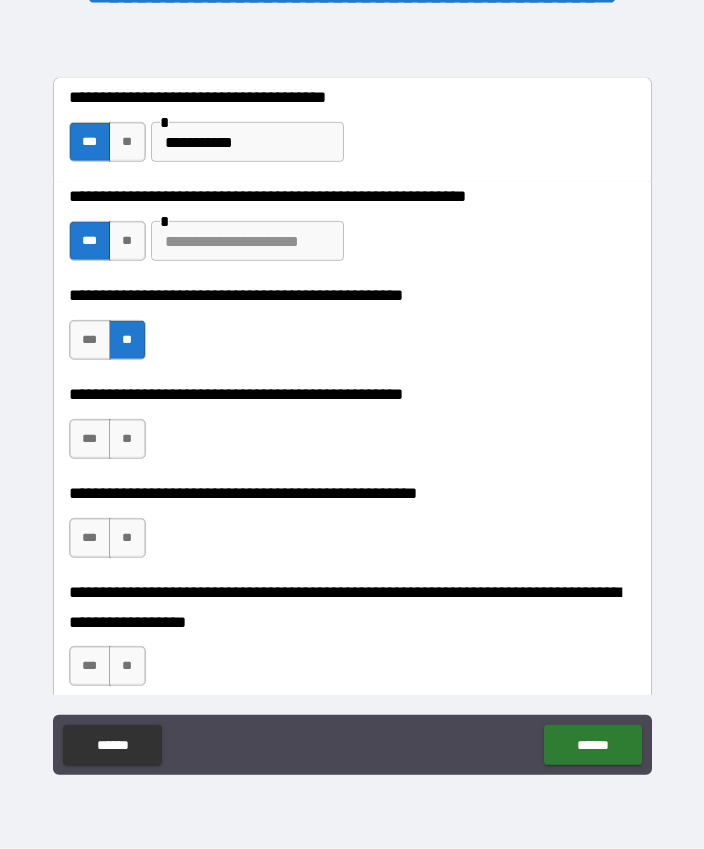 click on "***" at bounding box center (90, 439) 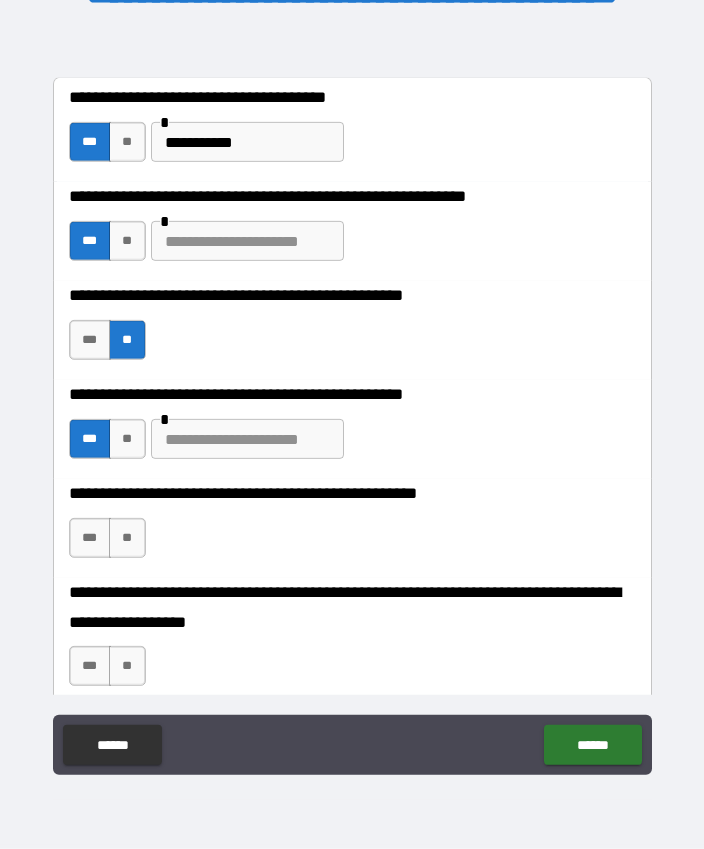 click at bounding box center (247, 439) 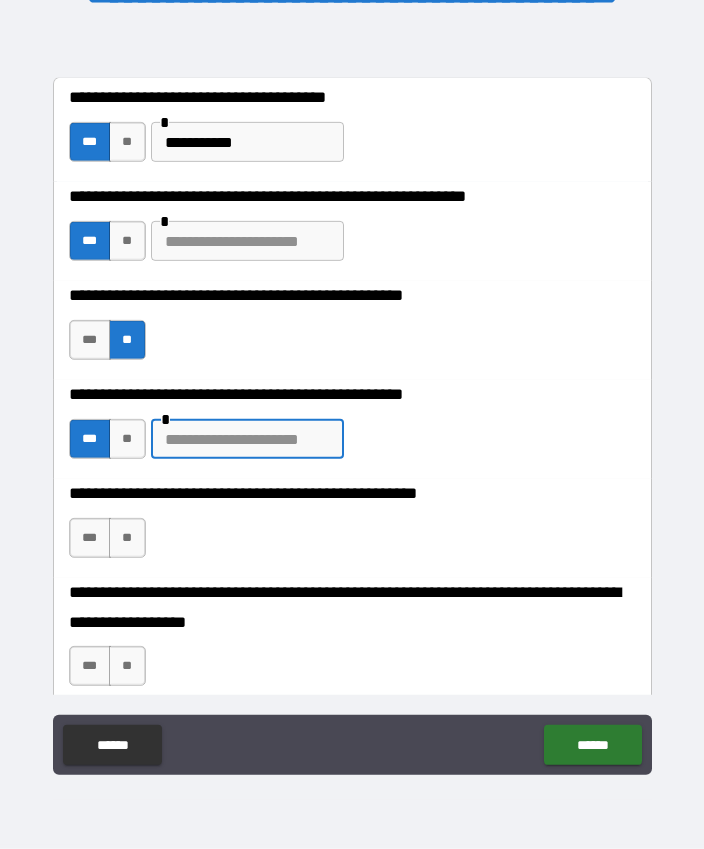 scroll, scrollTop: 55, scrollLeft: 0, axis: vertical 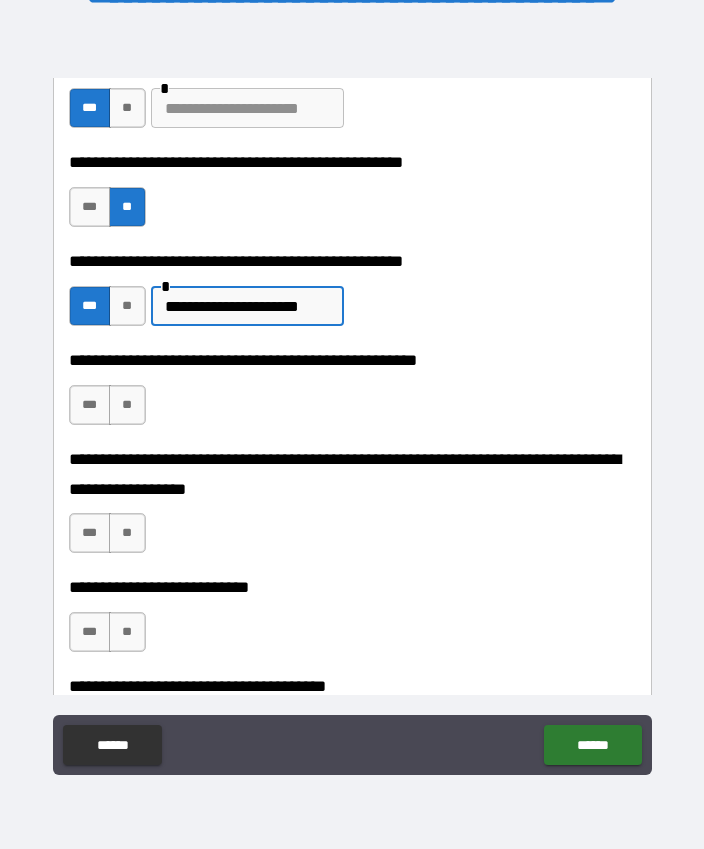 click on "**" at bounding box center (127, 405) 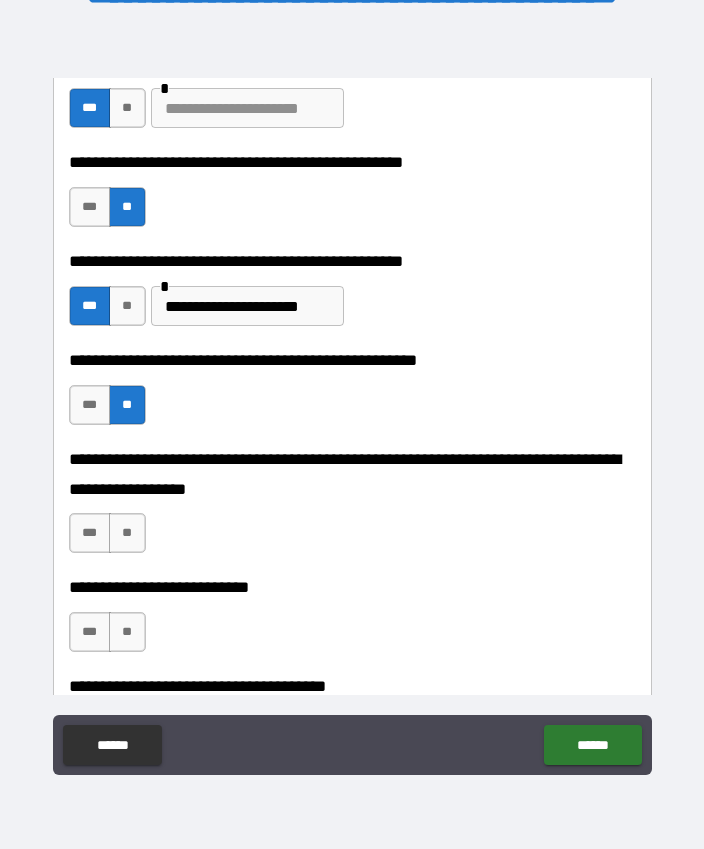 scroll, scrollTop: 55, scrollLeft: 0, axis: vertical 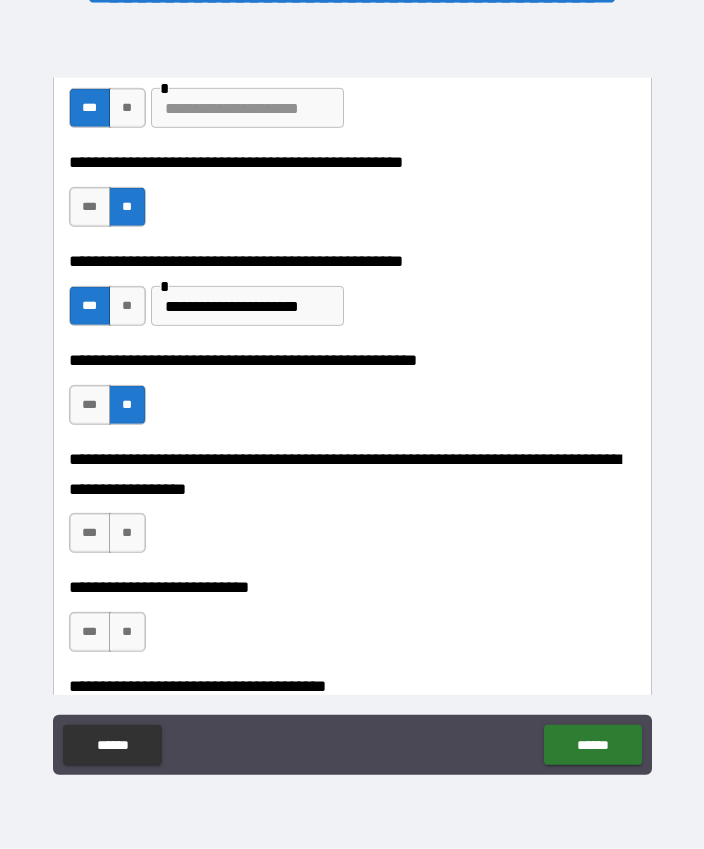 click on "**" at bounding box center (127, 533) 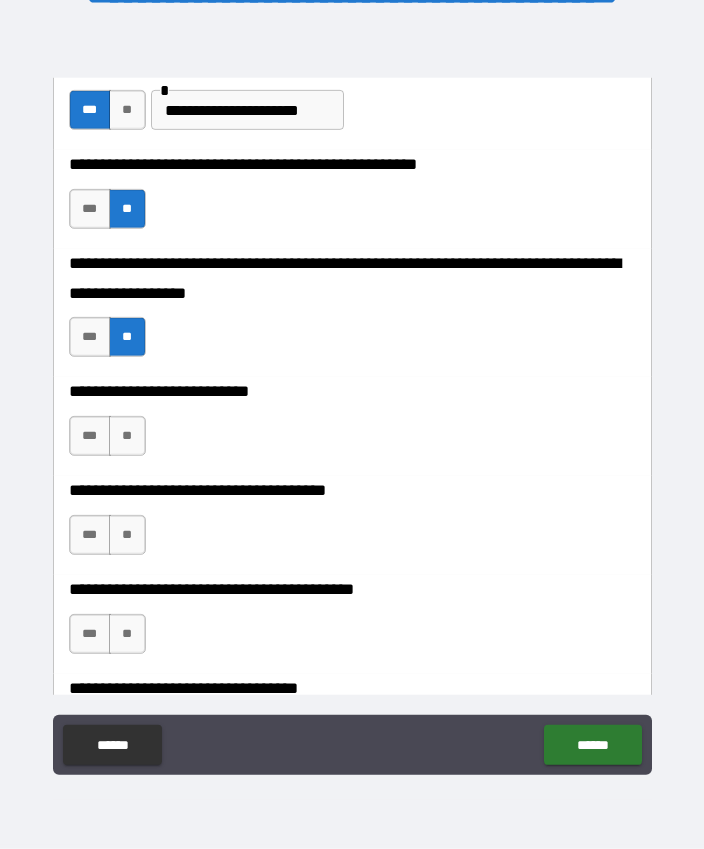scroll, scrollTop: 842, scrollLeft: 0, axis: vertical 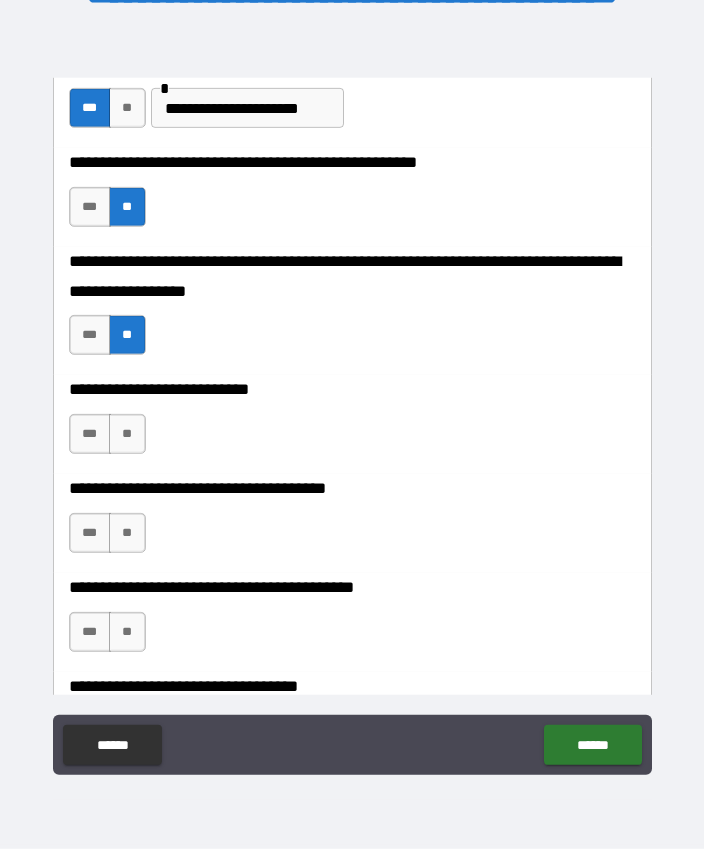 click on "**" at bounding box center (127, 434) 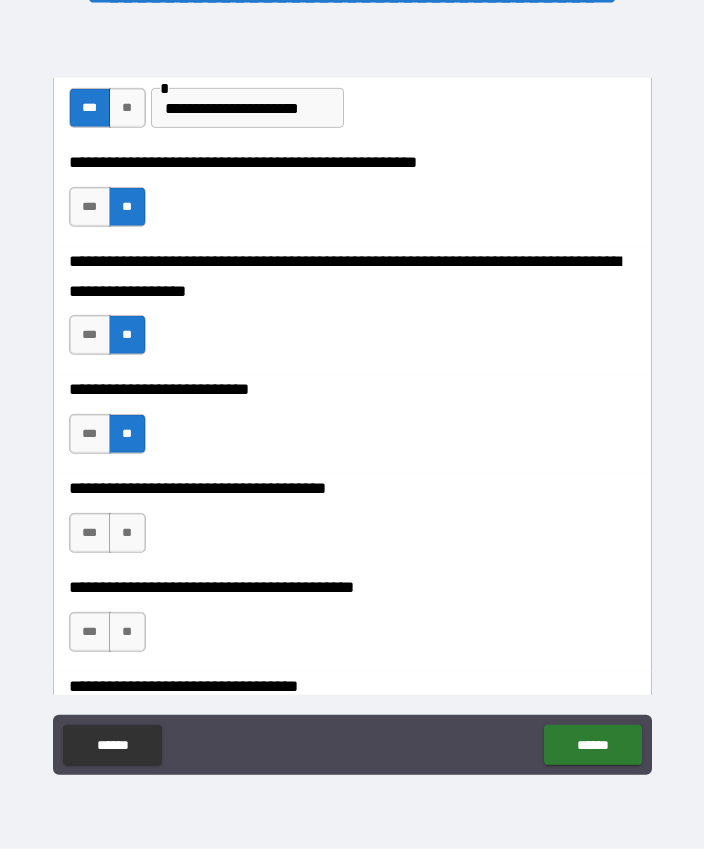 click on "**" at bounding box center [127, 533] 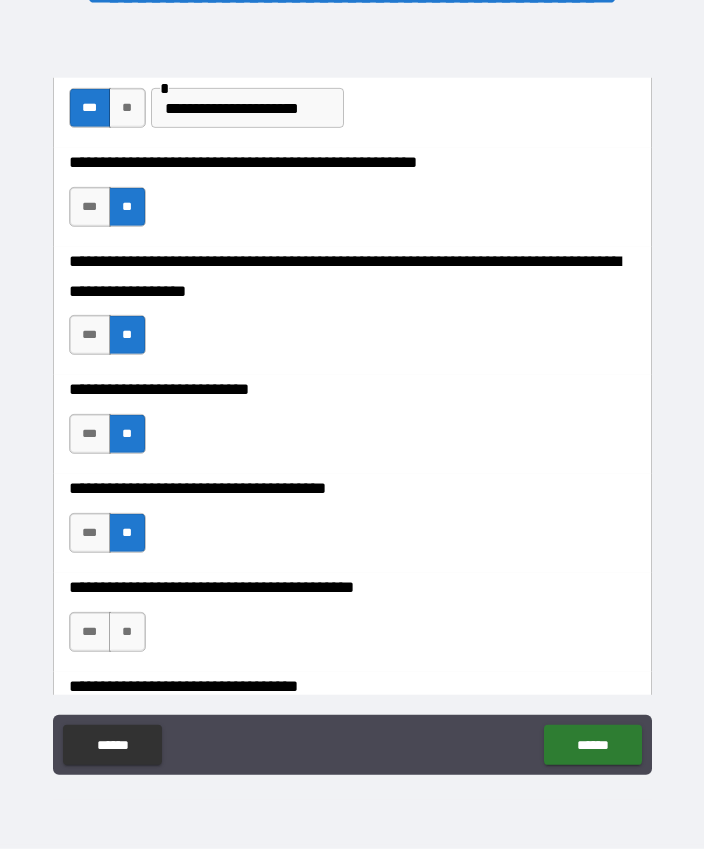click on "**" at bounding box center (127, 632) 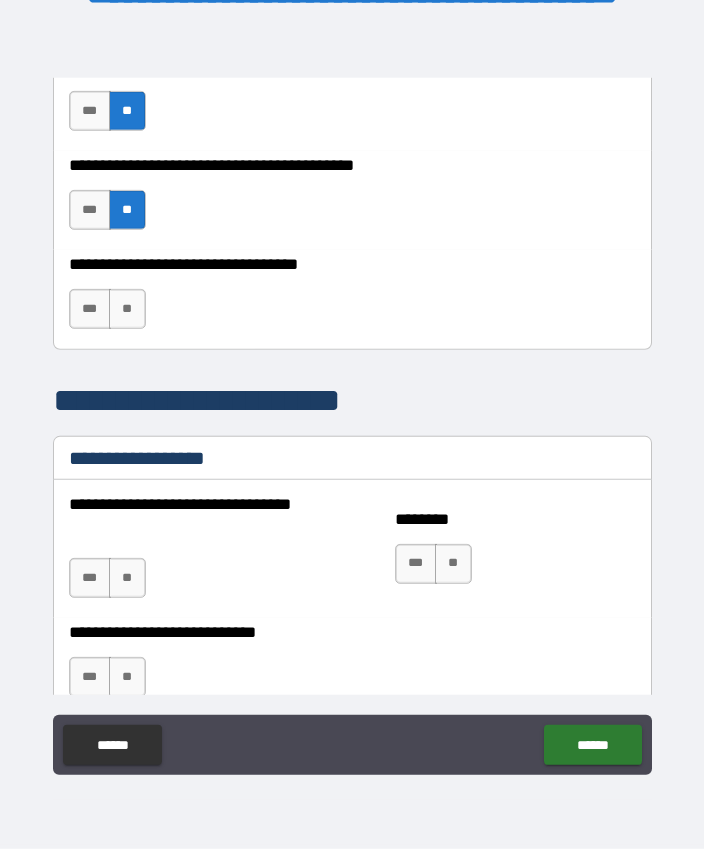 scroll, scrollTop: 1263, scrollLeft: 0, axis: vertical 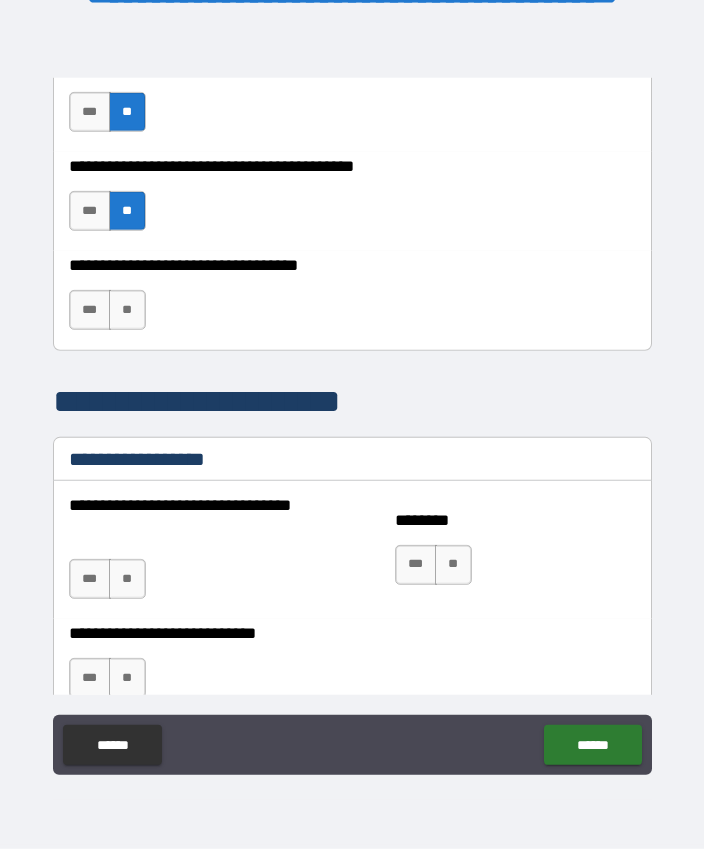 click on "**" at bounding box center [127, 310] 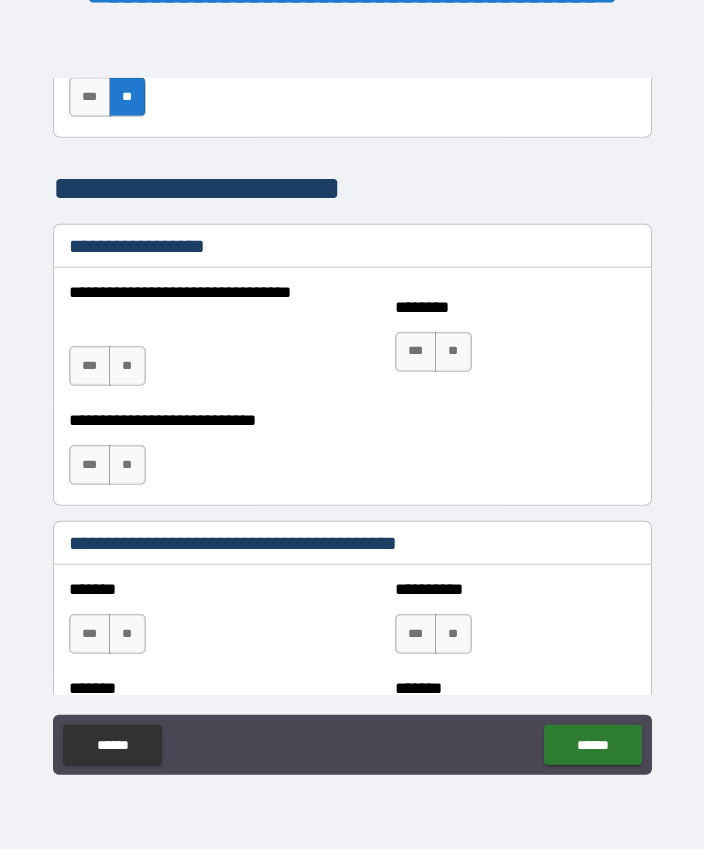 scroll, scrollTop: 1477, scrollLeft: 0, axis: vertical 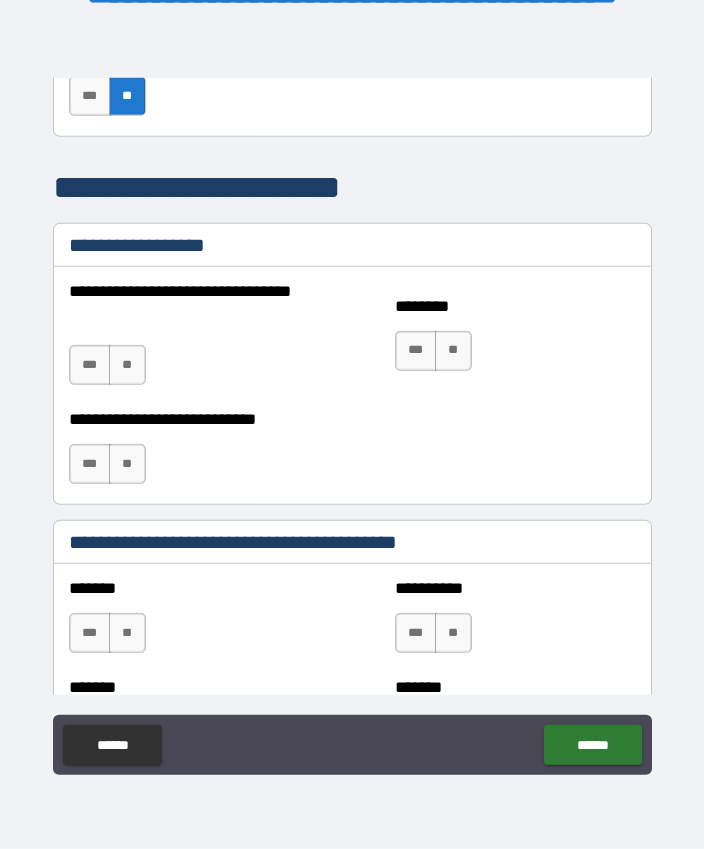 click on "**" at bounding box center [127, 365] 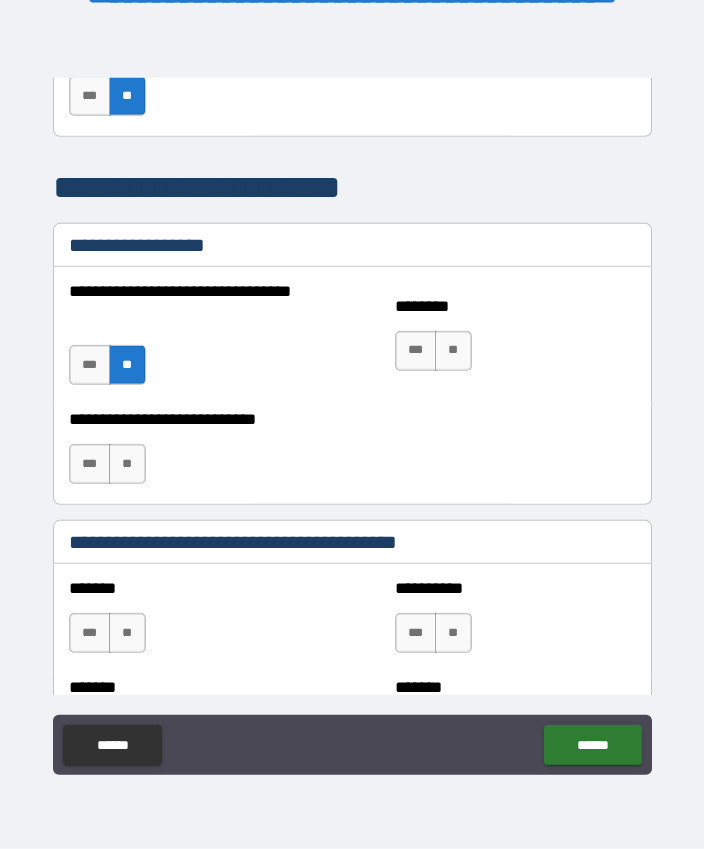 click on "**" at bounding box center (127, 464) 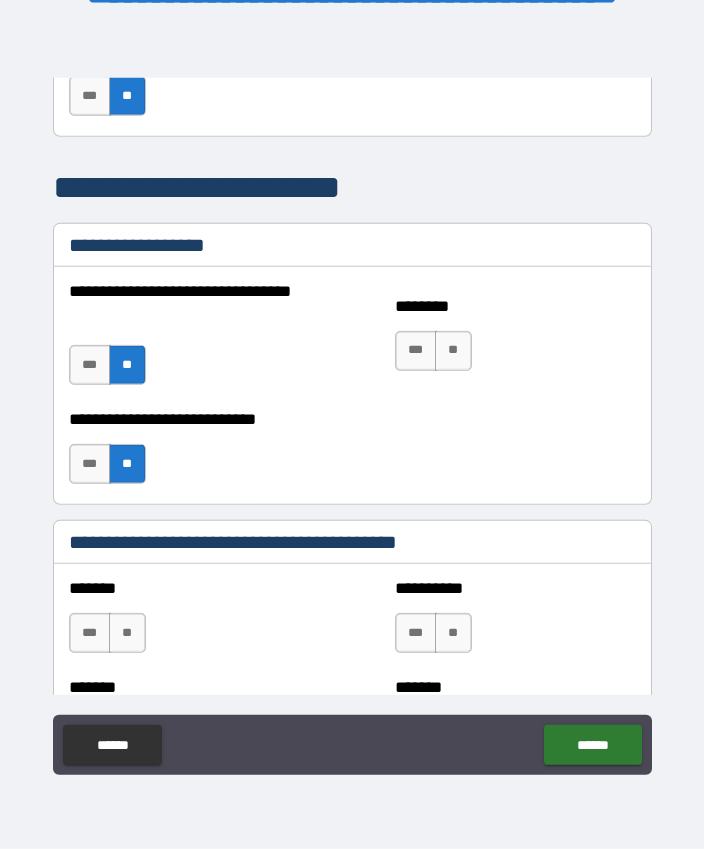click on "**" at bounding box center [453, 351] 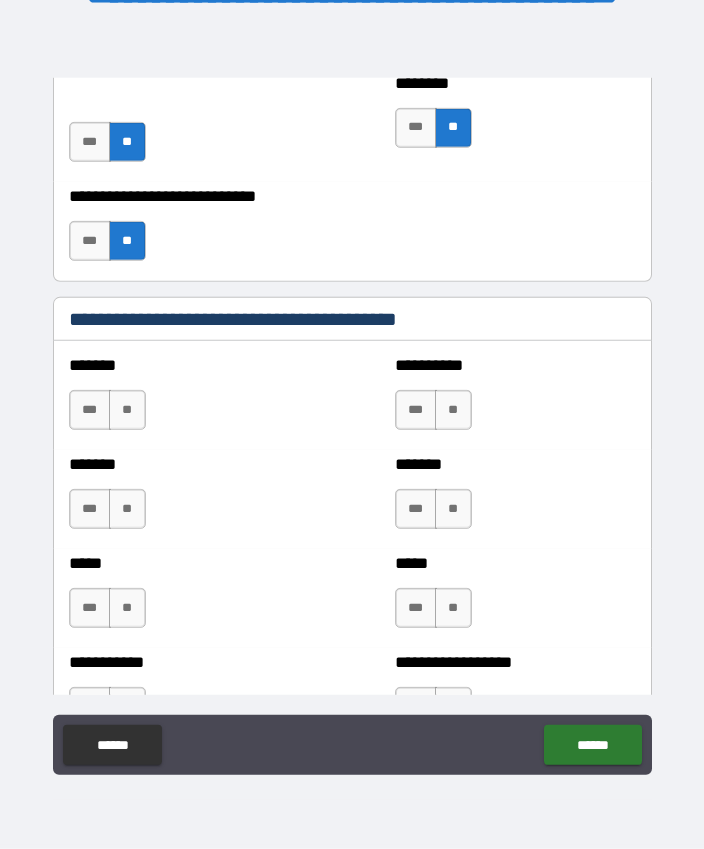 scroll, scrollTop: 1711, scrollLeft: 0, axis: vertical 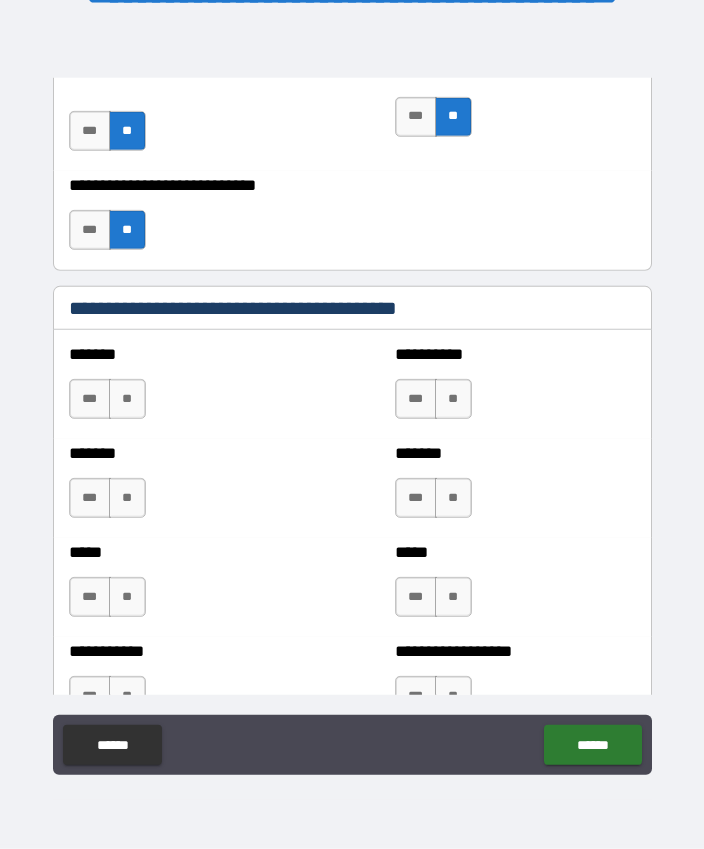 click on "**" at bounding box center (127, 399) 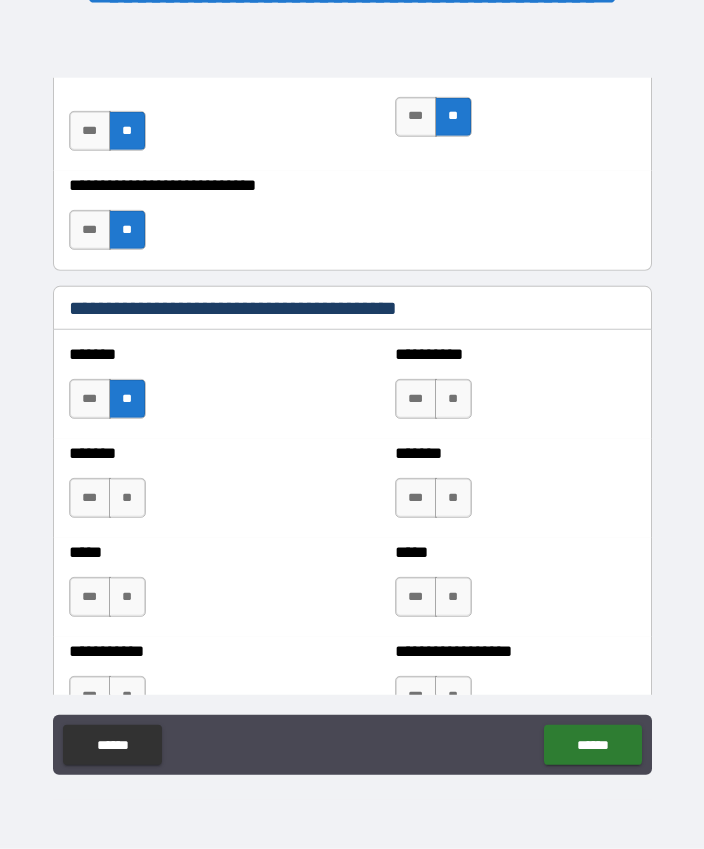 click on "**" at bounding box center (453, 399) 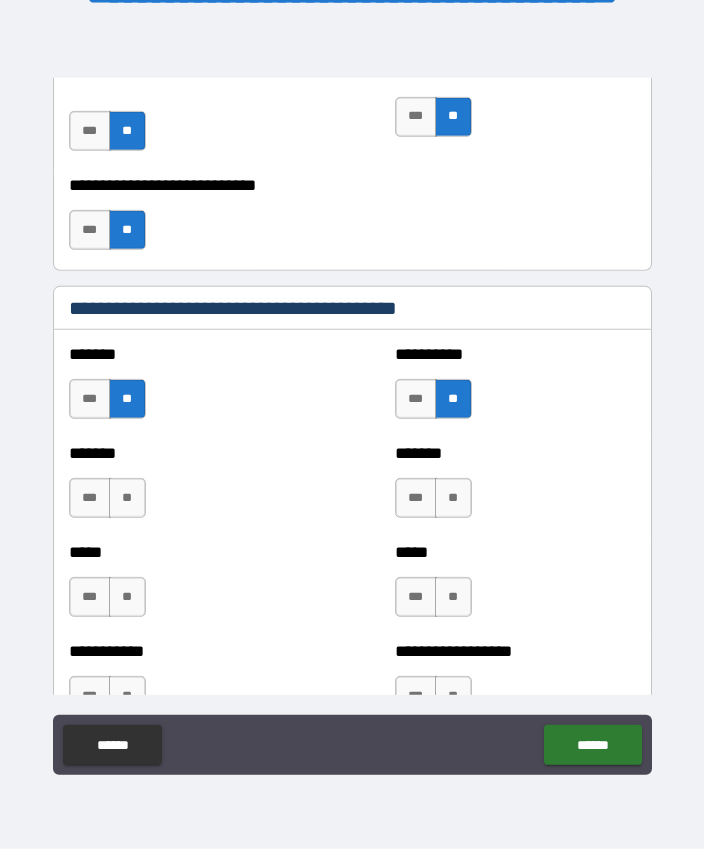 click on "**" at bounding box center (453, 498) 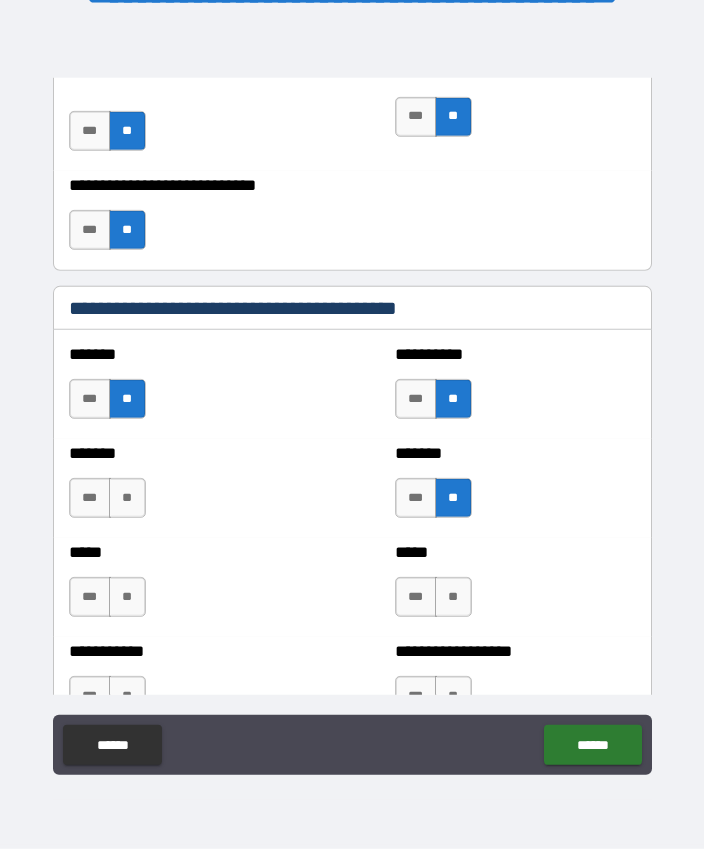 click on "**" at bounding box center (127, 498) 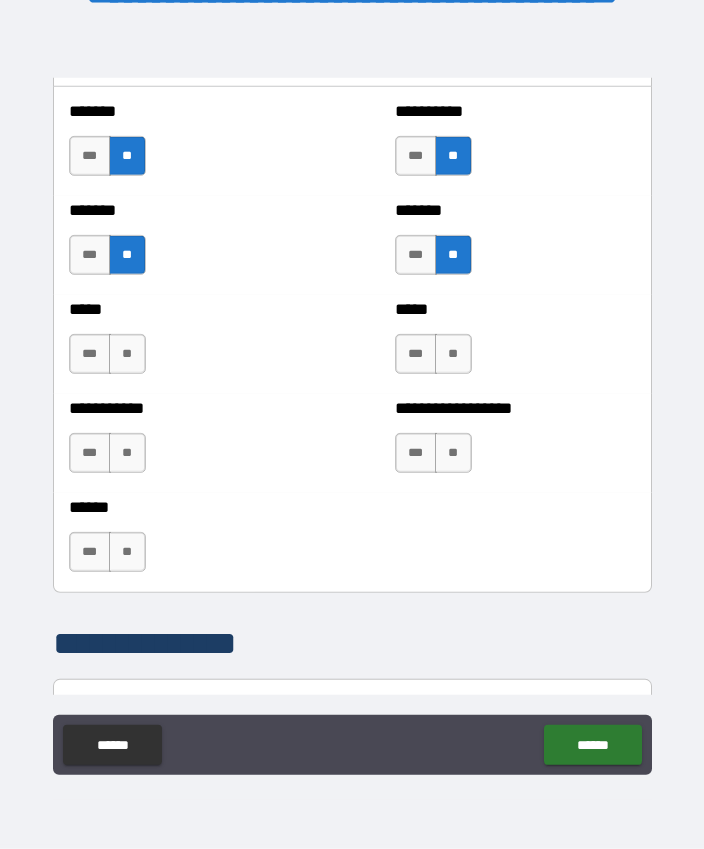 scroll, scrollTop: 1958, scrollLeft: 0, axis: vertical 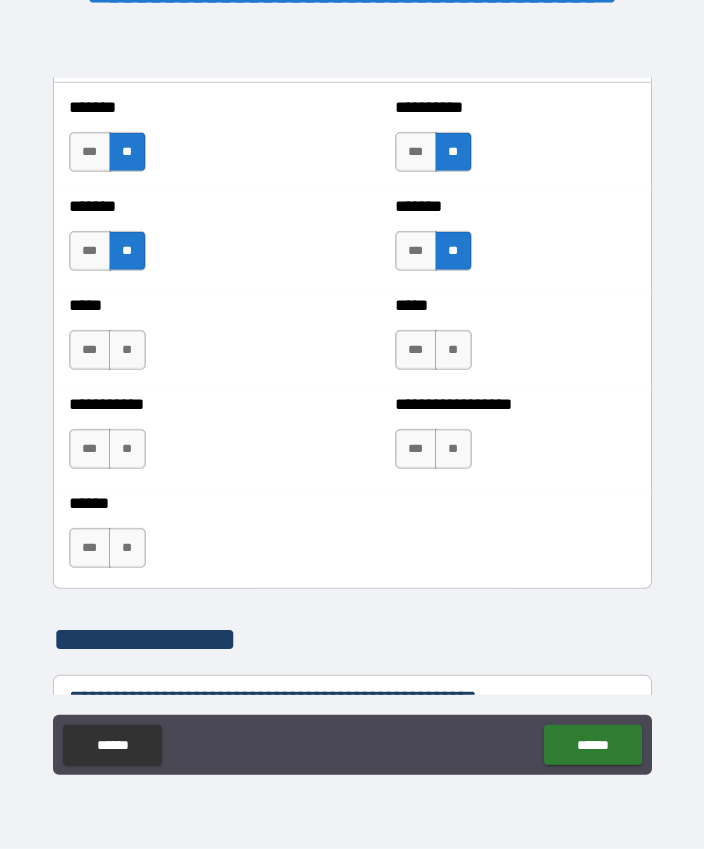 click on "**" at bounding box center [127, 350] 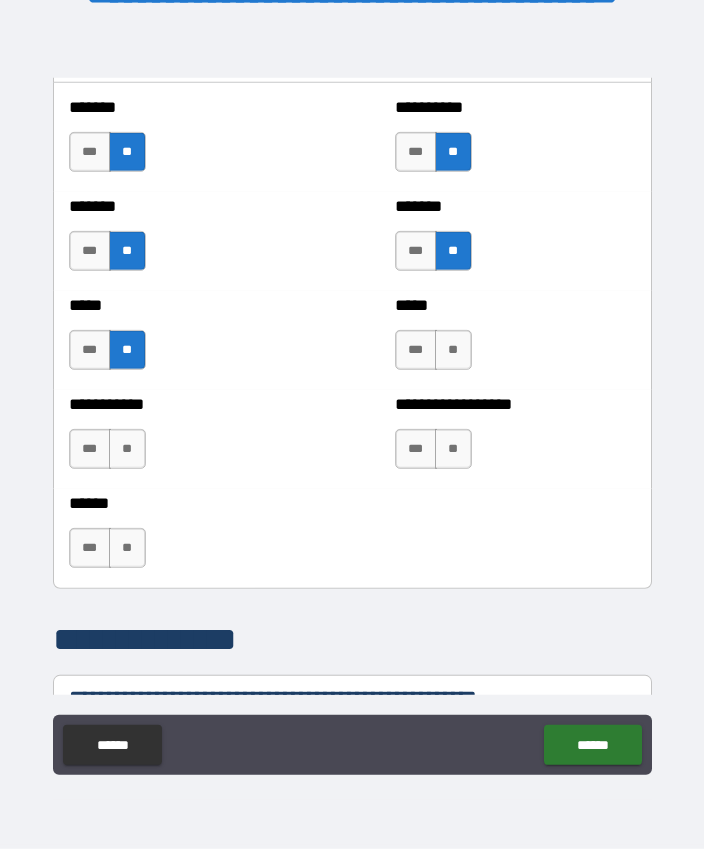 click on "**" at bounding box center (127, 449) 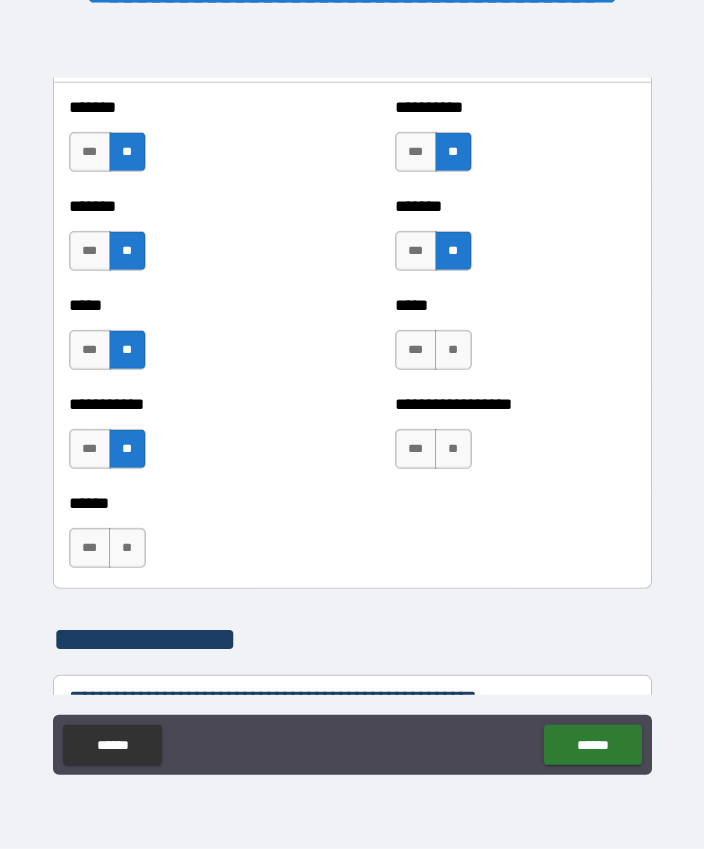 click on "**" at bounding box center [453, 350] 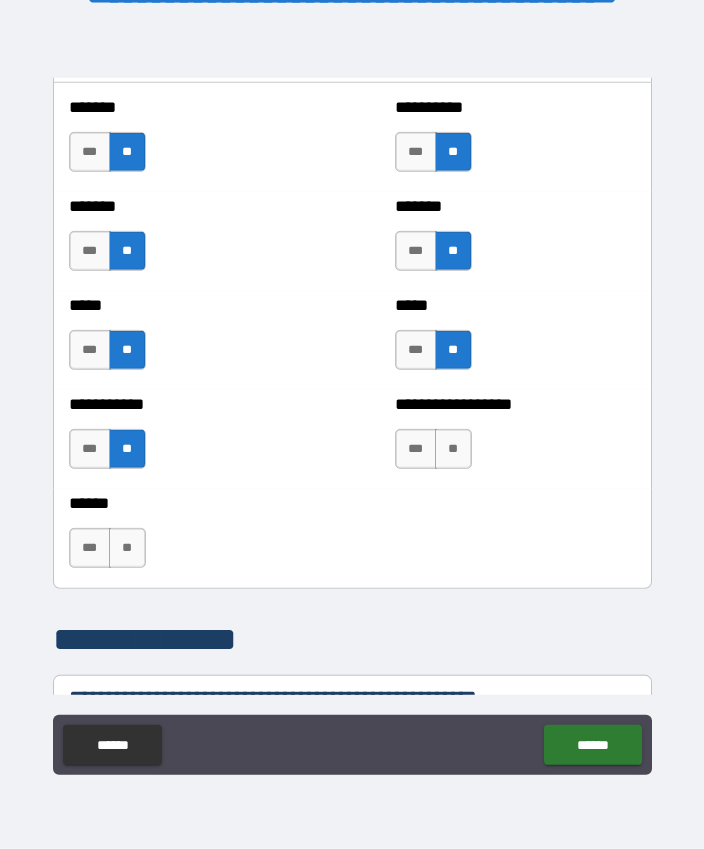 click on "**" at bounding box center [453, 449] 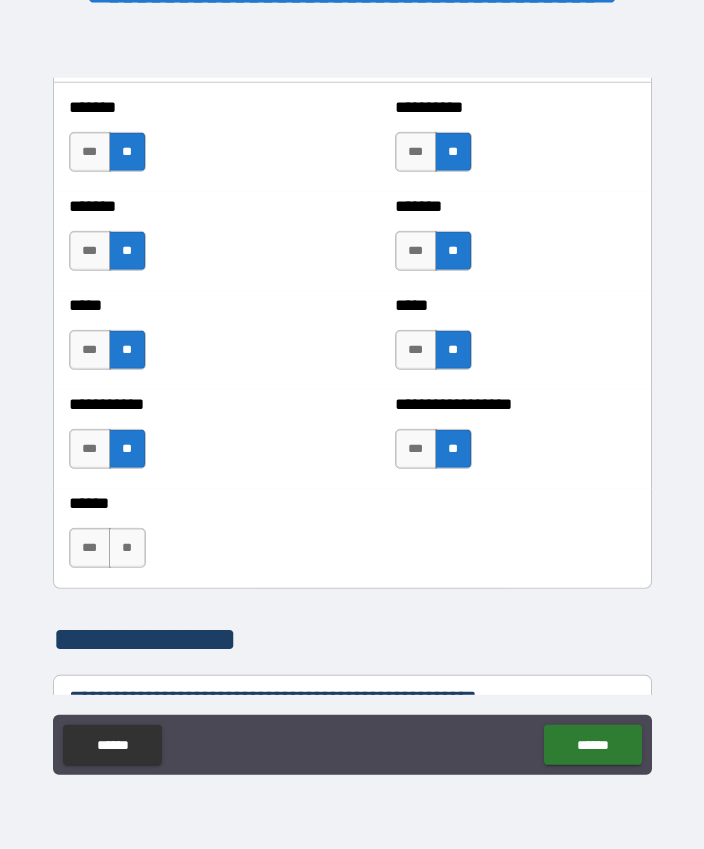 click on "***" at bounding box center [90, 548] 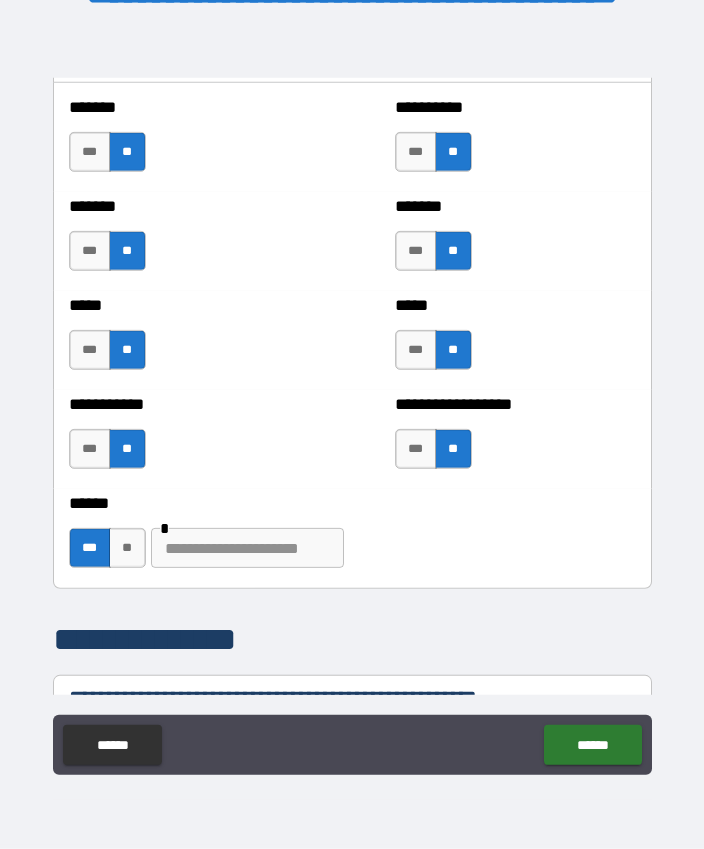click at bounding box center (247, 548) 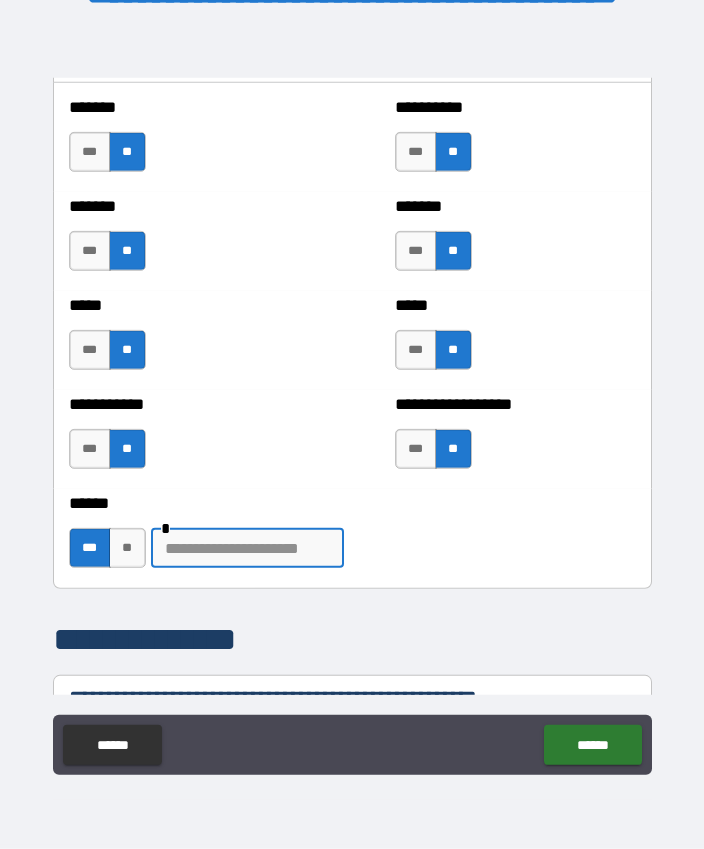 scroll, scrollTop: 55, scrollLeft: 0, axis: vertical 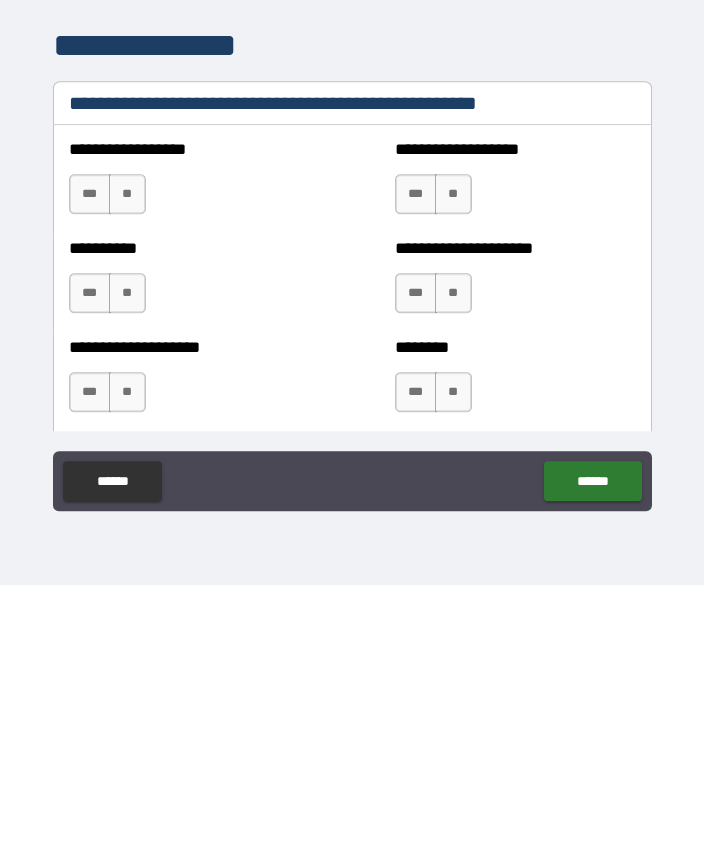 click on "**" at bounding box center (127, 458) 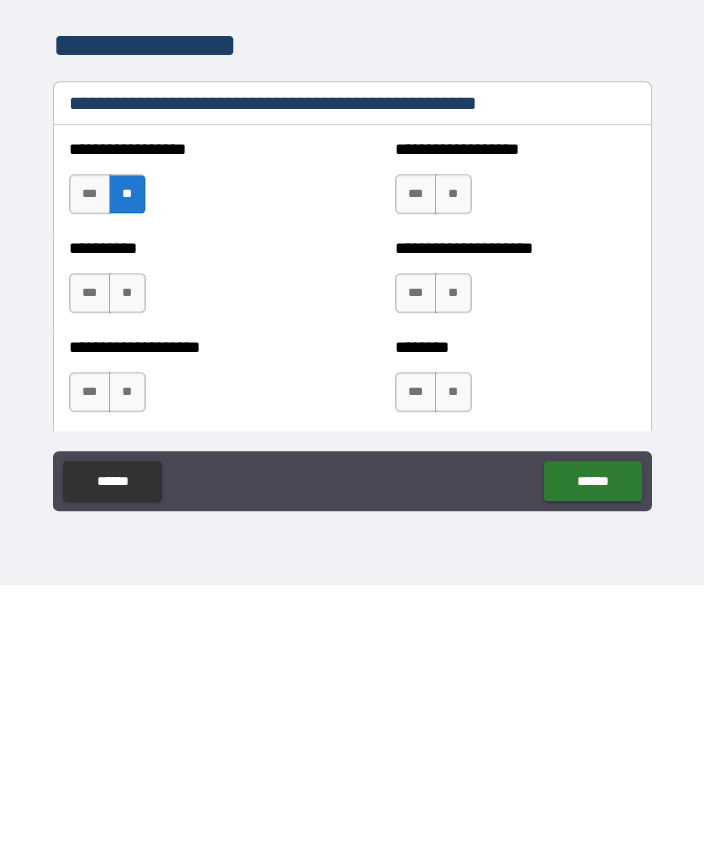 scroll, scrollTop: 55, scrollLeft: 0, axis: vertical 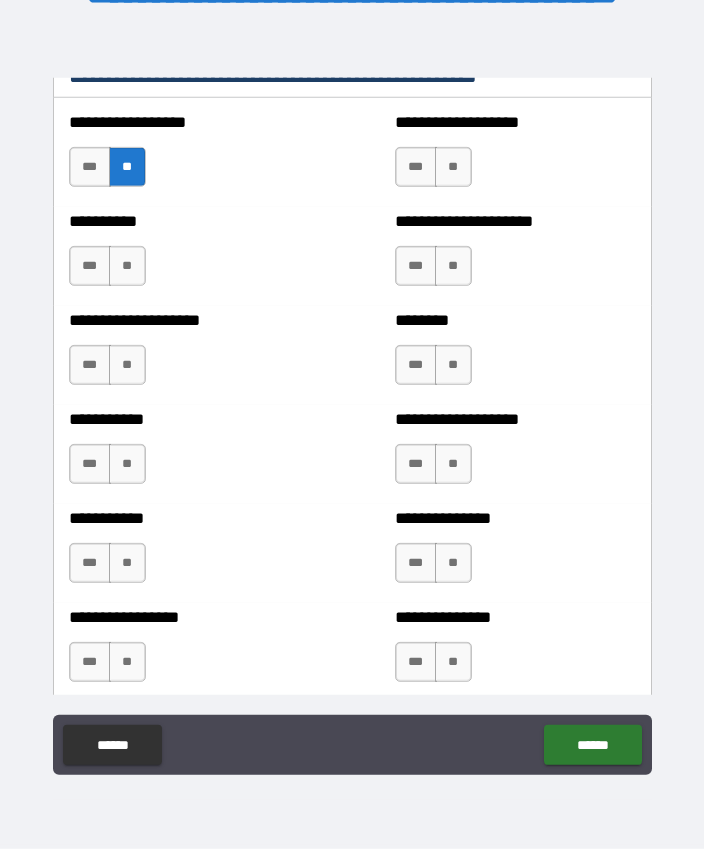 click on "**" at bounding box center [453, 167] 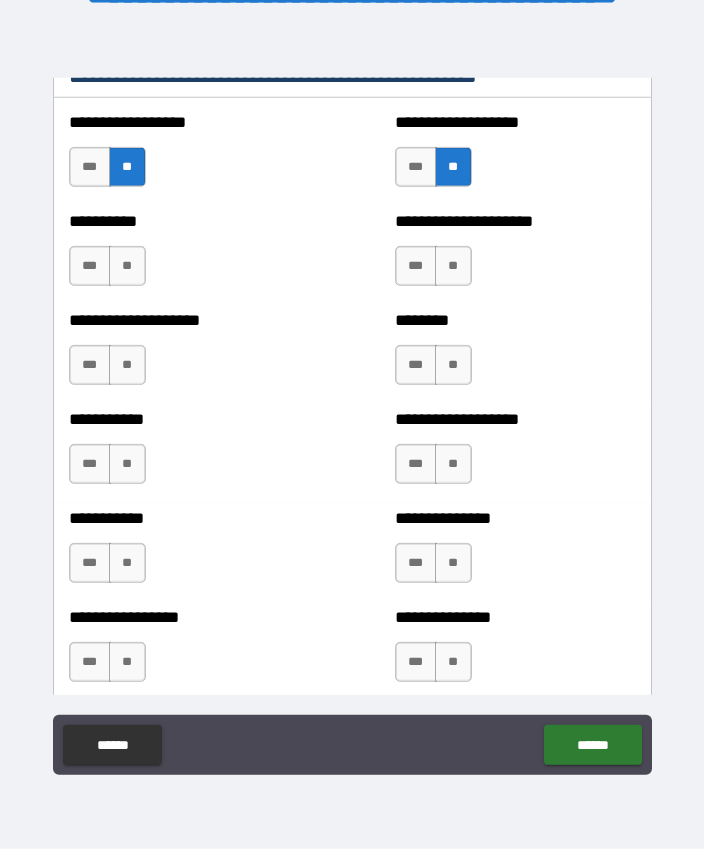 click on "*** **" at bounding box center (436, 271) 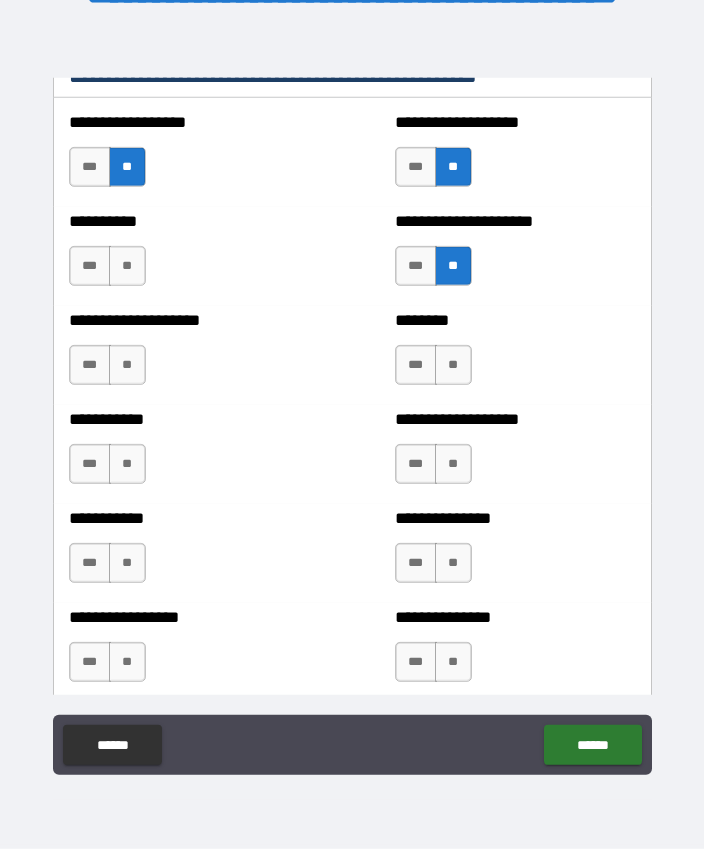 click on "**" at bounding box center (127, 266) 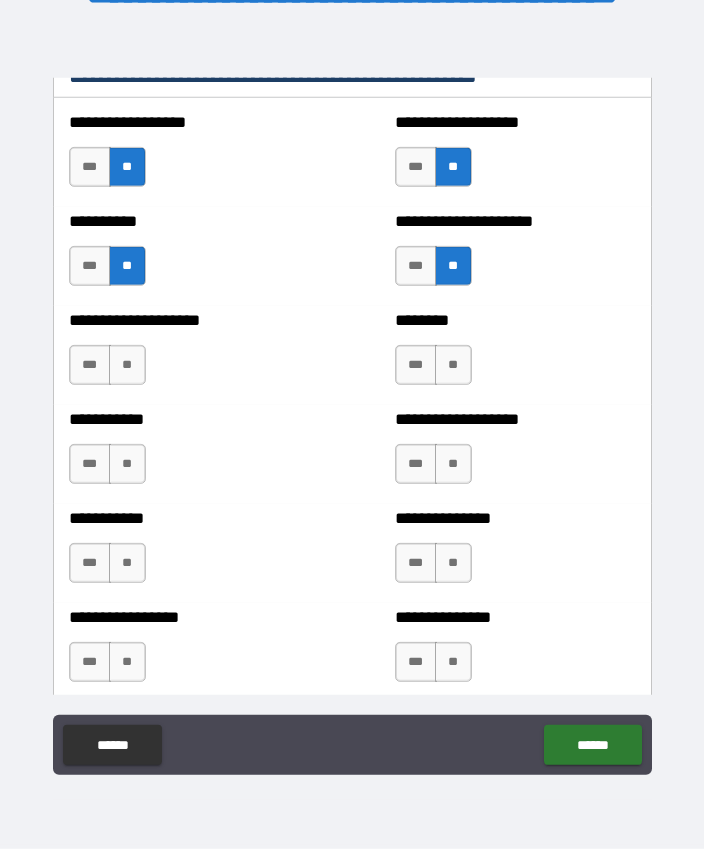click on "**" at bounding box center (127, 365) 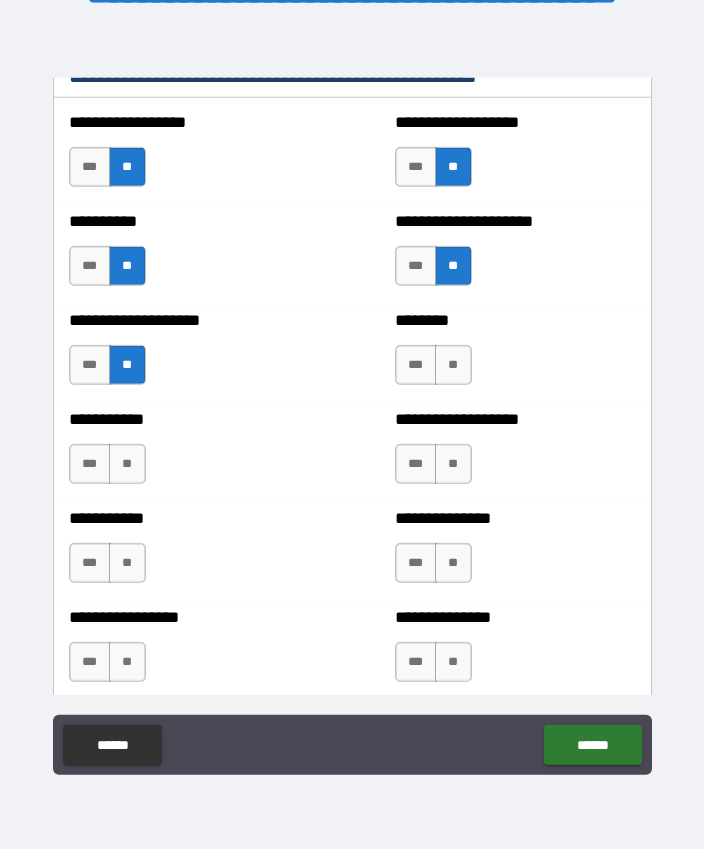 click on "**" at bounding box center (453, 365) 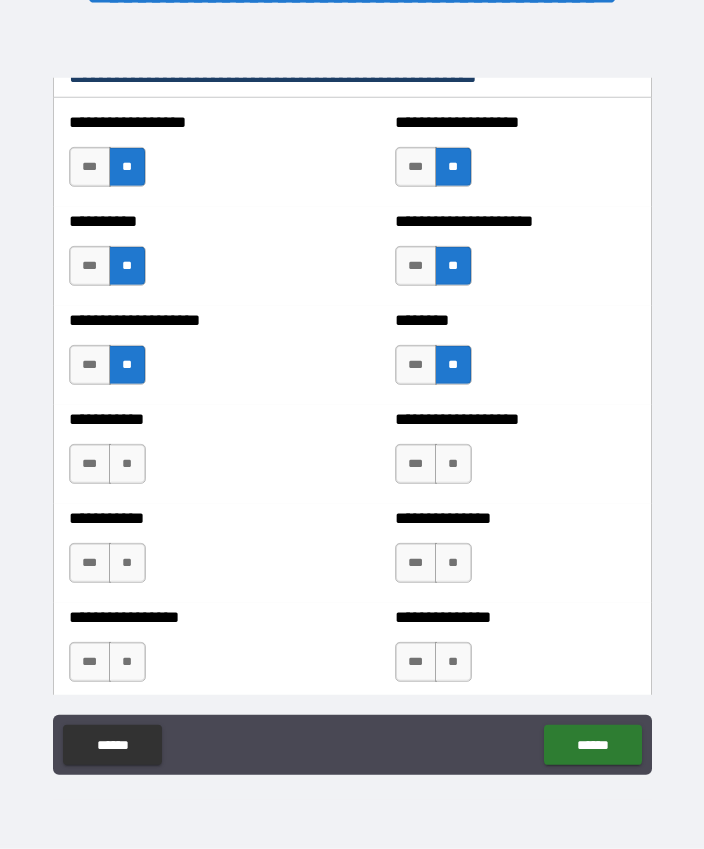 click on "**" at bounding box center [127, 464] 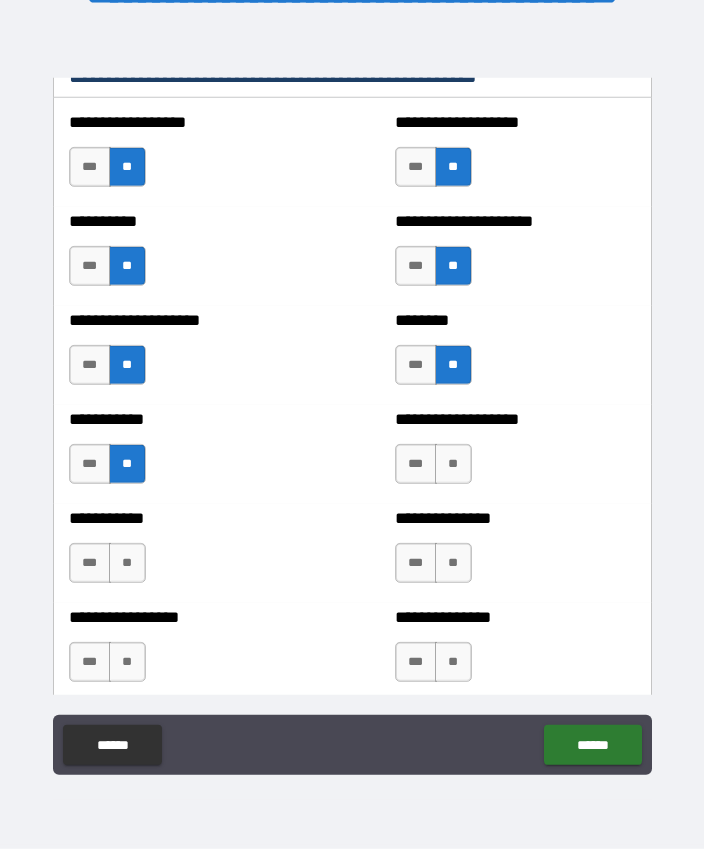 click on "**" at bounding box center [453, 464] 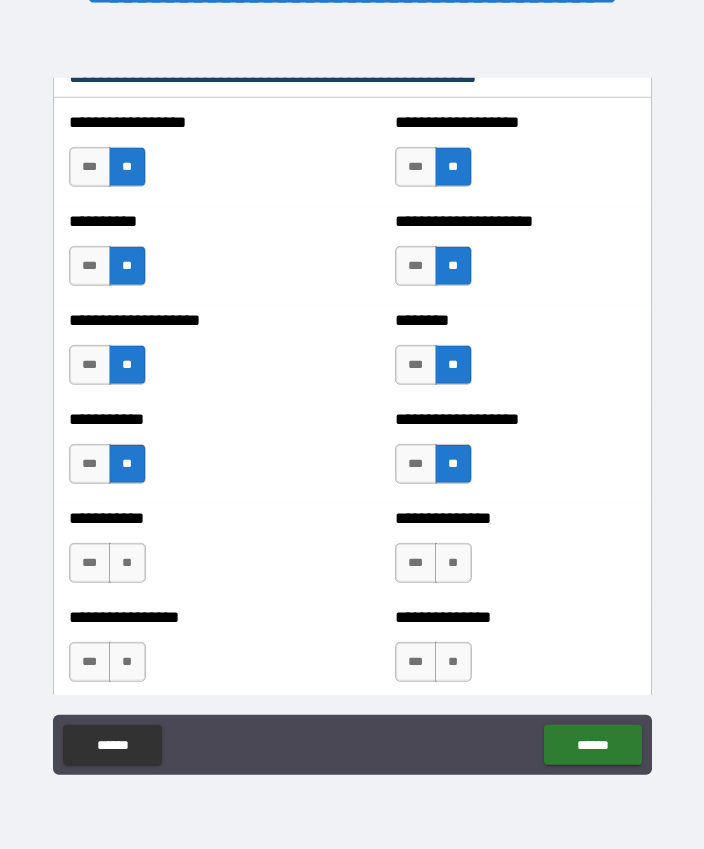 click on "**" at bounding box center [127, 563] 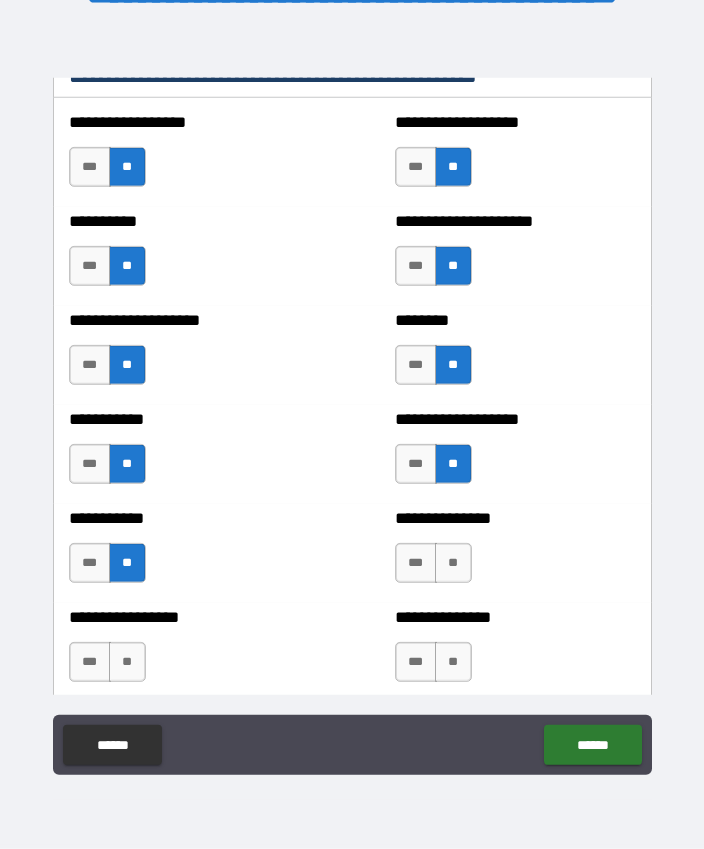 click on "**" at bounding box center [453, 563] 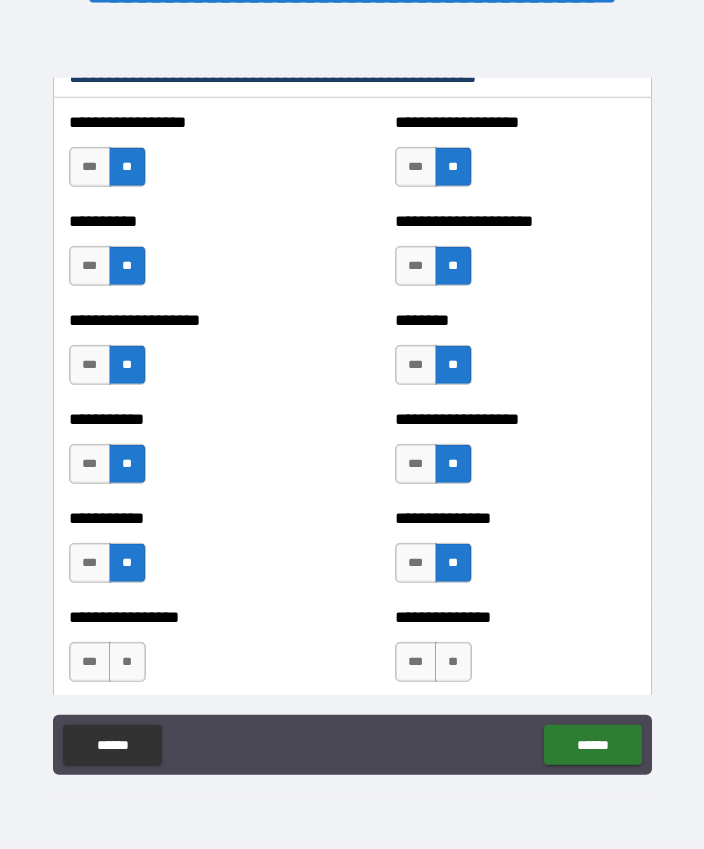 click on "**" at bounding box center [127, 662] 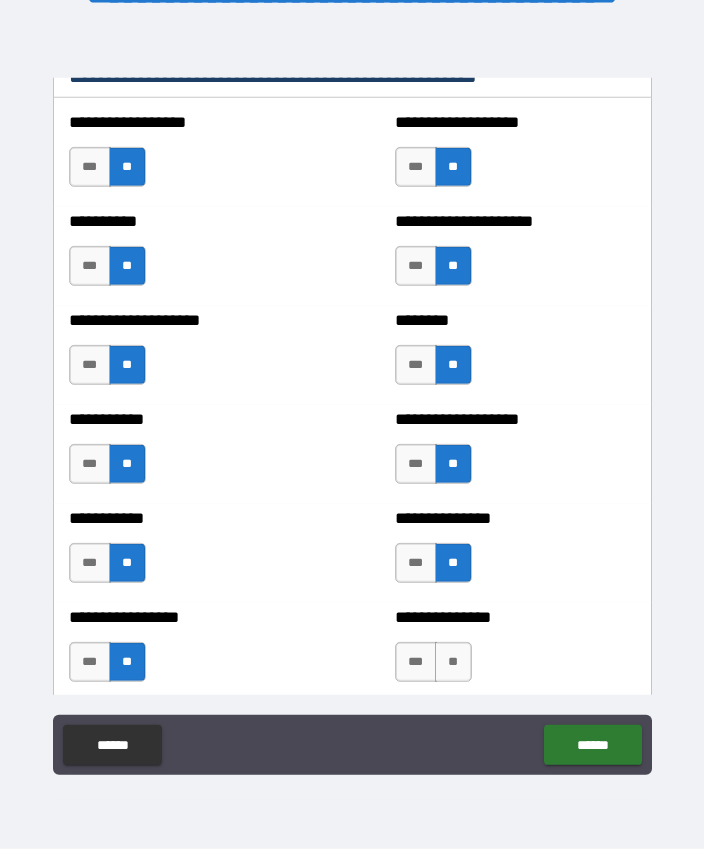click on "*** **" at bounding box center (433, 662) 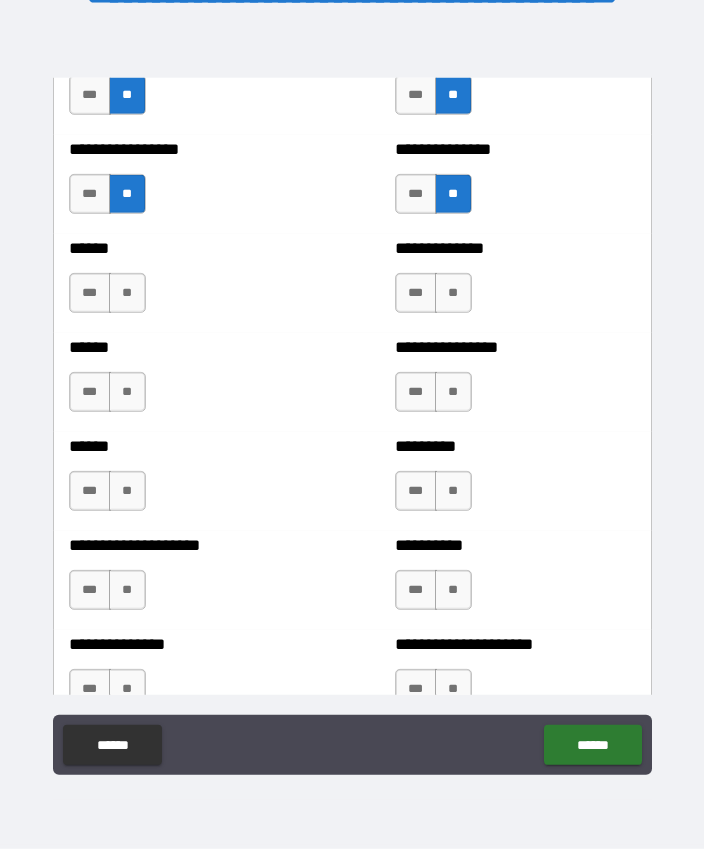 scroll, scrollTop: 3043, scrollLeft: 0, axis: vertical 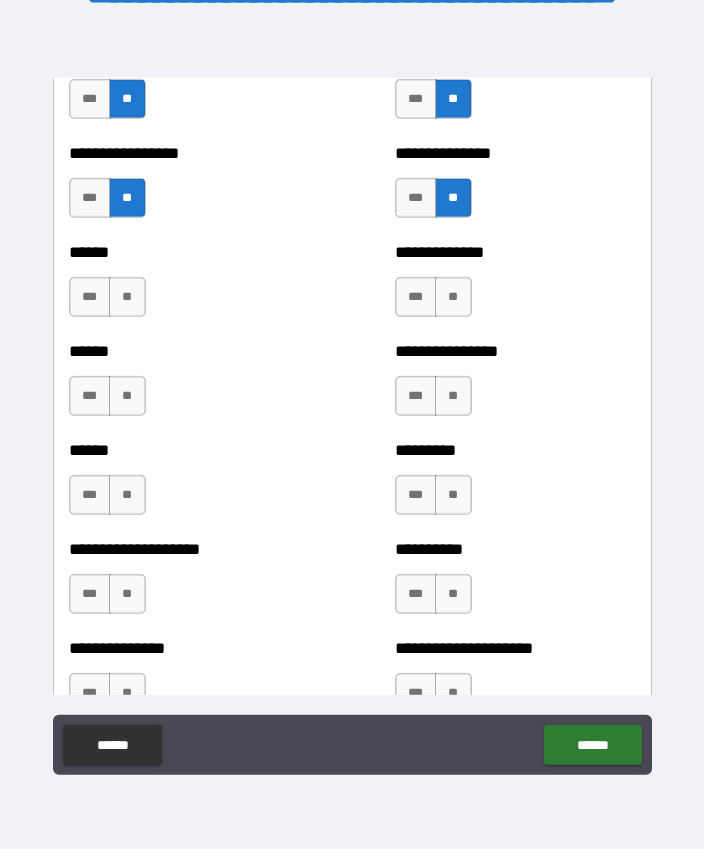 click on "**" at bounding box center (127, 297) 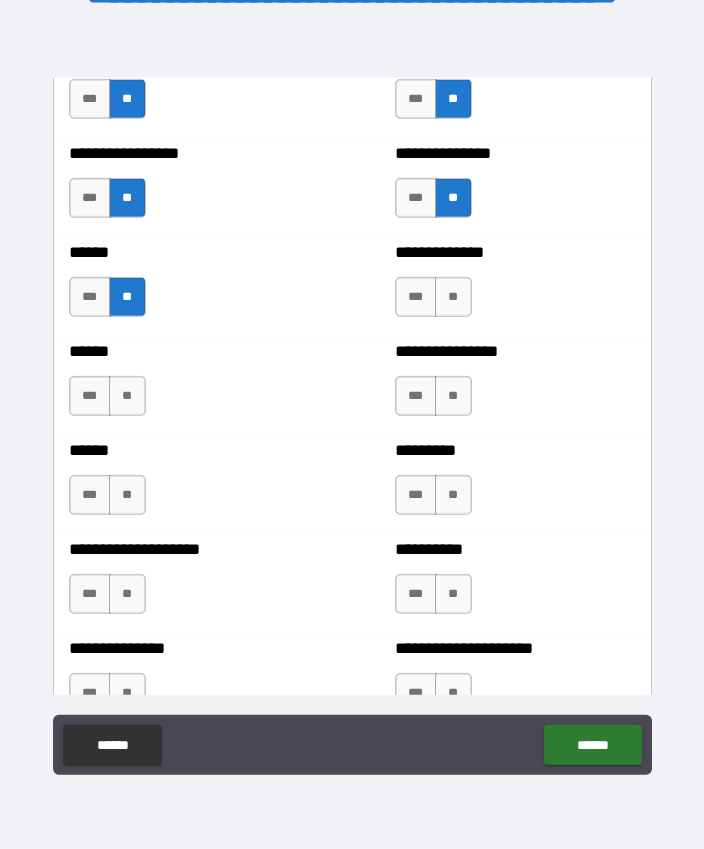 click on "**" at bounding box center [453, 297] 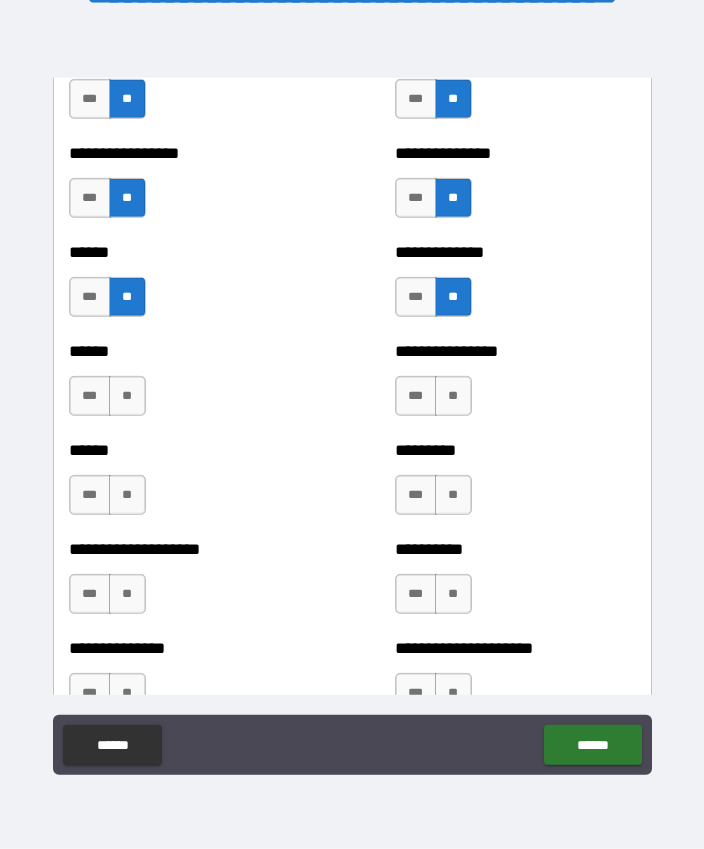 click on "**" at bounding box center [127, 396] 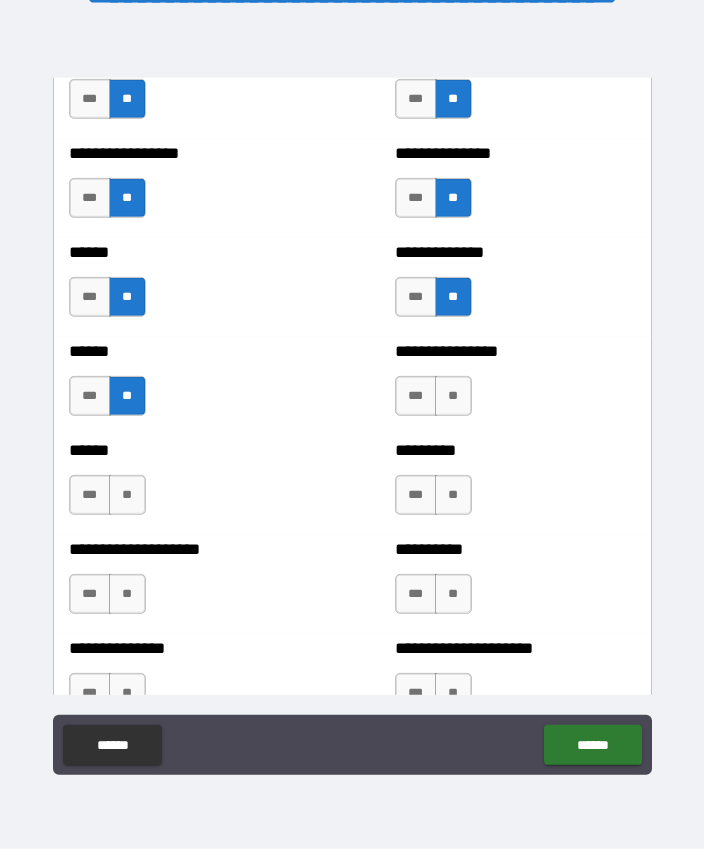 click on "**" at bounding box center (453, 396) 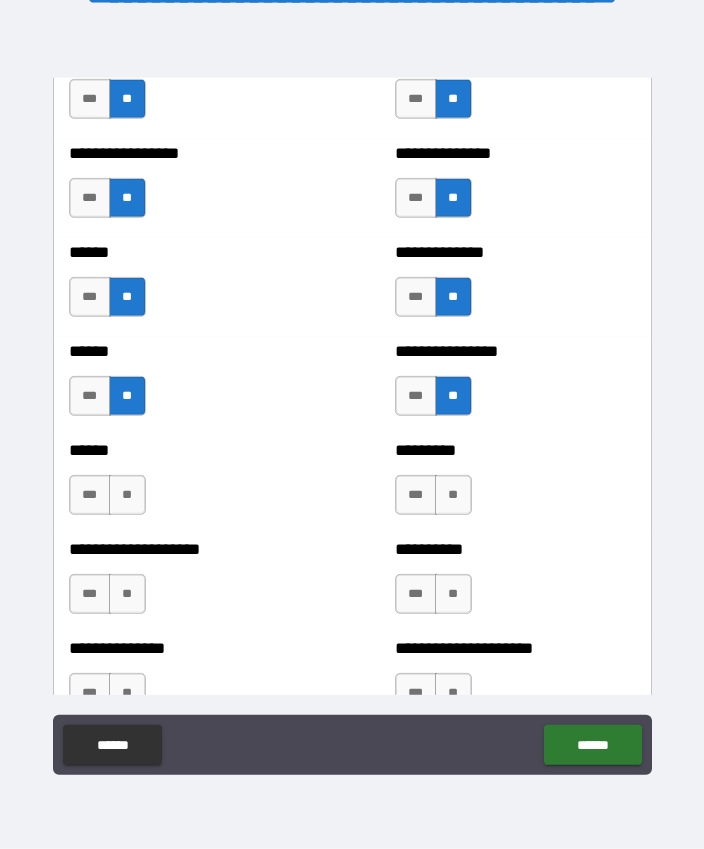 click on "**" at bounding box center (127, 495) 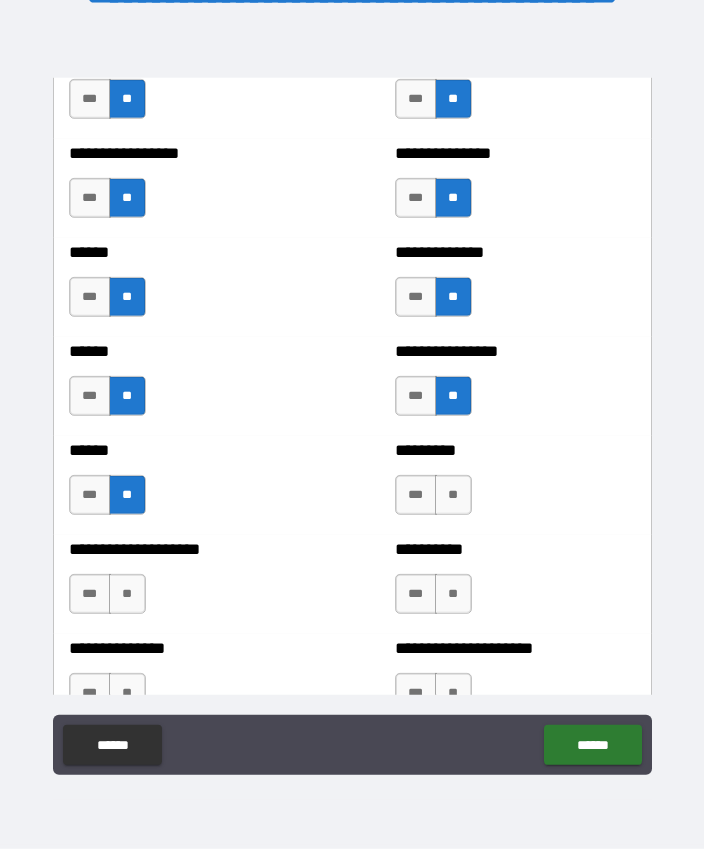 click on "**" at bounding box center [453, 495] 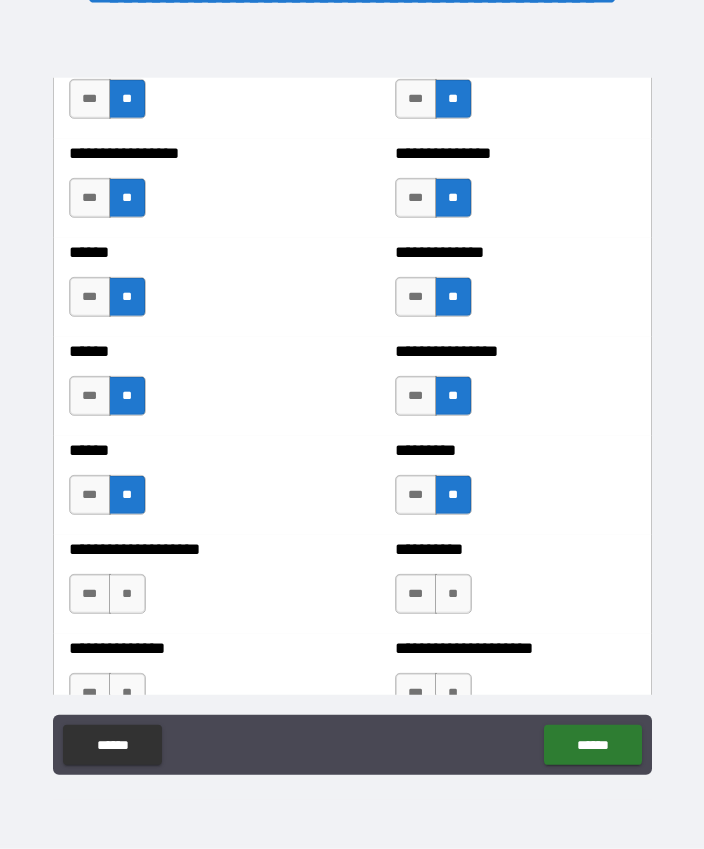 click on "**" at bounding box center [127, 594] 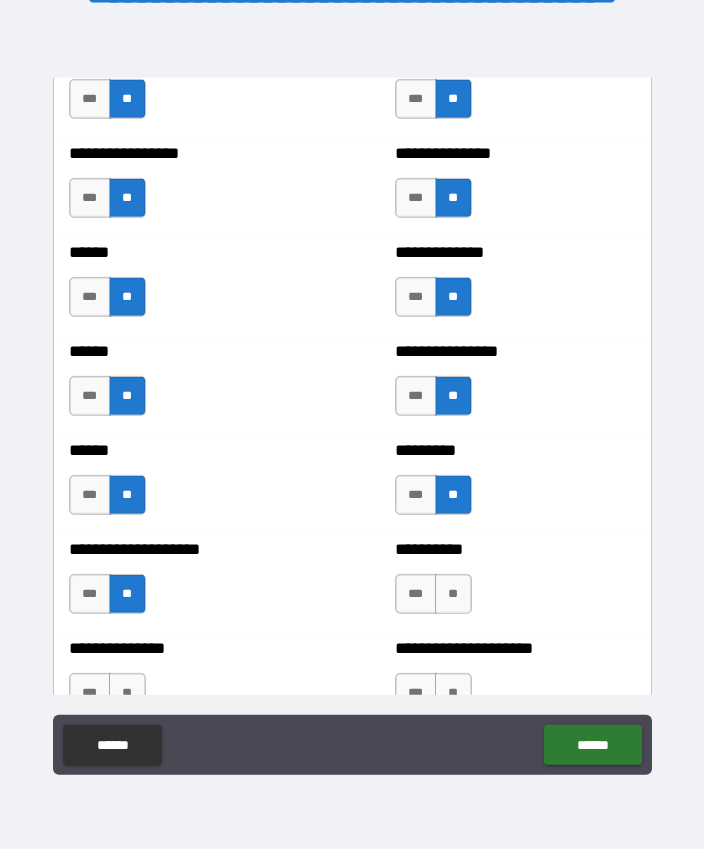 click on "**" at bounding box center [453, 594] 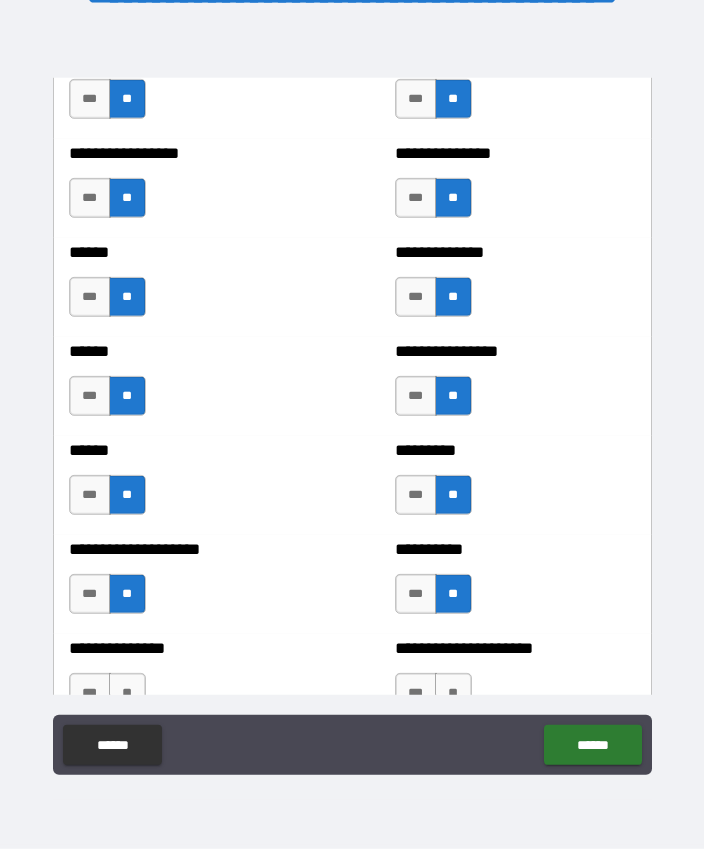 click on "**" at bounding box center [127, 693] 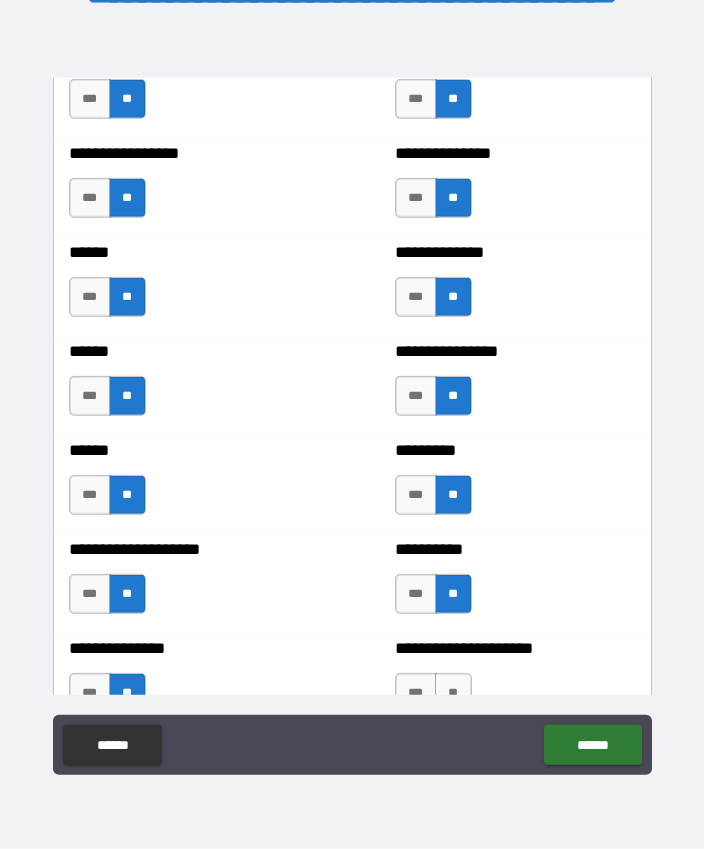 click on "**********" at bounding box center [515, 683] 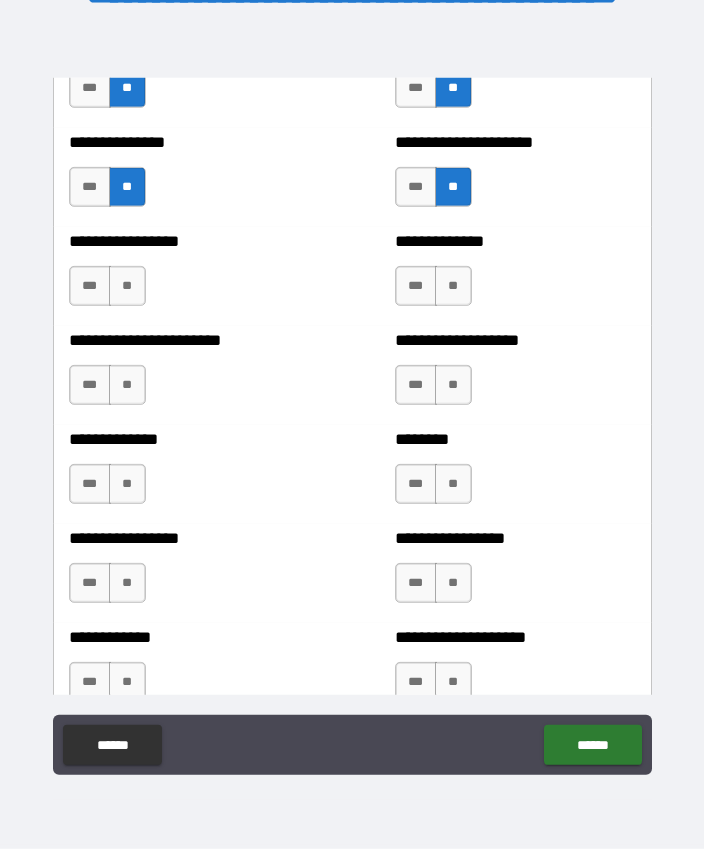 scroll, scrollTop: 3547, scrollLeft: 0, axis: vertical 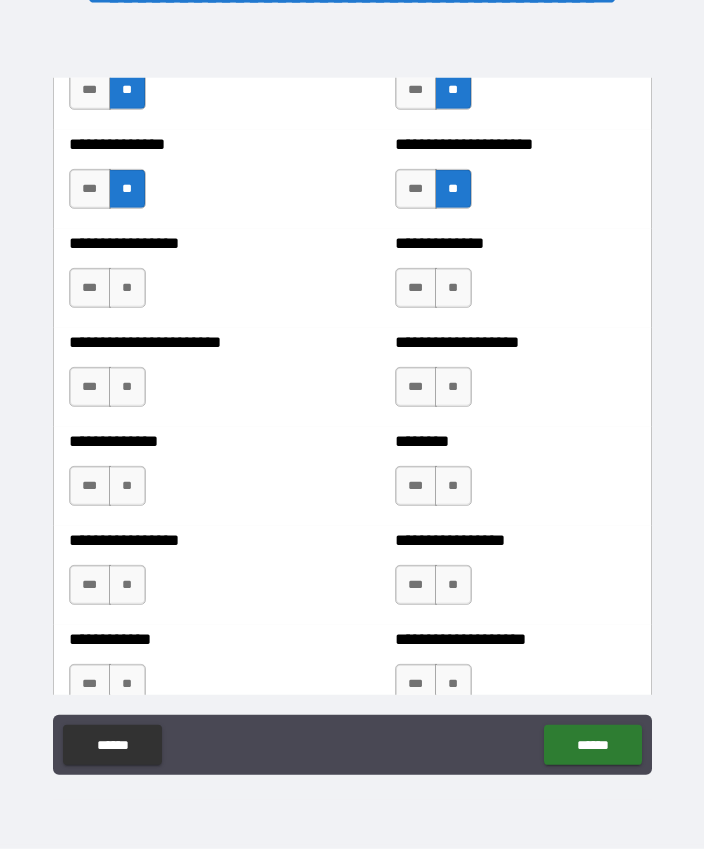 click on "**" at bounding box center (127, 288) 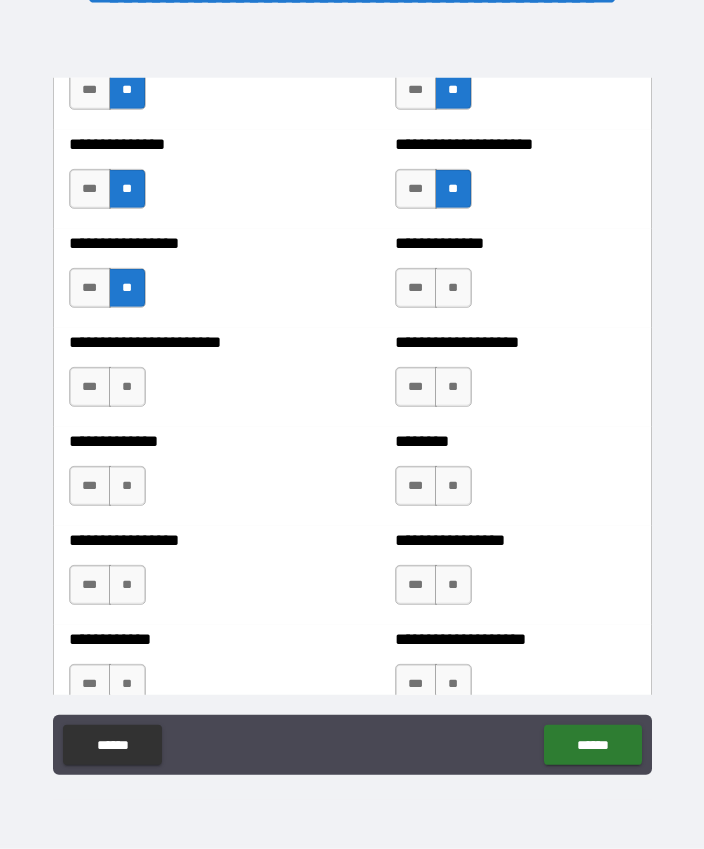 click on "**" at bounding box center (453, 288) 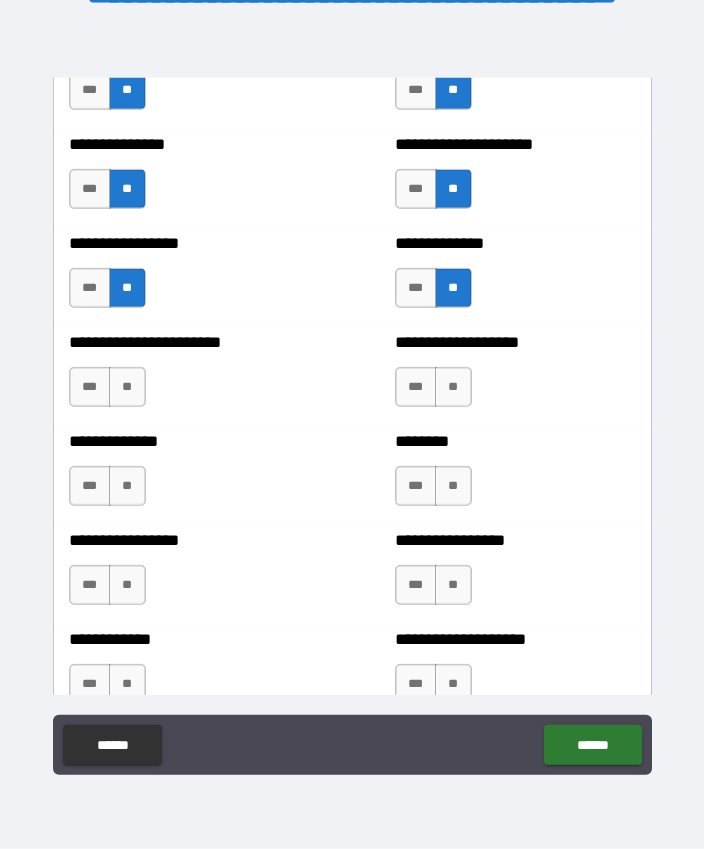 click on "***" at bounding box center (90, 387) 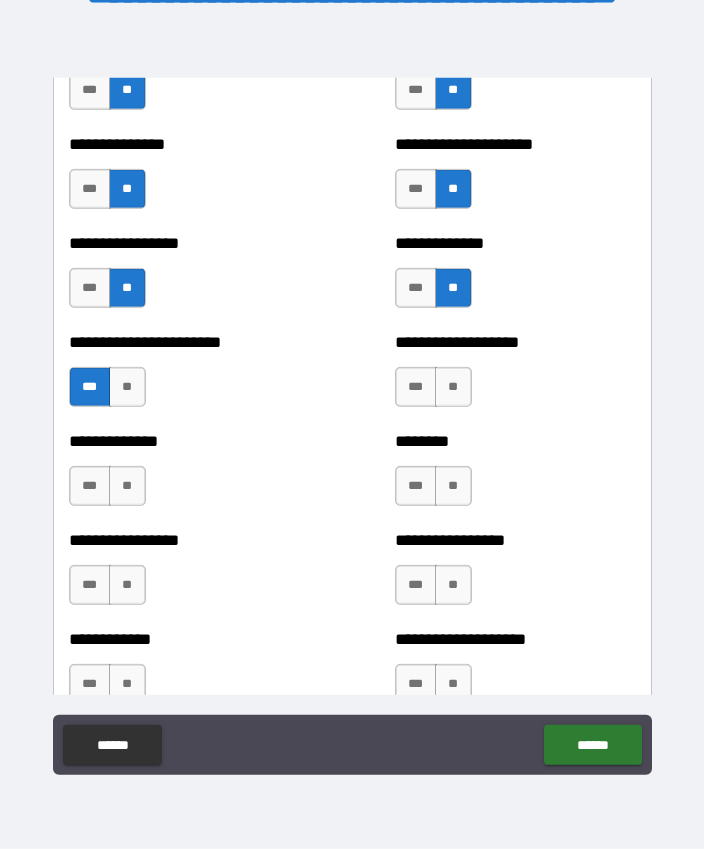 click on "**" at bounding box center [453, 387] 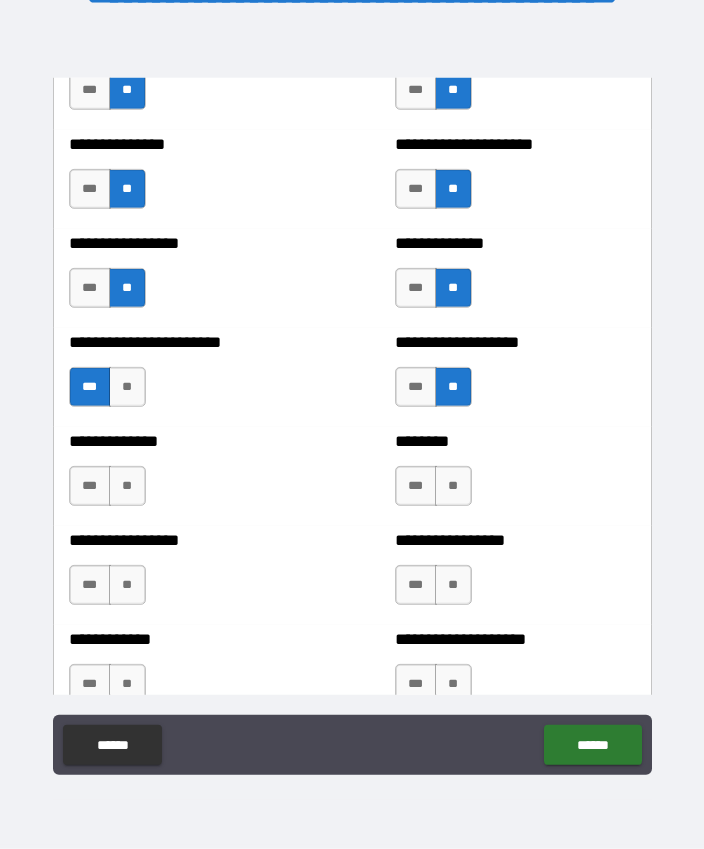 click on "**" at bounding box center (127, 486) 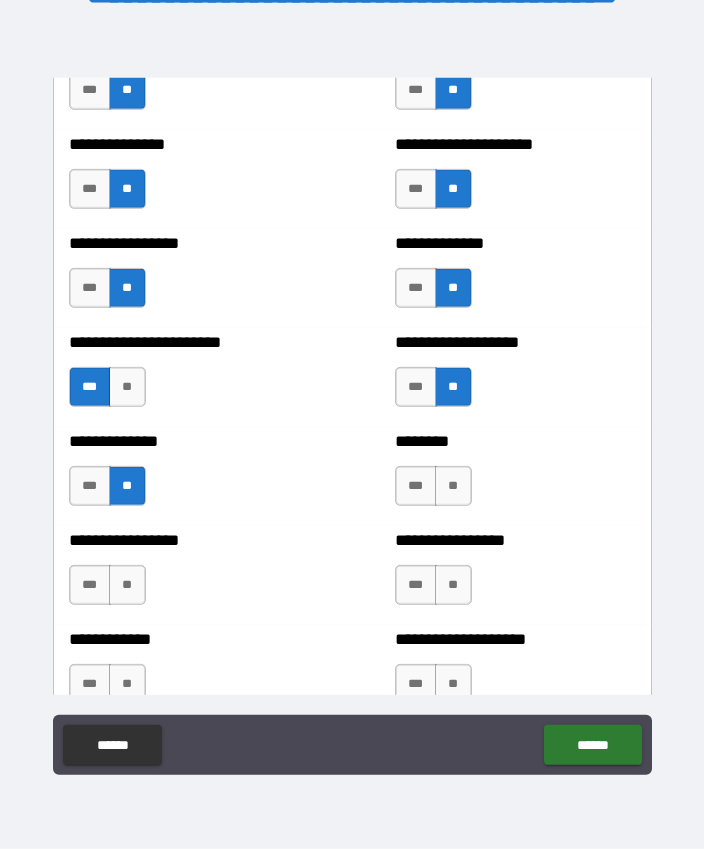 click on "**" at bounding box center (453, 486) 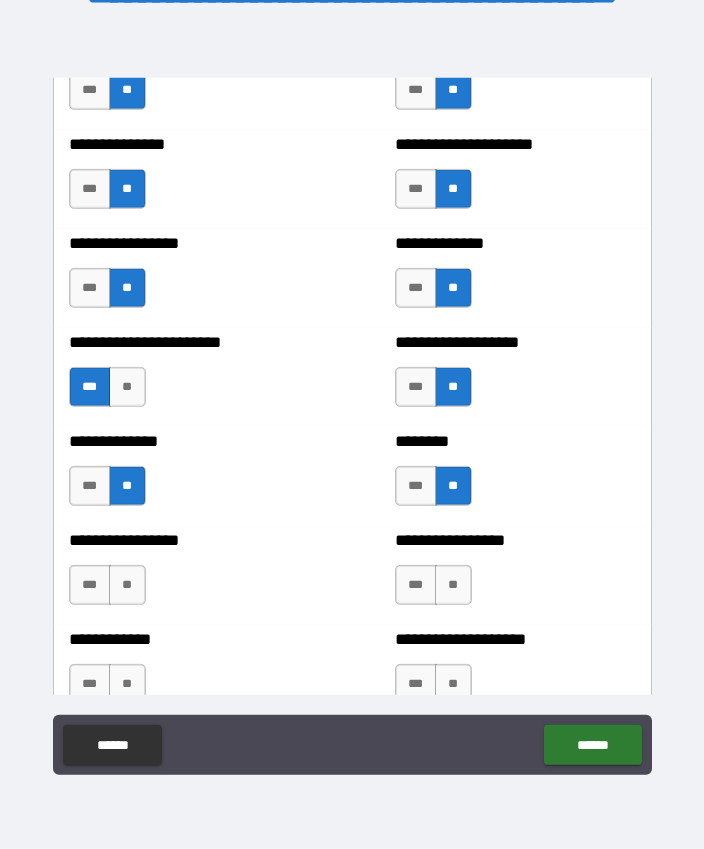 click on "**" at bounding box center (127, 585) 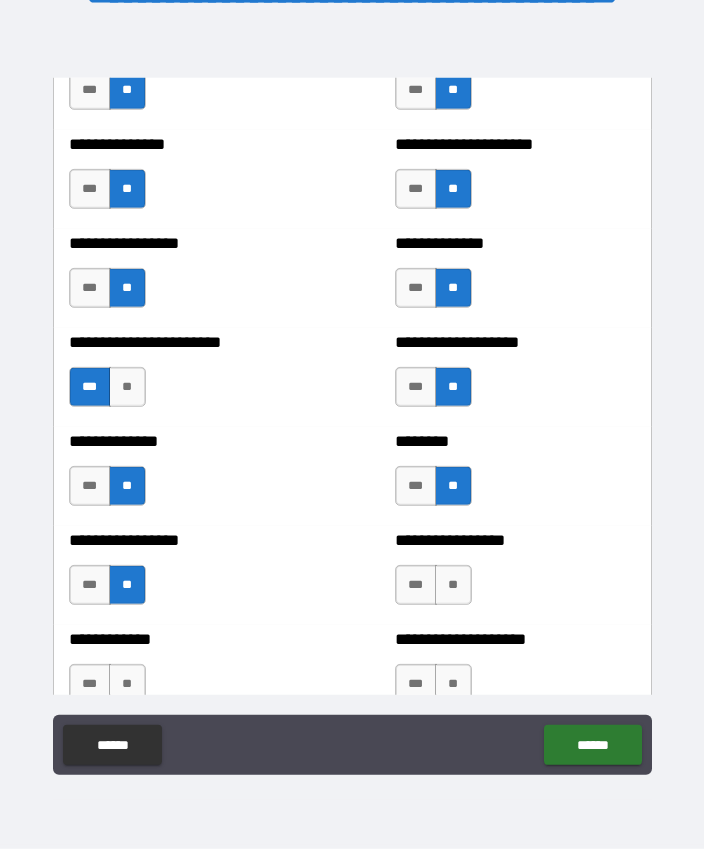 click on "**" at bounding box center [453, 585] 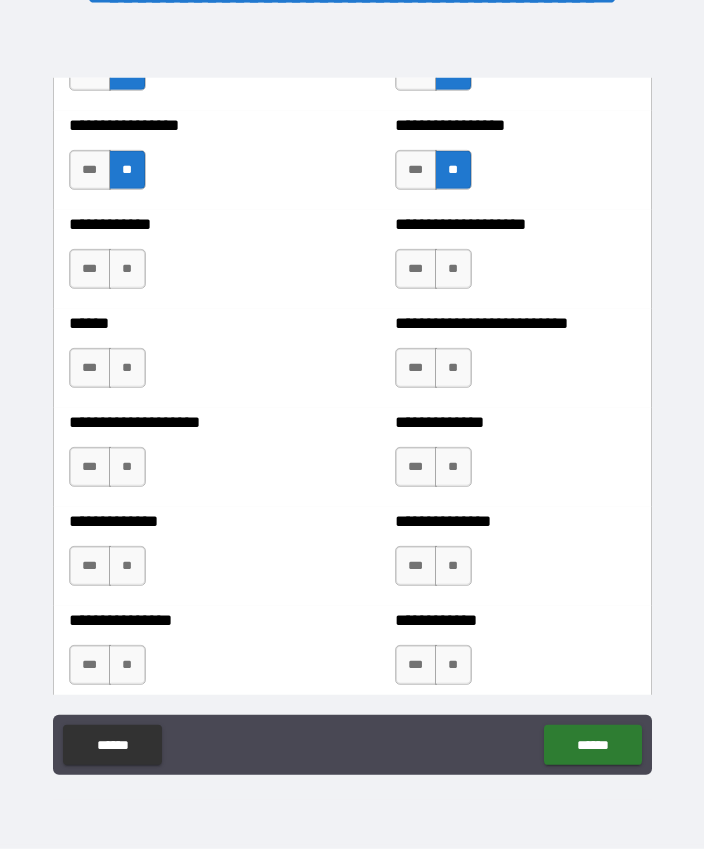 scroll, scrollTop: 3960, scrollLeft: 0, axis: vertical 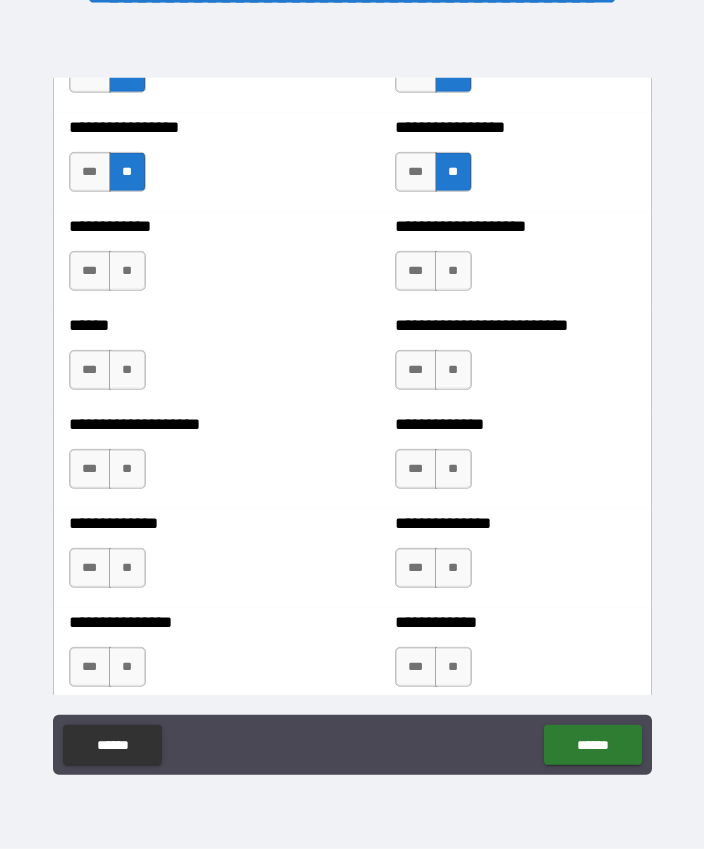 click on "**" at bounding box center (127, 271) 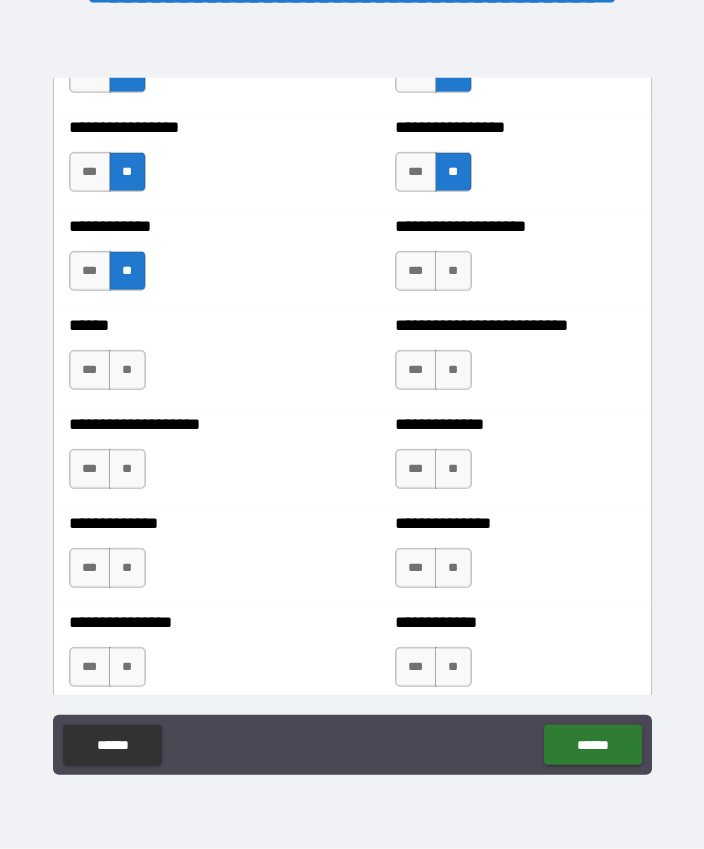 click on "**" at bounding box center (453, 271) 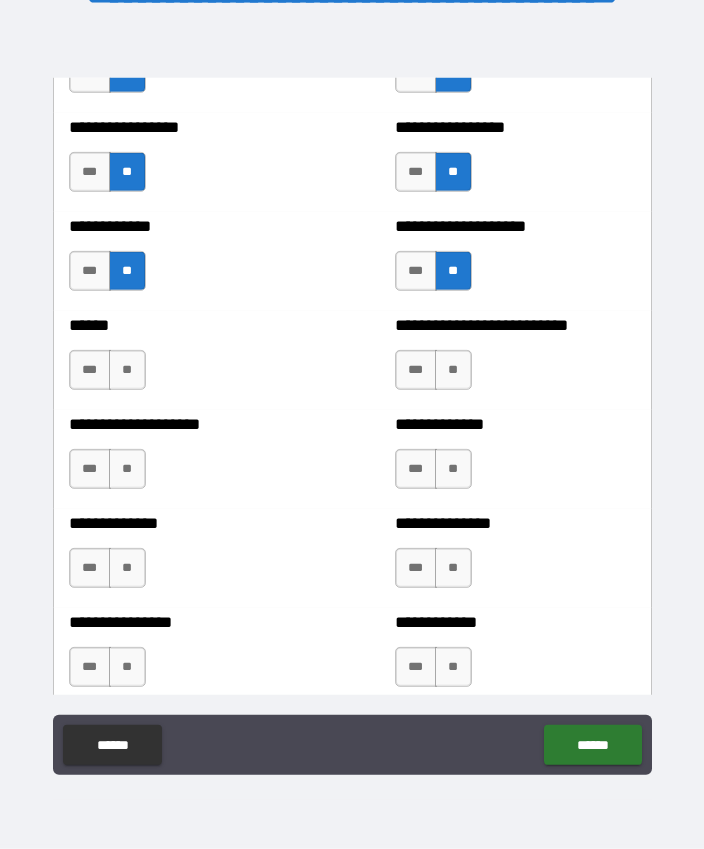 click on "**" at bounding box center [127, 370] 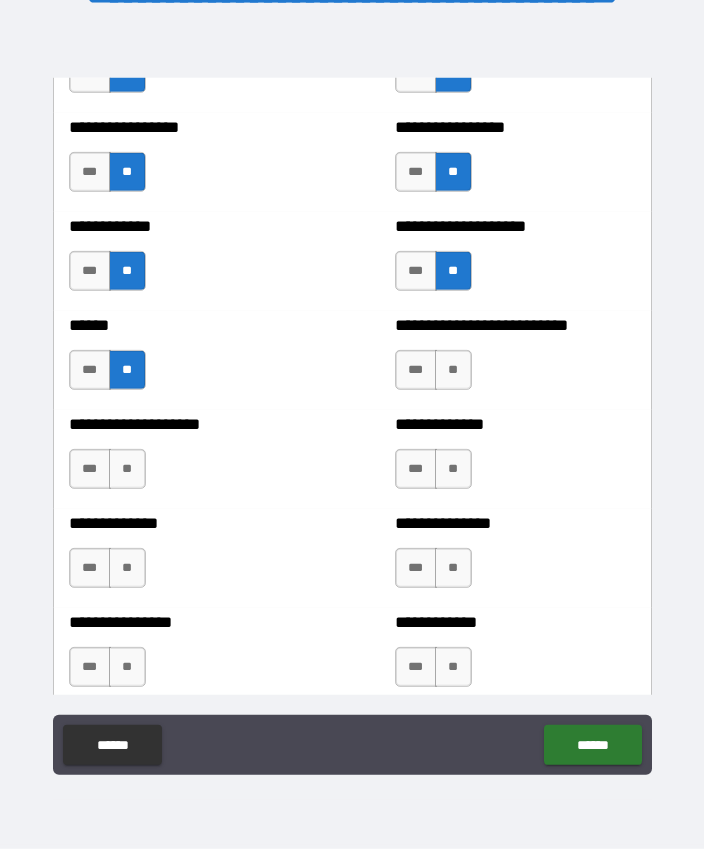 click on "**" at bounding box center (453, 370) 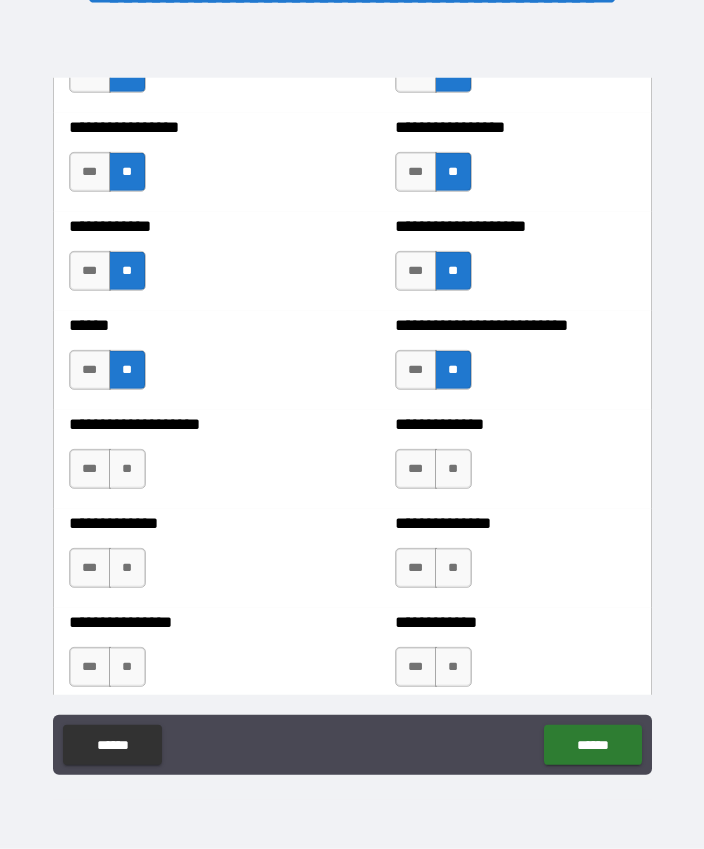 click on "***" at bounding box center (90, 469) 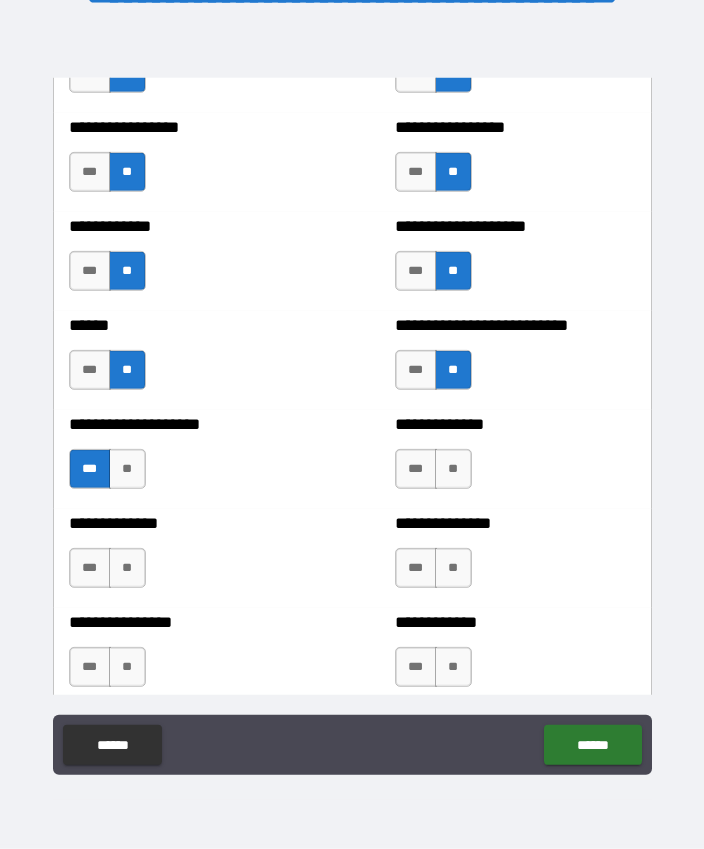 click on "***" at bounding box center (90, 469) 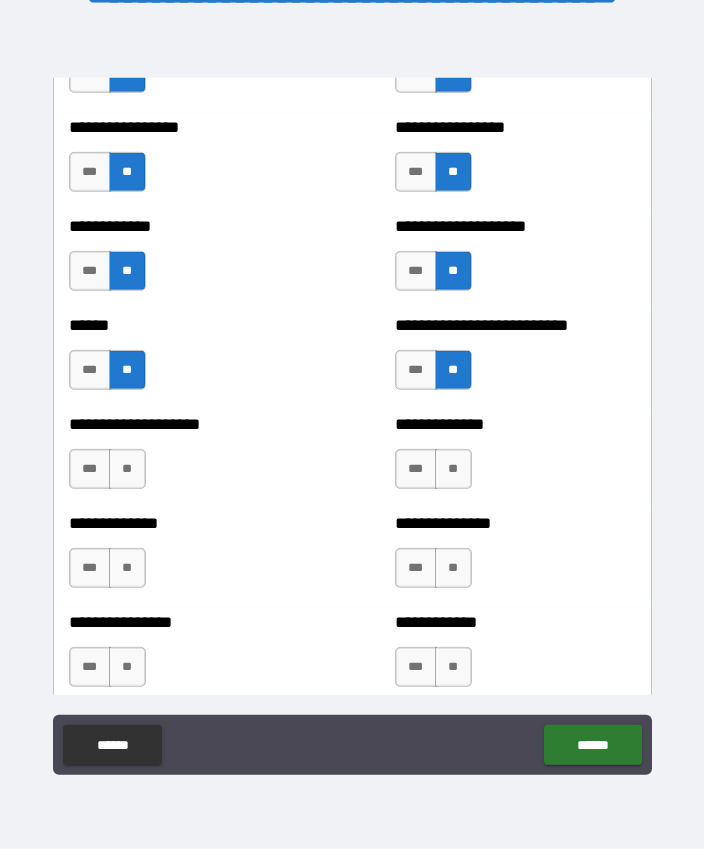 click on "**" at bounding box center [127, 469] 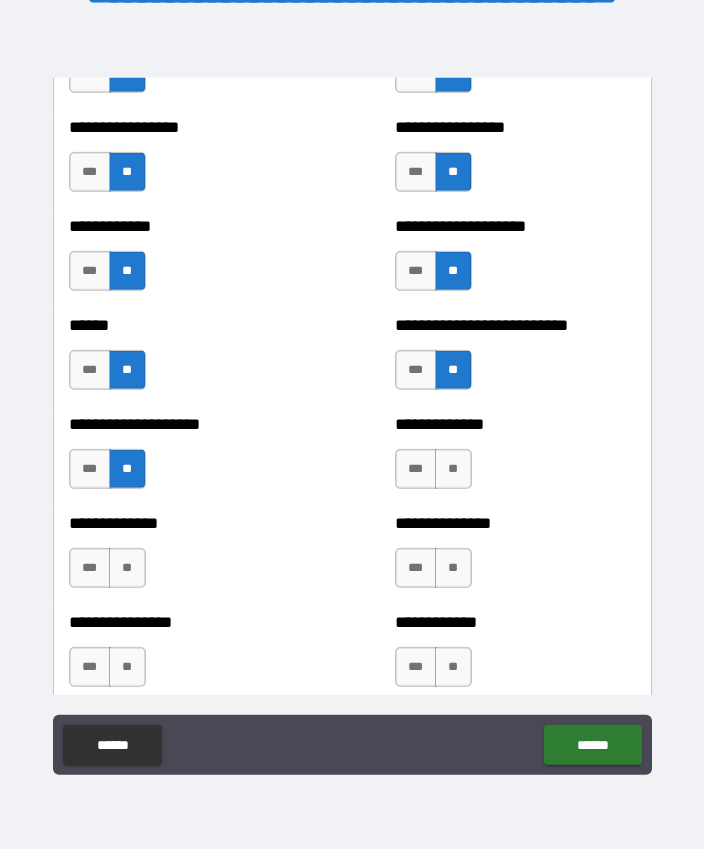 click on "**" at bounding box center [453, 469] 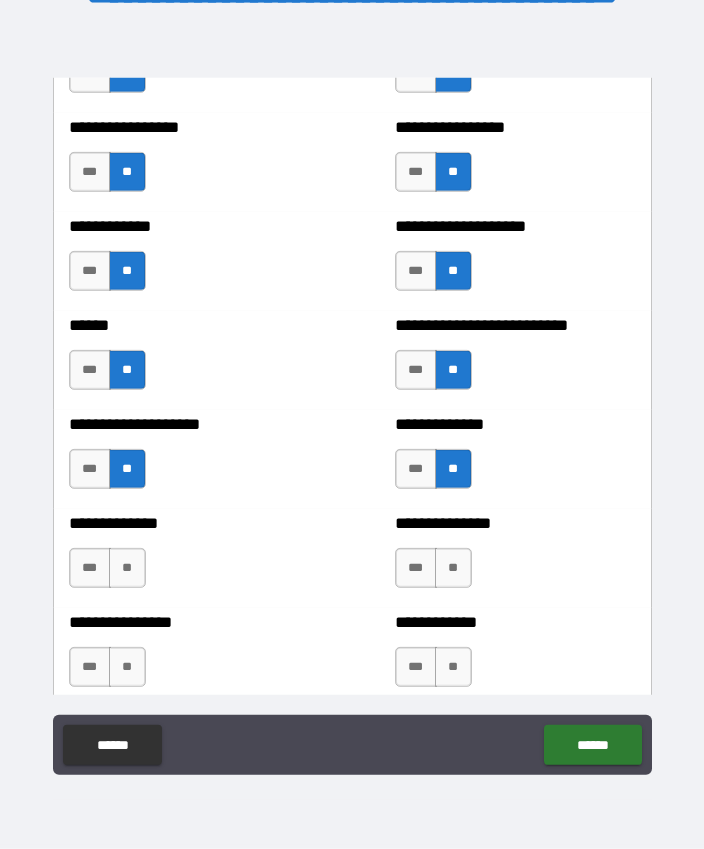 click on "**" at bounding box center [127, 568] 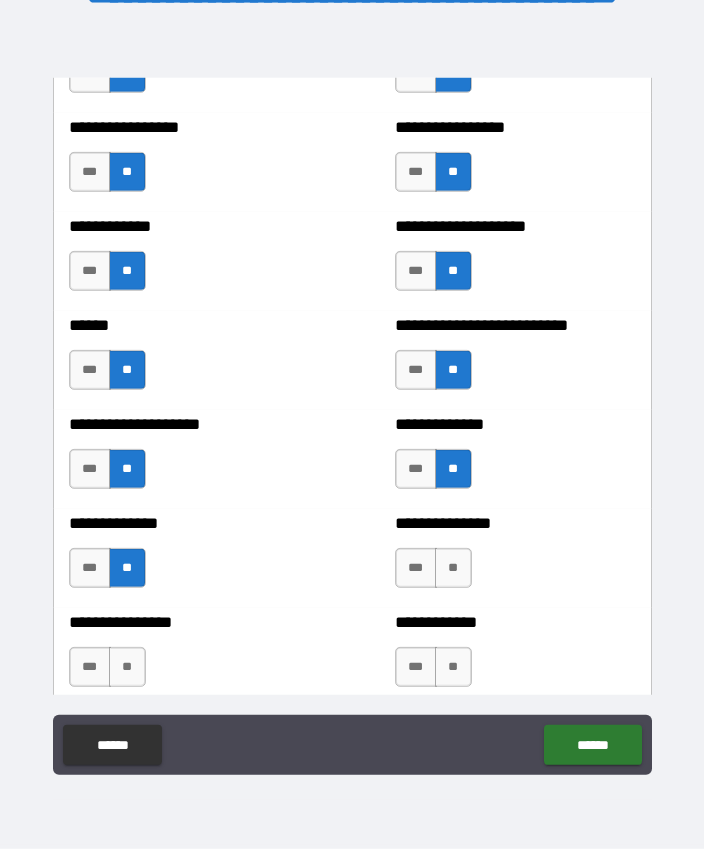 click on "**" at bounding box center (453, 568) 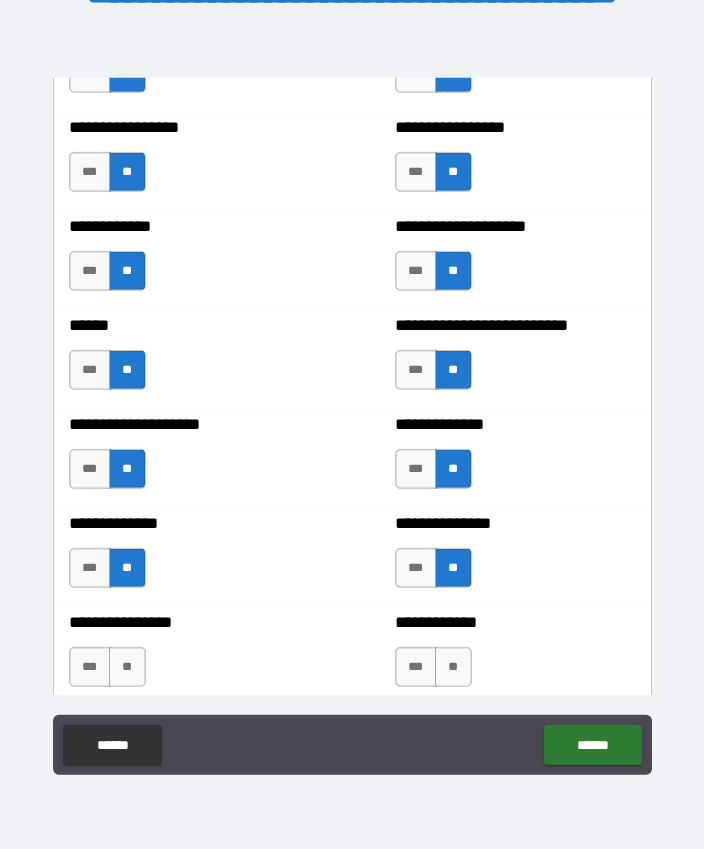 click on "**" at bounding box center (127, 667) 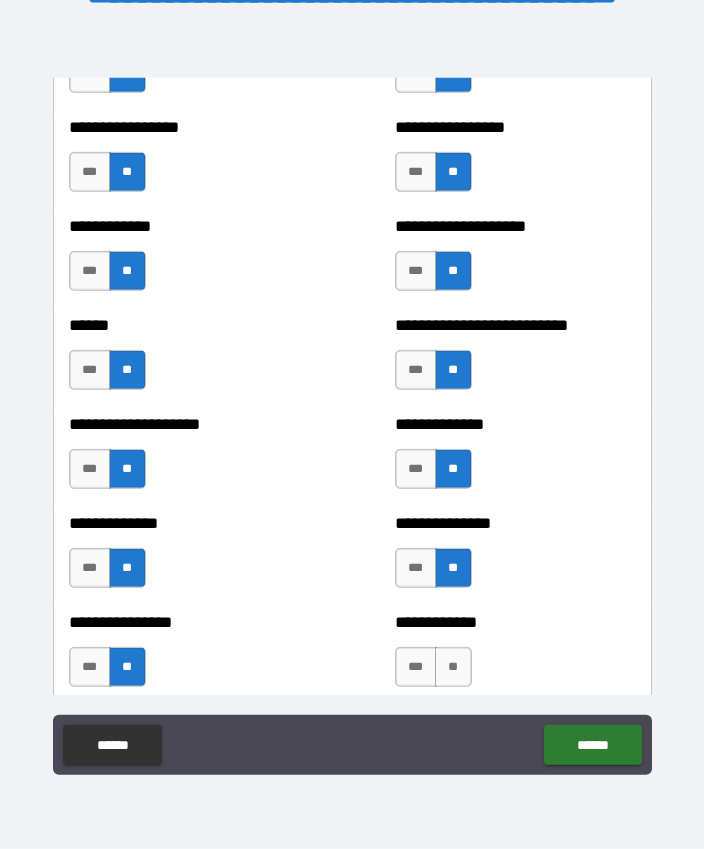 click on "**" at bounding box center [453, 667] 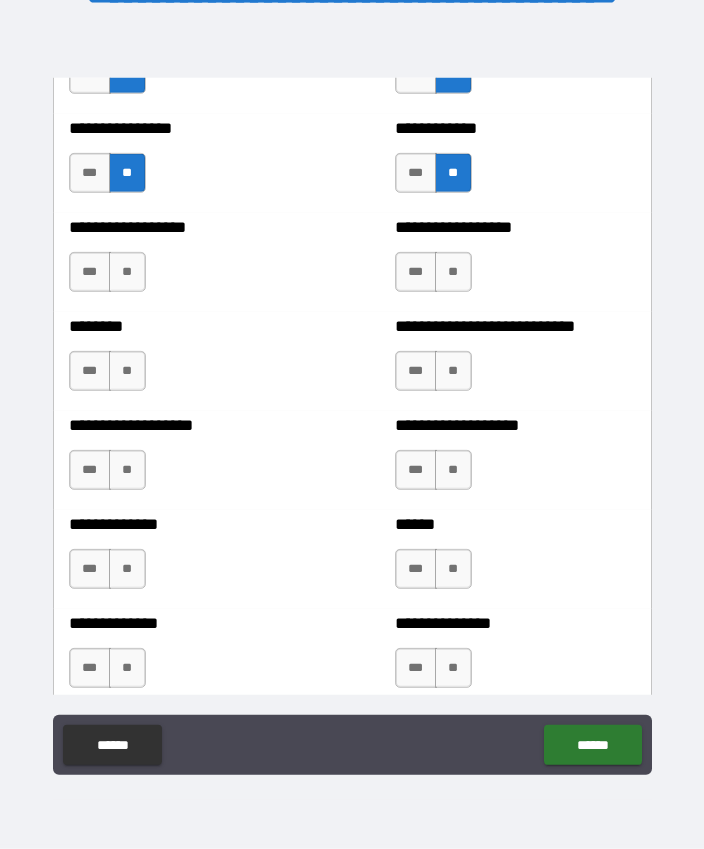 scroll, scrollTop: 4453, scrollLeft: 0, axis: vertical 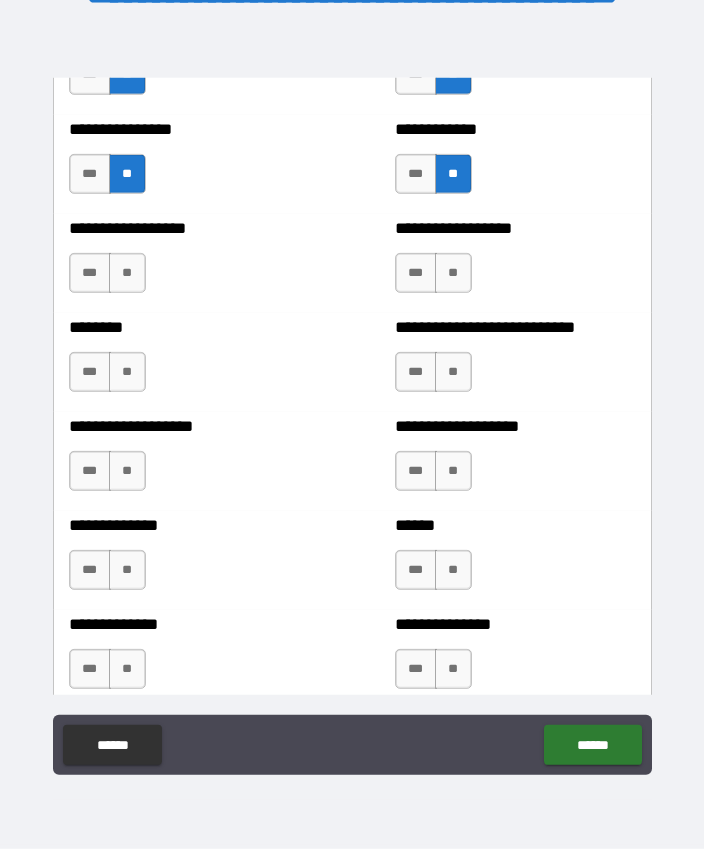 click on "**" at bounding box center [127, 273] 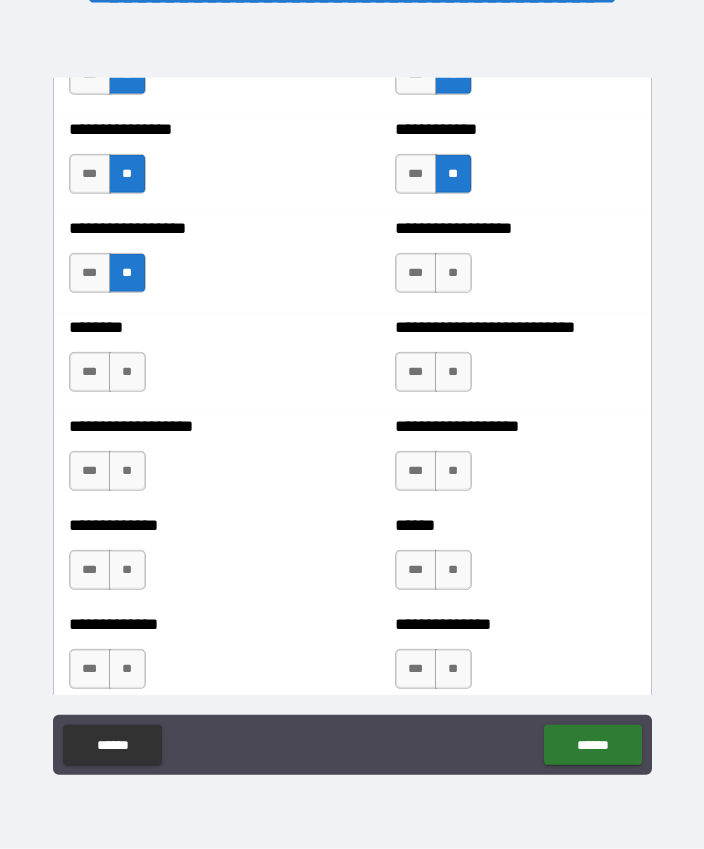 click on "**" at bounding box center (453, 273) 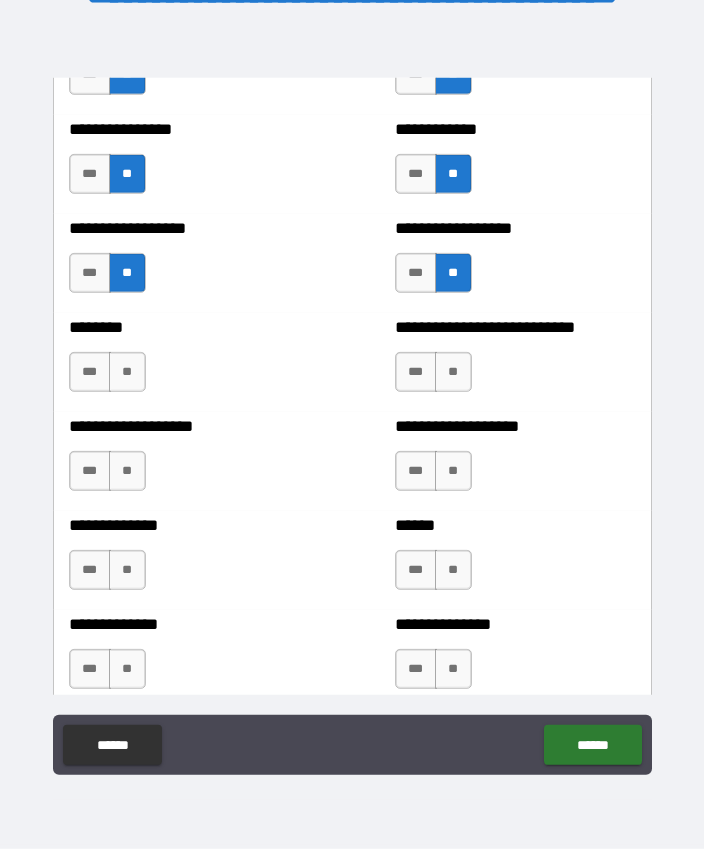 click on "**" at bounding box center (127, 372) 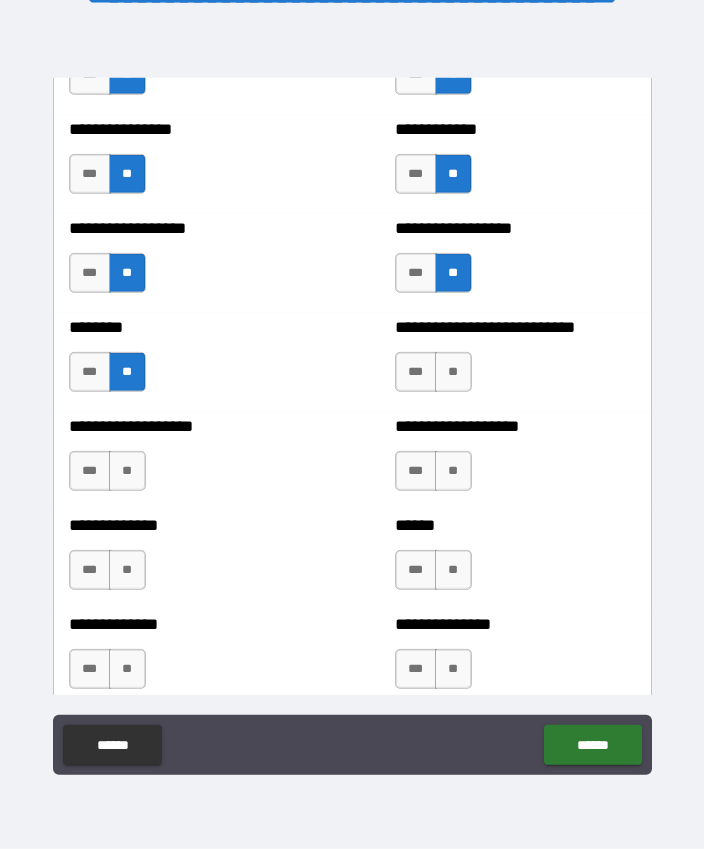 click on "**" at bounding box center (453, 372) 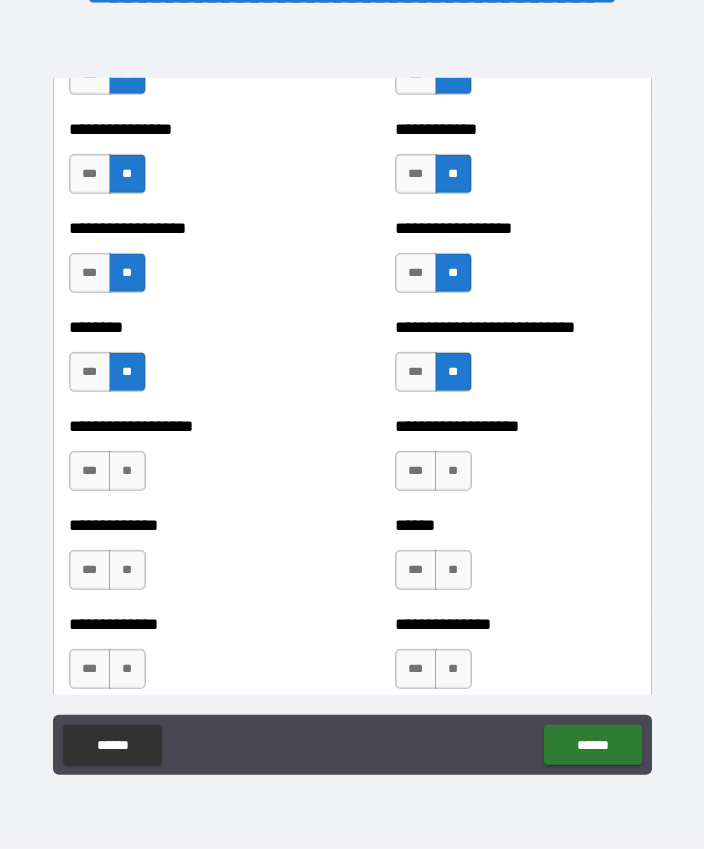 click on "**" at bounding box center (127, 471) 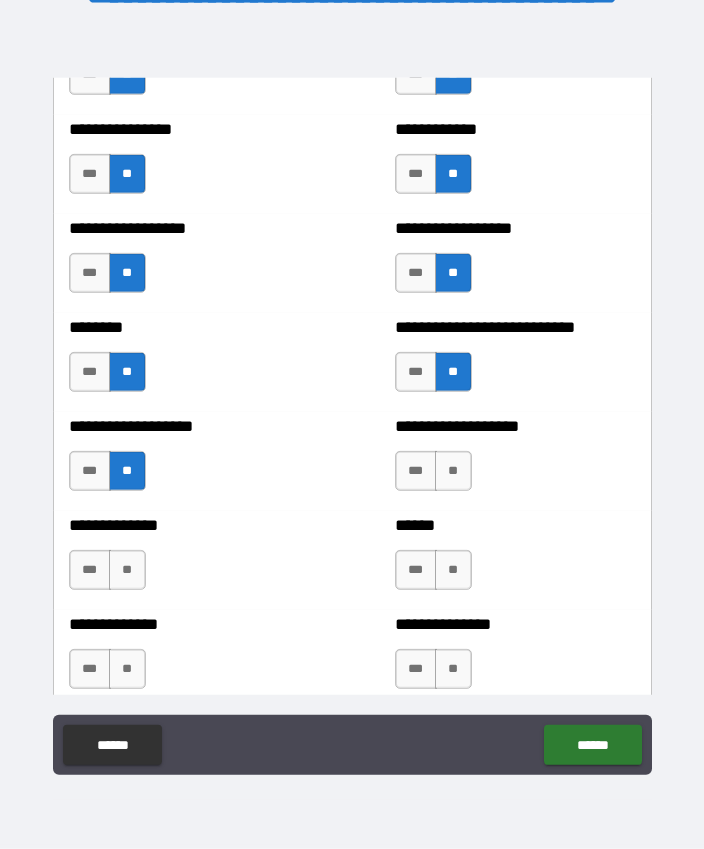 click on "**" at bounding box center [453, 471] 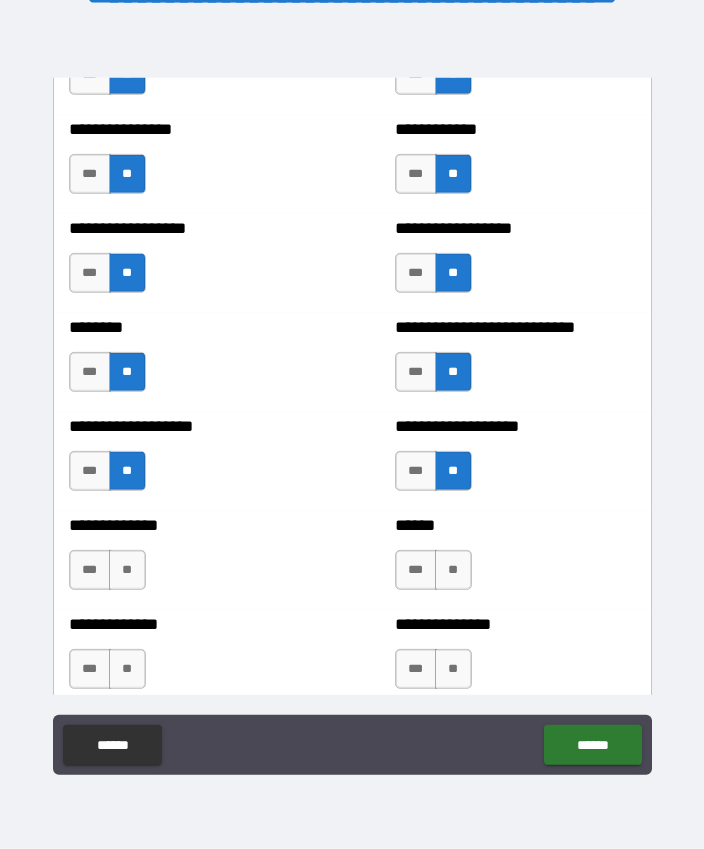 click on "**" at bounding box center (127, 570) 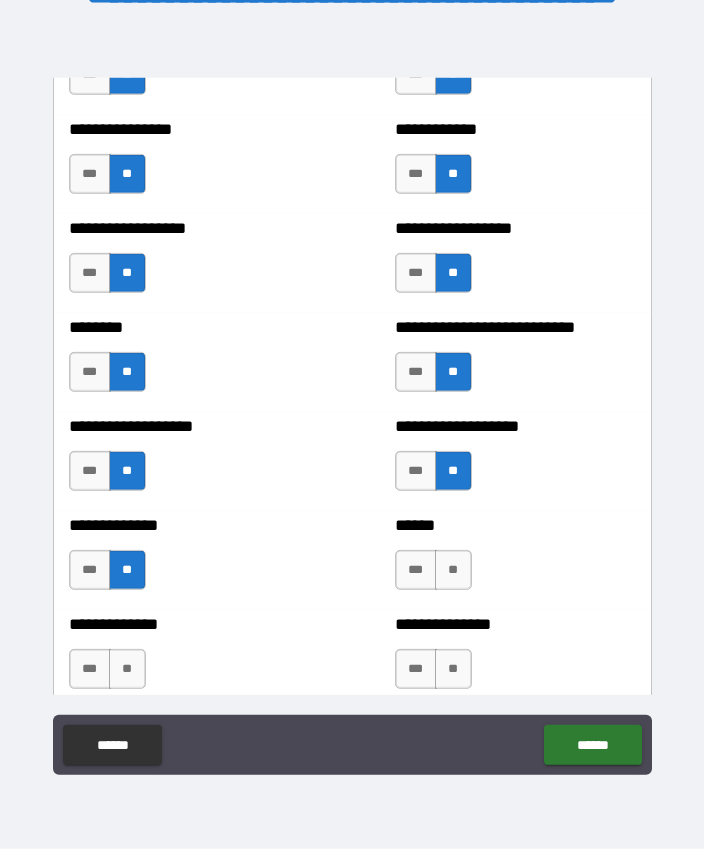 click on "**" at bounding box center [453, 570] 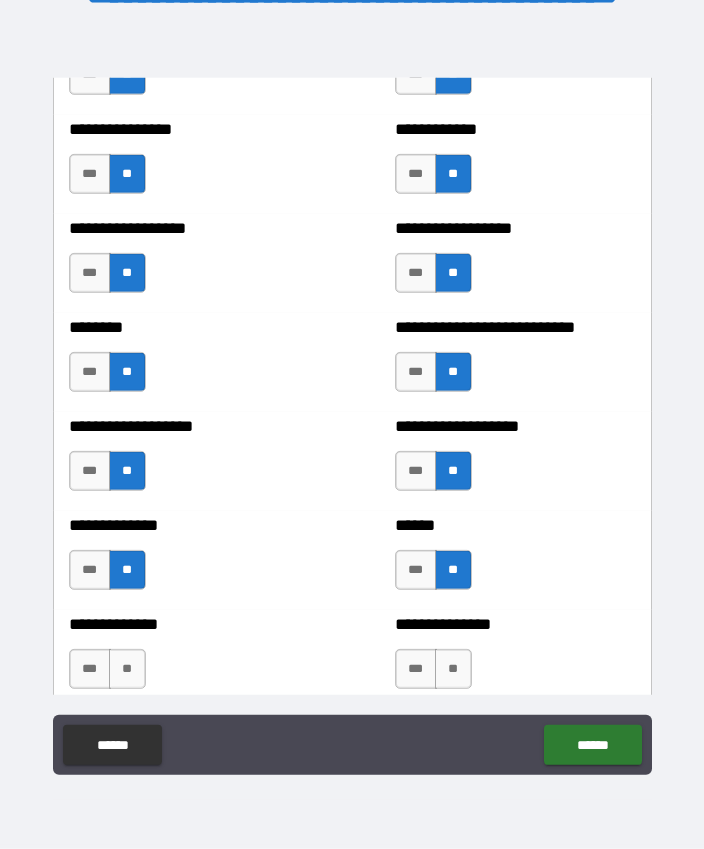 click on "**" at bounding box center (127, 669) 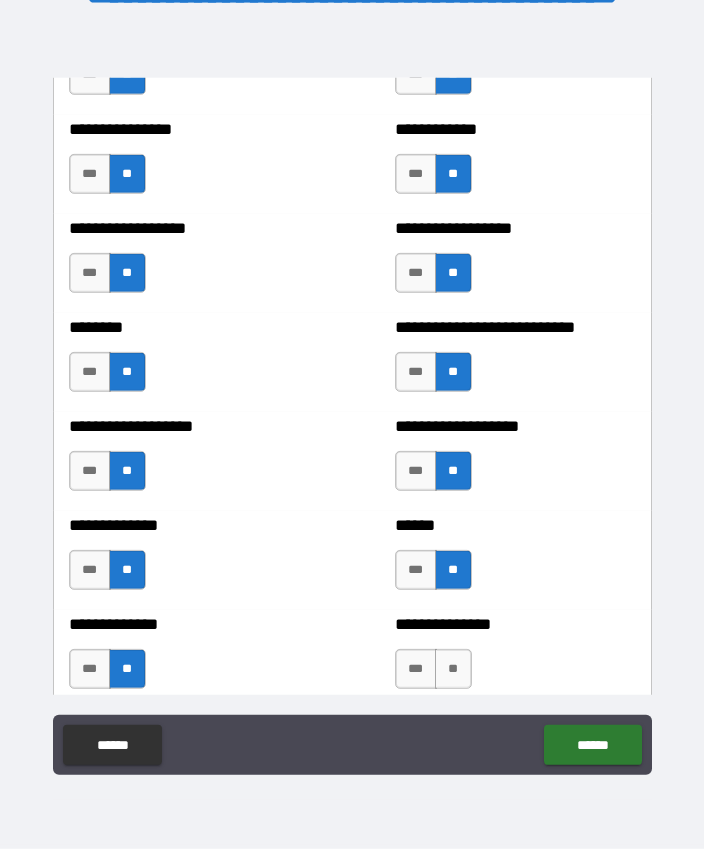 click on "**" at bounding box center (453, 669) 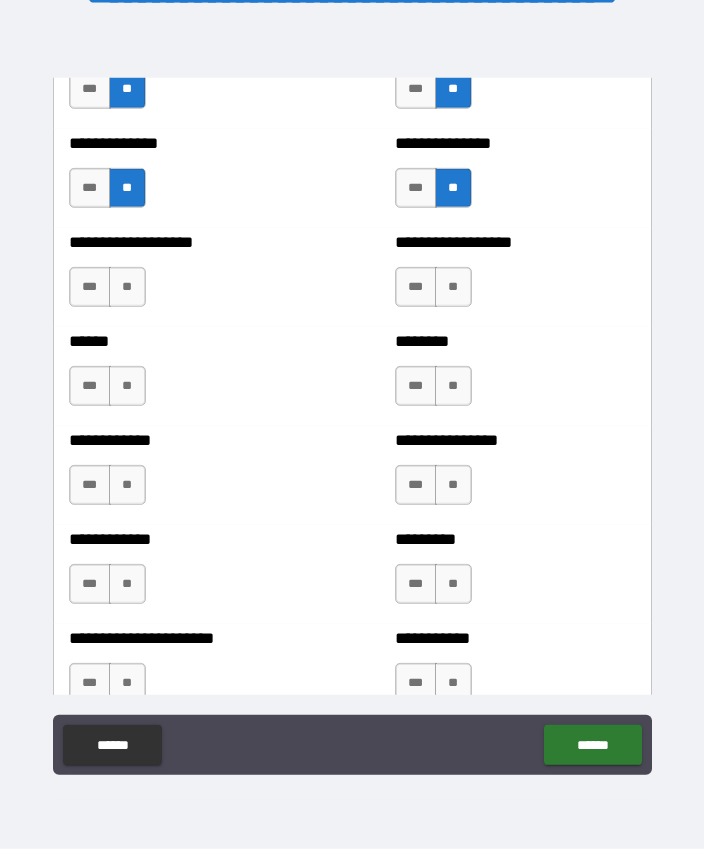 scroll, scrollTop: 4932, scrollLeft: 0, axis: vertical 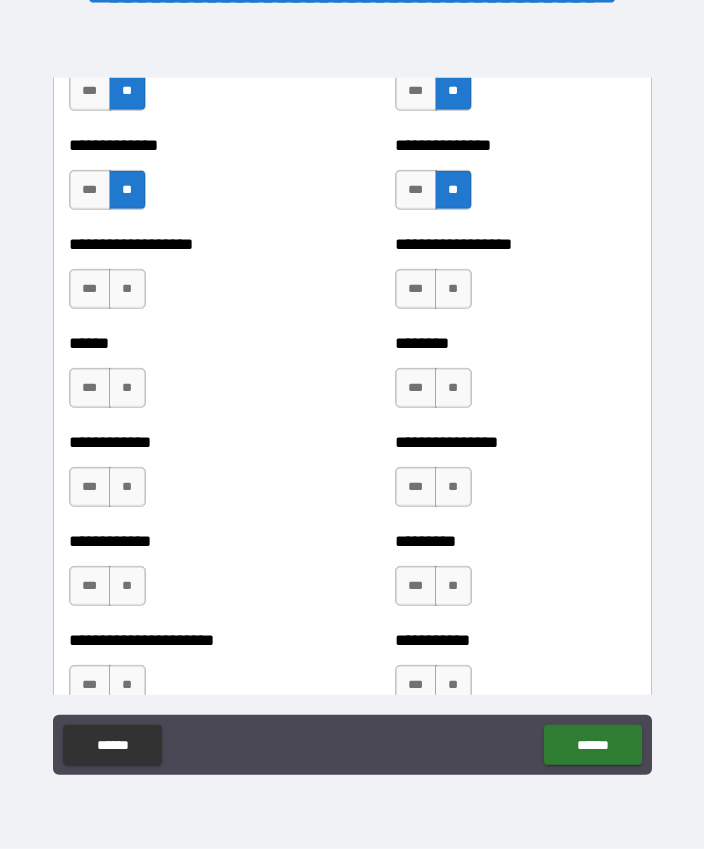 click on "**" at bounding box center [127, 289] 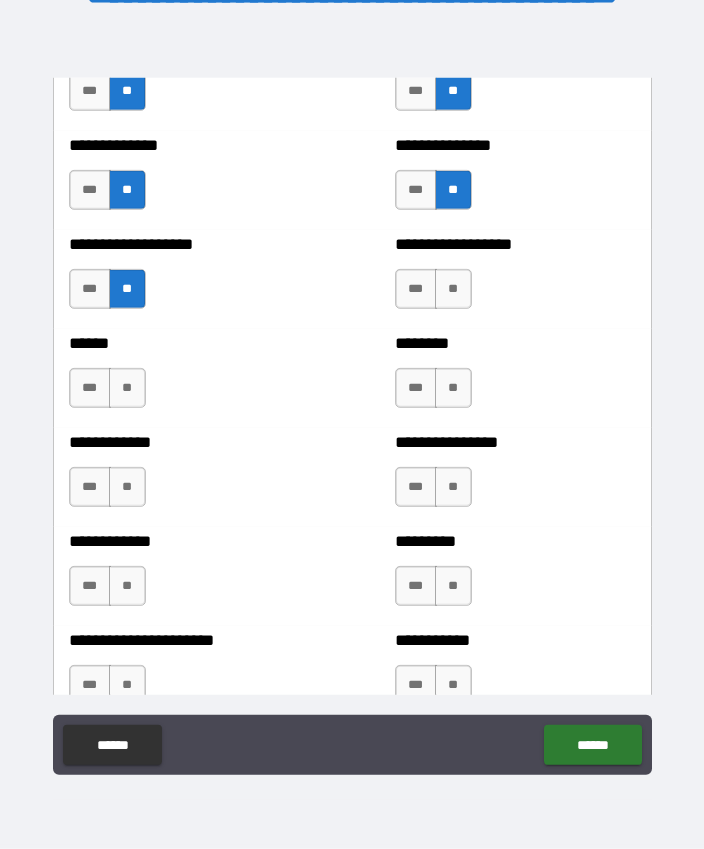 click on "**" at bounding box center (453, 289) 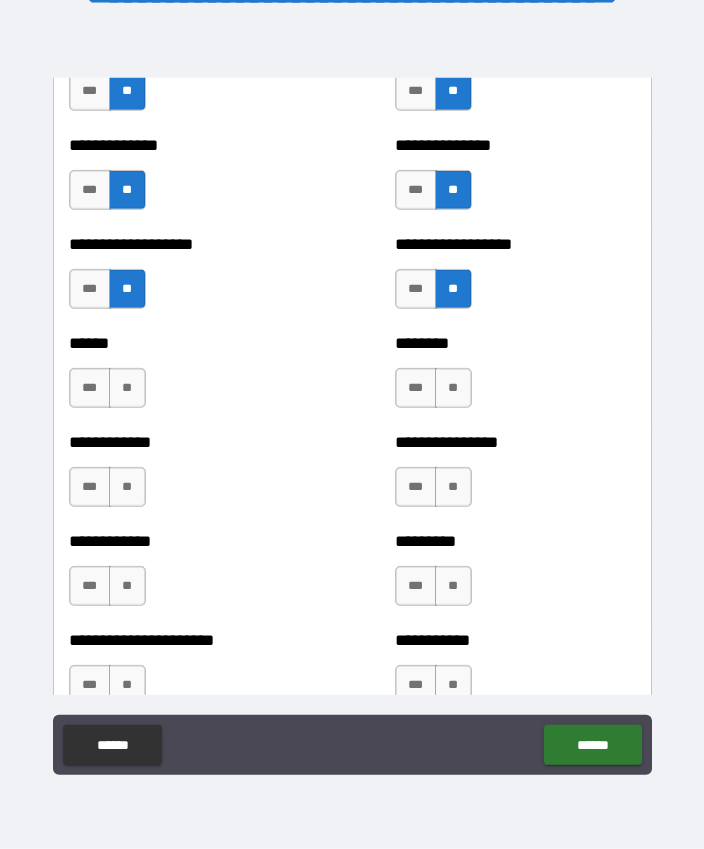 click on "**" at bounding box center [127, 388] 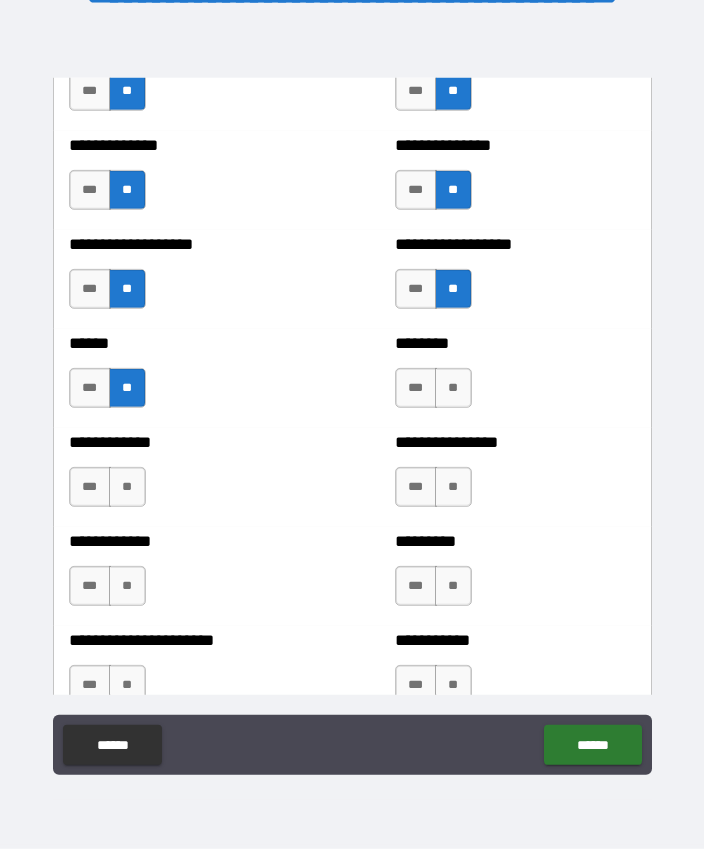 click on "**" at bounding box center (453, 388) 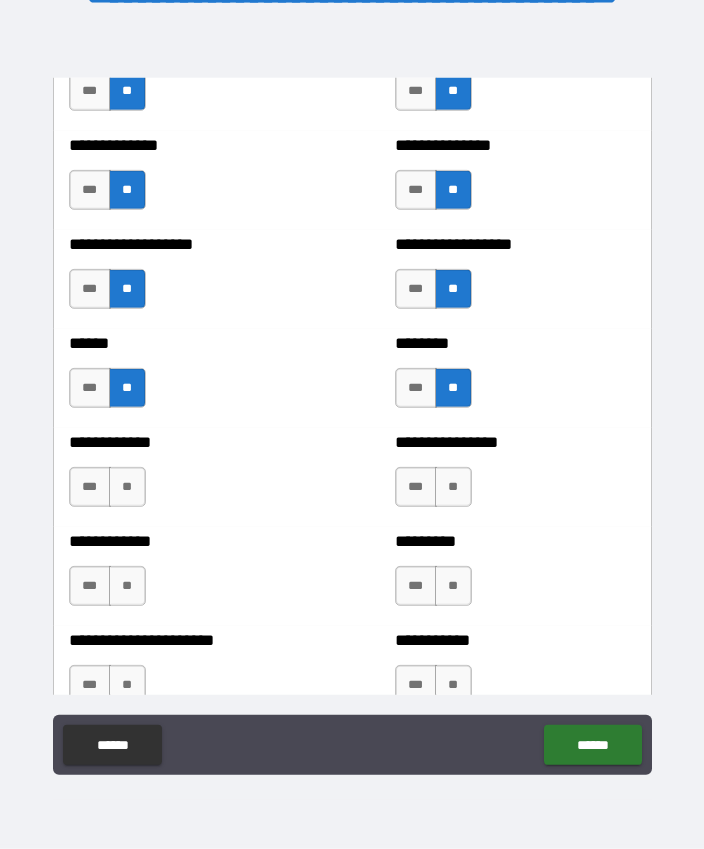click on "**" at bounding box center [127, 487] 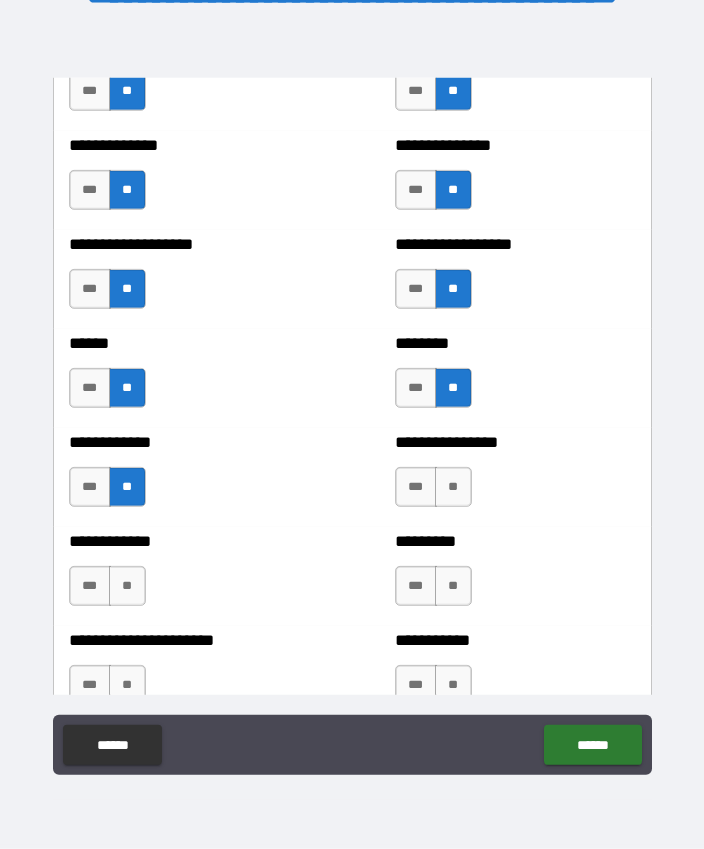 click on "**" at bounding box center [453, 487] 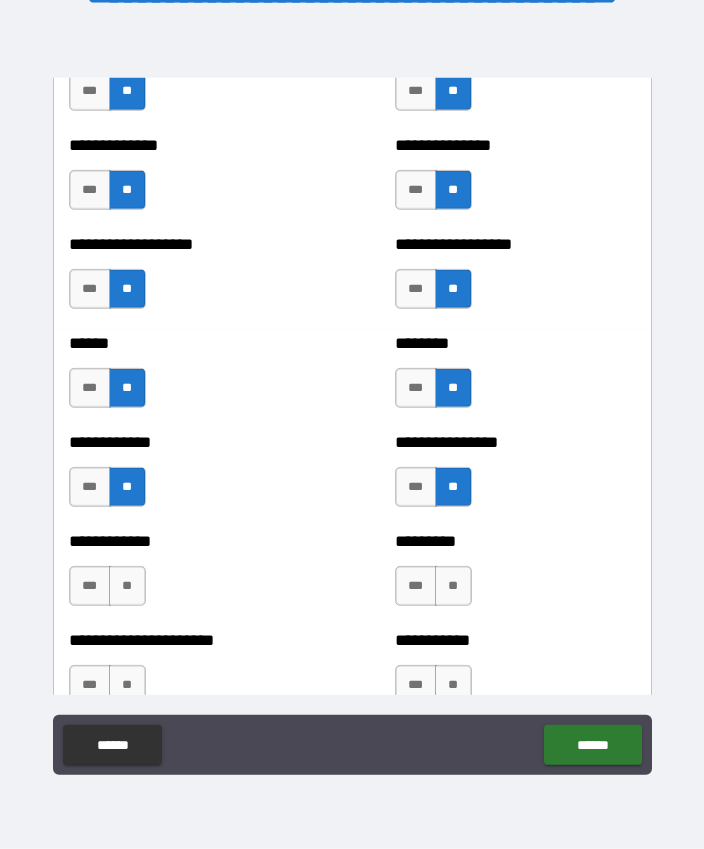 click on "**" at bounding box center (127, 586) 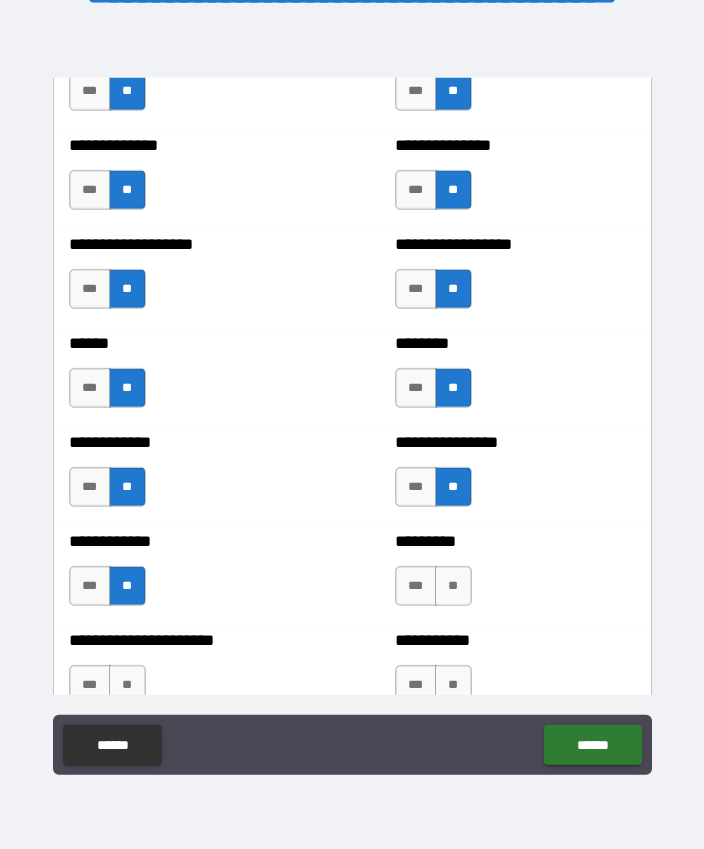 click on "**" at bounding box center [453, 586] 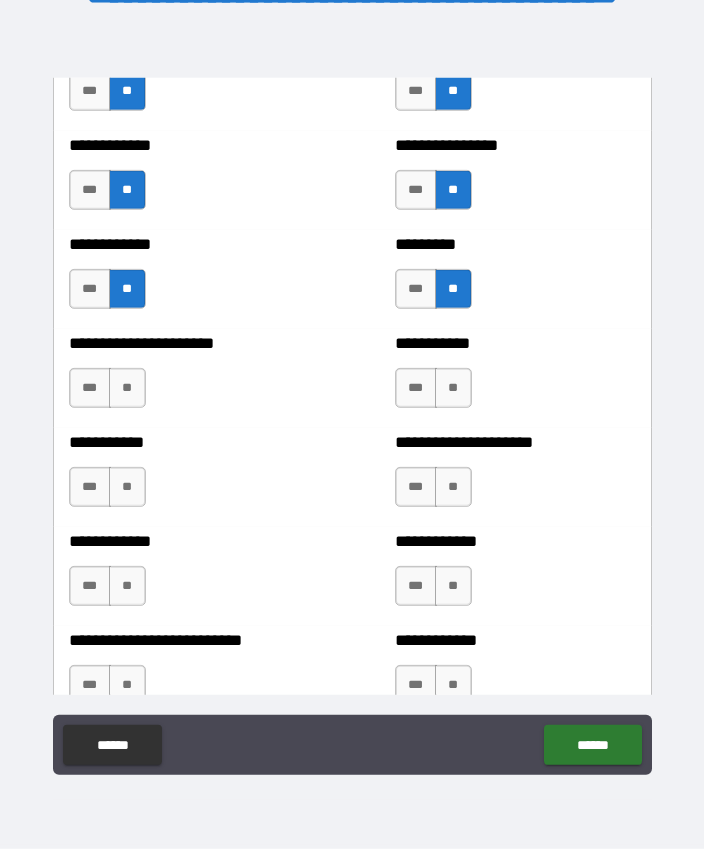 scroll, scrollTop: 5236, scrollLeft: 0, axis: vertical 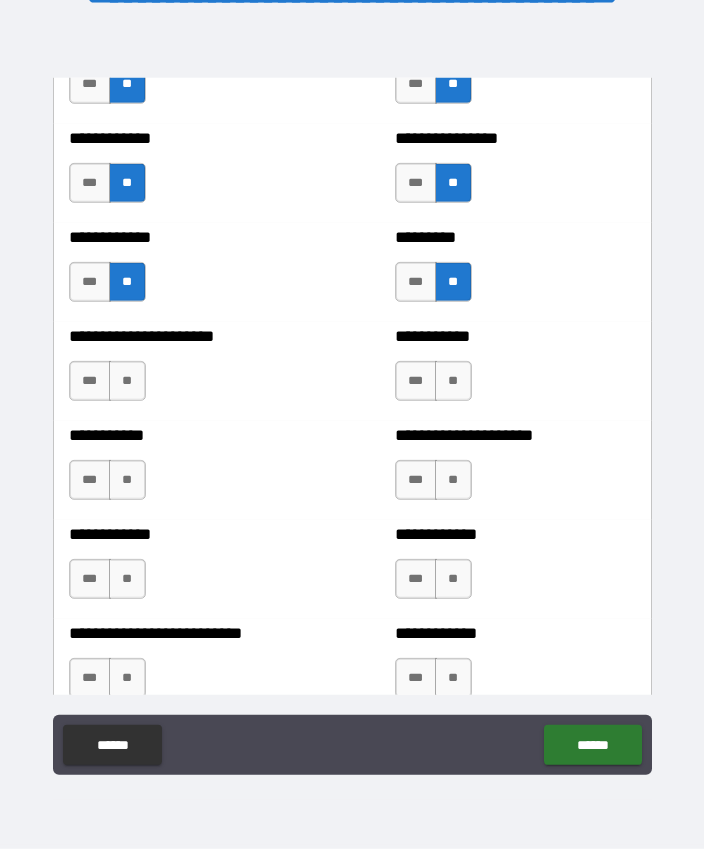 click on "**" at bounding box center (127, 381) 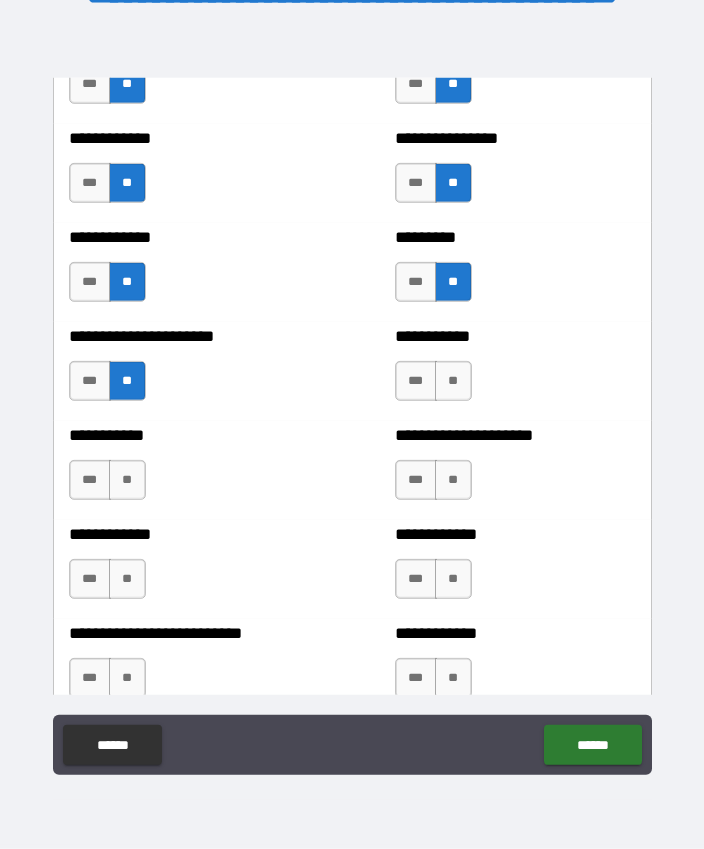 click on "**" at bounding box center [453, 381] 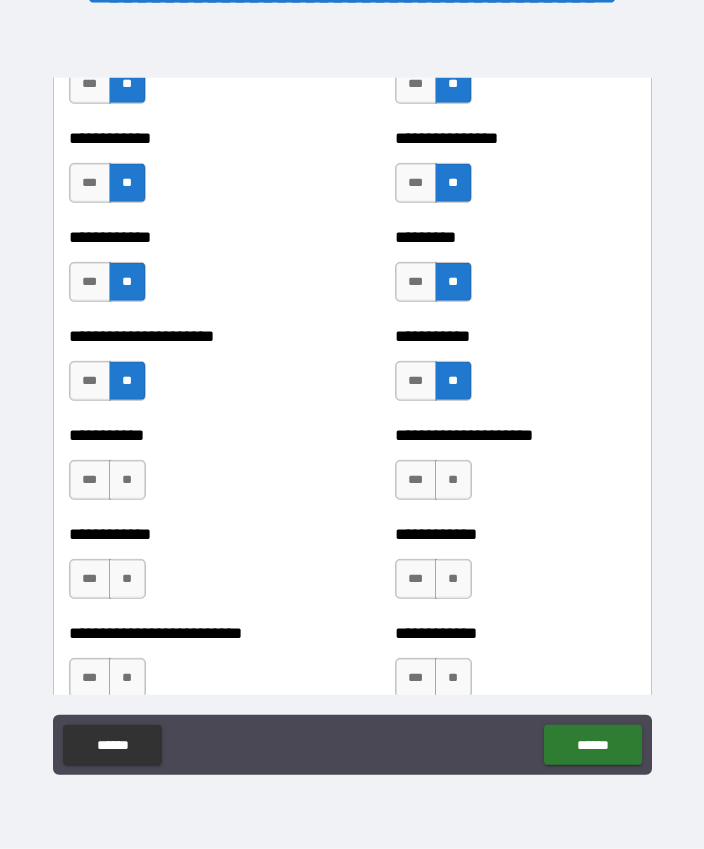 click on "**" at bounding box center (127, 480) 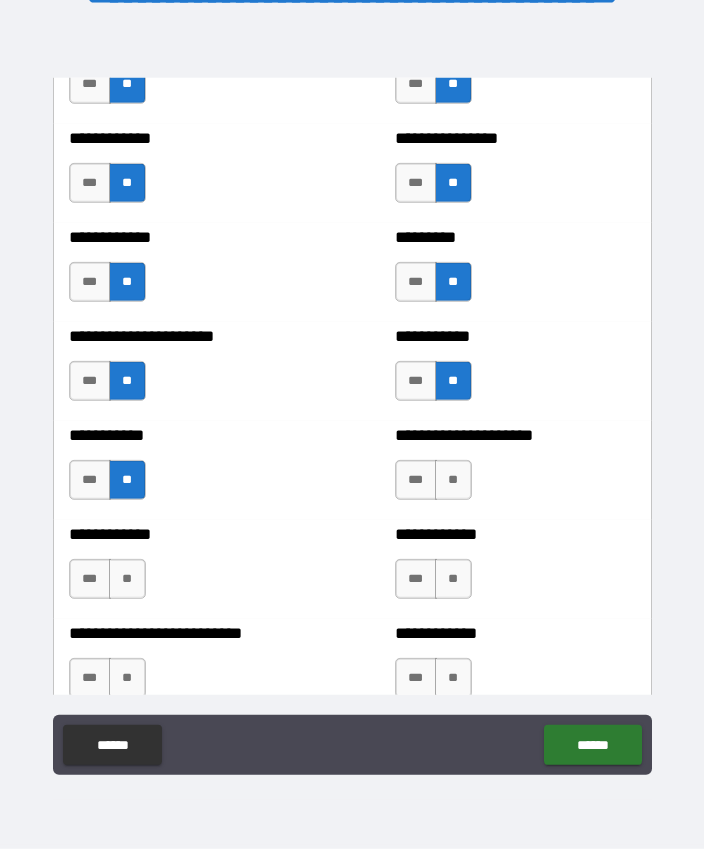 click on "**" at bounding box center [453, 480] 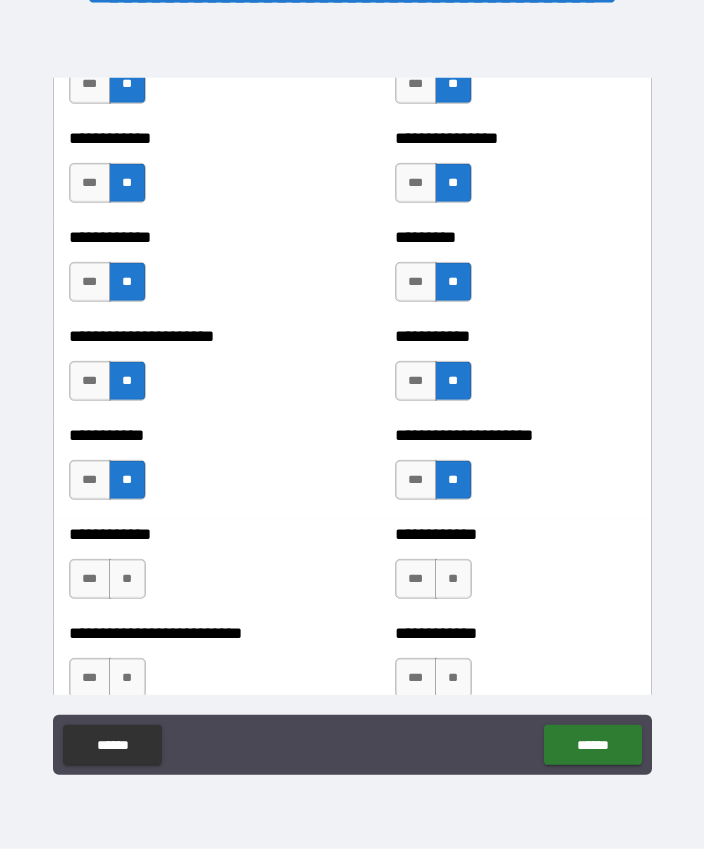 click on "**" at bounding box center (127, 579) 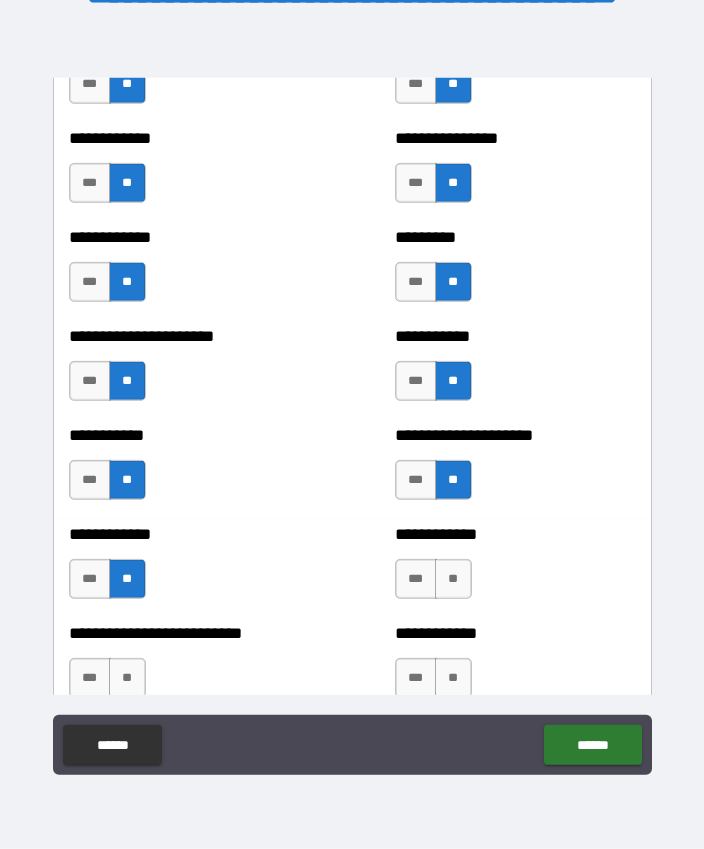 click on "**" at bounding box center [453, 579] 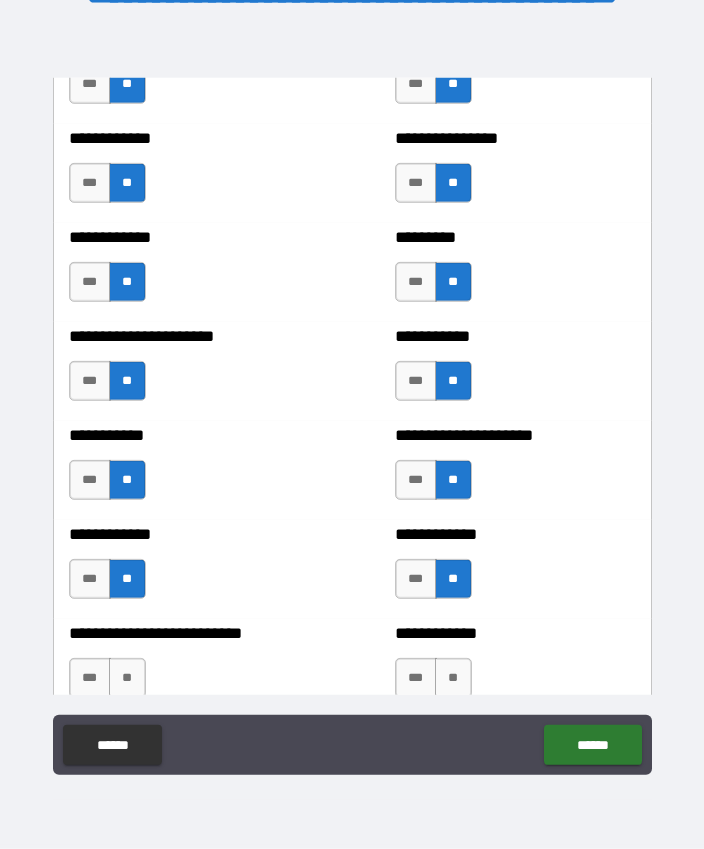 click on "**" at bounding box center (127, 678) 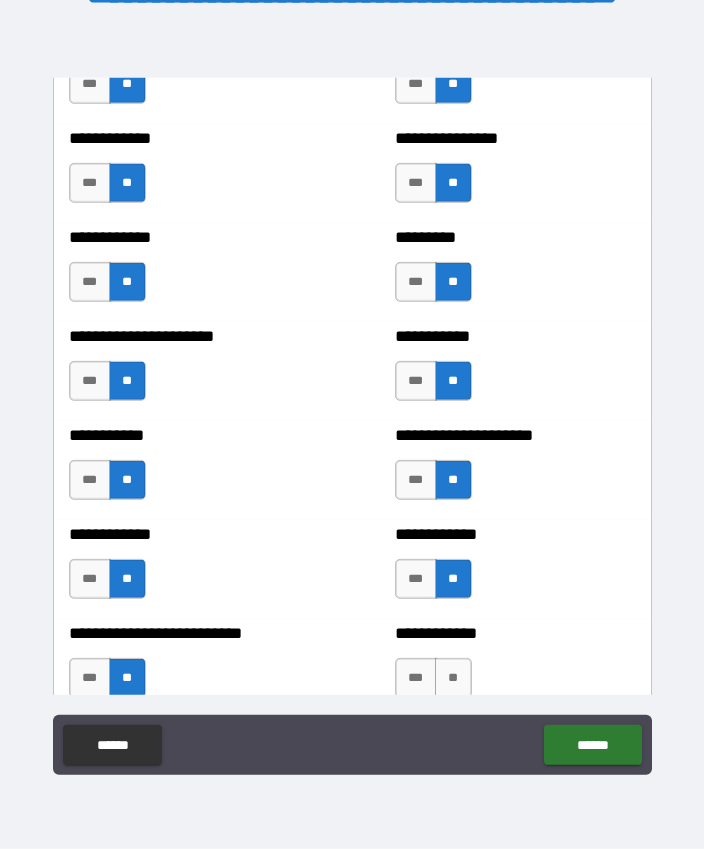 click on "**" at bounding box center (453, 678) 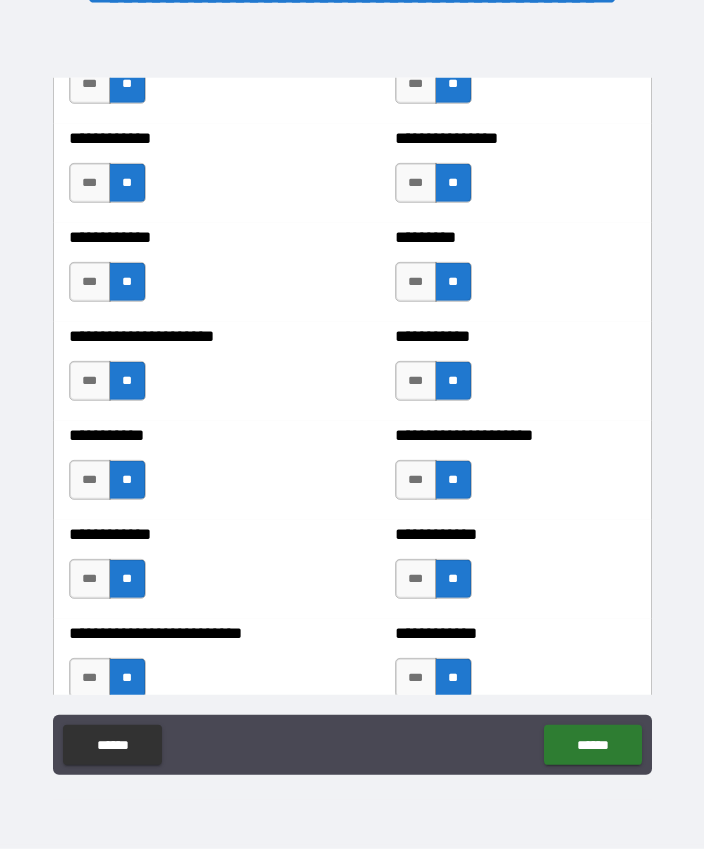 click on "***" at bounding box center (416, 678) 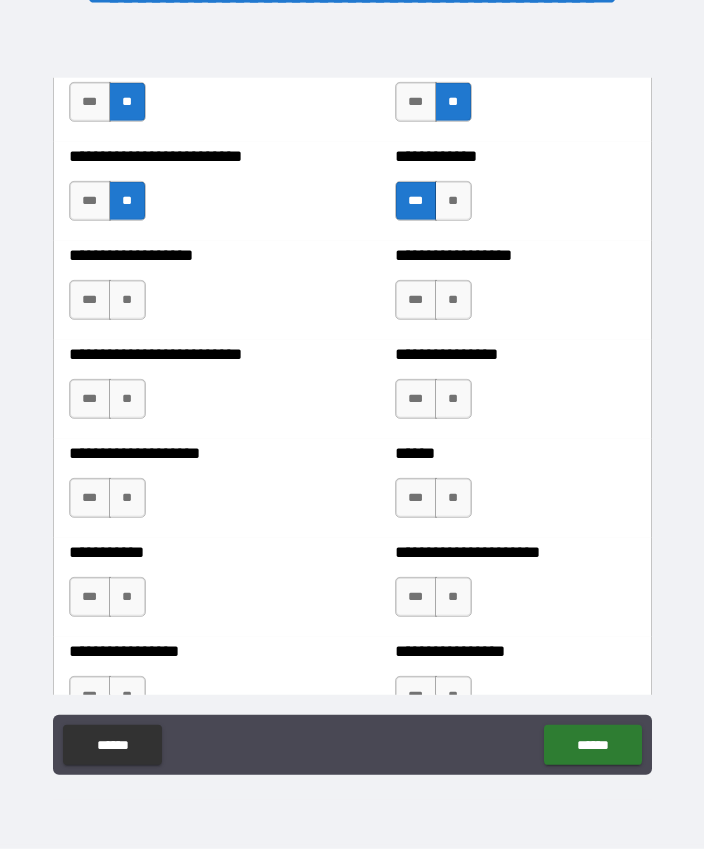scroll, scrollTop: 5717, scrollLeft: 0, axis: vertical 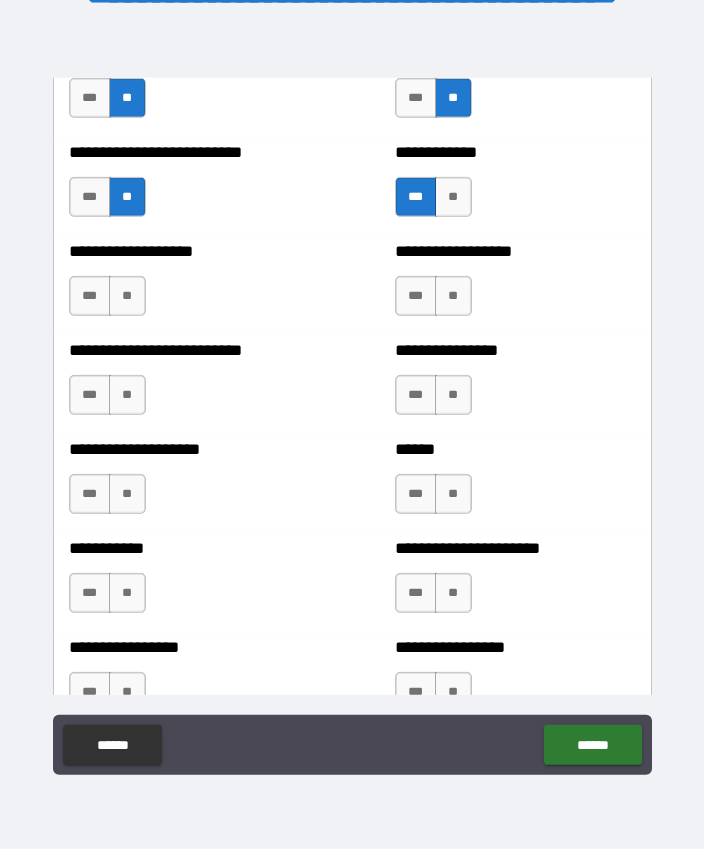 click on "**" at bounding box center (127, 296) 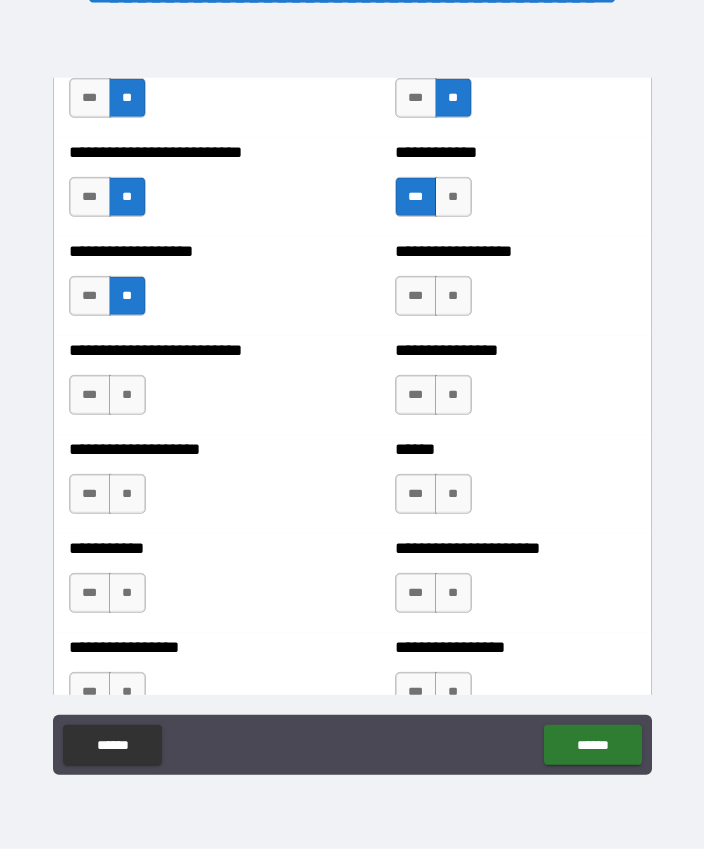 click on "**" at bounding box center (453, 296) 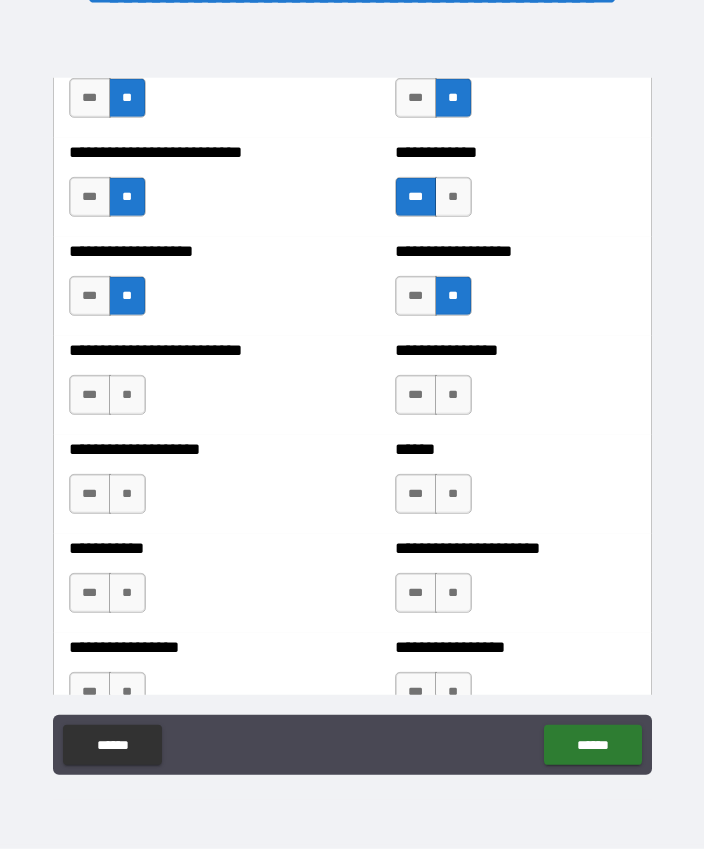 click on "***" at bounding box center (90, 395) 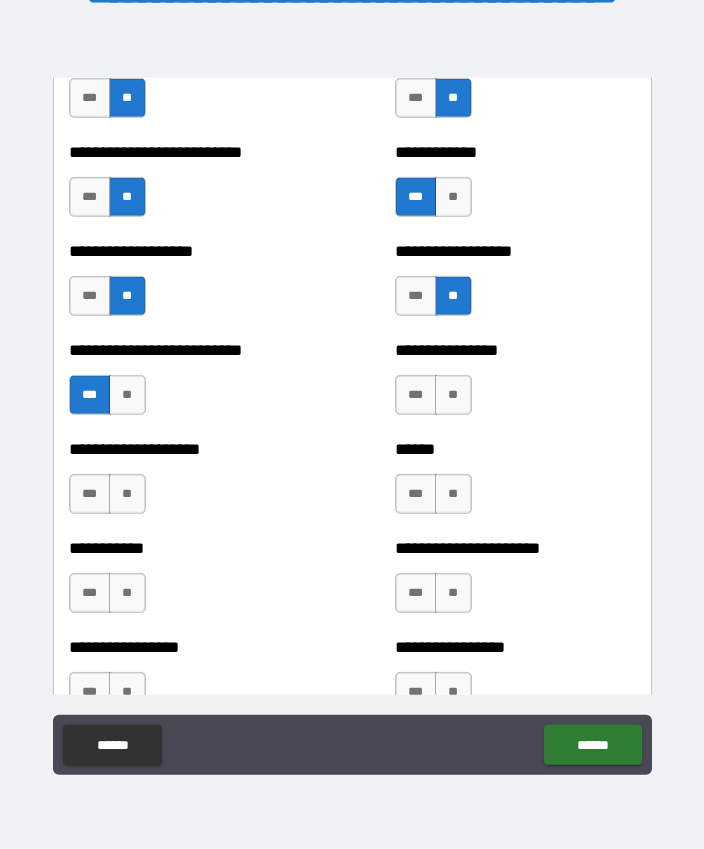 click on "**" at bounding box center [453, 395] 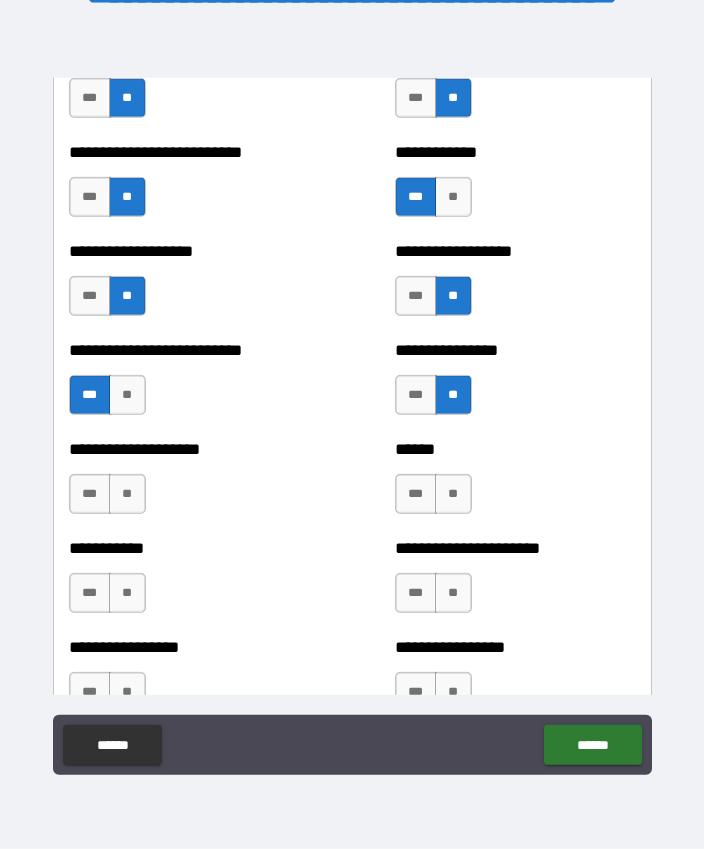click on "**" at bounding box center (127, 494) 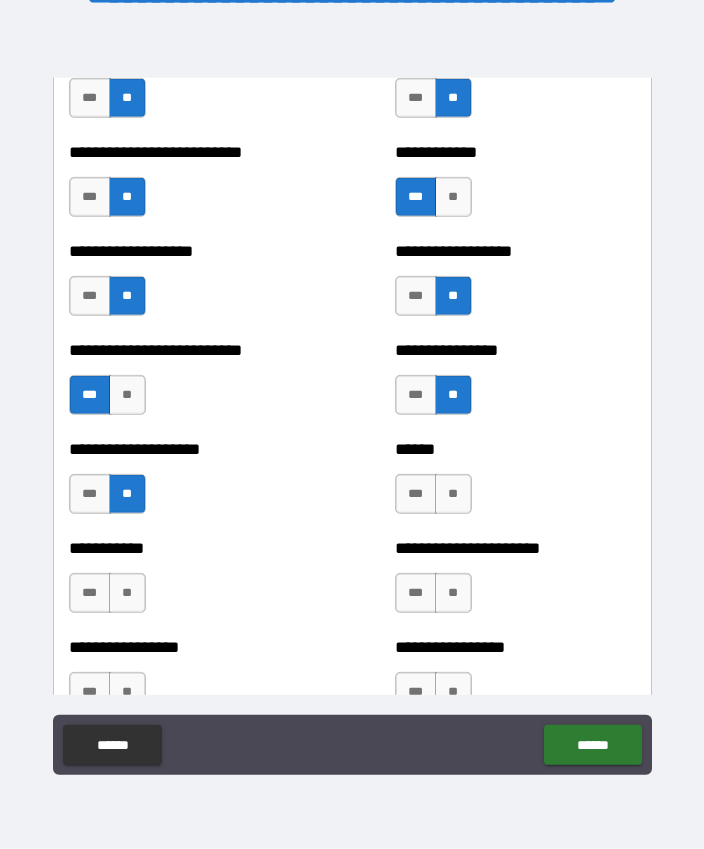 click on "**" at bounding box center [453, 494] 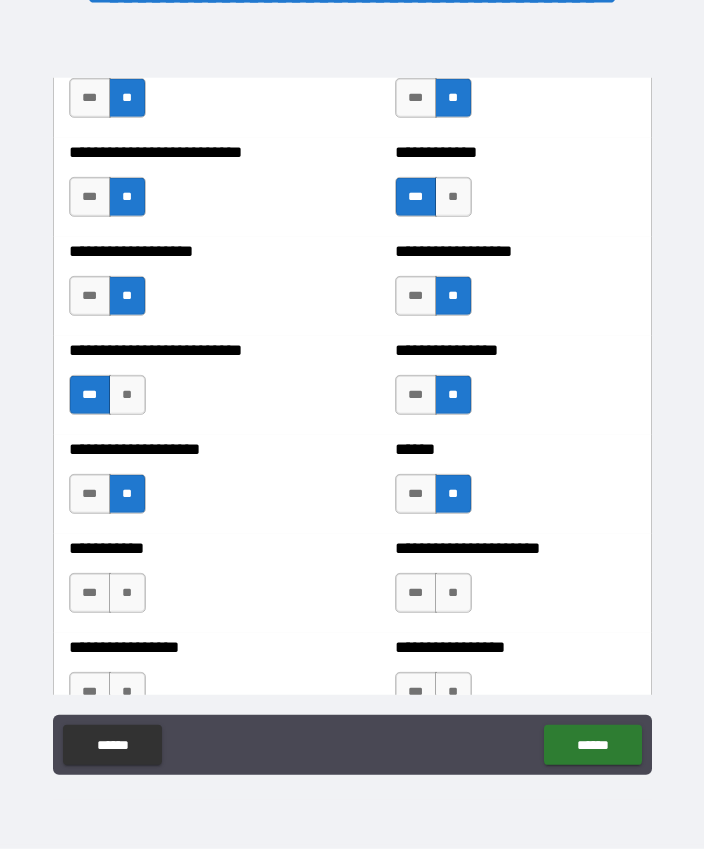click on "**" at bounding box center [127, 593] 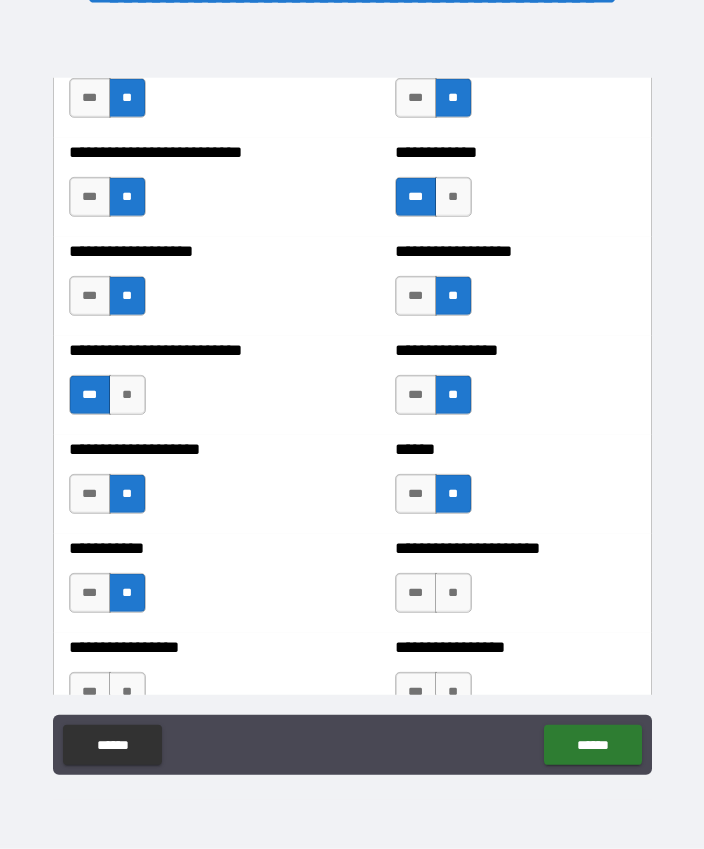 click on "***" at bounding box center [416, 593] 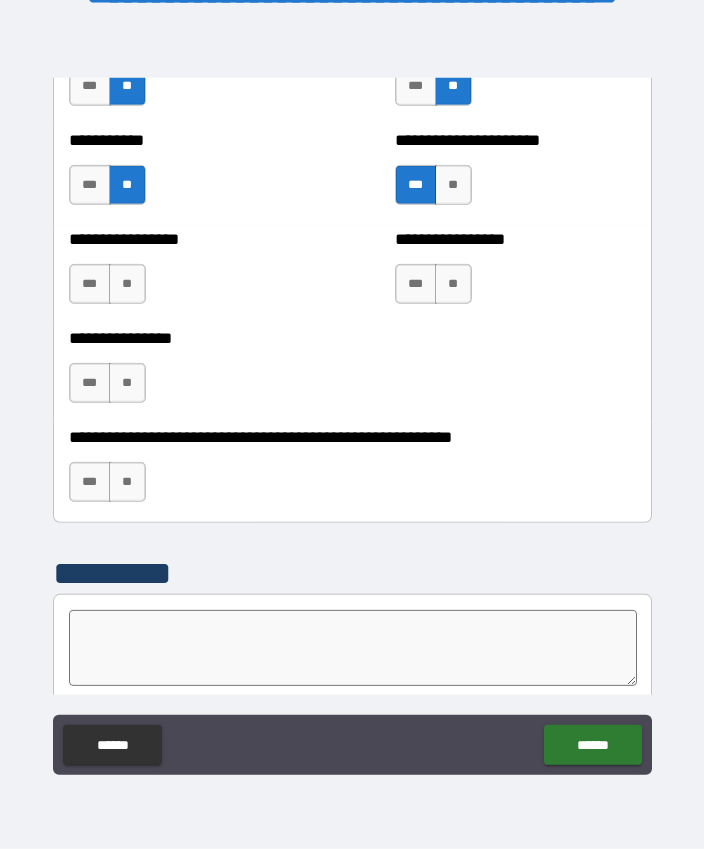 scroll, scrollTop: 6132, scrollLeft: 0, axis: vertical 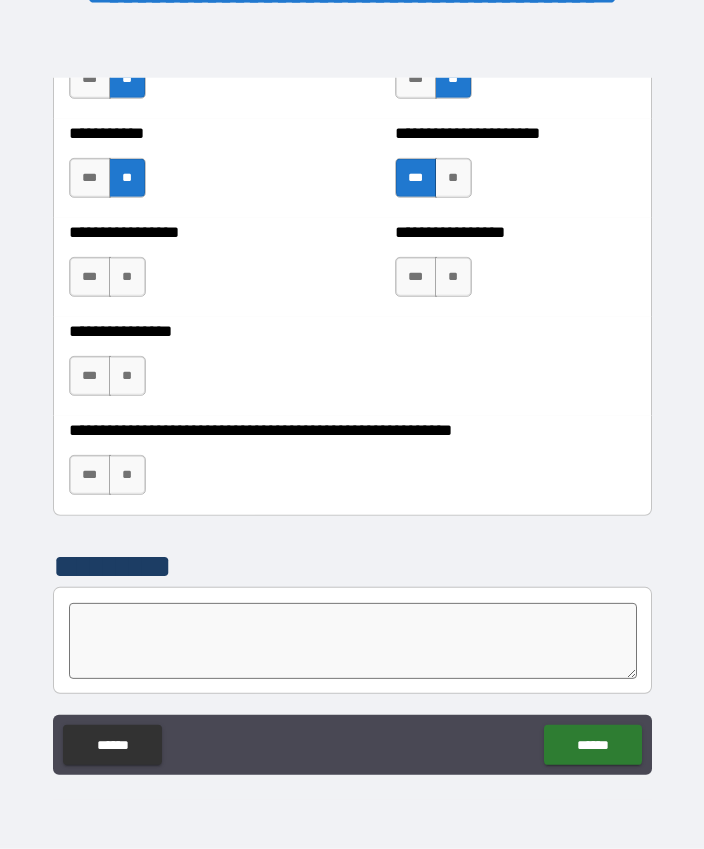 click on "**" at bounding box center [127, 277] 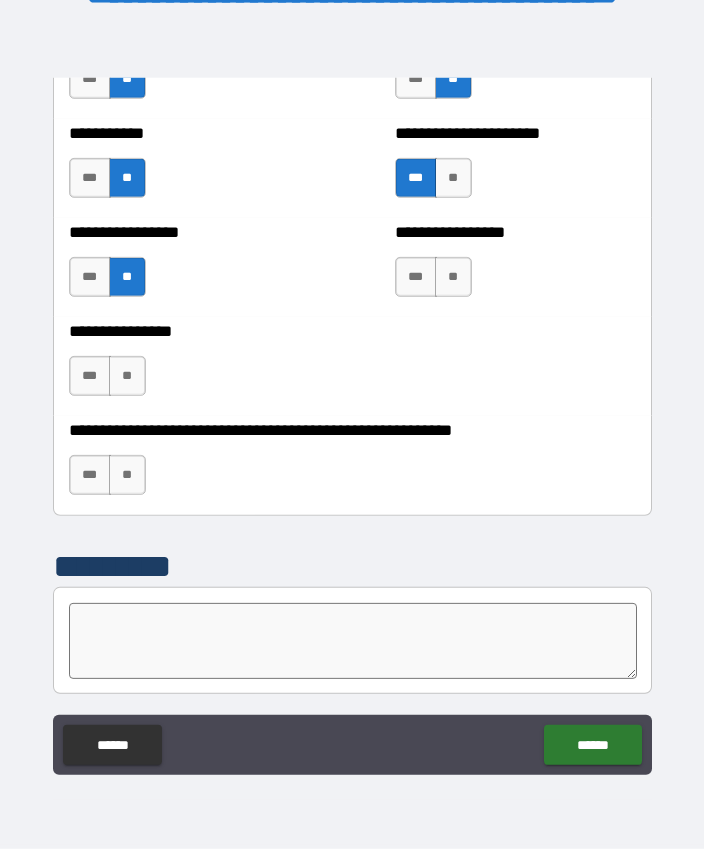 click on "***" at bounding box center [90, 277] 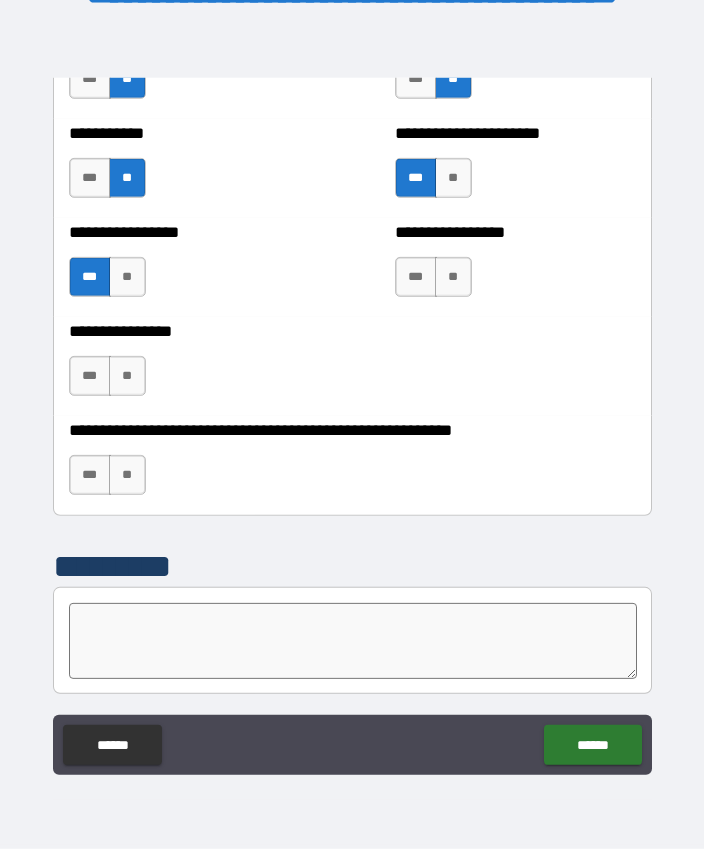 click on "**" at bounding box center [453, 277] 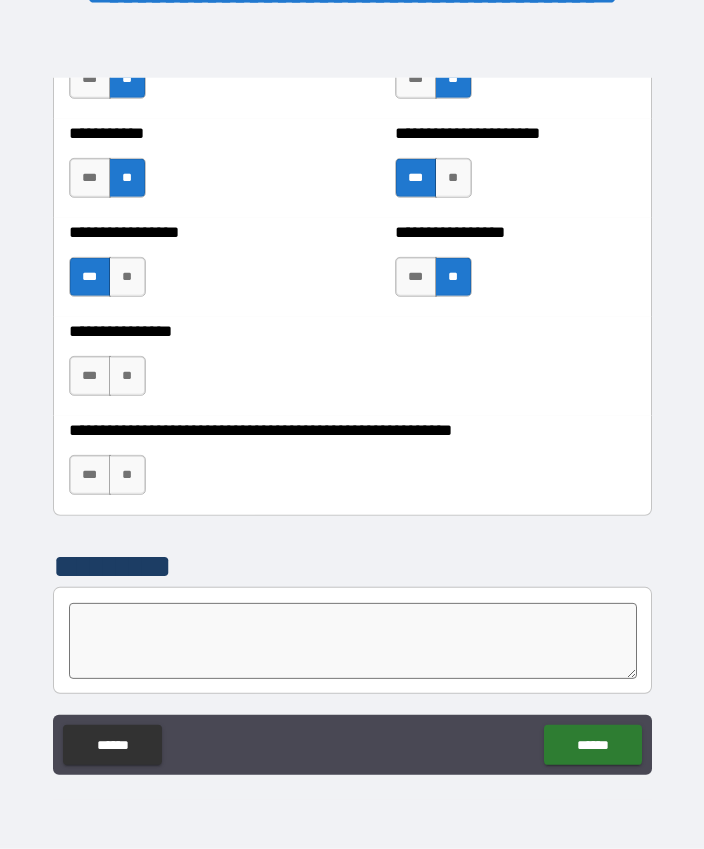 click on "**" at bounding box center [127, 376] 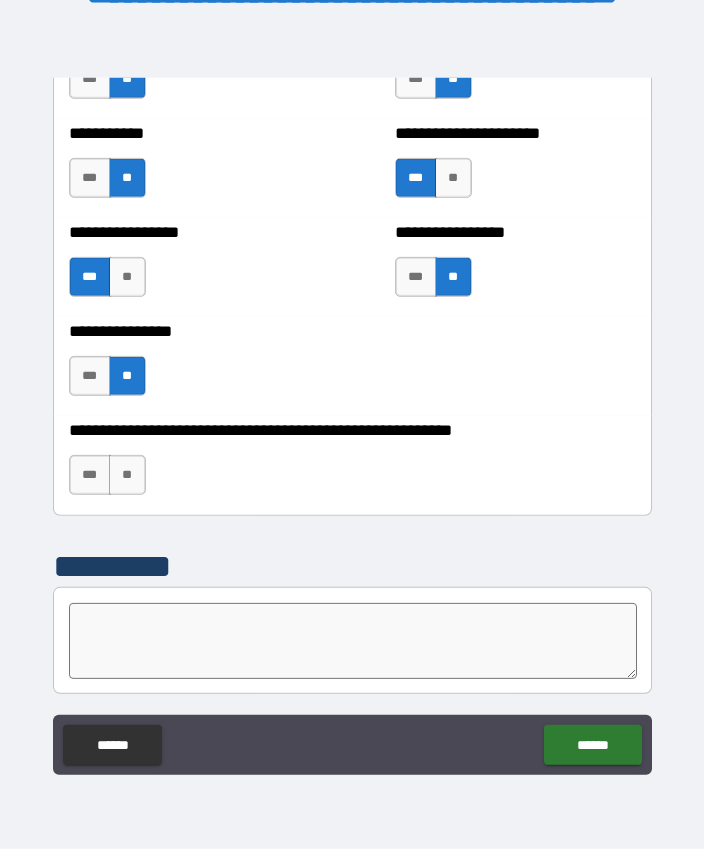 click on "***" at bounding box center (90, 475) 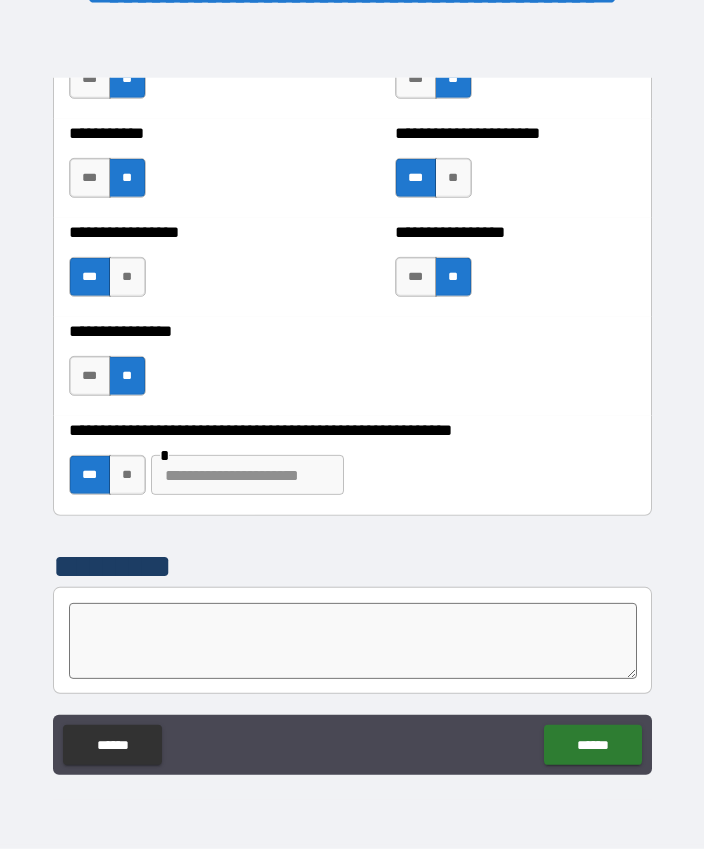 click at bounding box center (247, 475) 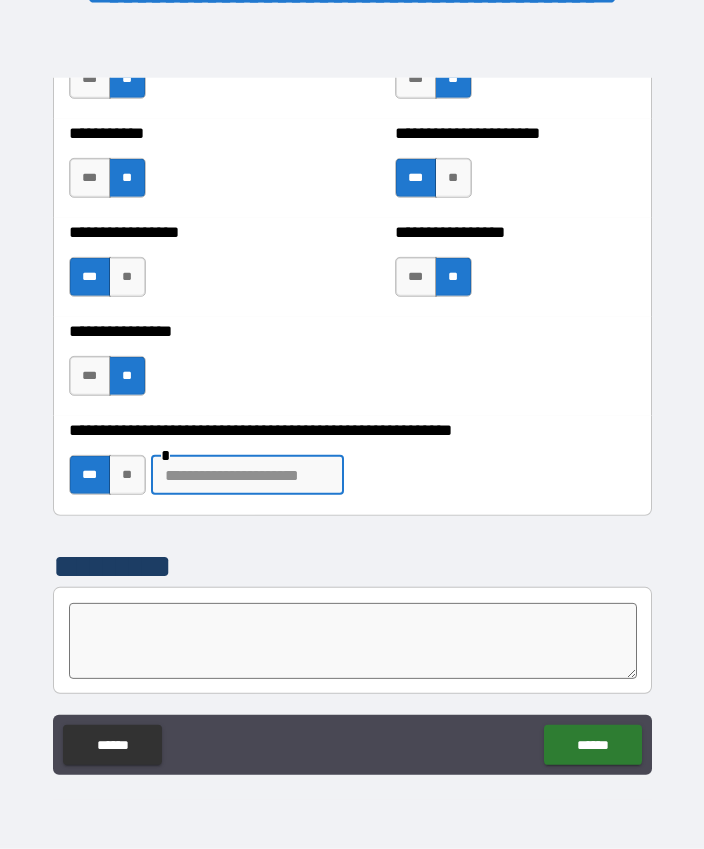 scroll, scrollTop: 55, scrollLeft: 0, axis: vertical 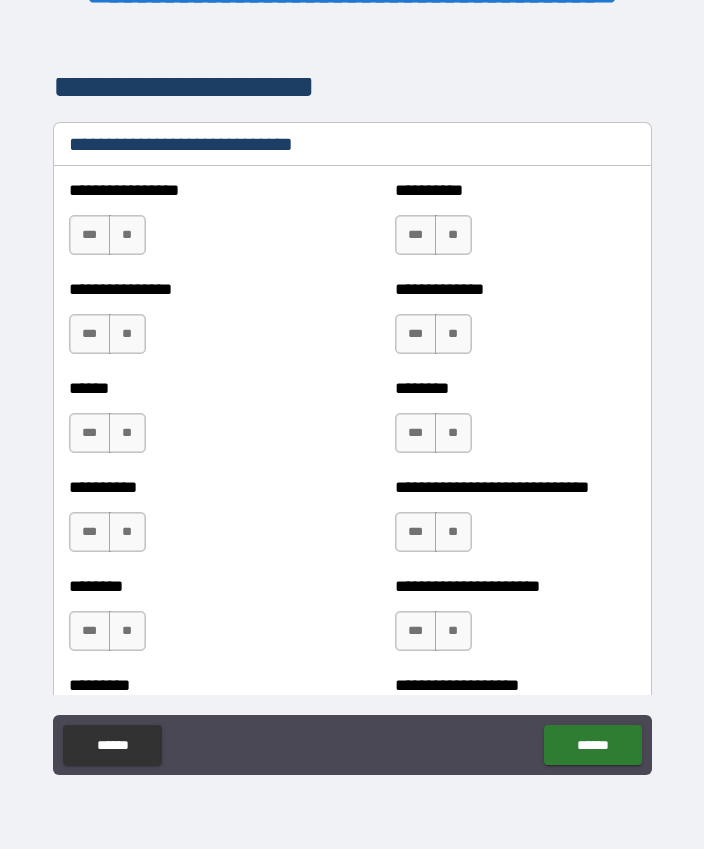 click on "***" at bounding box center (90, 235) 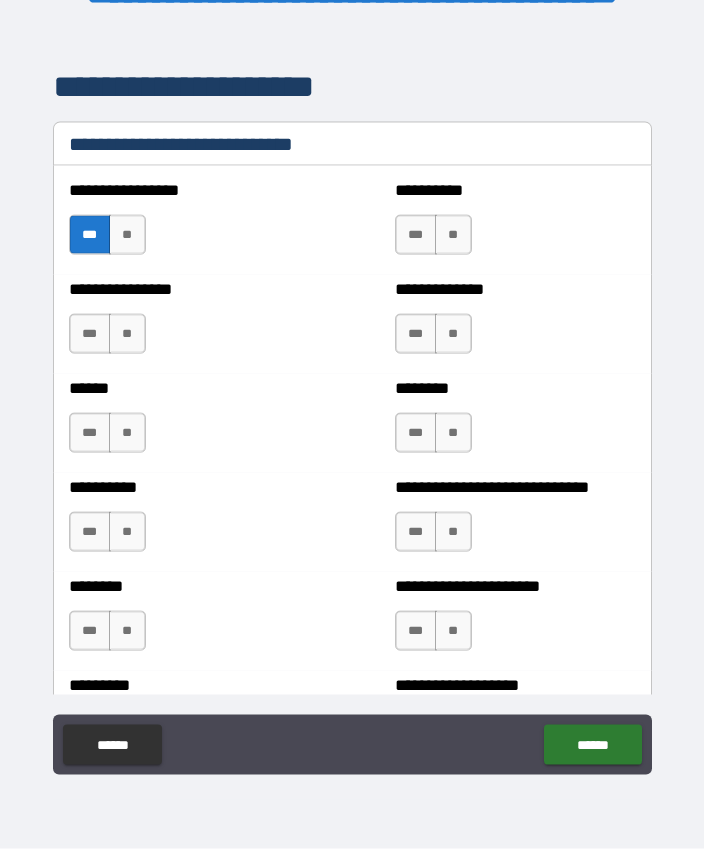 scroll, scrollTop: 55, scrollLeft: 0, axis: vertical 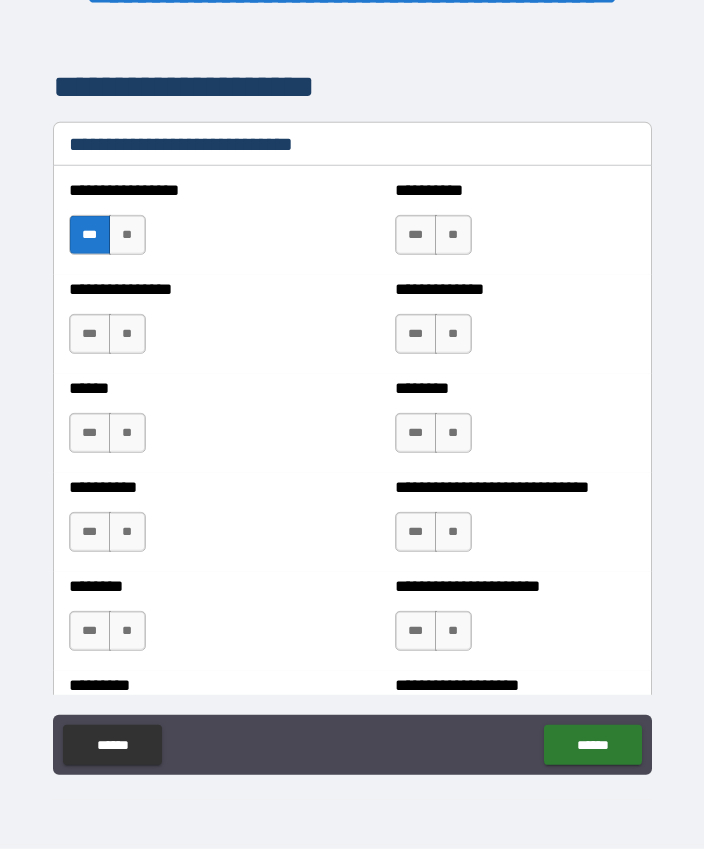 click on "**" at bounding box center [453, 235] 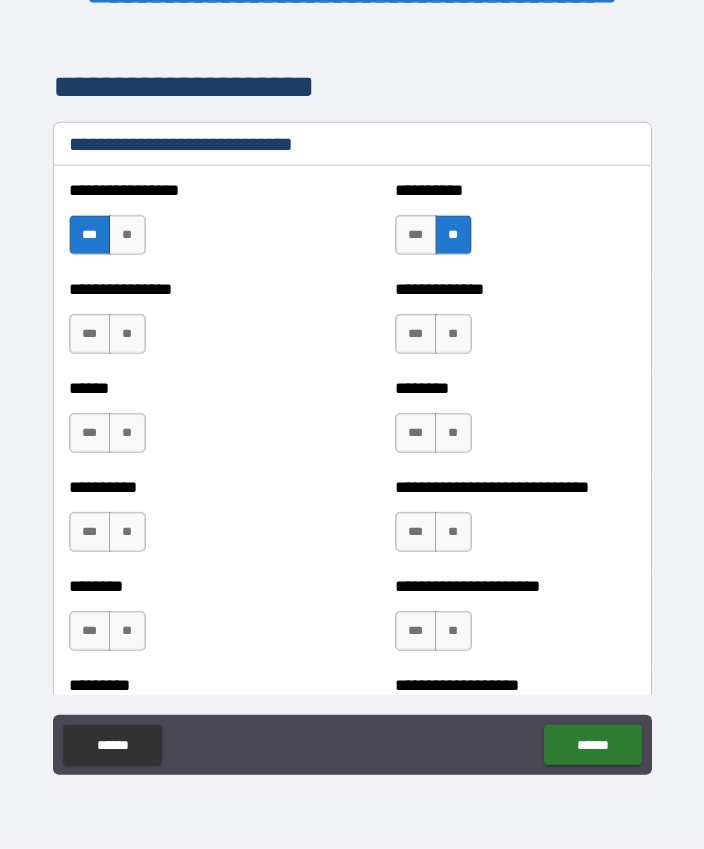 click on "***" at bounding box center (90, 334) 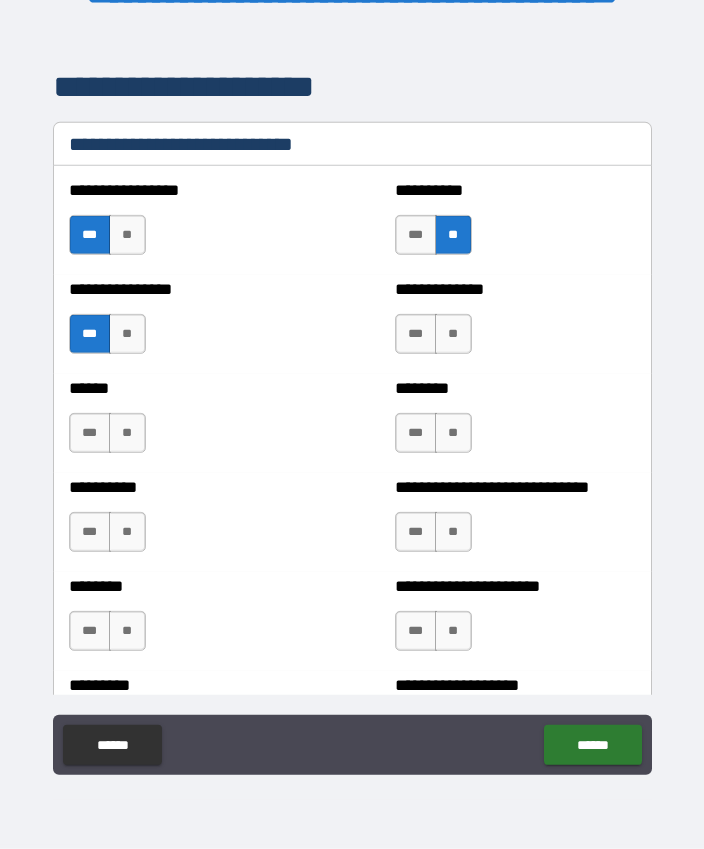 click on "***" at bounding box center (416, 334) 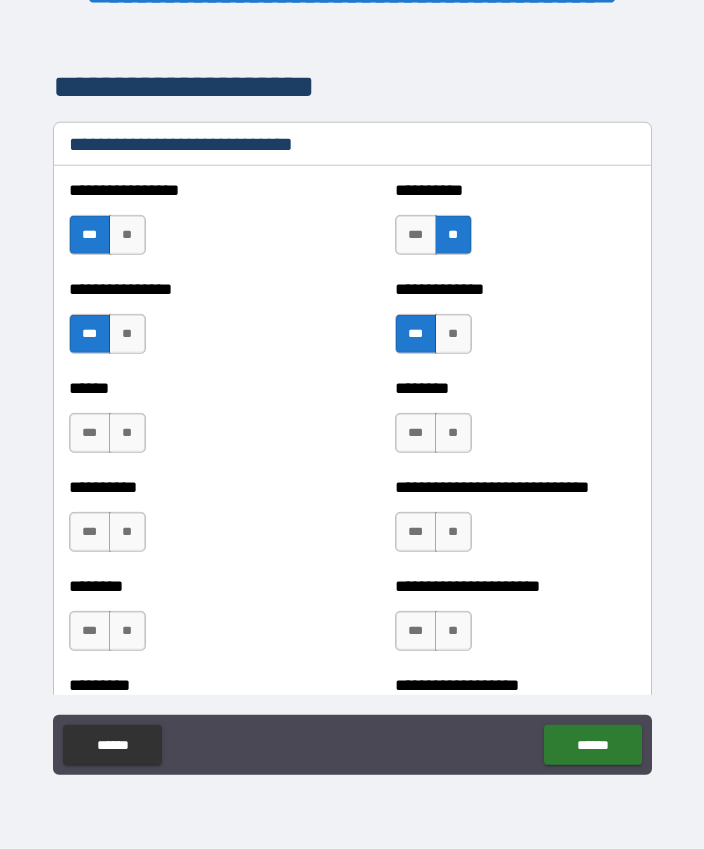 click on "**" at bounding box center (127, 433) 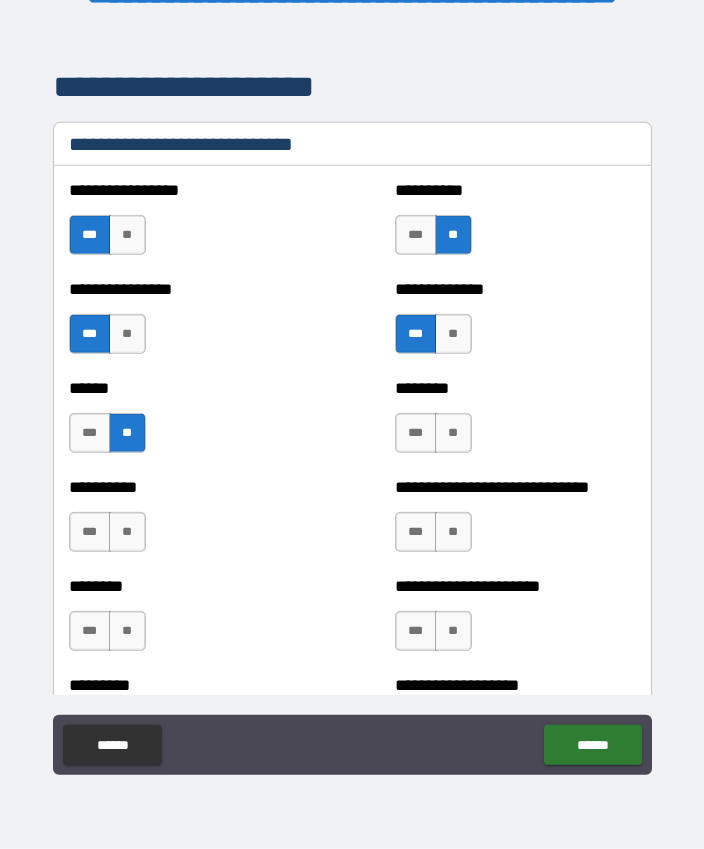 click on "***" at bounding box center [416, 433] 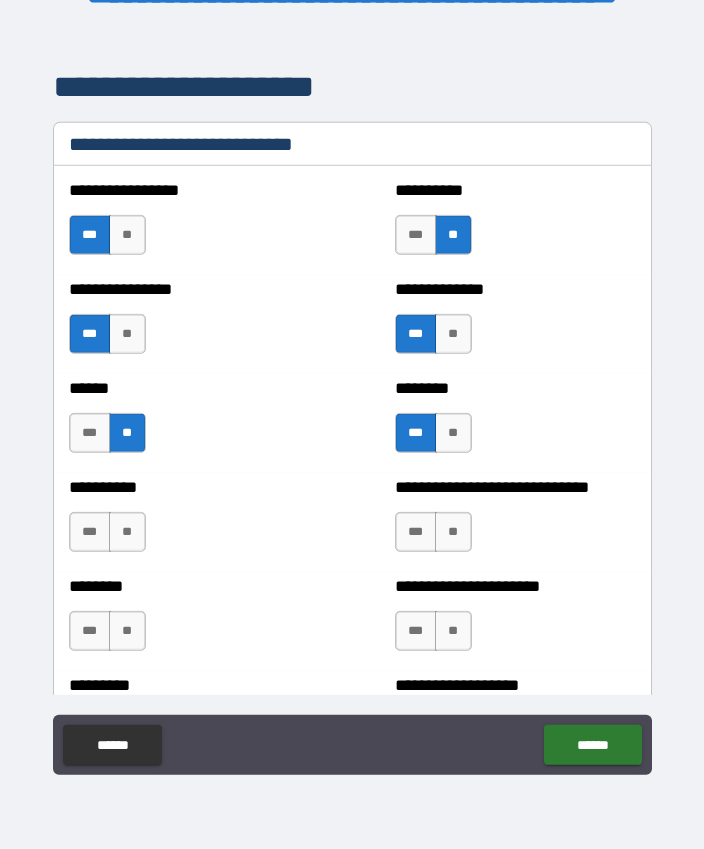 click on "**" at bounding box center (127, 532) 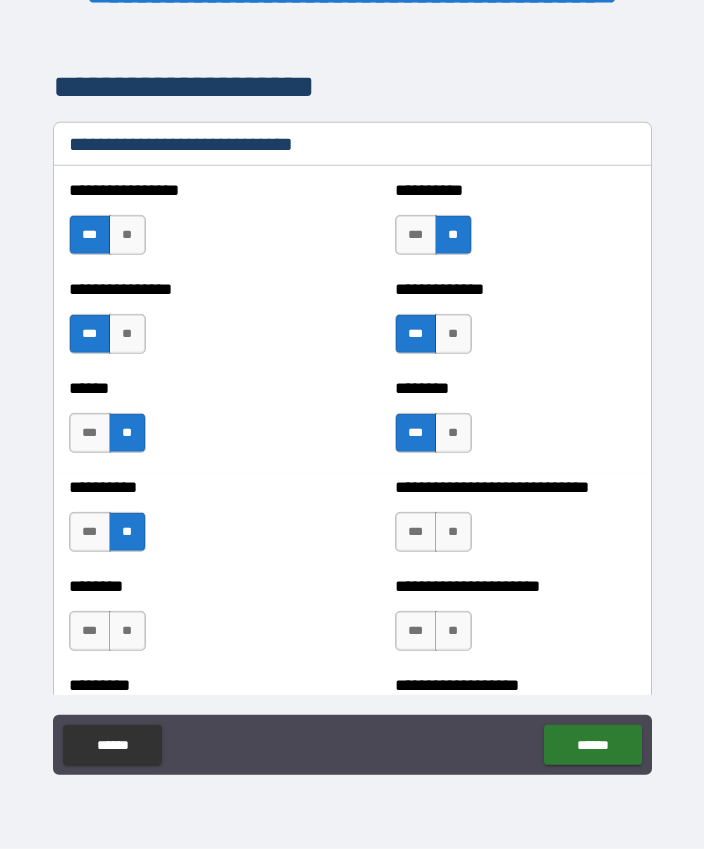 click on "**" at bounding box center [453, 532] 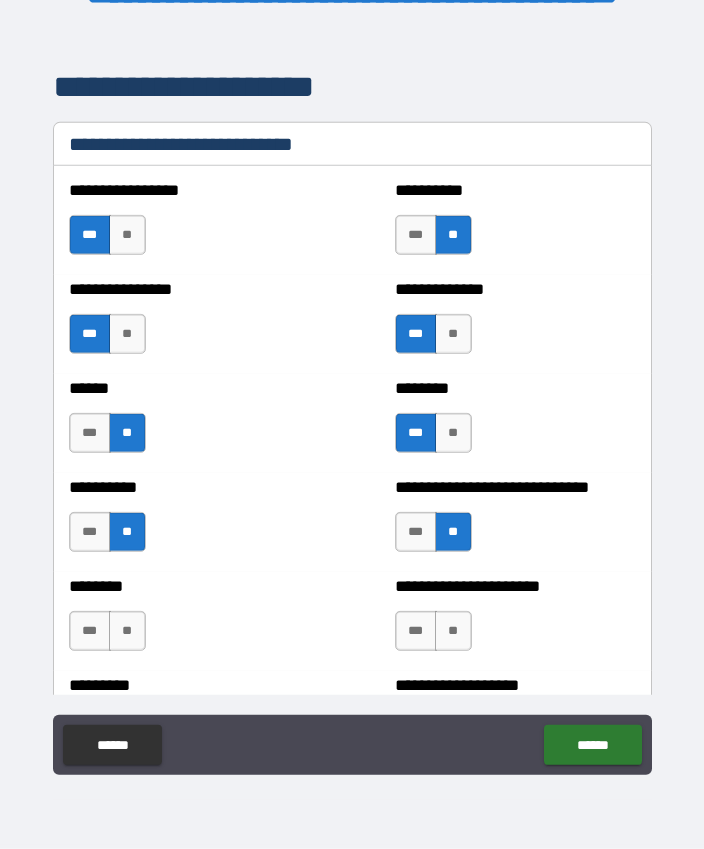 click on "**" at bounding box center [127, 631] 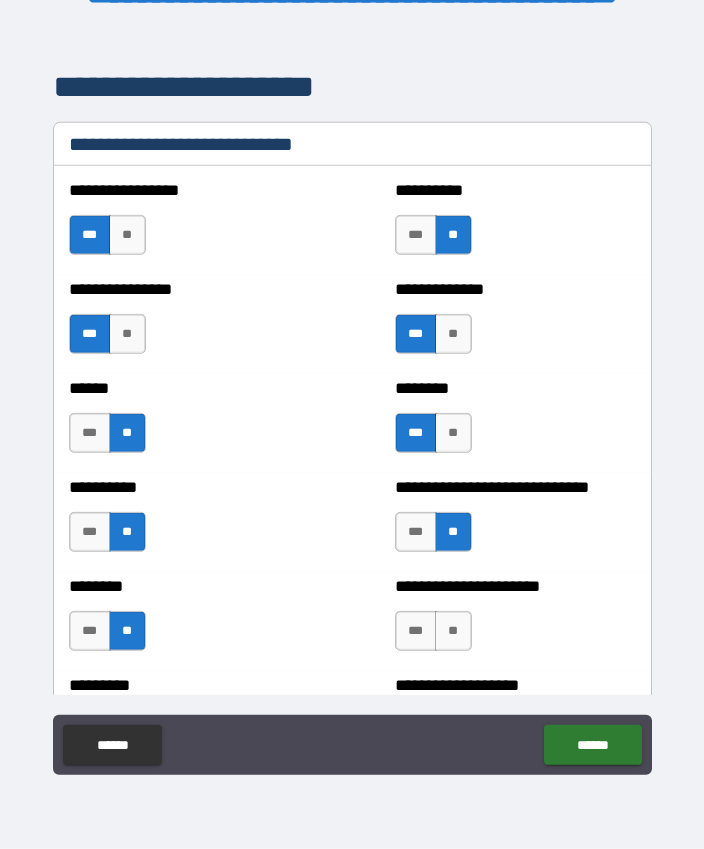 click on "**" at bounding box center [453, 631] 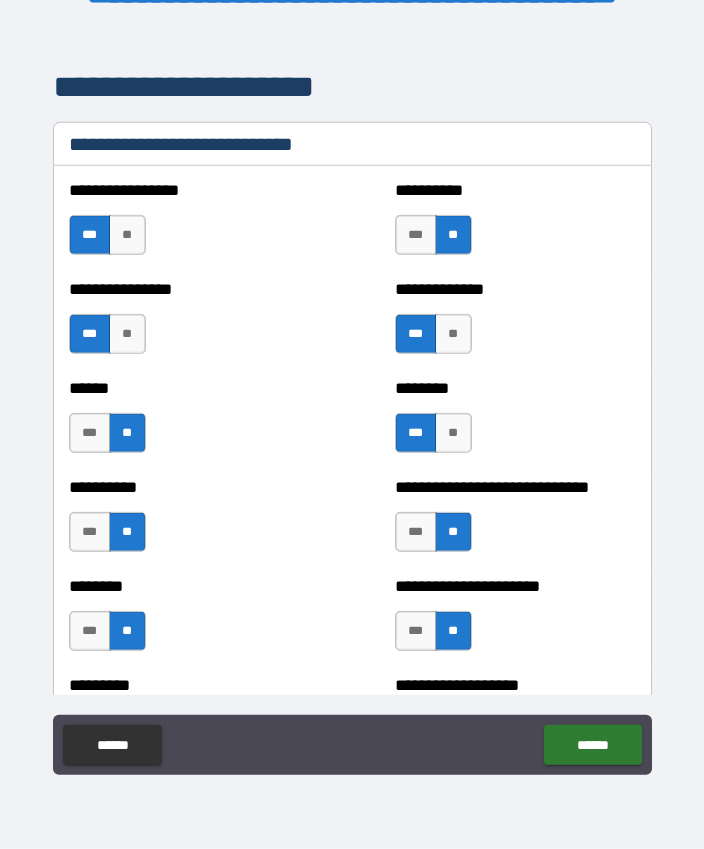 click on "***" at bounding box center (416, 631) 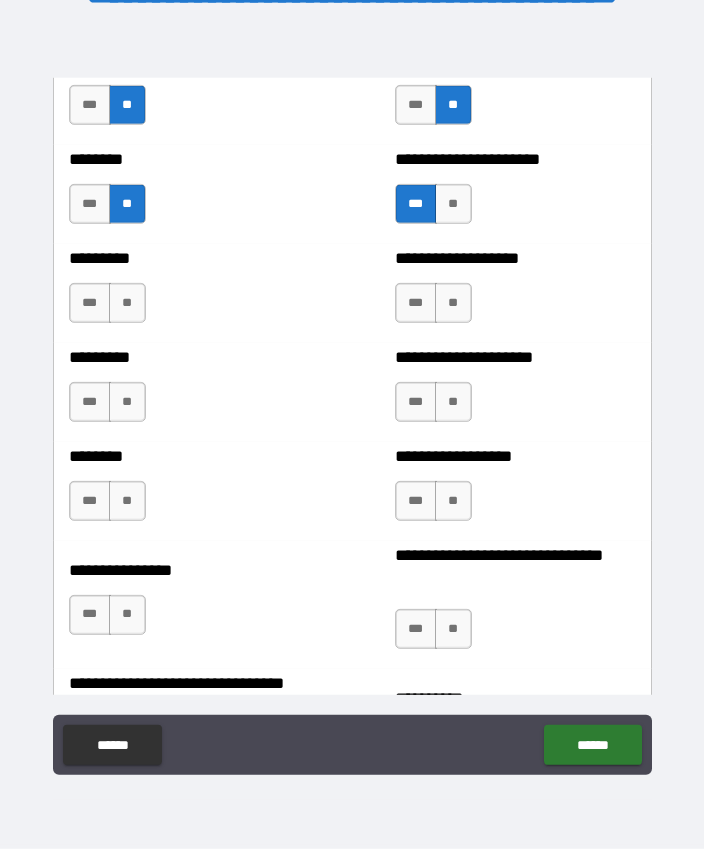 scroll, scrollTop: 7226, scrollLeft: 0, axis: vertical 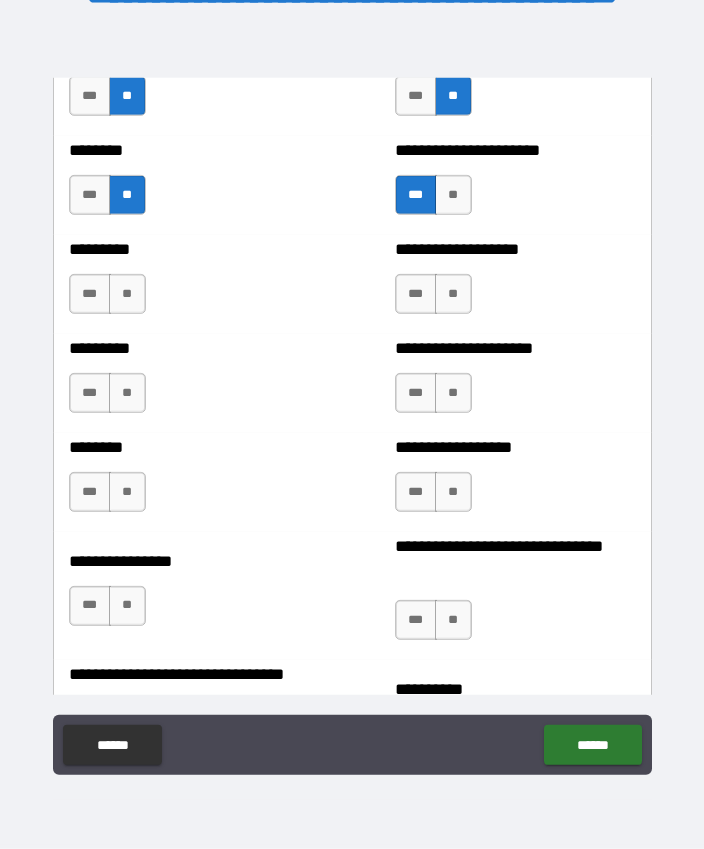 click on "**" at bounding box center (127, 294) 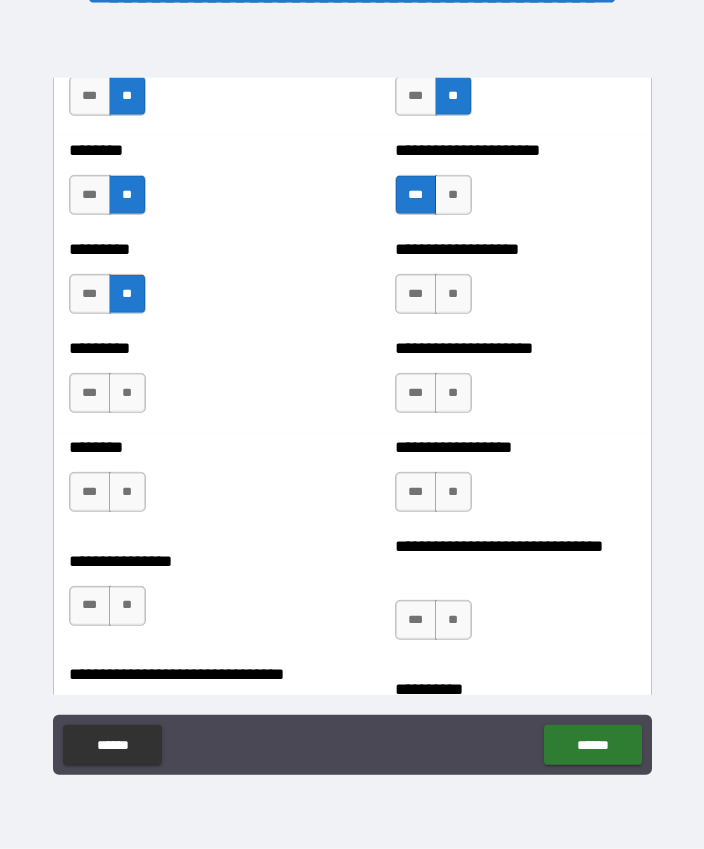 click on "**" at bounding box center (453, 294) 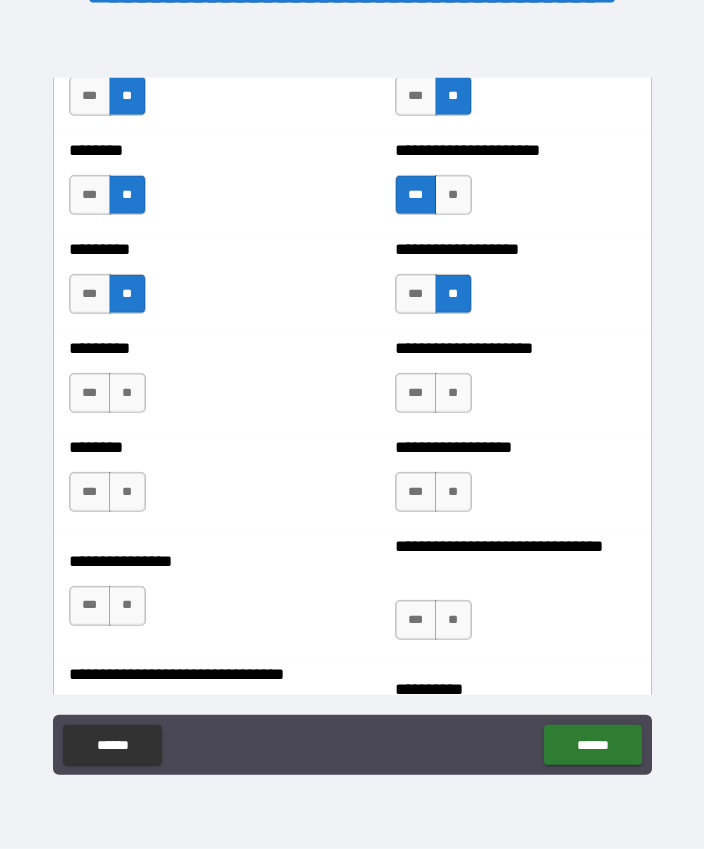 click on "**" at bounding box center [127, 393] 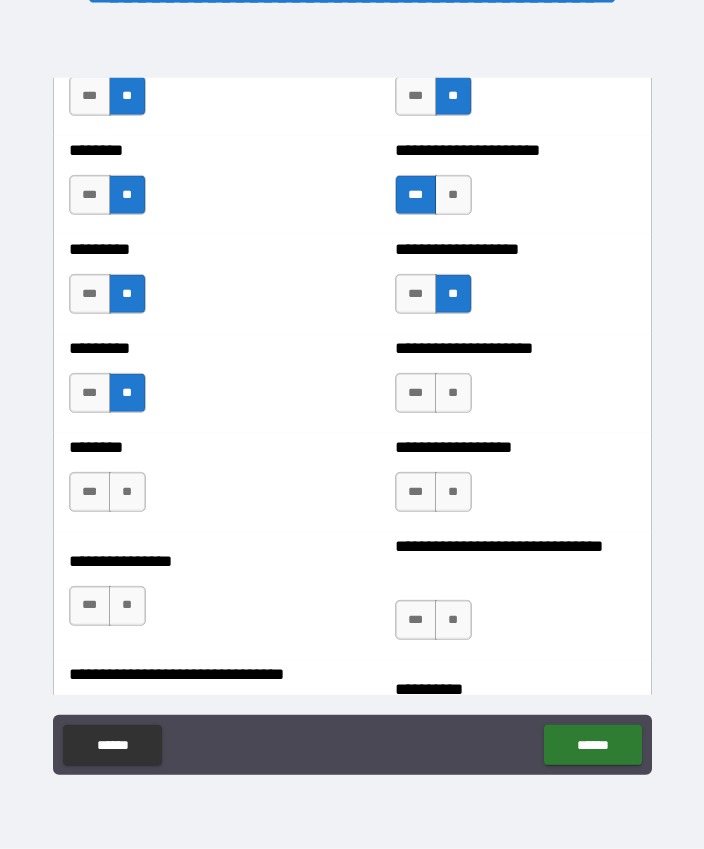 click on "***" at bounding box center (90, 393) 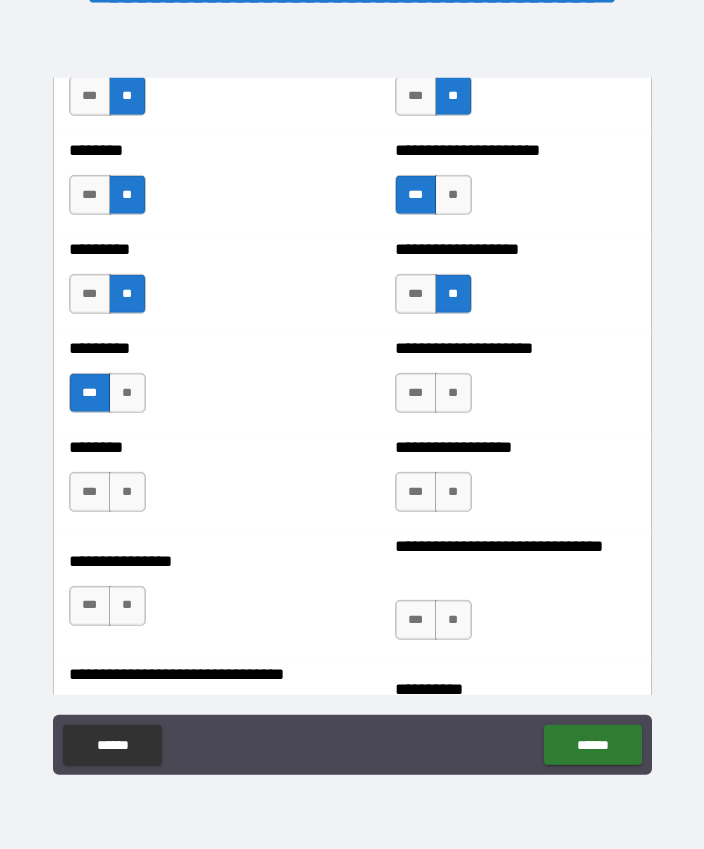 click on "**" at bounding box center (453, 393) 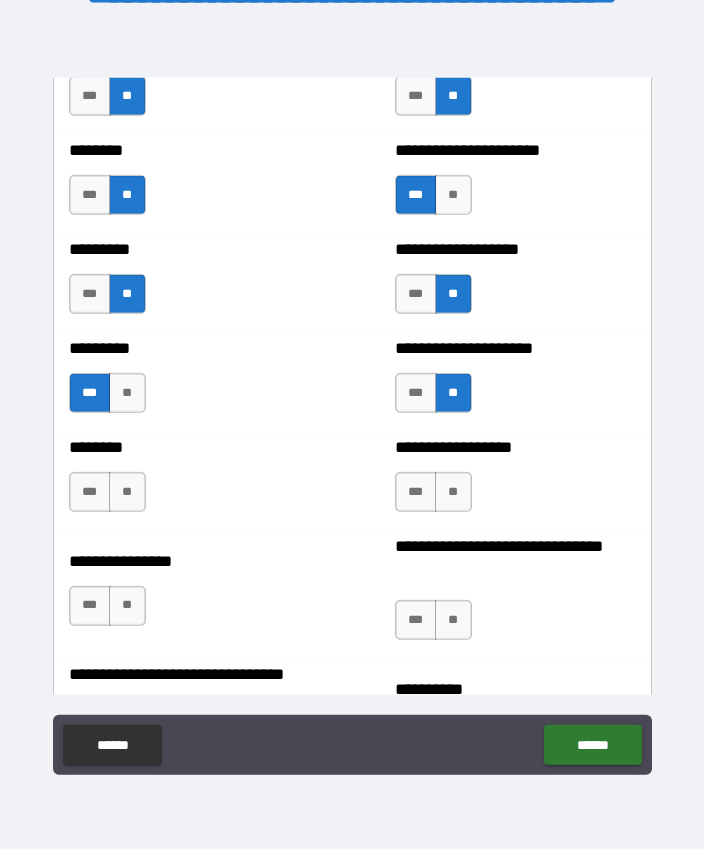 click on "**" at bounding box center (127, 492) 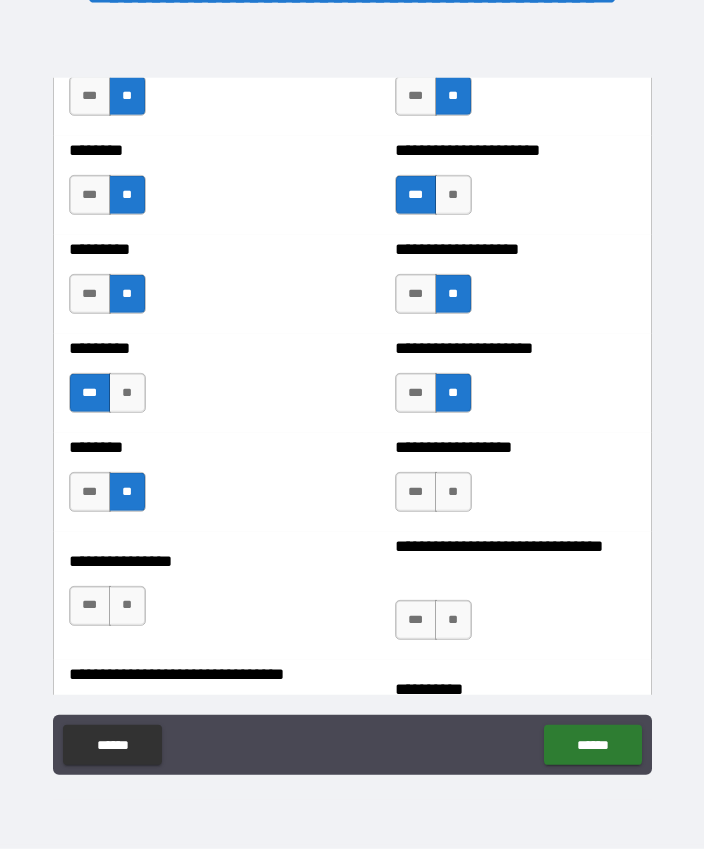 click on "***" at bounding box center [416, 492] 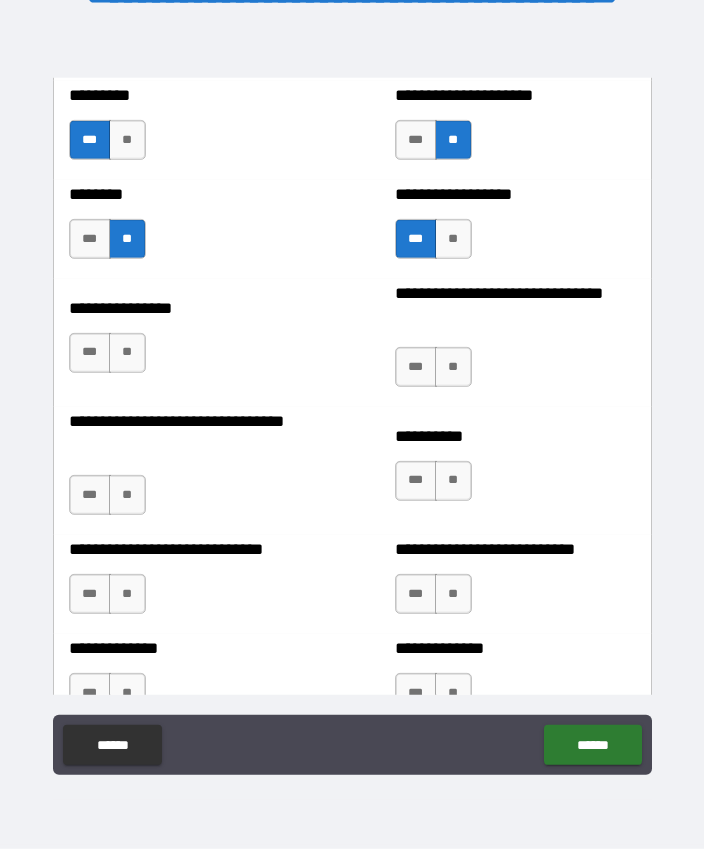 scroll, scrollTop: 7492, scrollLeft: 0, axis: vertical 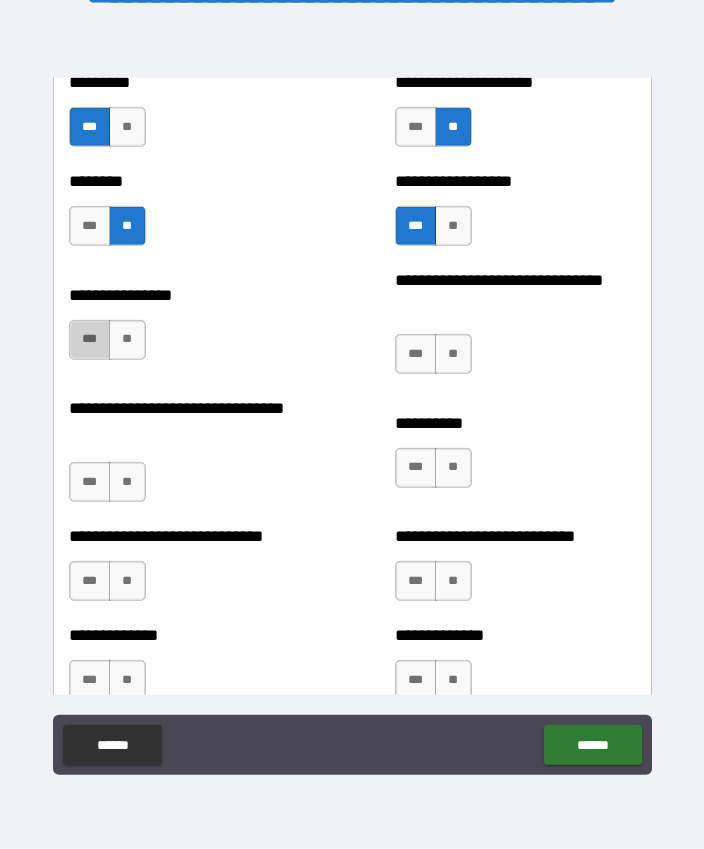 click on "***" at bounding box center (90, 340) 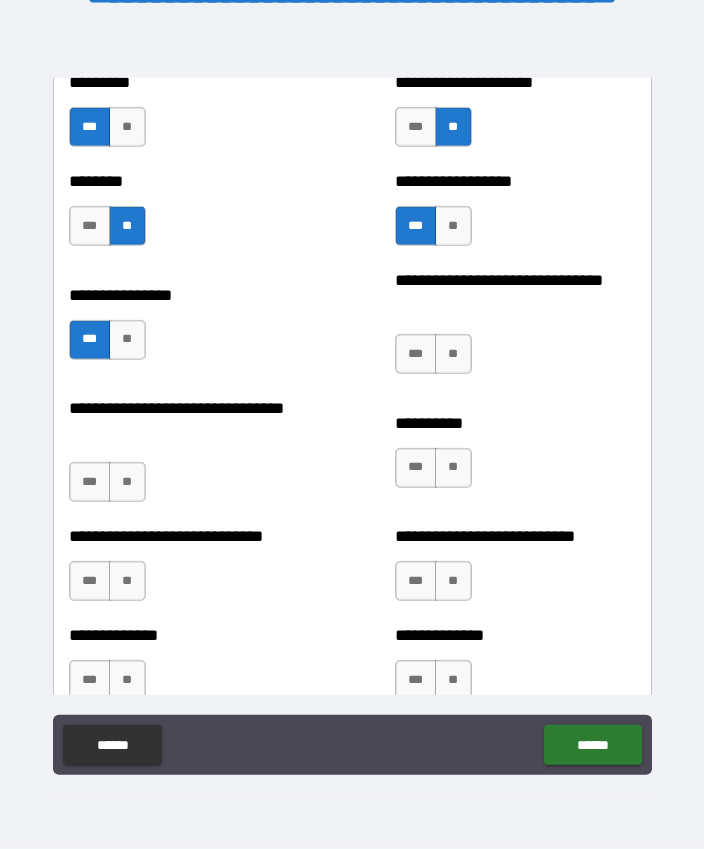 click on "**" at bounding box center [453, 354] 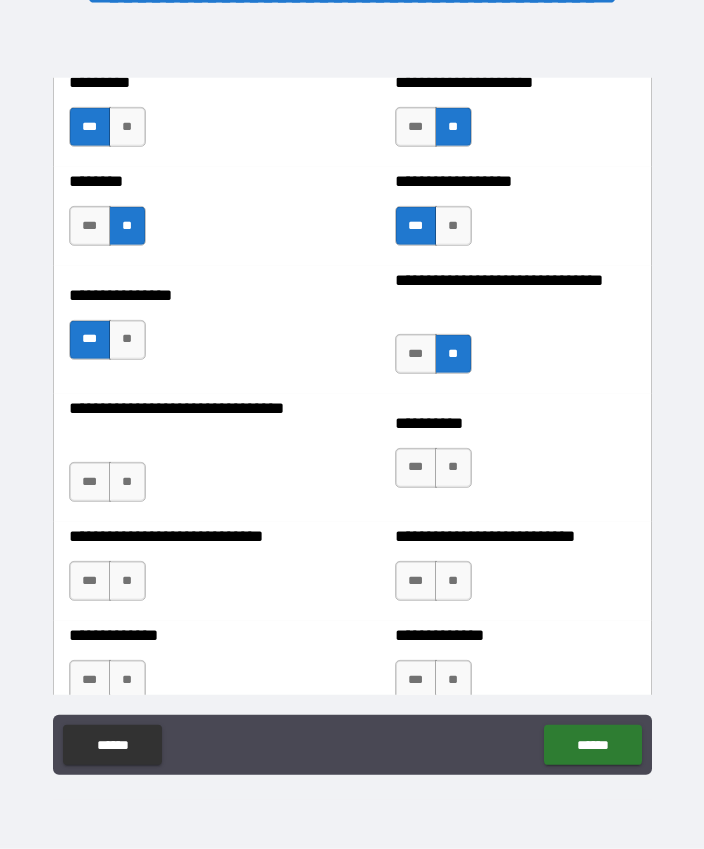 click on "**" at bounding box center [127, 482] 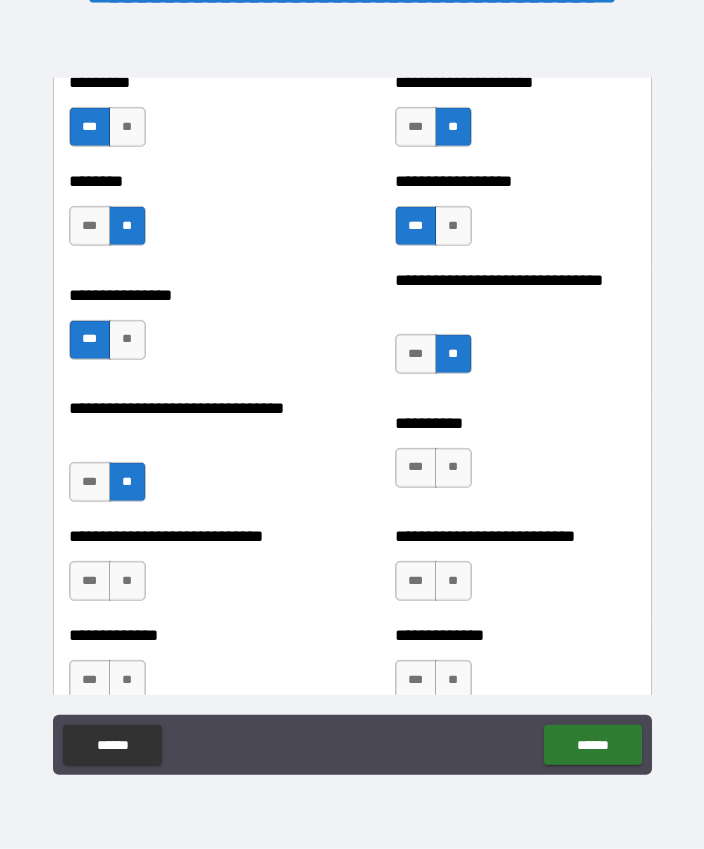 click on "**" at bounding box center [453, 468] 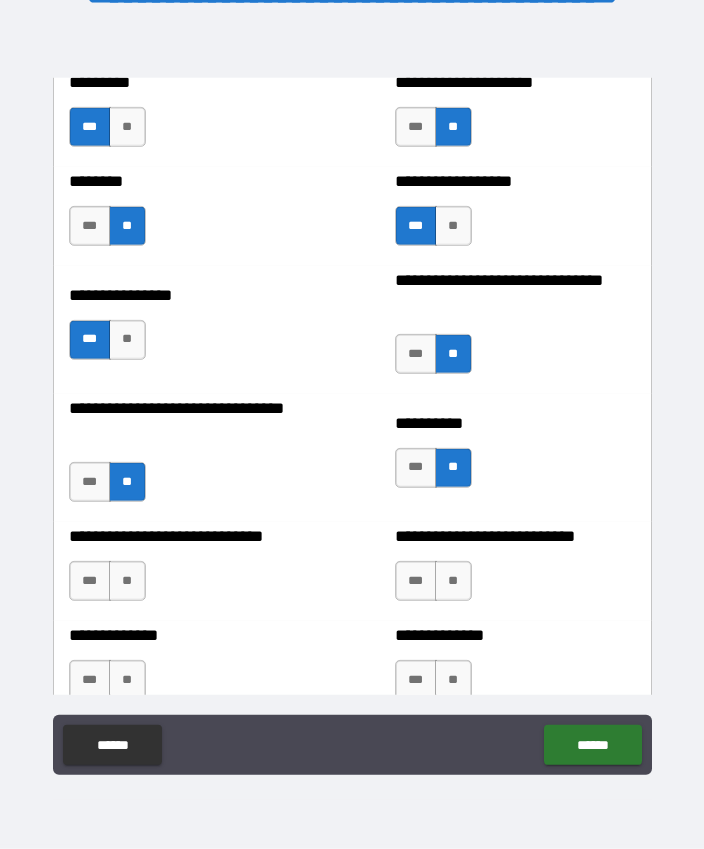 click on "**" at bounding box center (127, 581) 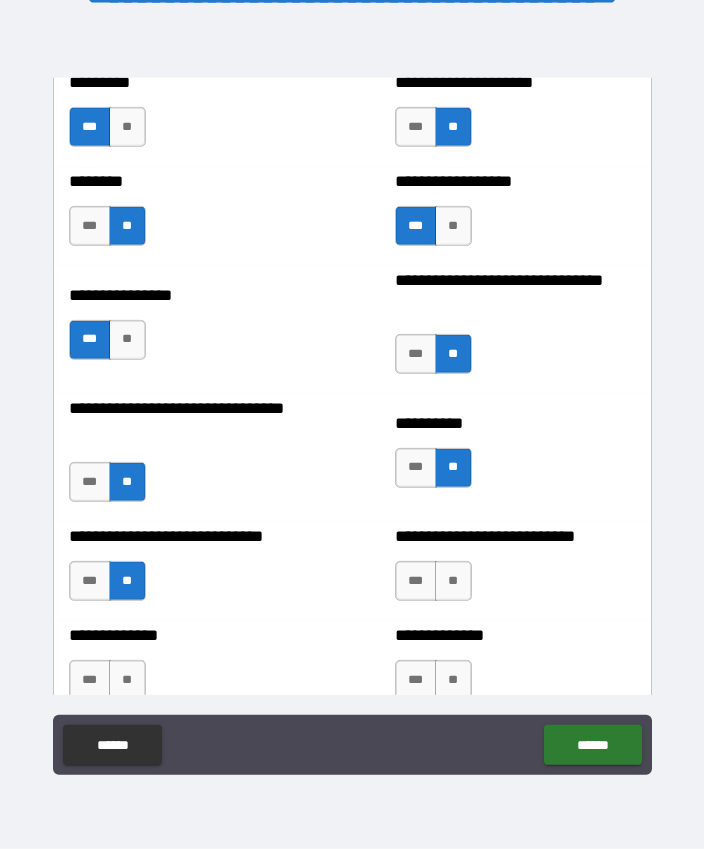 click on "***" at bounding box center (416, 581) 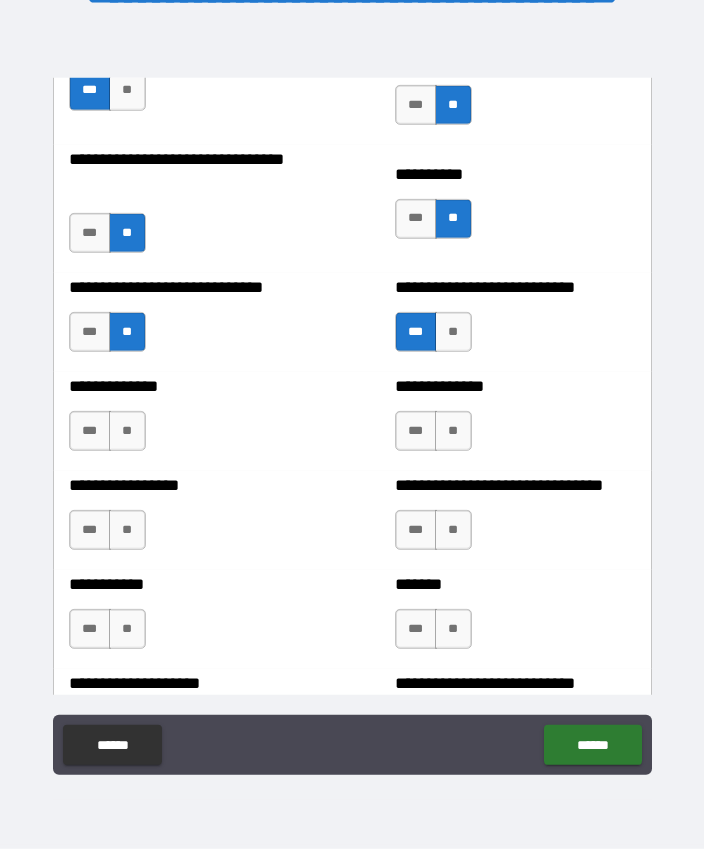 scroll, scrollTop: 7761, scrollLeft: 0, axis: vertical 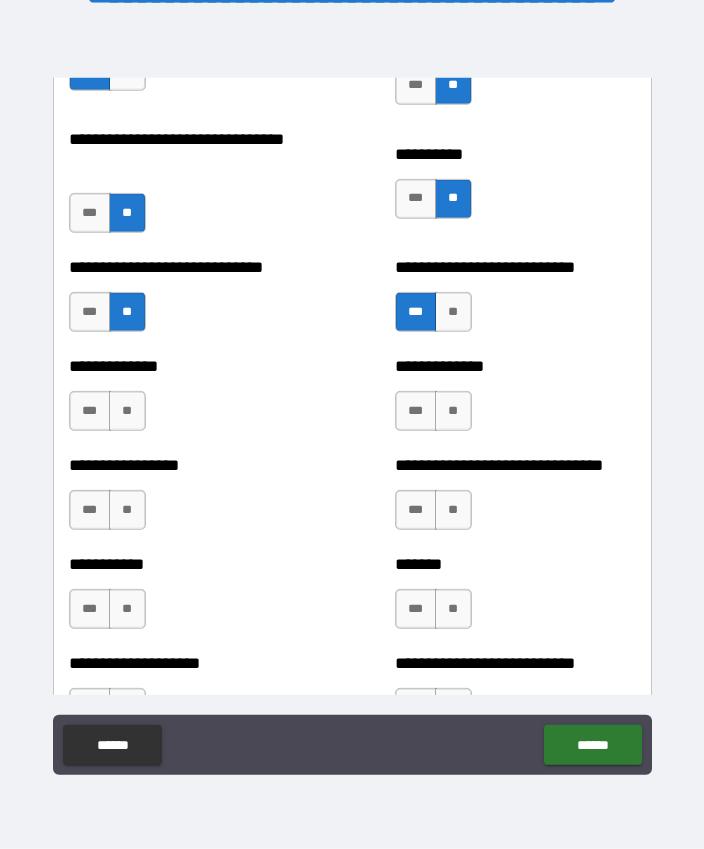 click on "**" at bounding box center (127, 411) 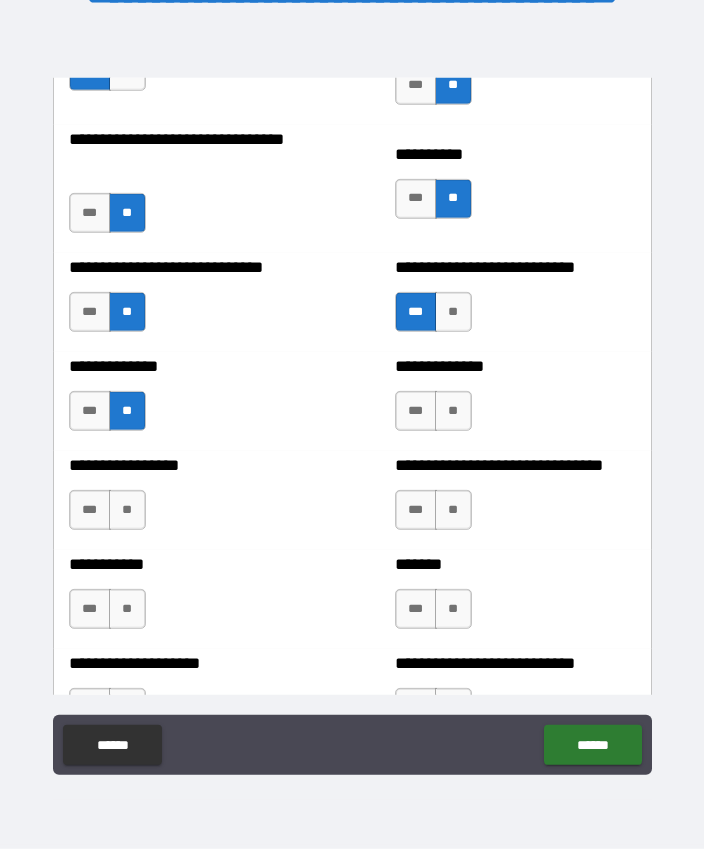 click on "**" at bounding box center (453, 411) 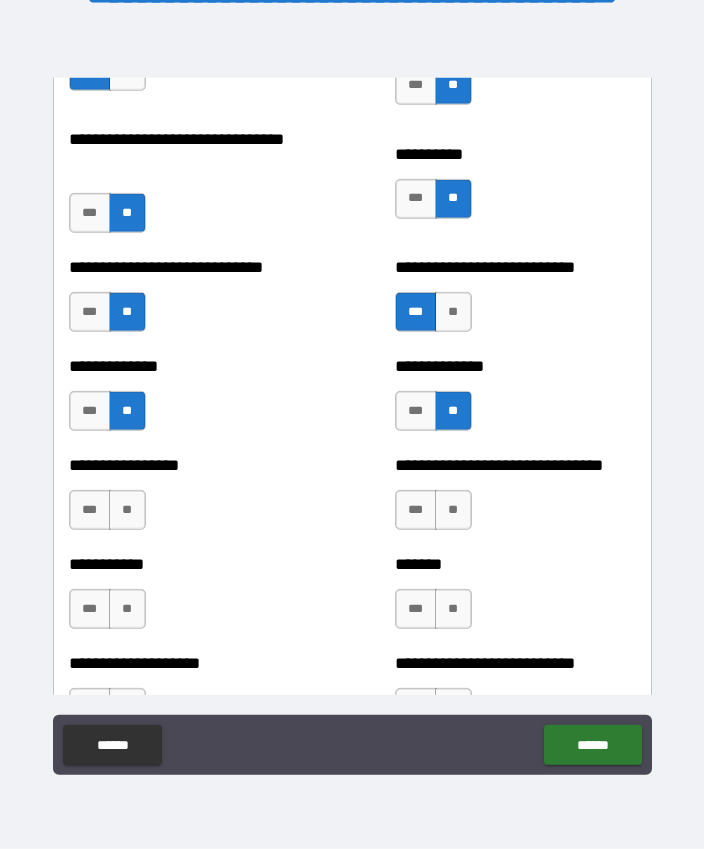 click on "**********" at bounding box center (515, 500) 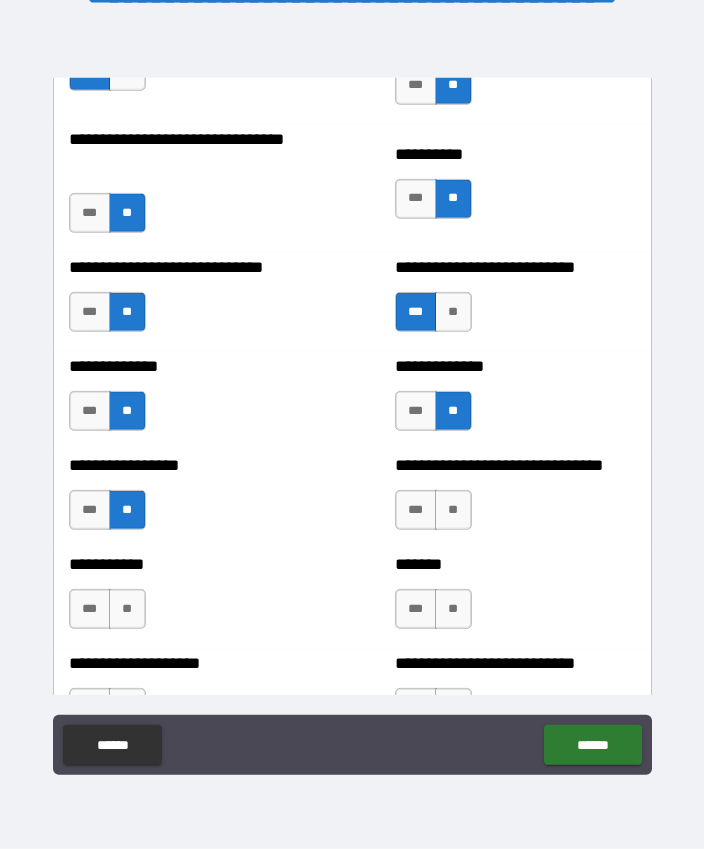 click on "**" at bounding box center (127, 609) 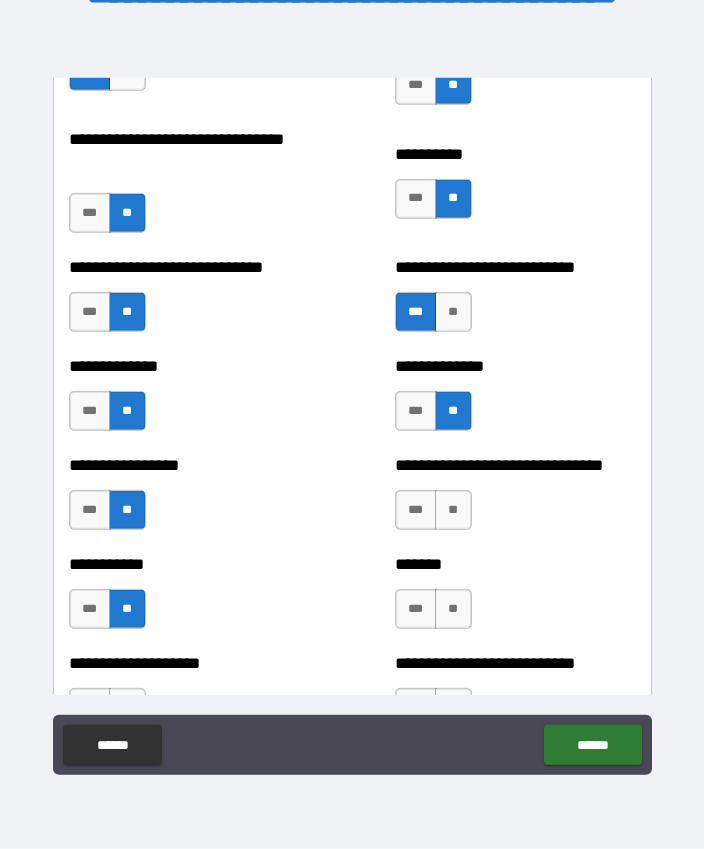 click on "**" at bounding box center (453, 609) 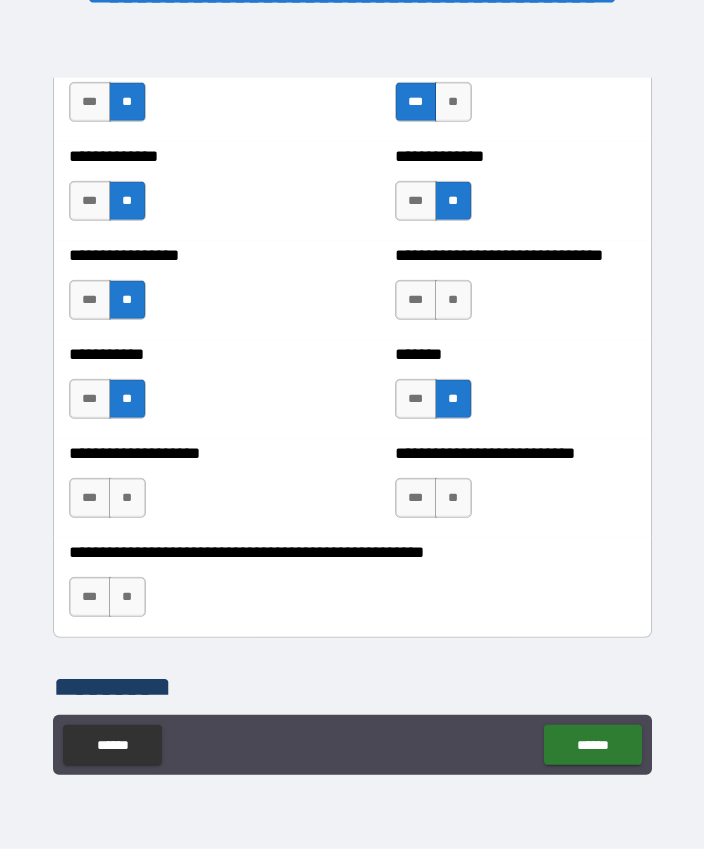 scroll, scrollTop: 7969, scrollLeft: 0, axis: vertical 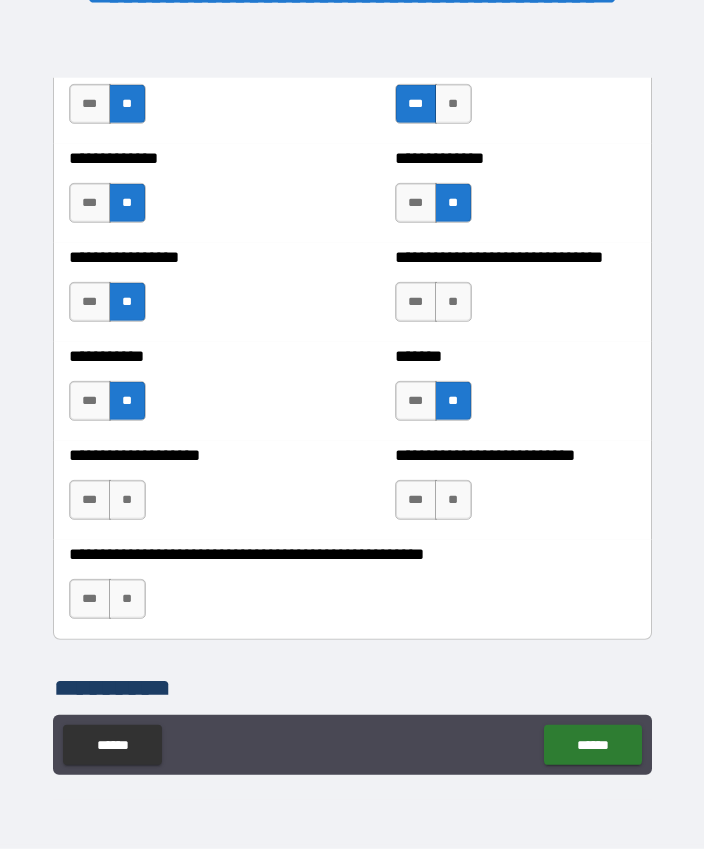 click on "**" at bounding box center (453, 500) 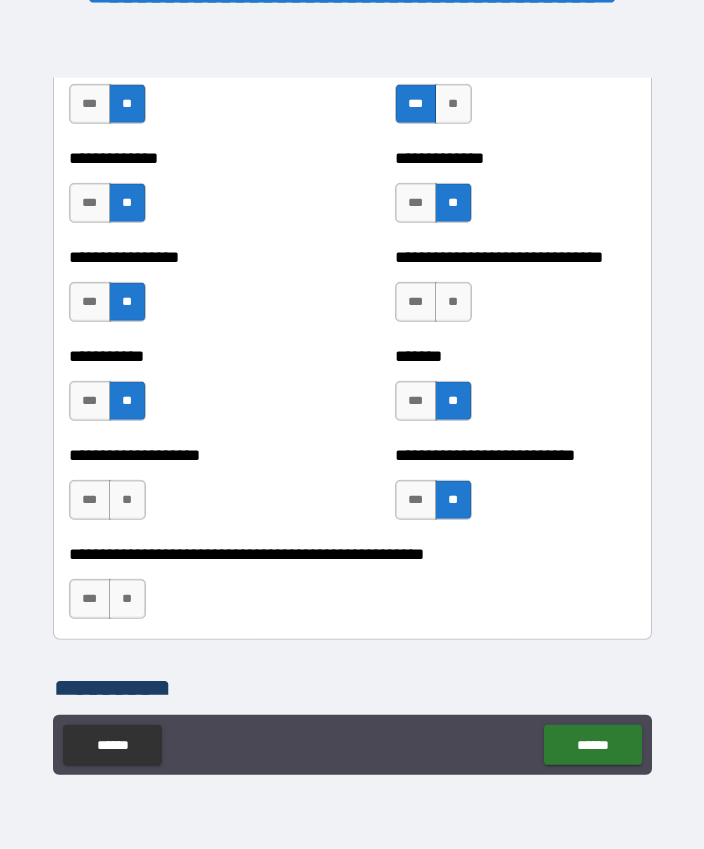 click on "**" at bounding box center (127, 500) 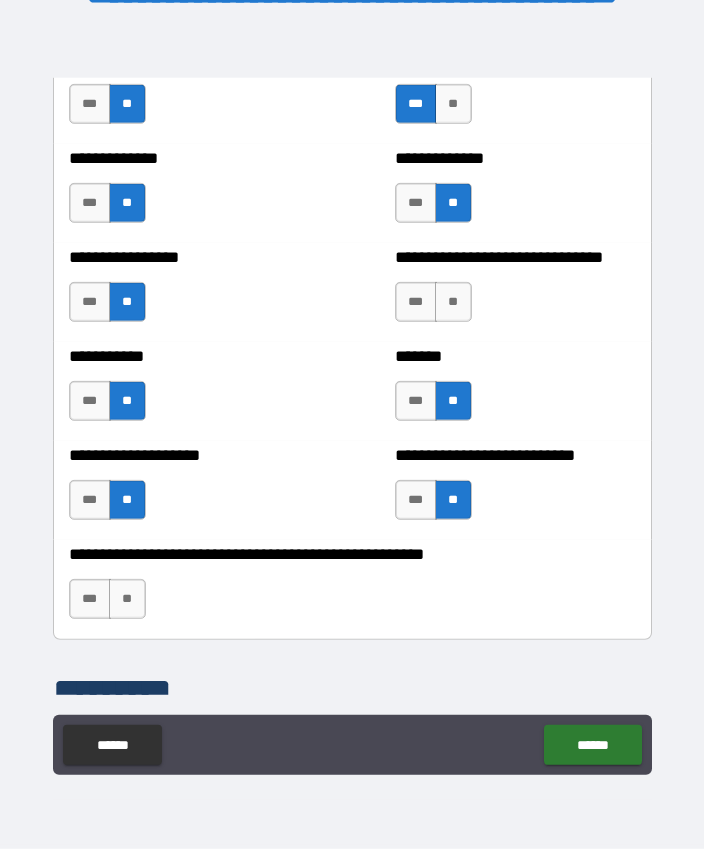 click on "**" at bounding box center [127, 599] 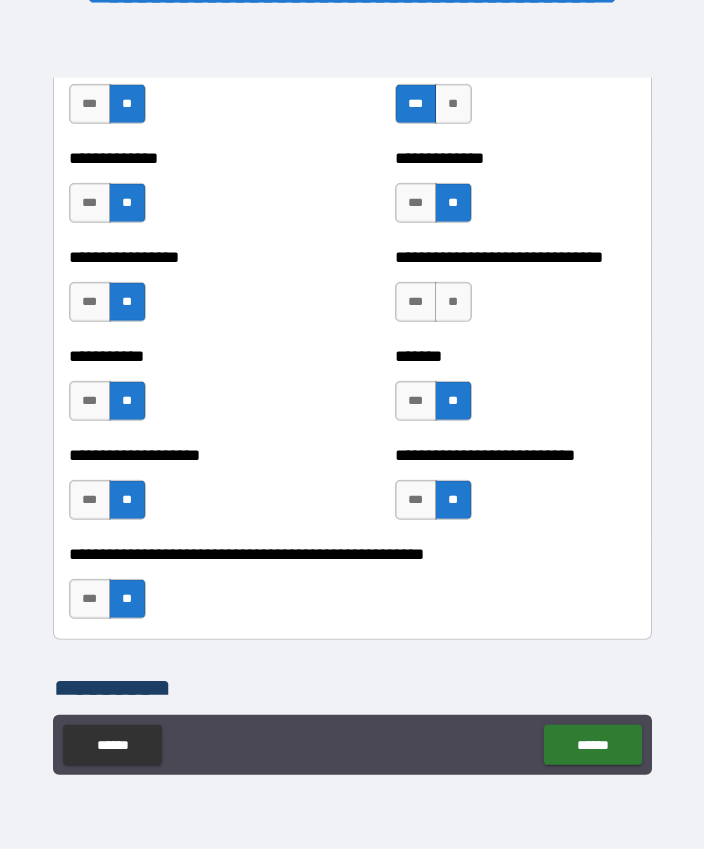 click on "******" at bounding box center (592, 745) 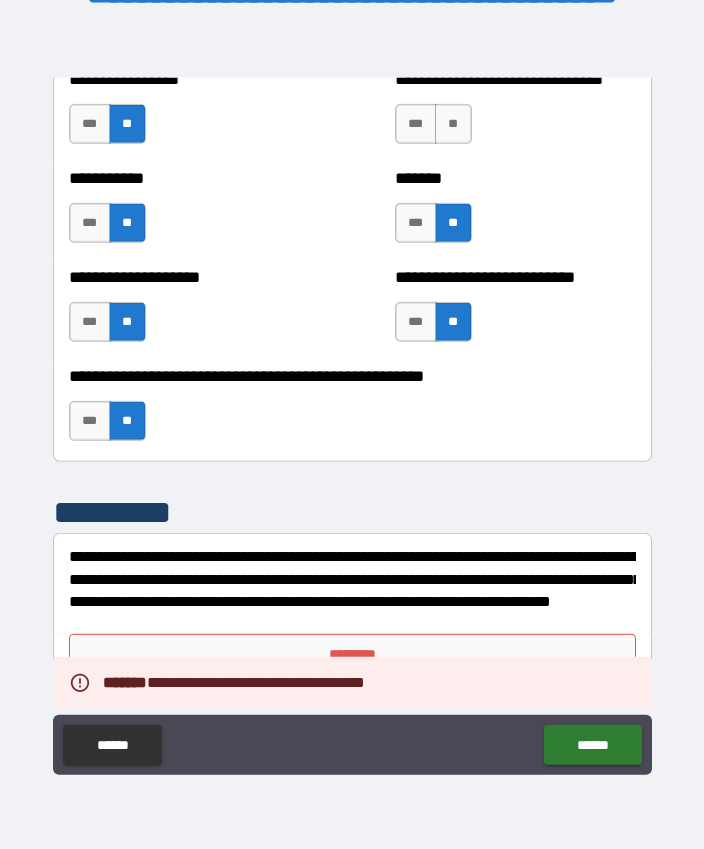 scroll, scrollTop: 8147, scrollLeft: 0, axis: vertical 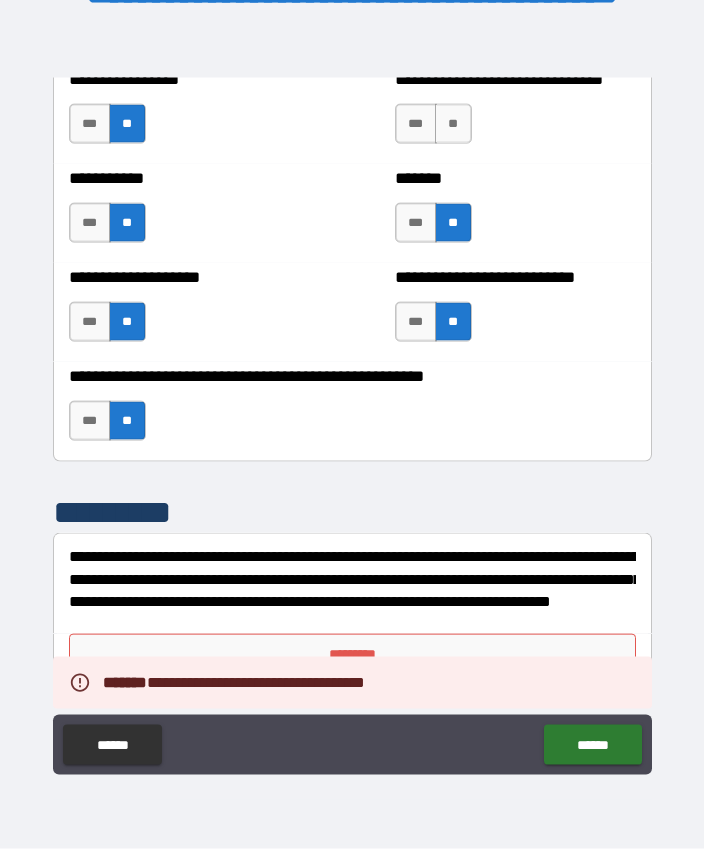 click on "*********" at bounding box center [352, 654] 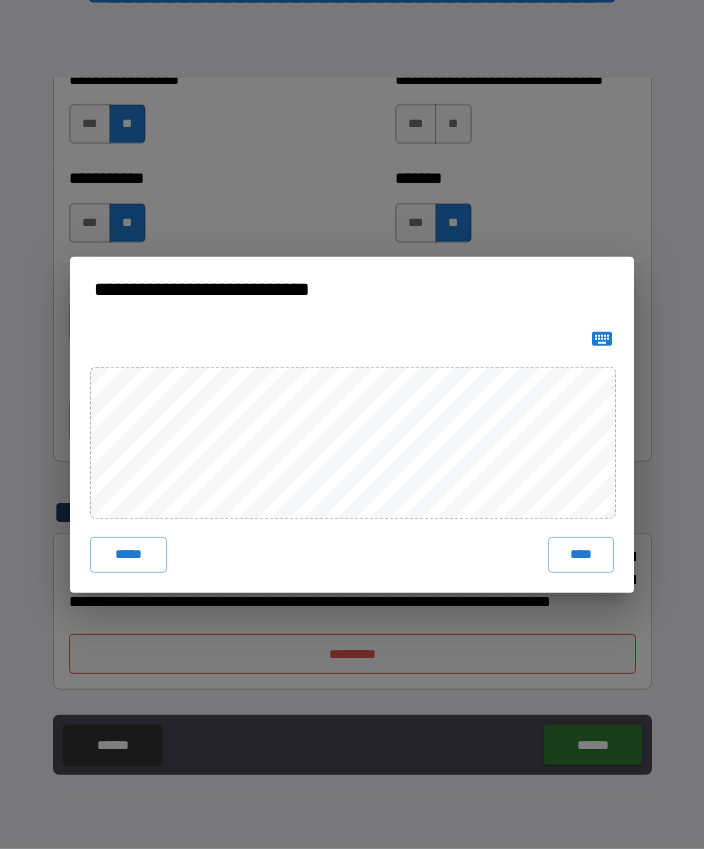 click on "****" at bounding box center [581, 555] 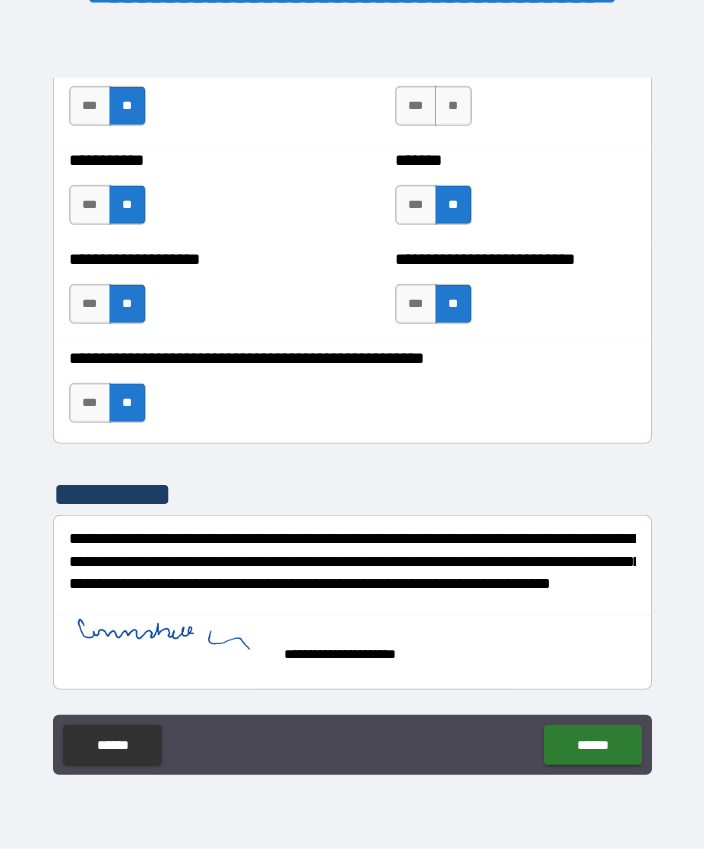 scroll, scrollTop: 8165, scrollLeft: 0, axis: vertical 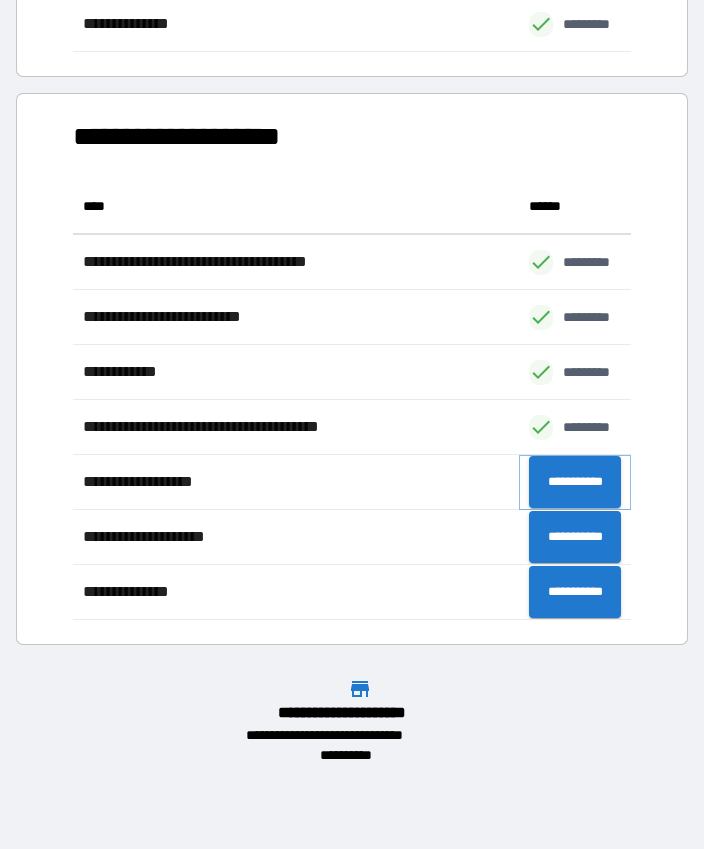 click on "**********" at bounding box center (575, 482) 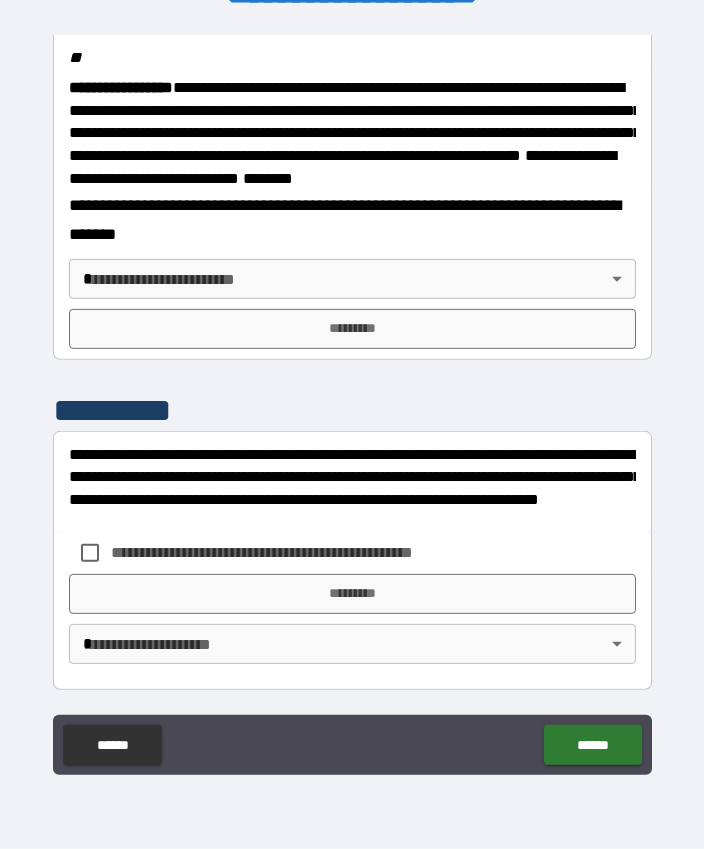 scroll, scrollTop: 2566, scrollLeft: 0, axis: vertical 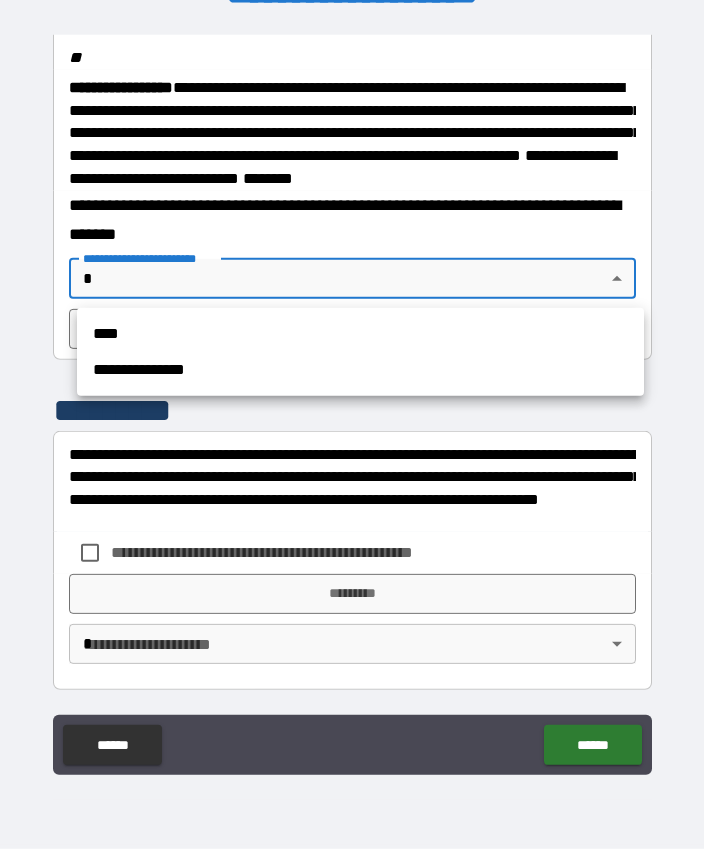 click on "**********" at bounding box center [360, 370] 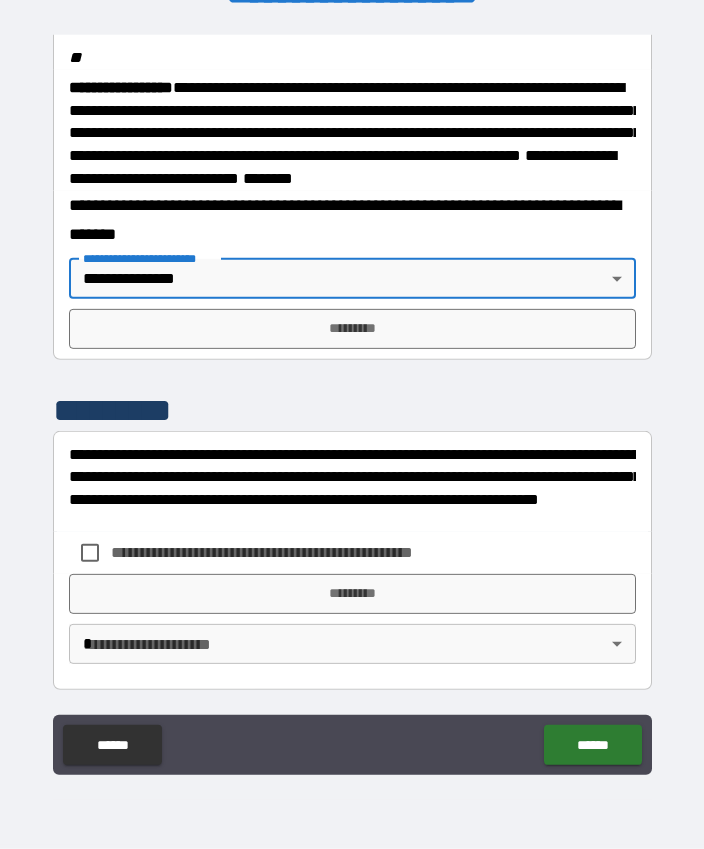click on "*********" at bounding box center (352, 329) 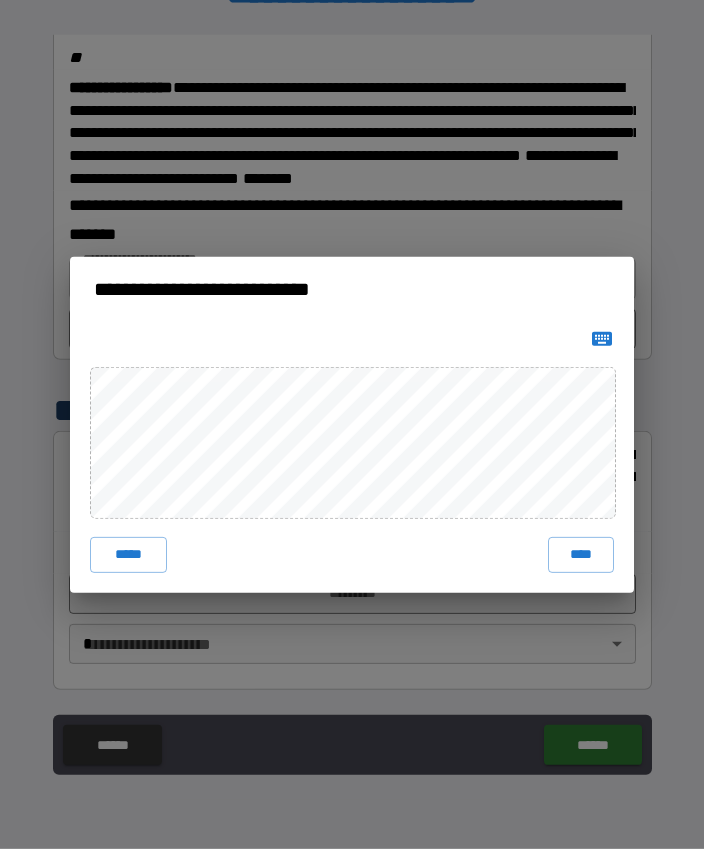 click on "****" at bounding box center (581, 555) 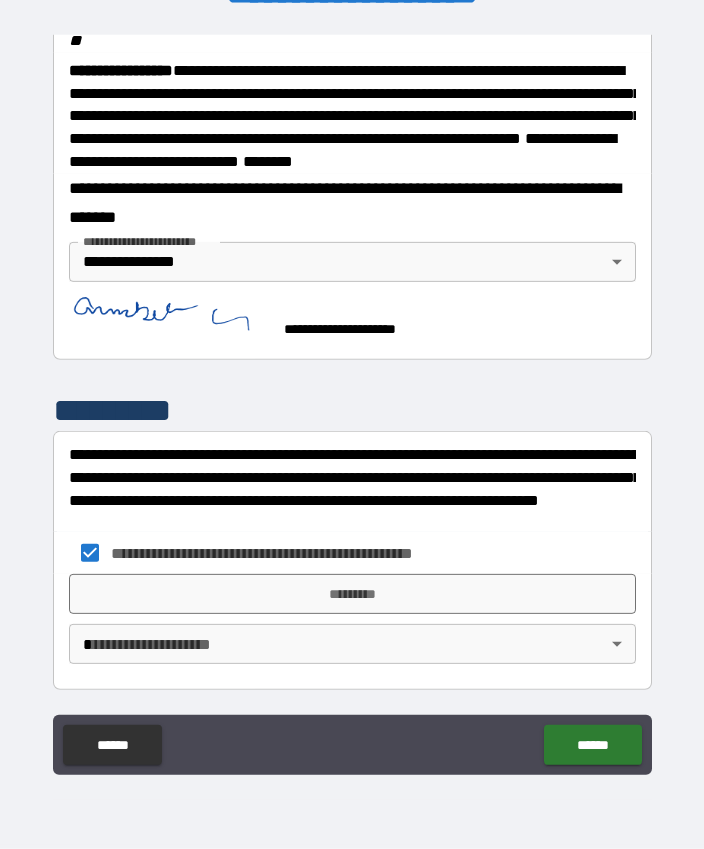 scroll, scrollTop: 2584, scrollLeft: 0, axis: vertical 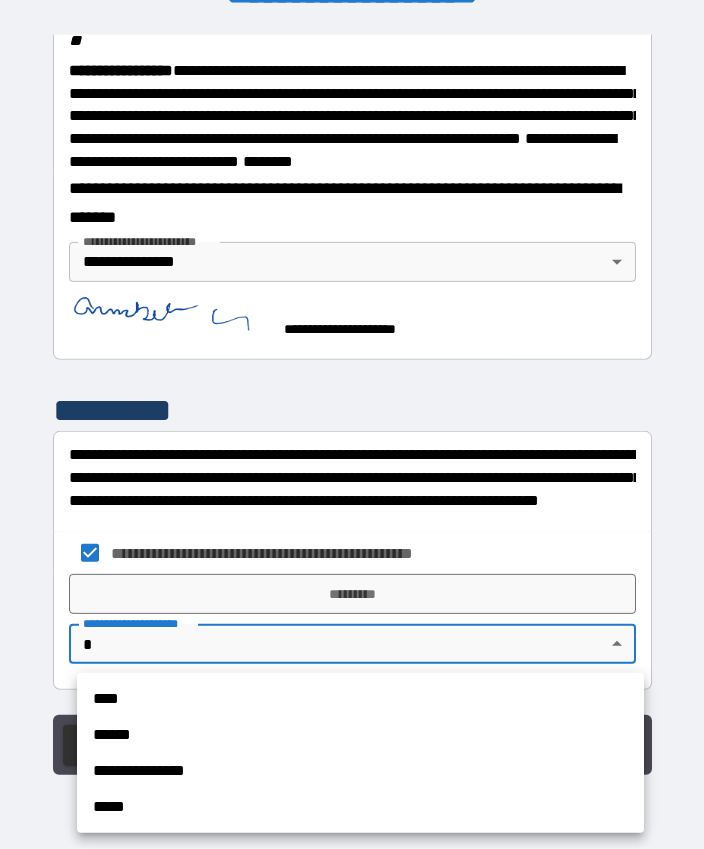 click on "**********" at bounding box center (360, 771) 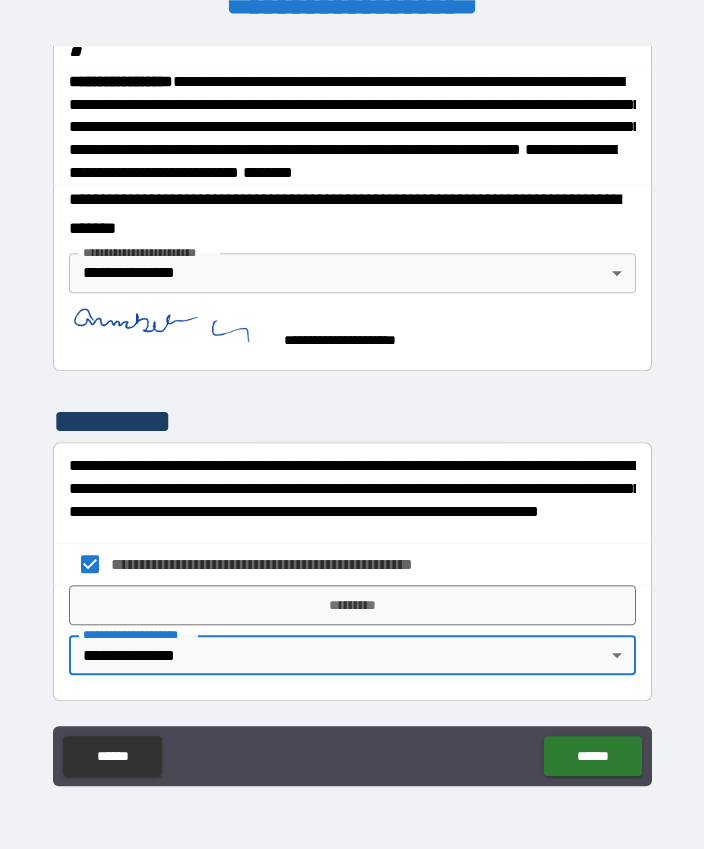 scroll, scrollTop: 49, scrollLeft: 0, axis: vertical 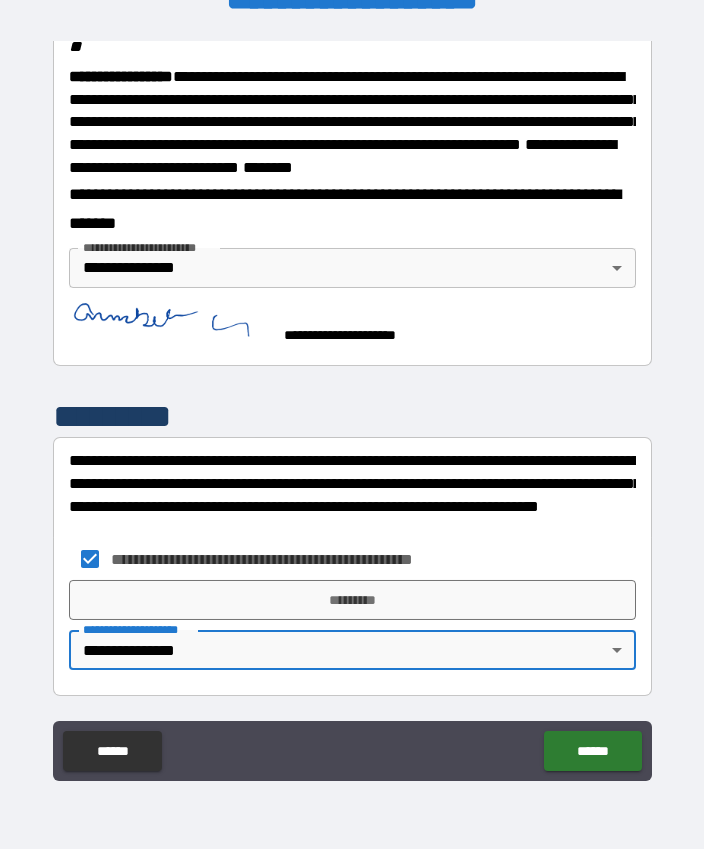 click on "*********" at bounding box center [352, 600] 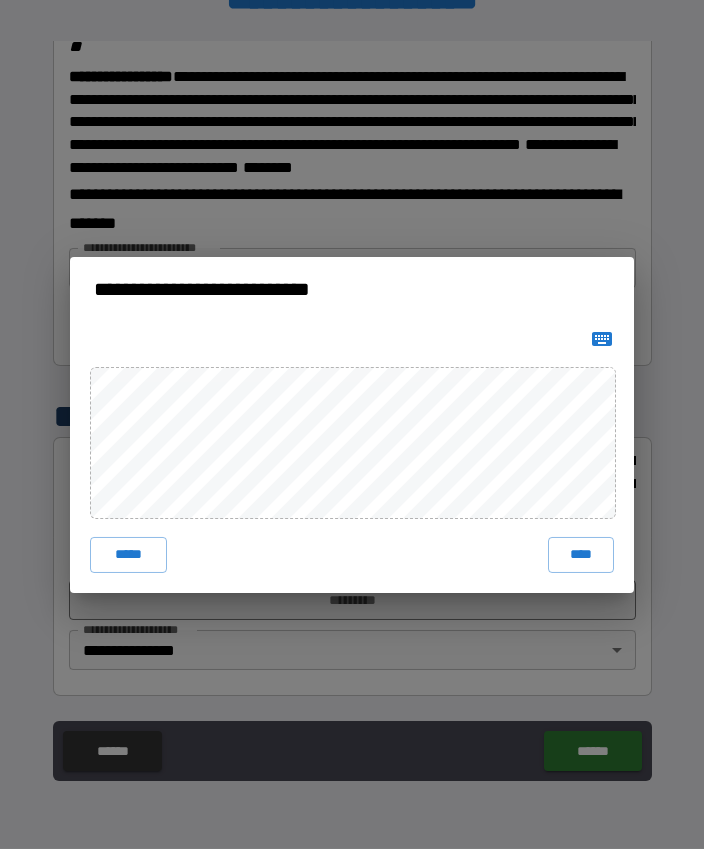 scroll, scrollTop: 55, scrollLeft: 0, axis: vertical 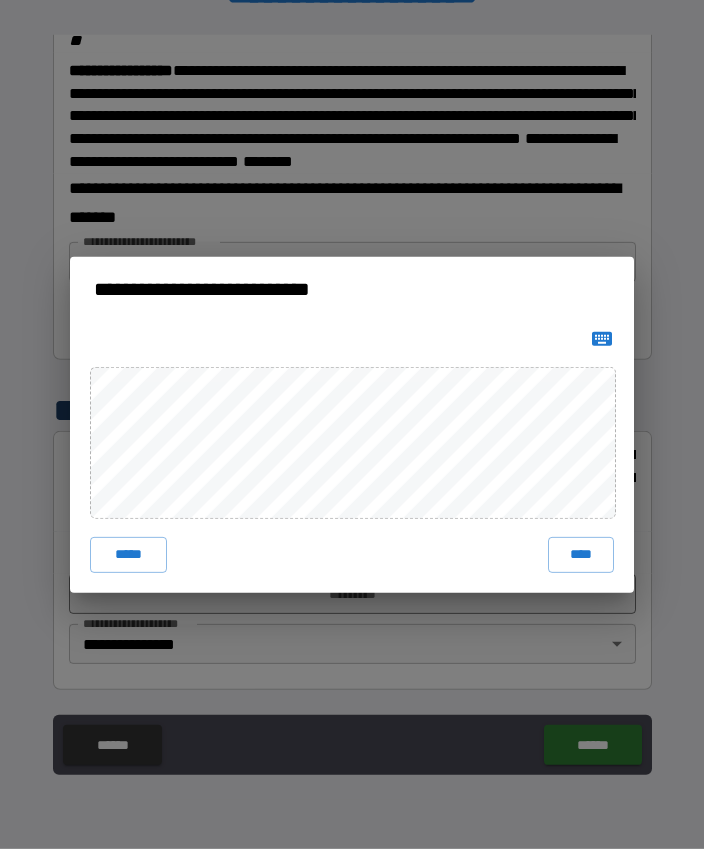 click on "****" at bounding box center (581, 555) 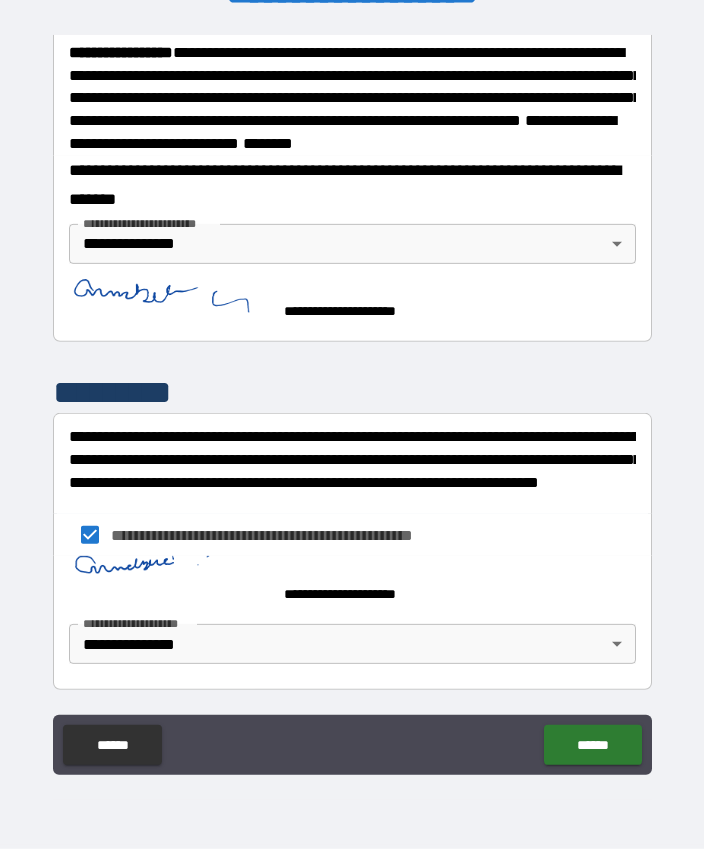scroll, scrollTop: 2602, scrollLeft: 0, axis: vertical 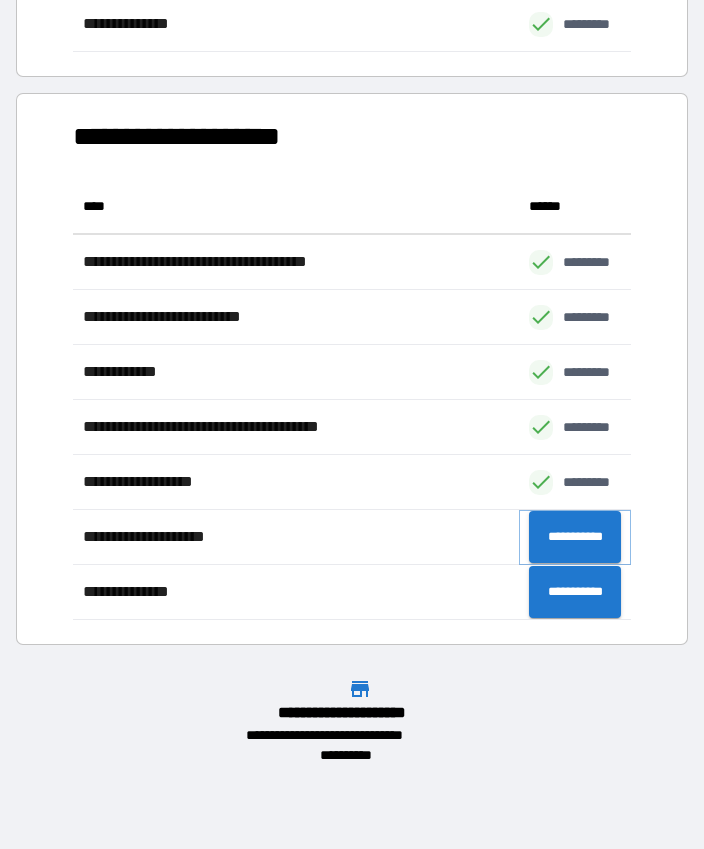 click on "**********" at bounding box center [575, 537] 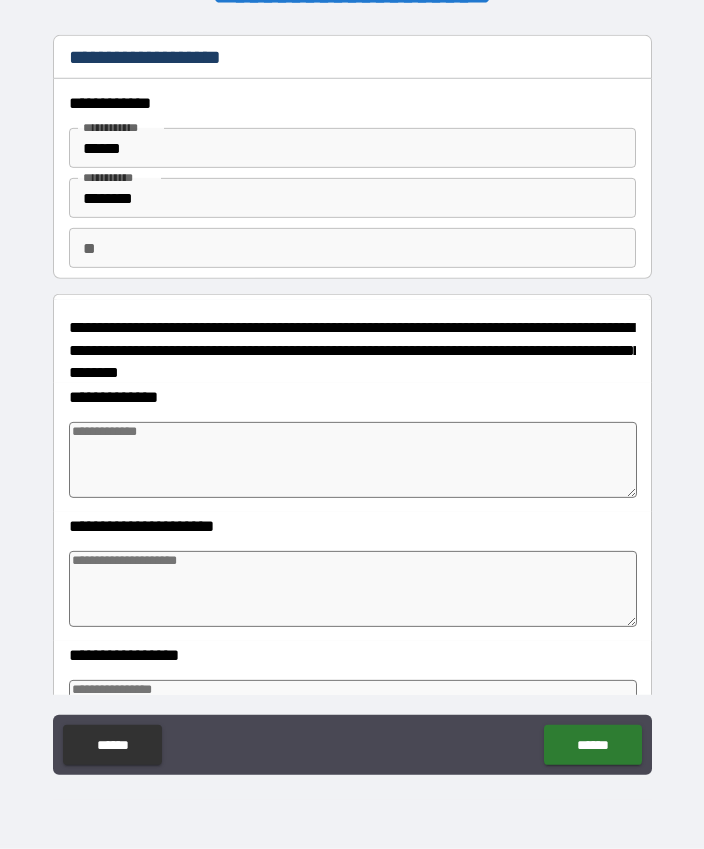 click at bounding box center (353, 460) 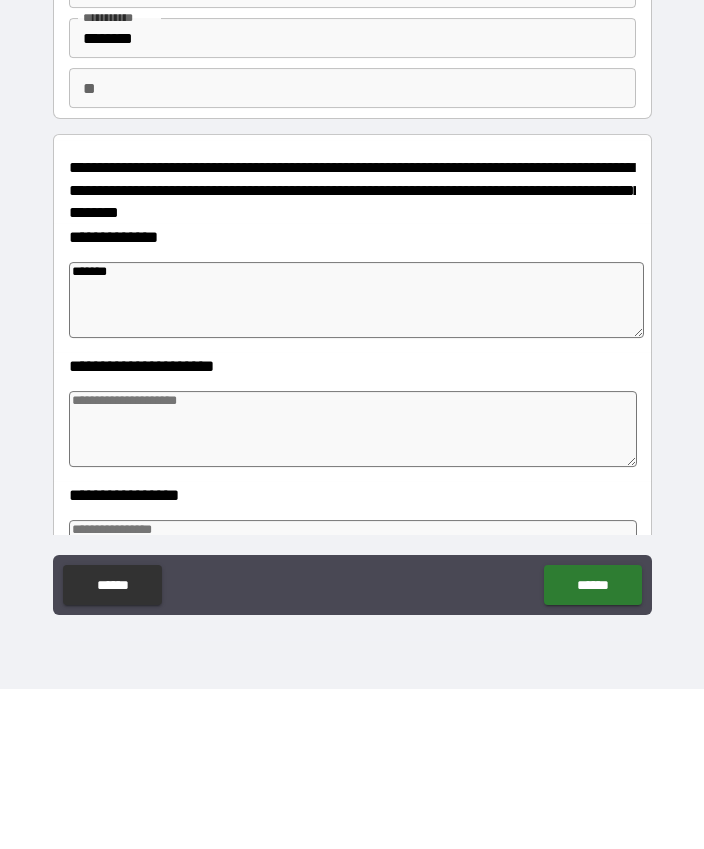 click at bounding box center (353, 589) 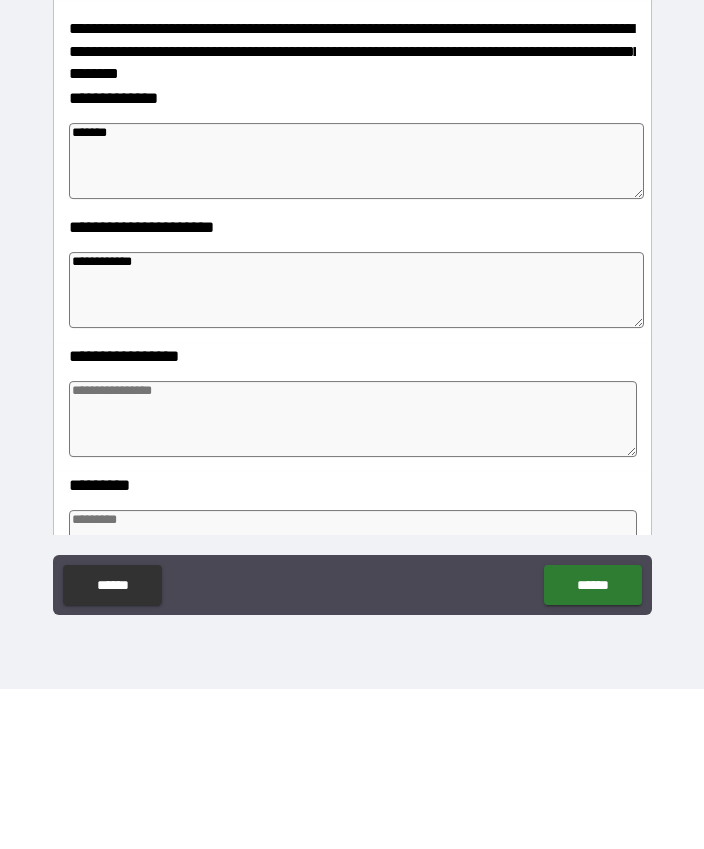 scroll, scrollTop: 151, scrollLeft: 0, axis: vertical 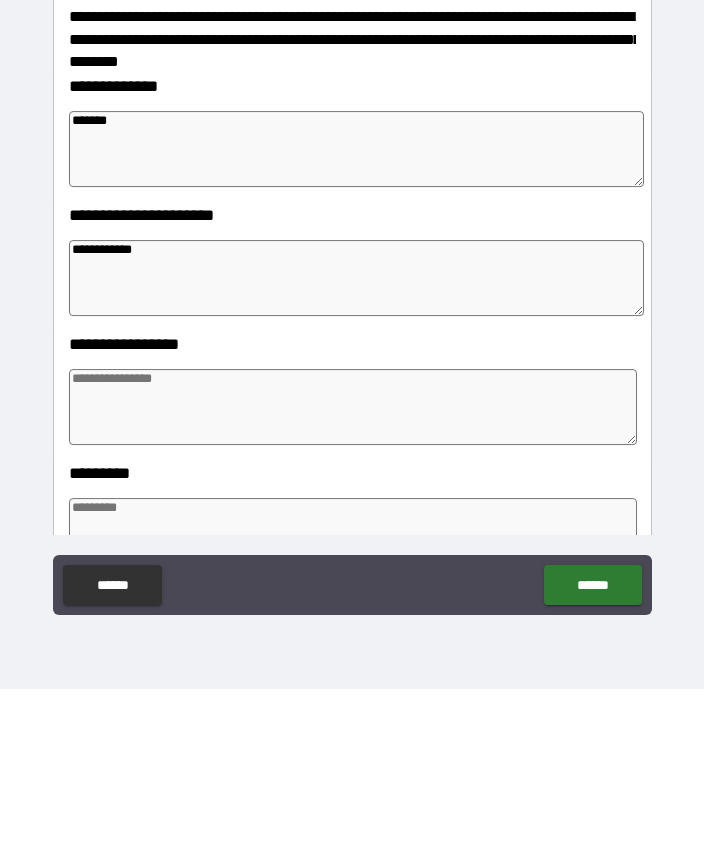 click at bounding box center [353, 567] 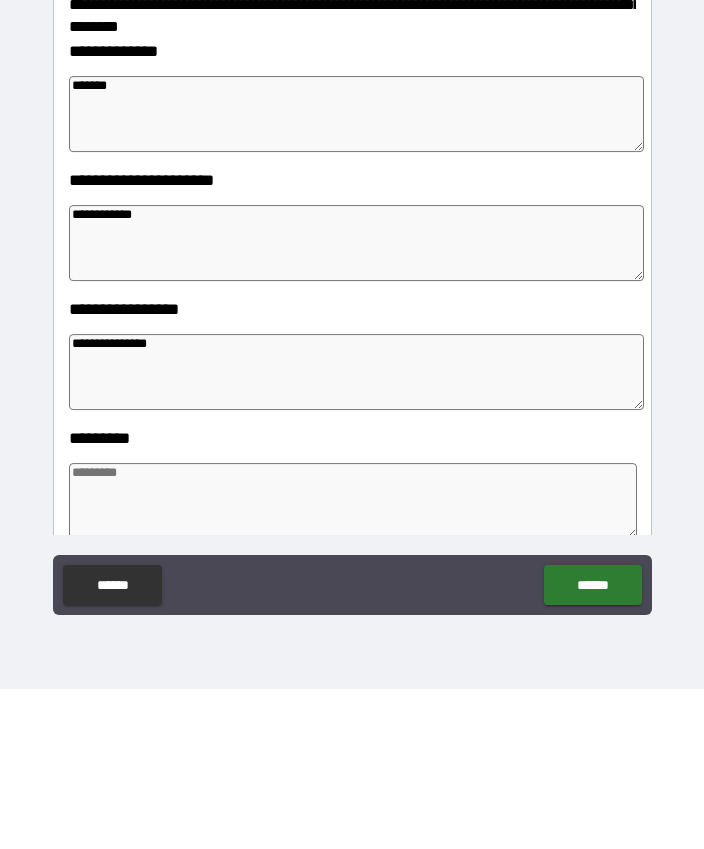 scroll, scrollTop: 193, scrollLeft: 0, axis: vertical 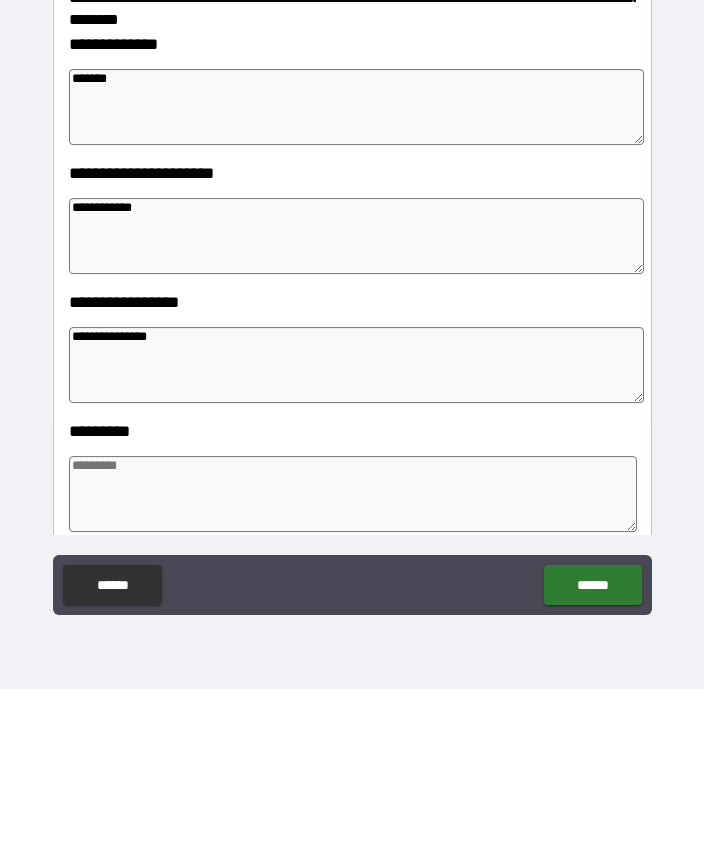 click at bounding box center [353, 654] 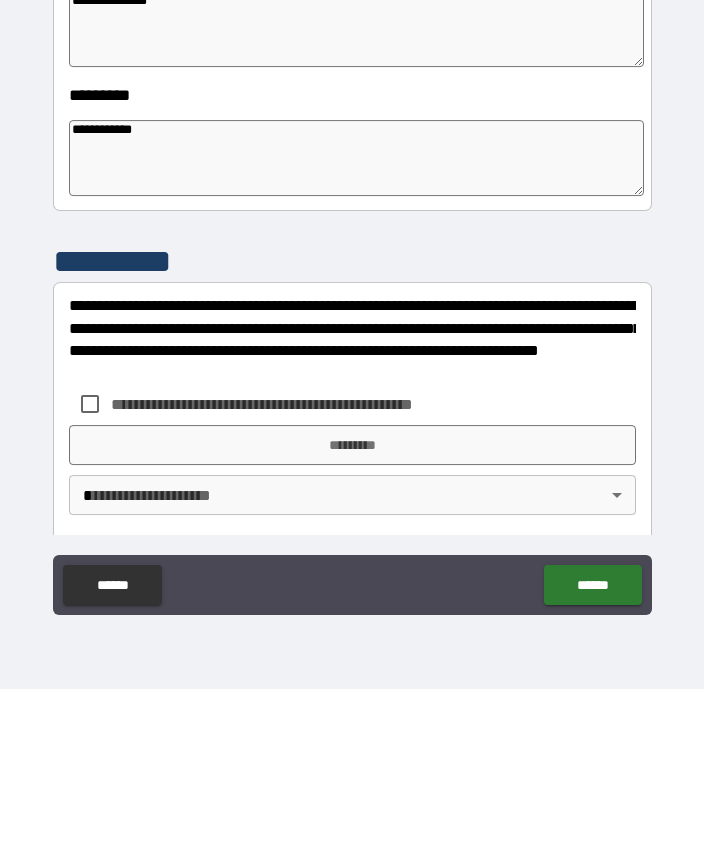 scroll, scrollTop: 530, scrollLeft: 0, axis: vertical 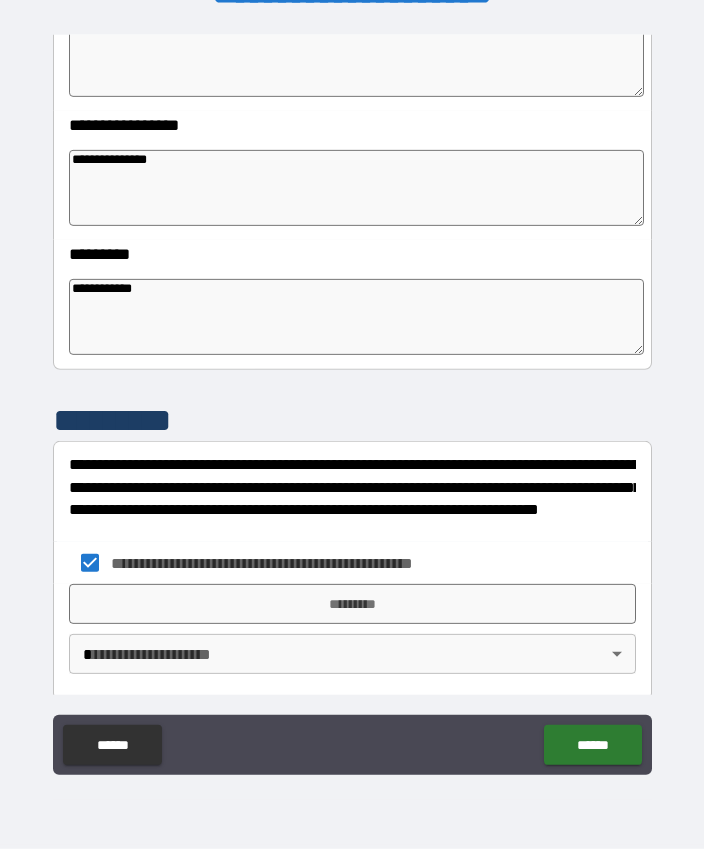 click on "*********" at bounding box center (352, 604) 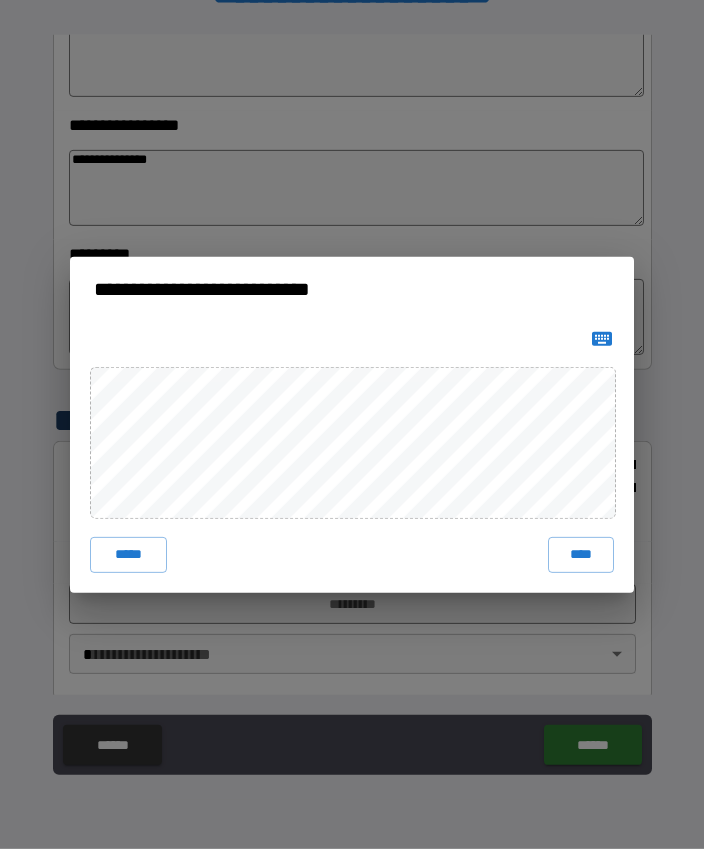 click on "****" at bounding box center (581, 555) 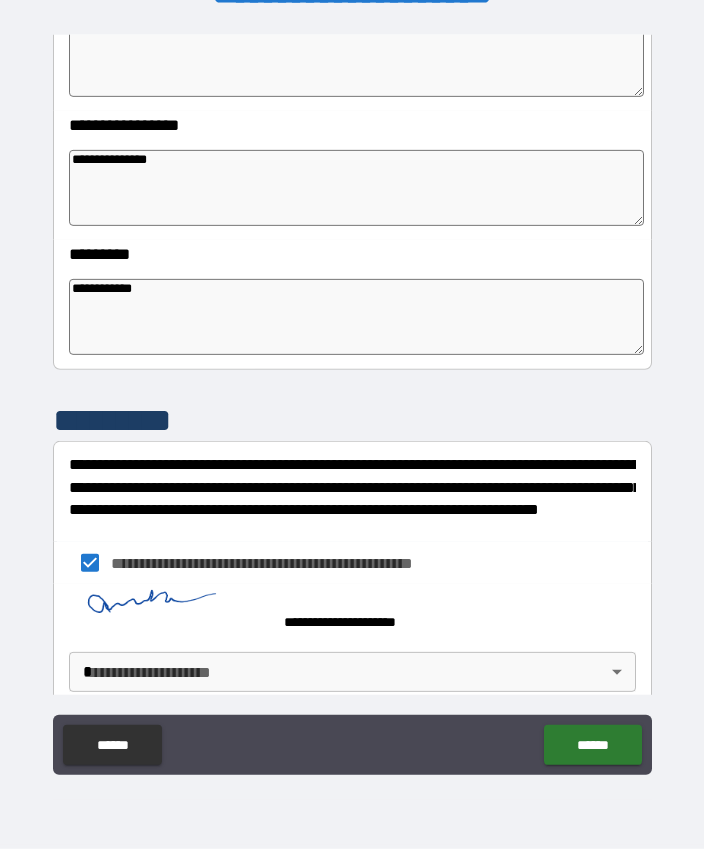 click on "**********" at bounding box center (352, 397) 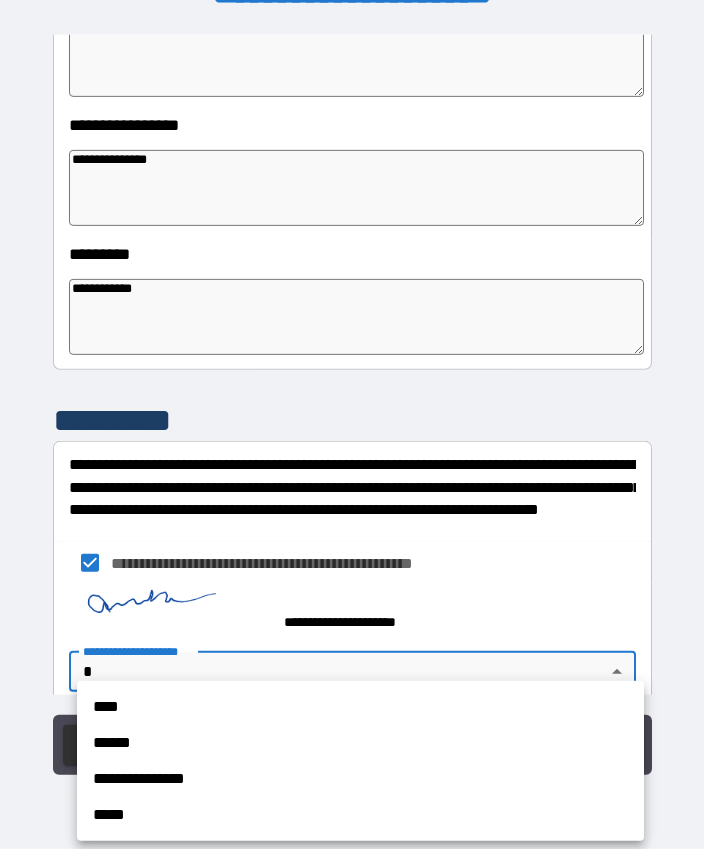 click on "**********" at bounding box center [360, 779] 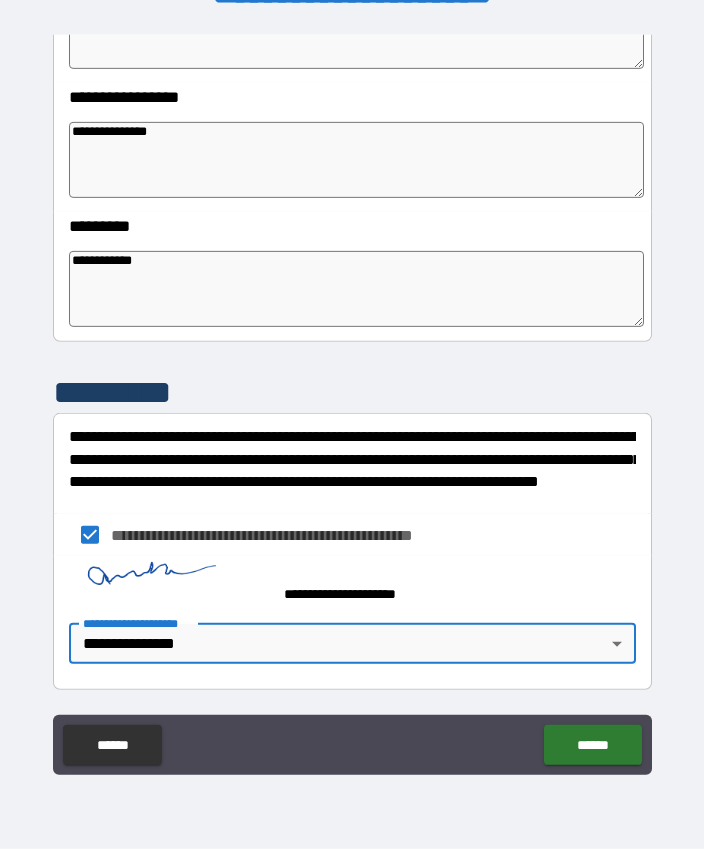 scroll, scrollTop: 558, scrollLeft: 0, axis: vertical 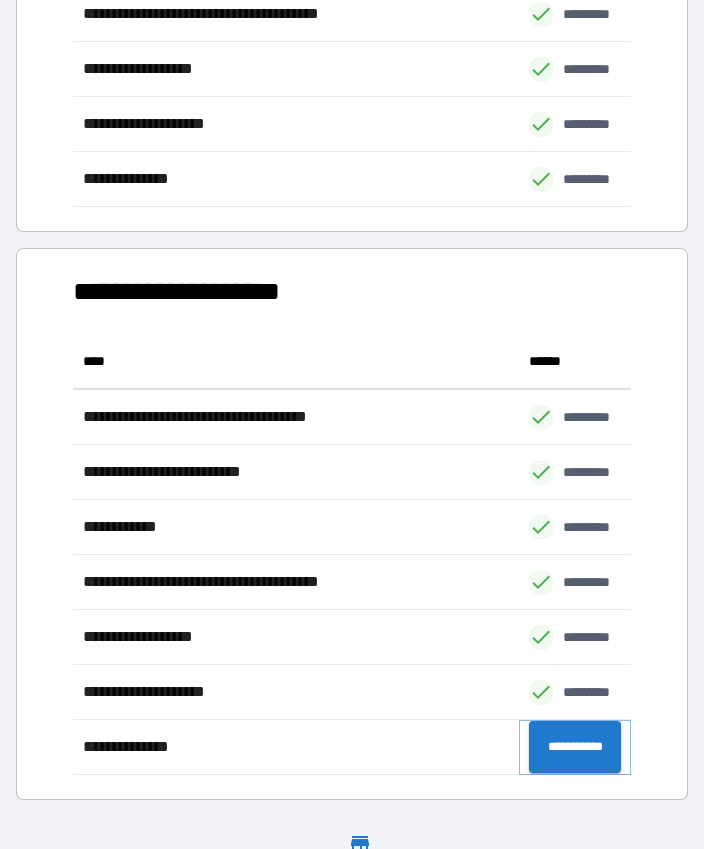 click on "**********" at bounding box center (575, 747) 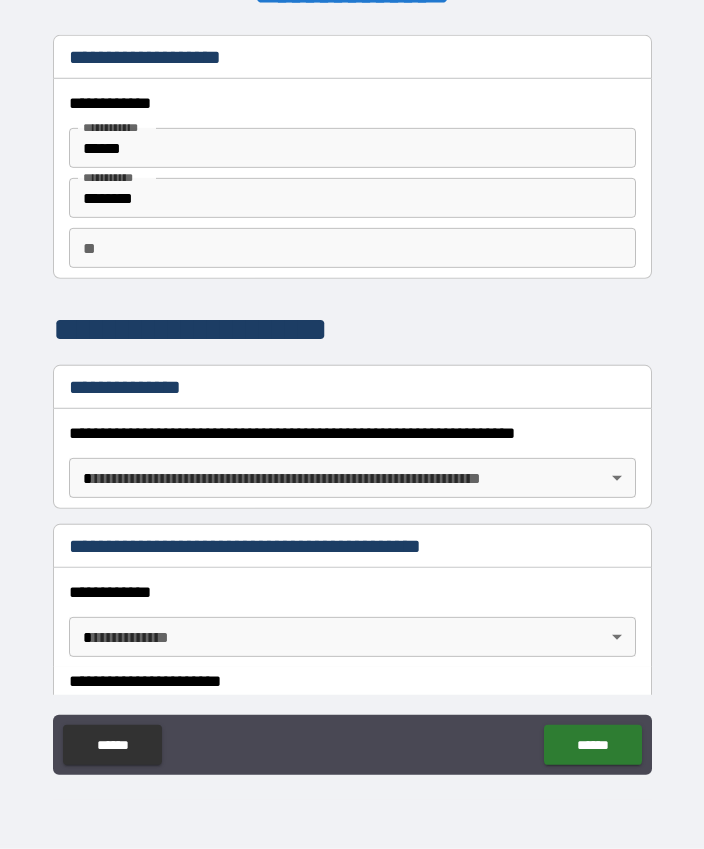 click on "**********" at bounding box center [352, 433] 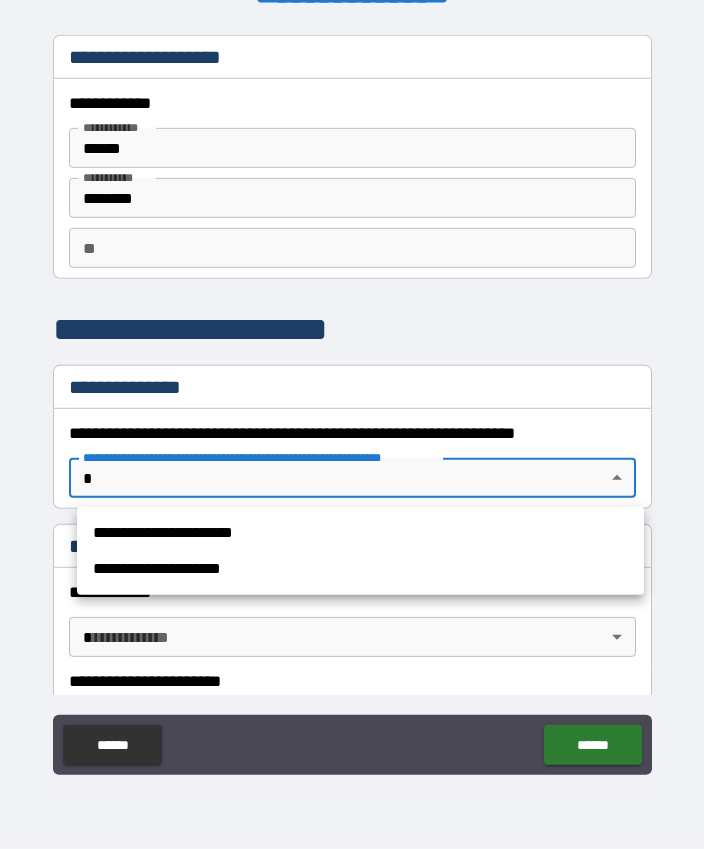 click on "**********" at bounding box center (360, 533) 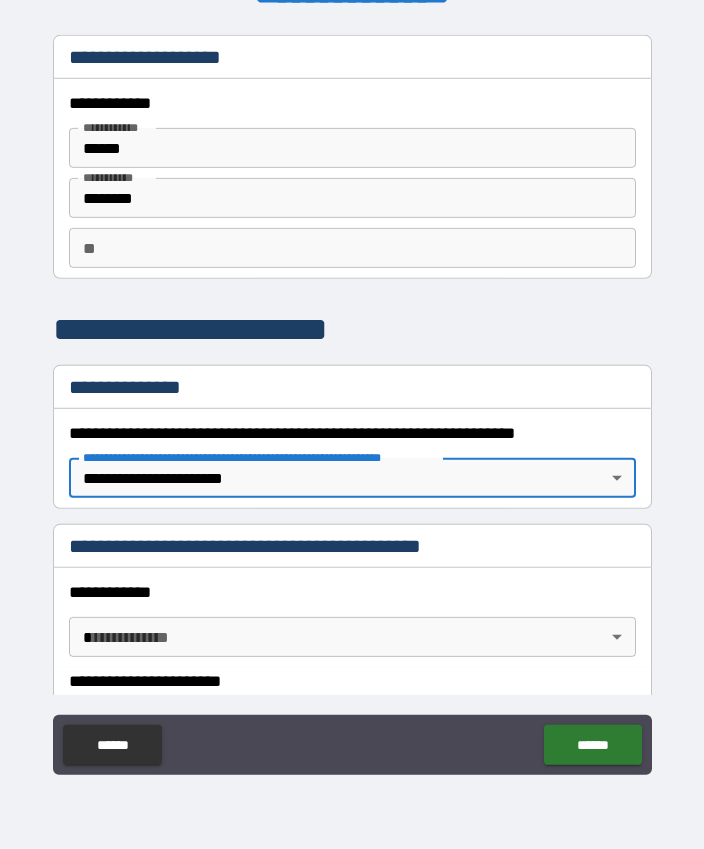 click on "**********" at bounding box center (352, 397) 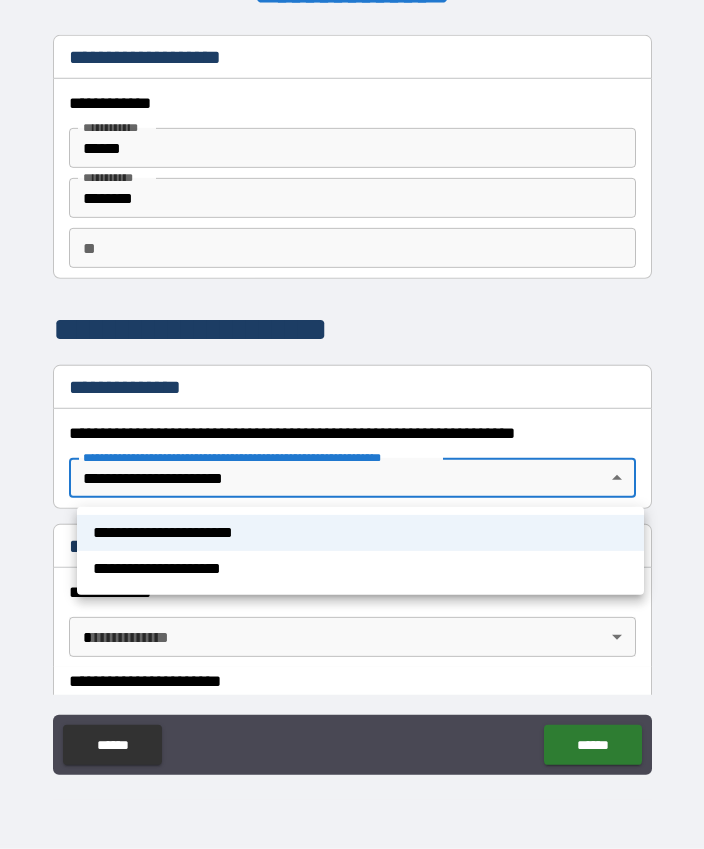 click at bounding box center [352, 424] 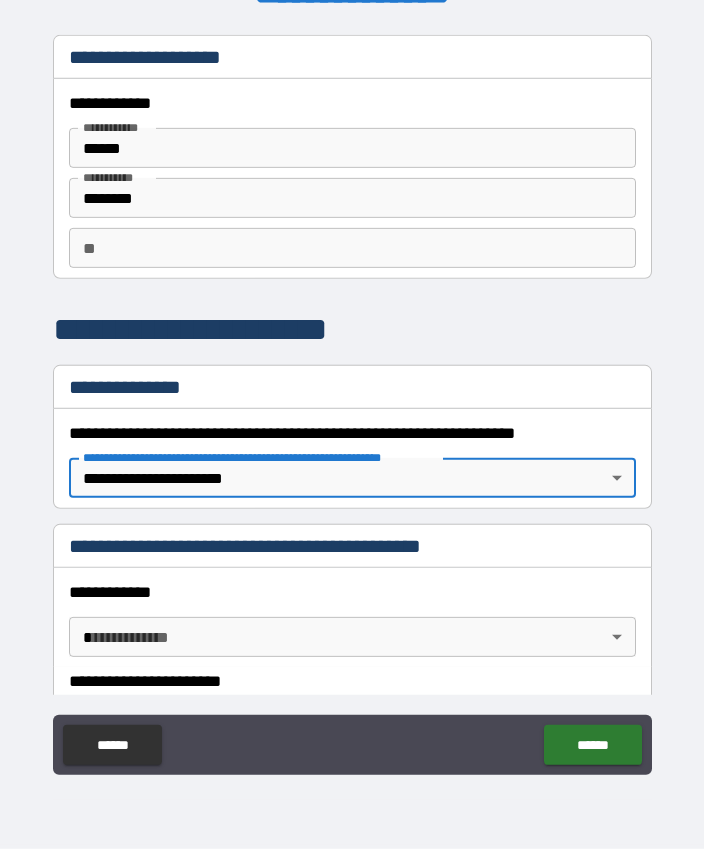 click on "******" 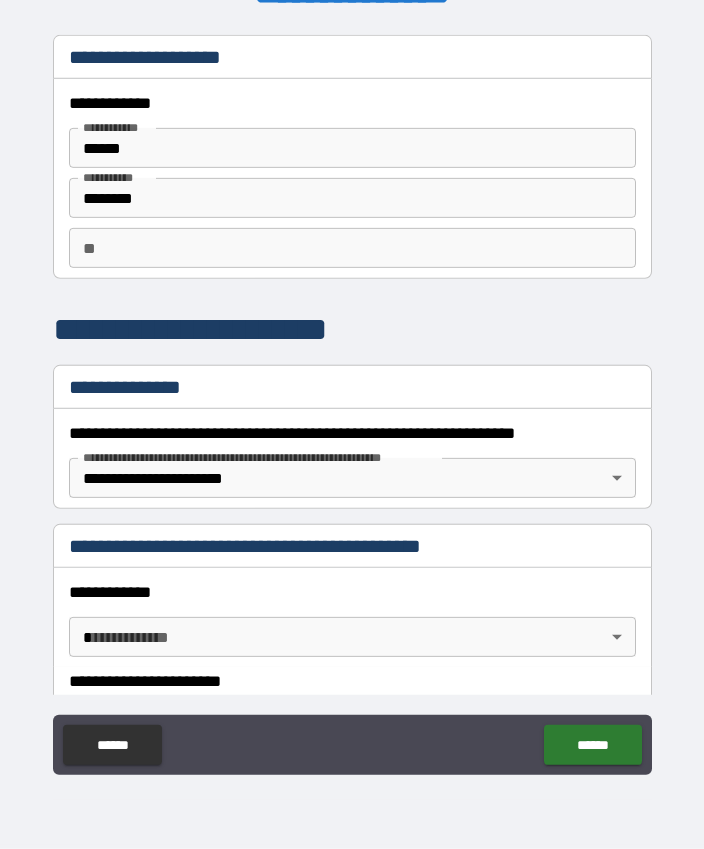 click on "******   ******" at bounding box center (352, 747) 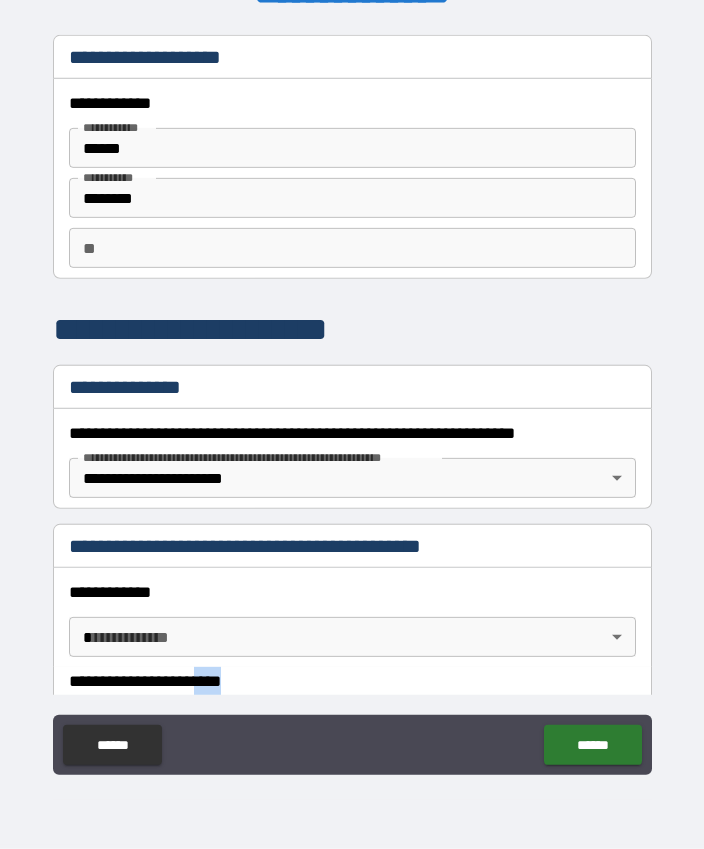 scroll, scrollTop: 0, scrollLeft: 0, axis: both 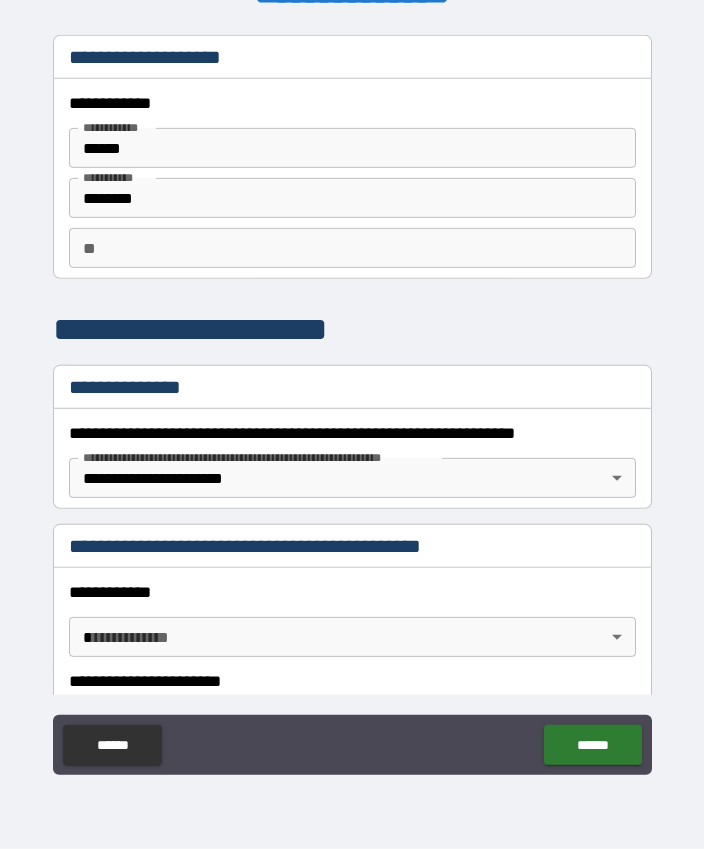 click on "**********" at bounding box center (352, 397) 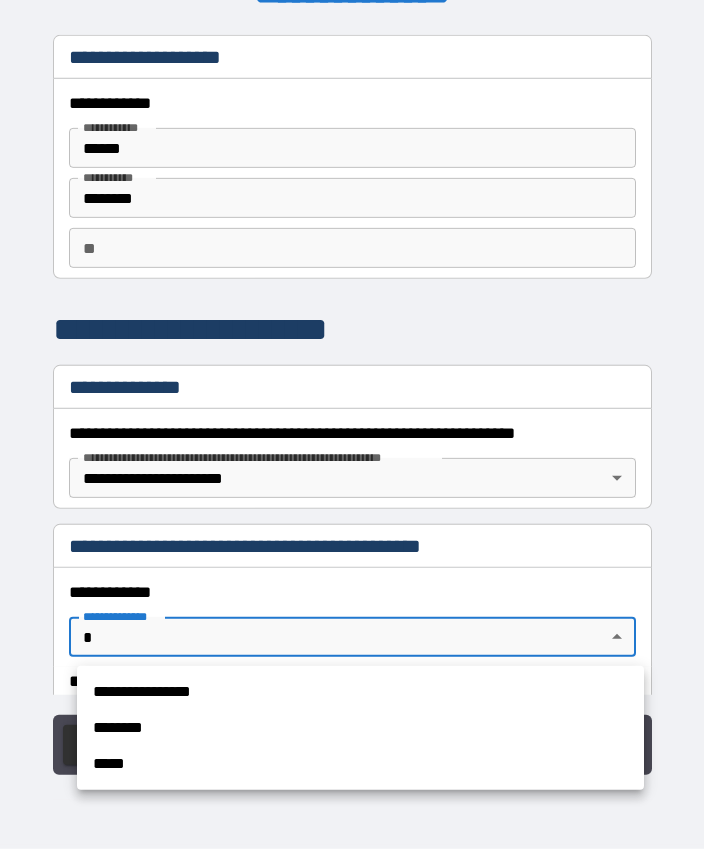 click on "**********" at bounding box center [360, 692] 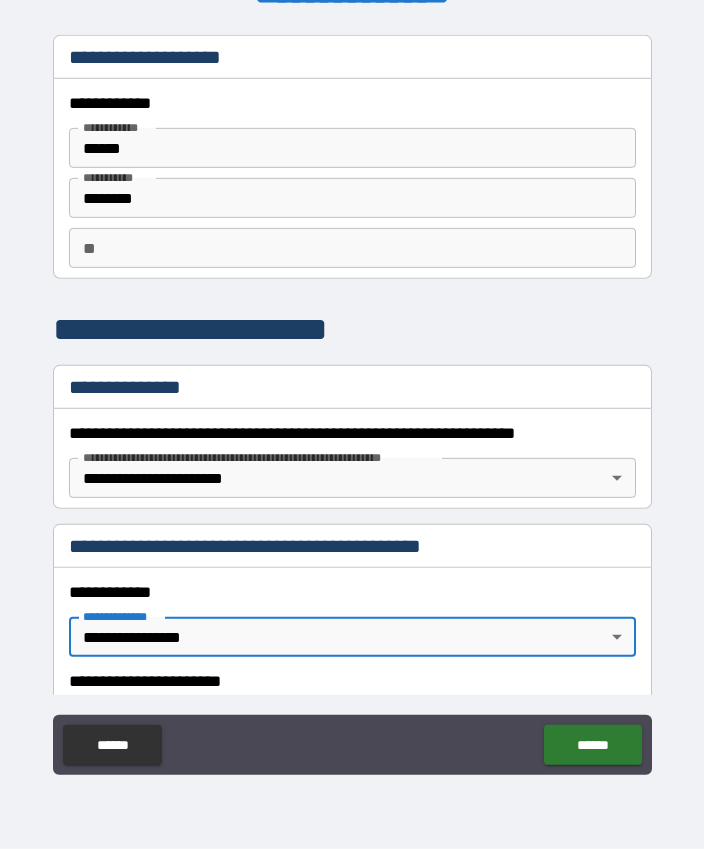 click on "******" at bounding box center [592, 745] 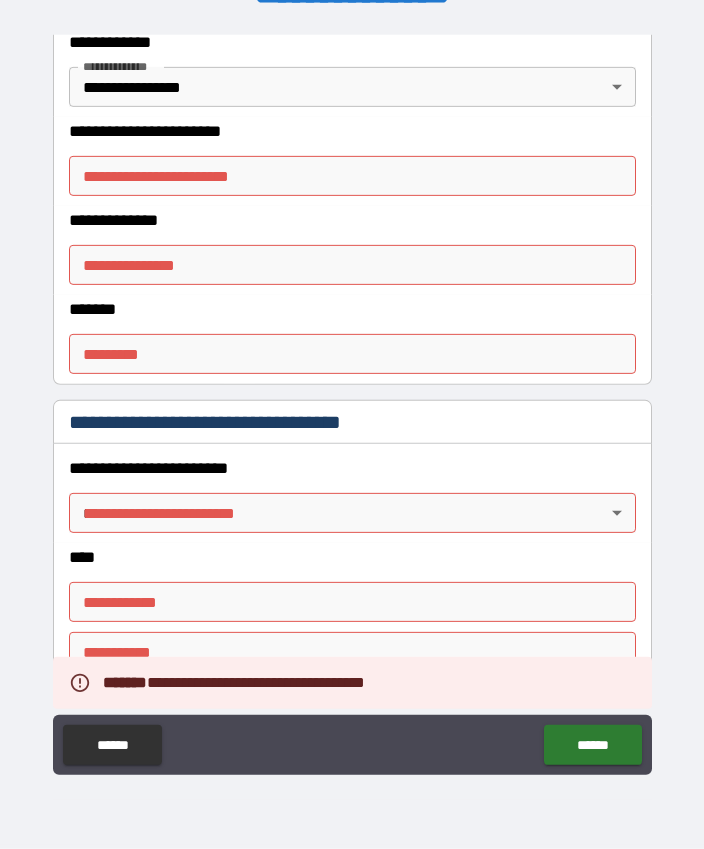 scroll, scrollTop: 551, scrollLeft: 0, axis: vertical 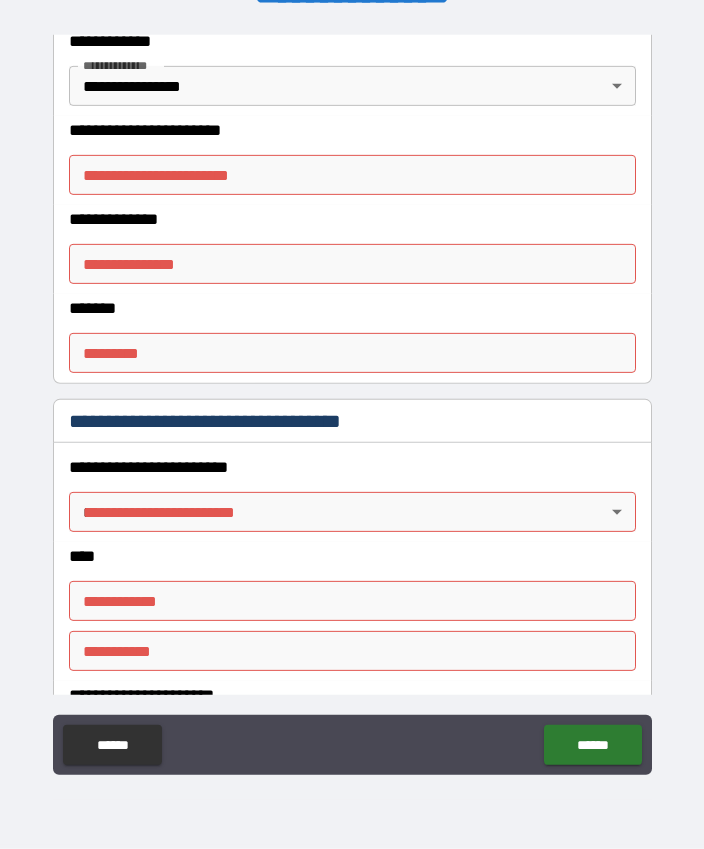 click on "**********" at bounding box center [352, 175] 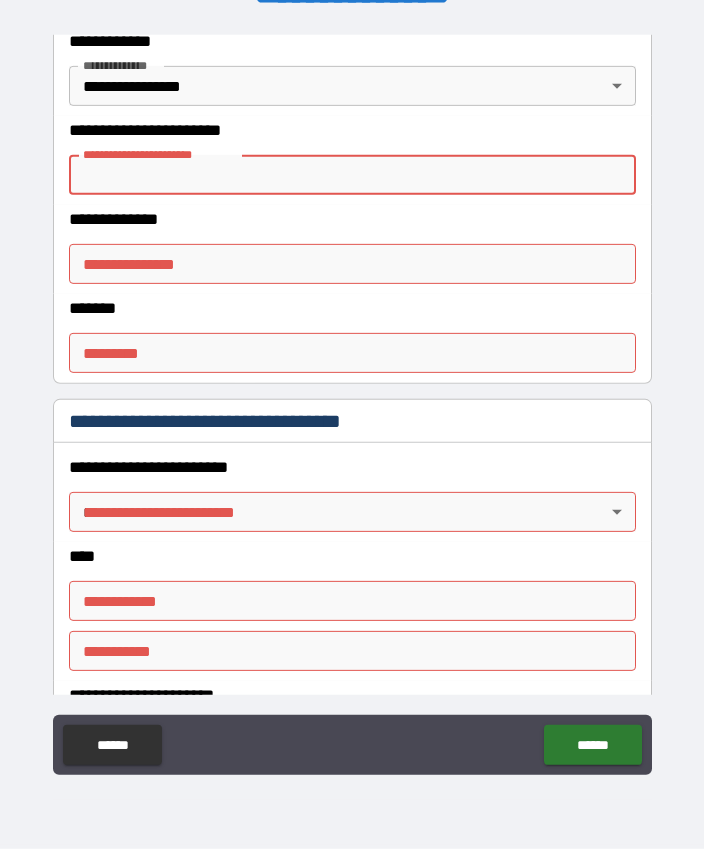 scroll, scrollTop: 55, scrollLeft: 0, axis: vertical 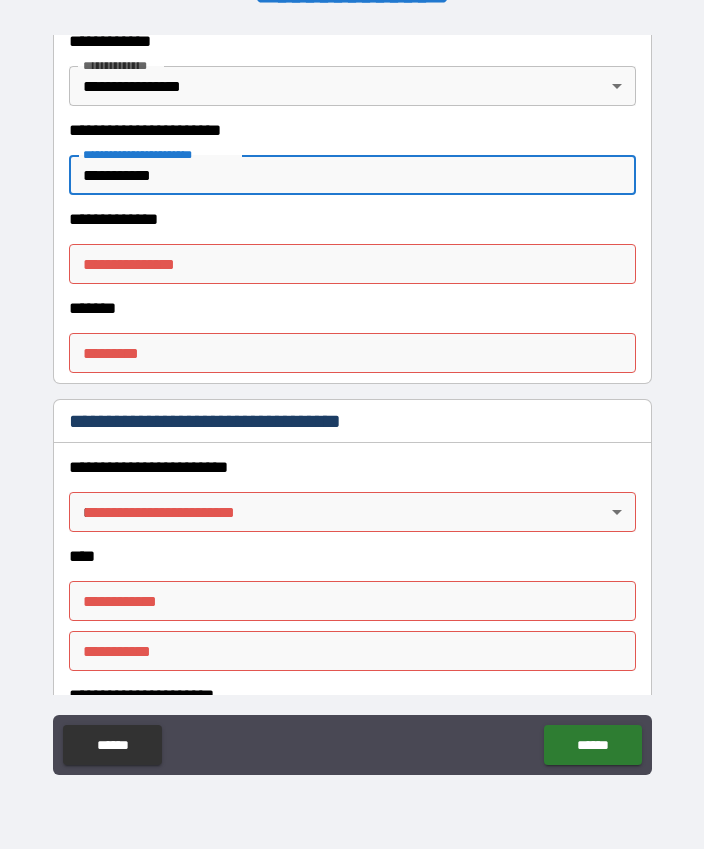 click on "**********" at bounding box center (352, 264) 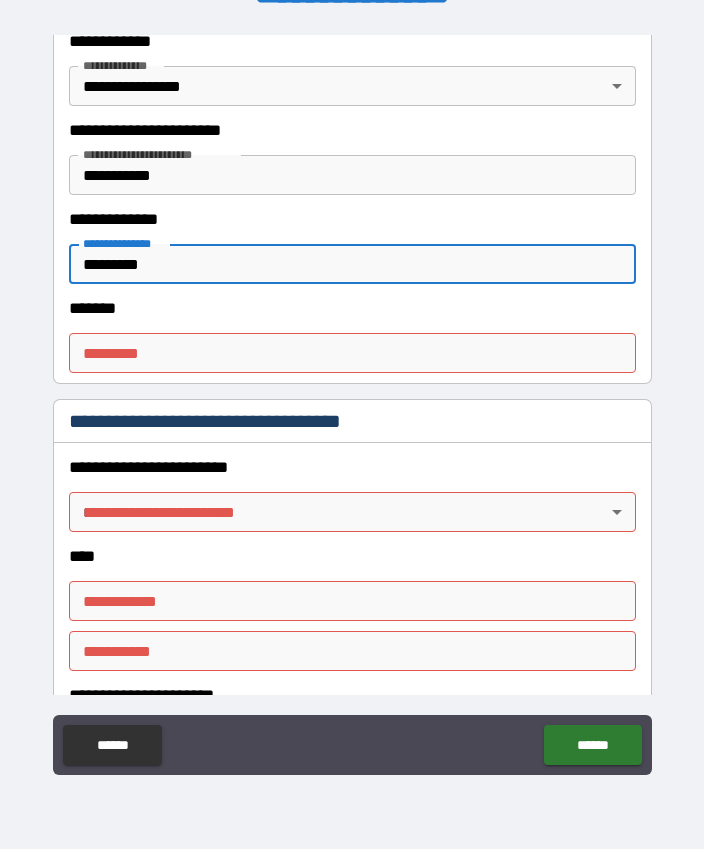 click on "**********" at bounding box center (352, 397) 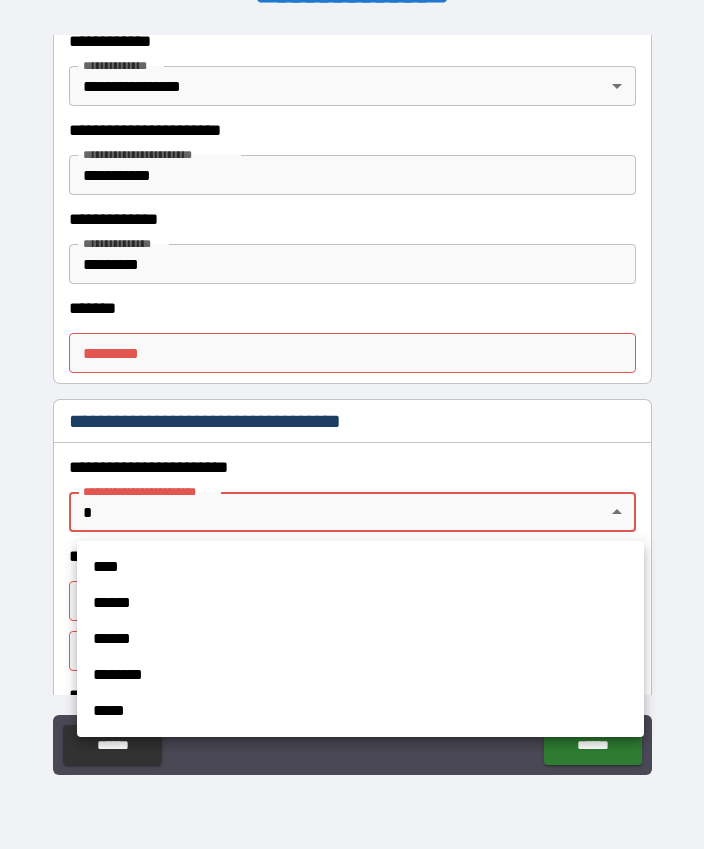 scroll, scrollTop: 55, scrollLeft: 0, axis: vertical 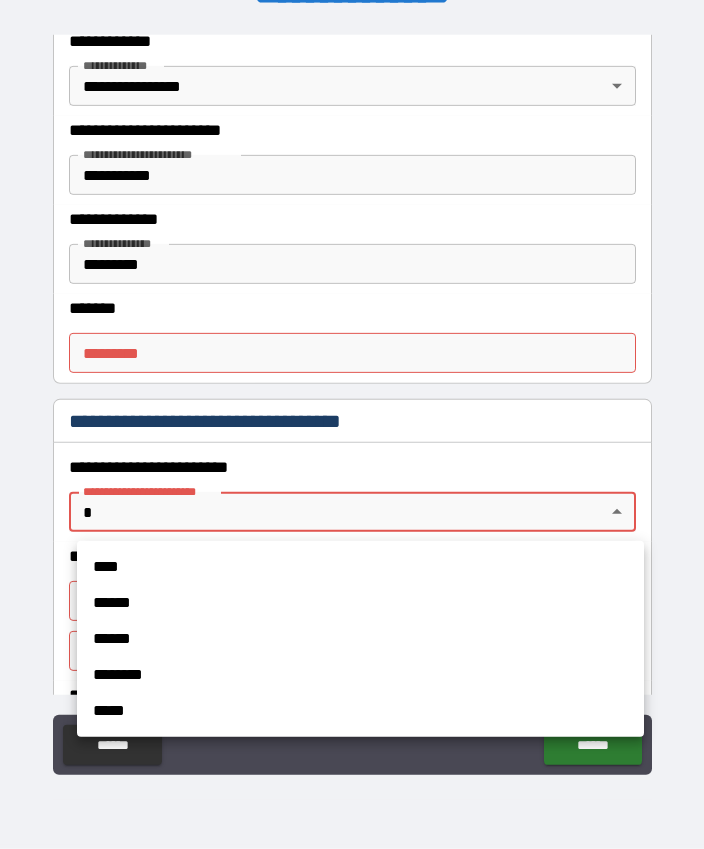click on "****" at bounding box center (360, 567) 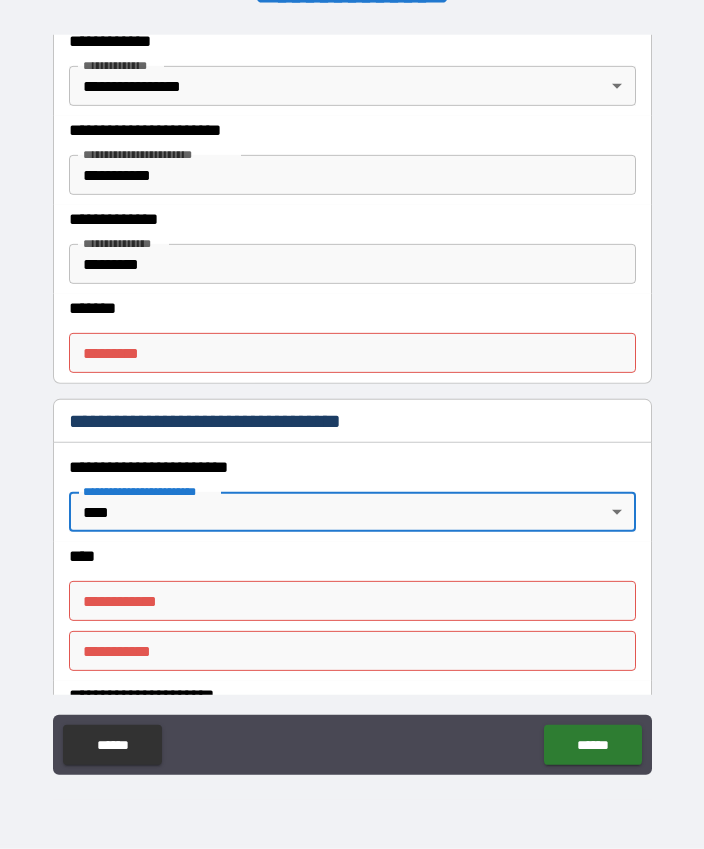 click on "**********" at bounding box center [352, 601] 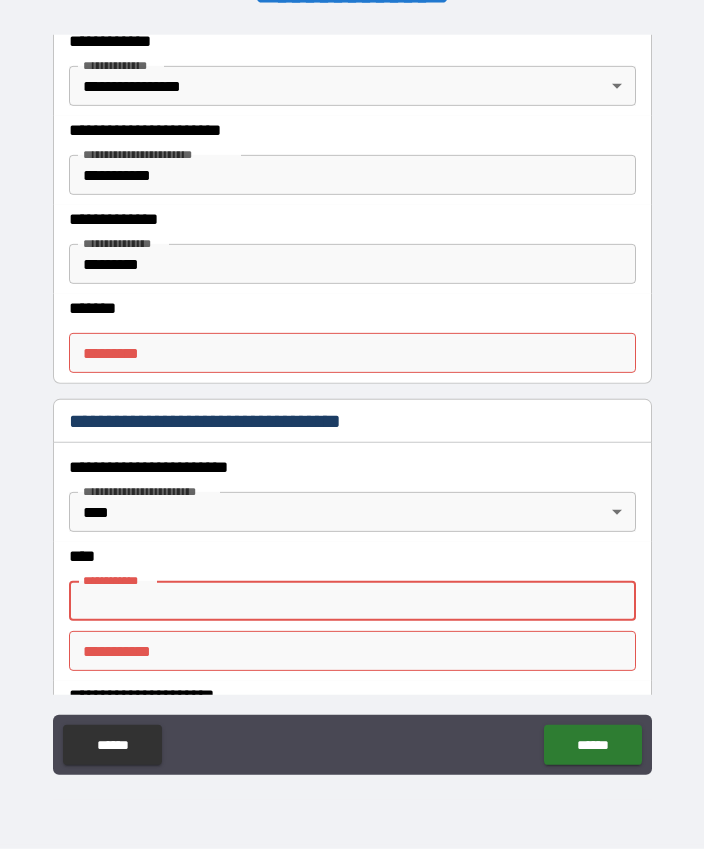 scroll, scrollTop: 55, scrollLeft: 0, axis: vertical 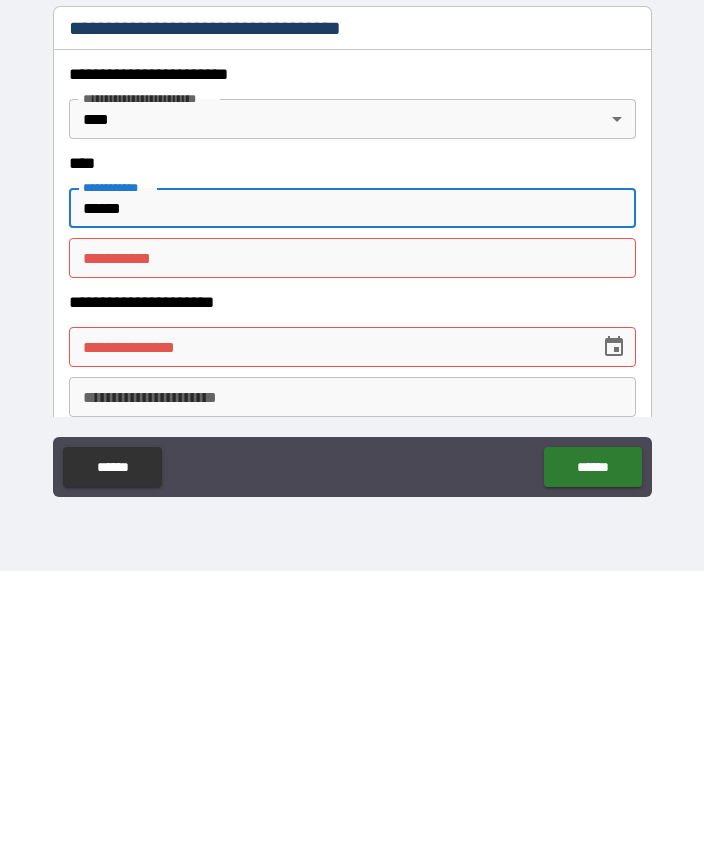 click on "*********   * *********   *" at bounding box center [352, 536] 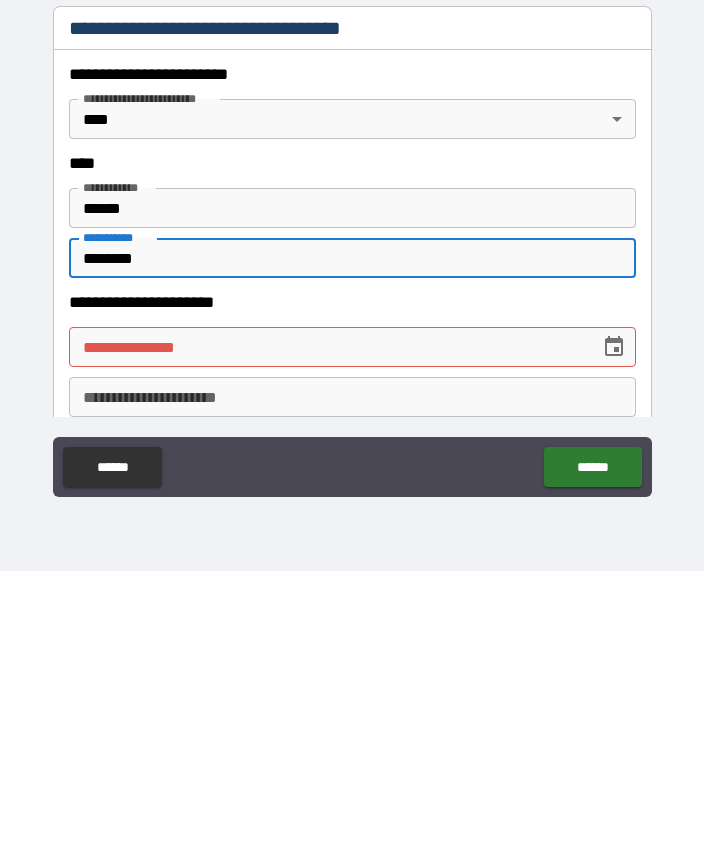 click on "**********" at bounding box center [327, 625] 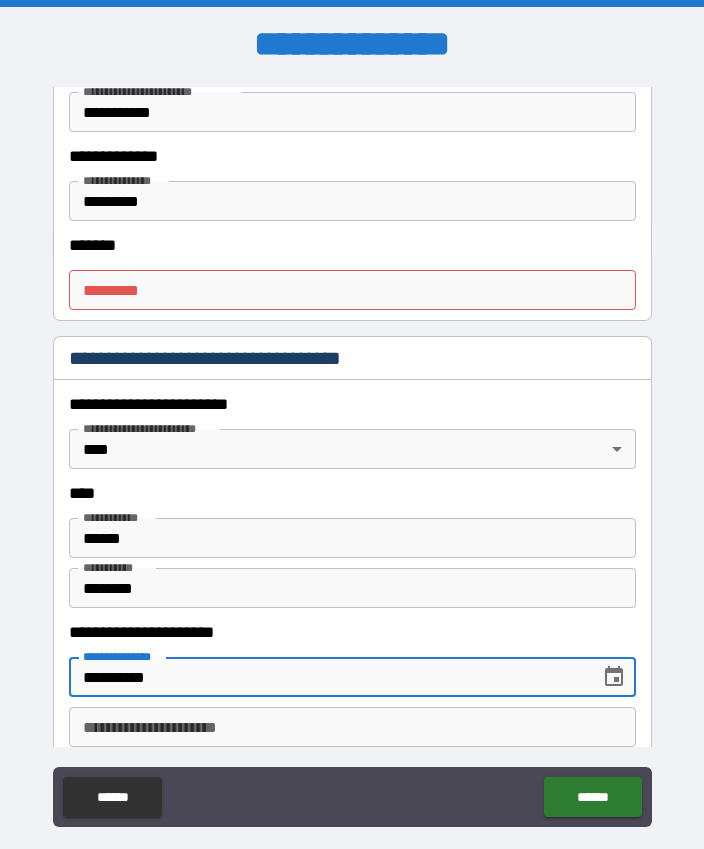 scroll, scrollTop: 0, scrollLeft: 0, axis: both 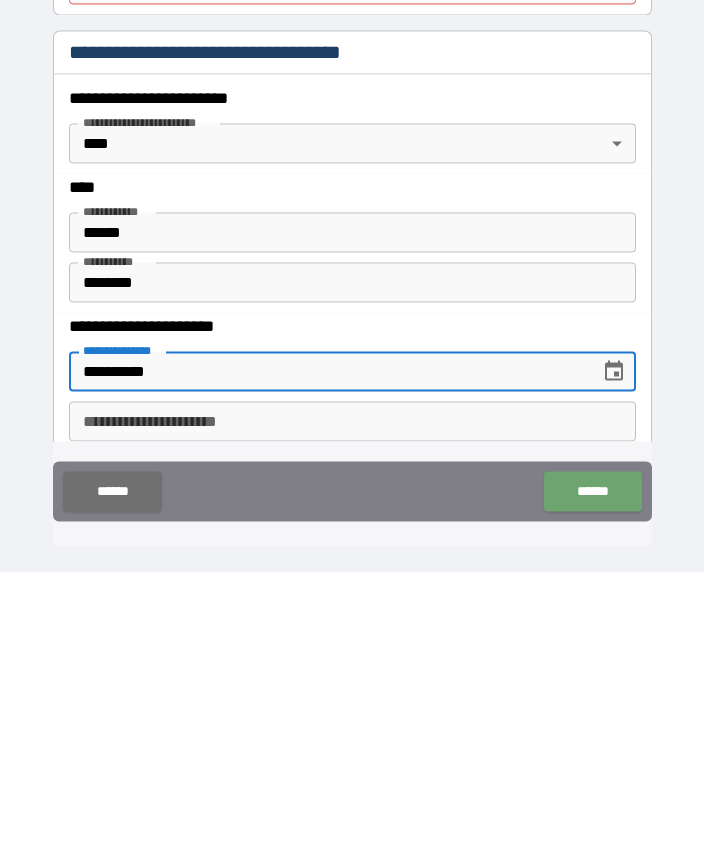 click on "******" at bounding box center (592, 769) 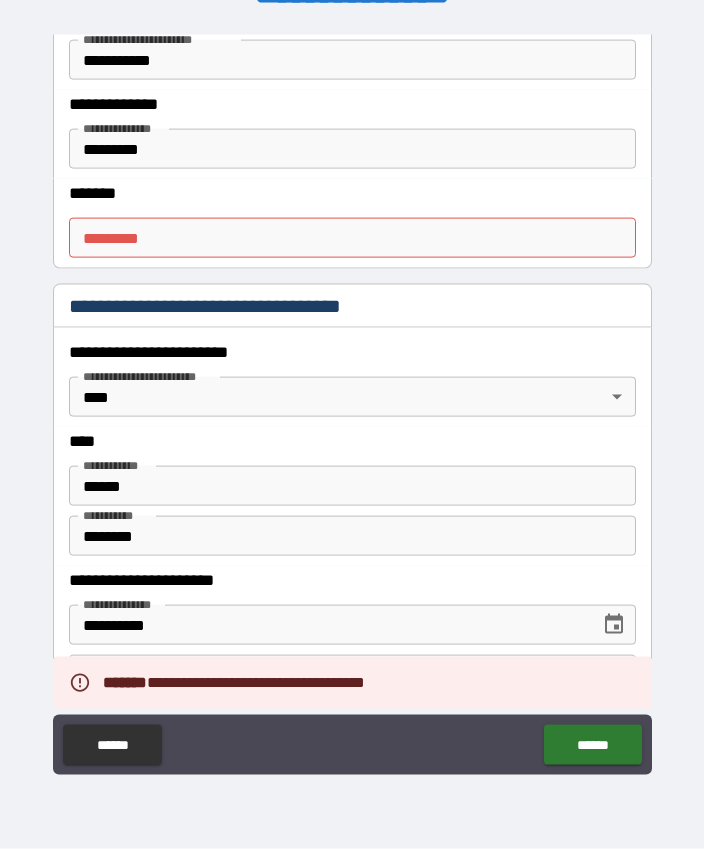 scroll, scrollTop: 55, scrollLeft: 0, axis: vertical 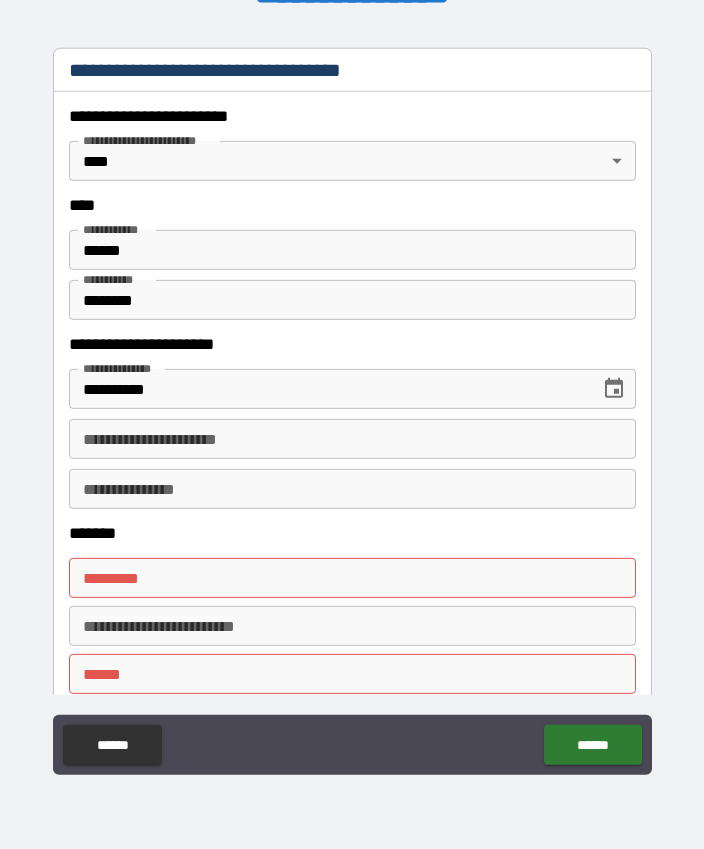 click on "**********" at bounding box center [352, 439] 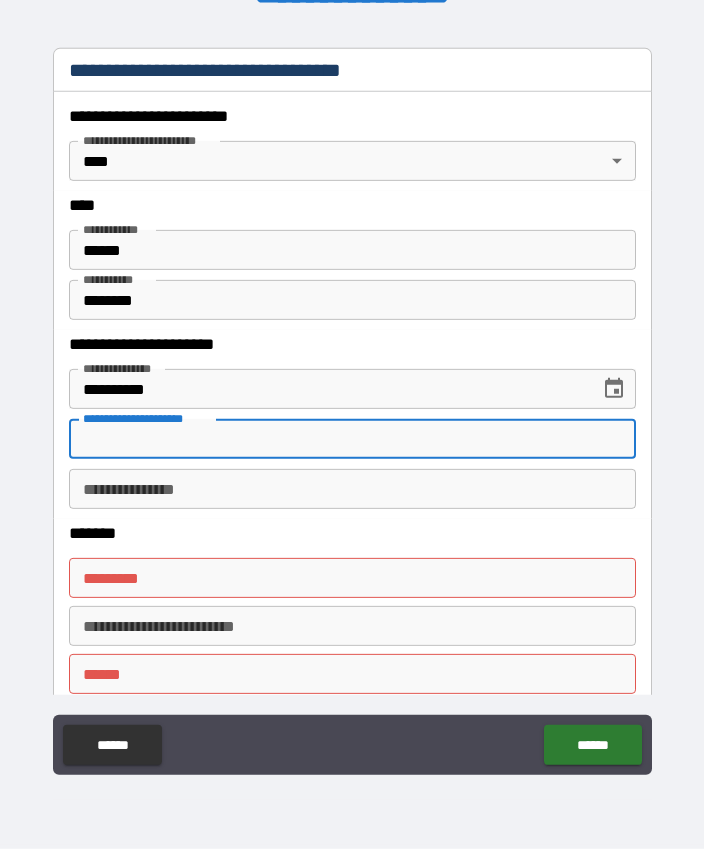 scroll, scrollTop: 55, scrollLeft: 0, axis: vertical 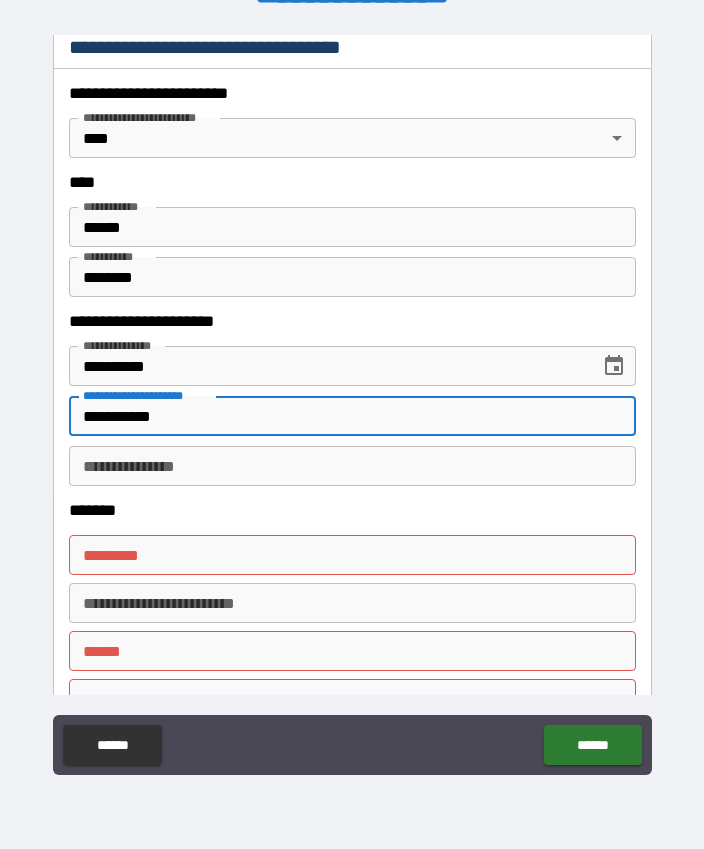 click on "**********" at bounding box center (352, 466) 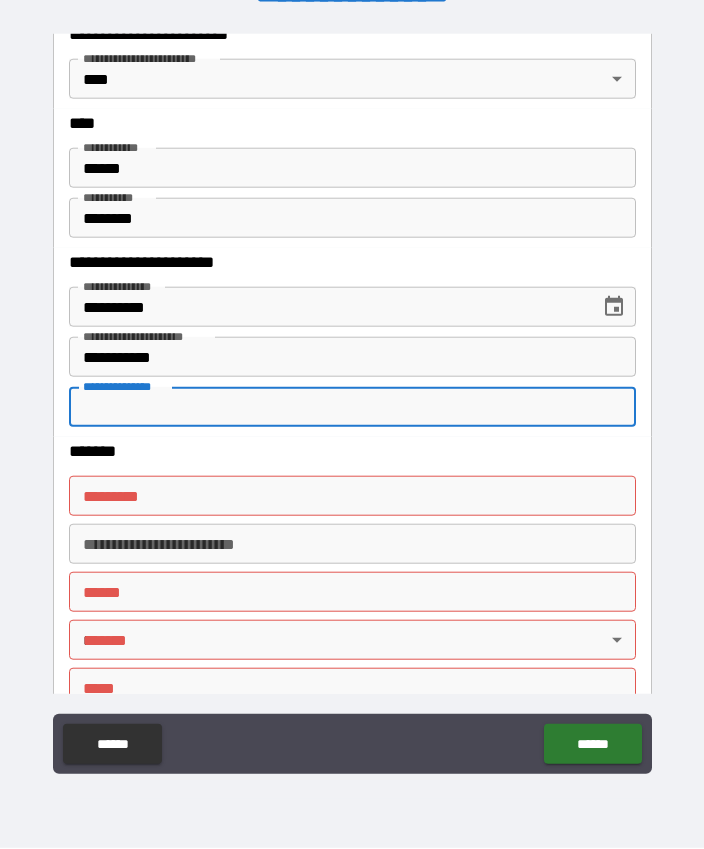 scroll, scrollTop: 986, scrollLeft: 0, axis: vertical 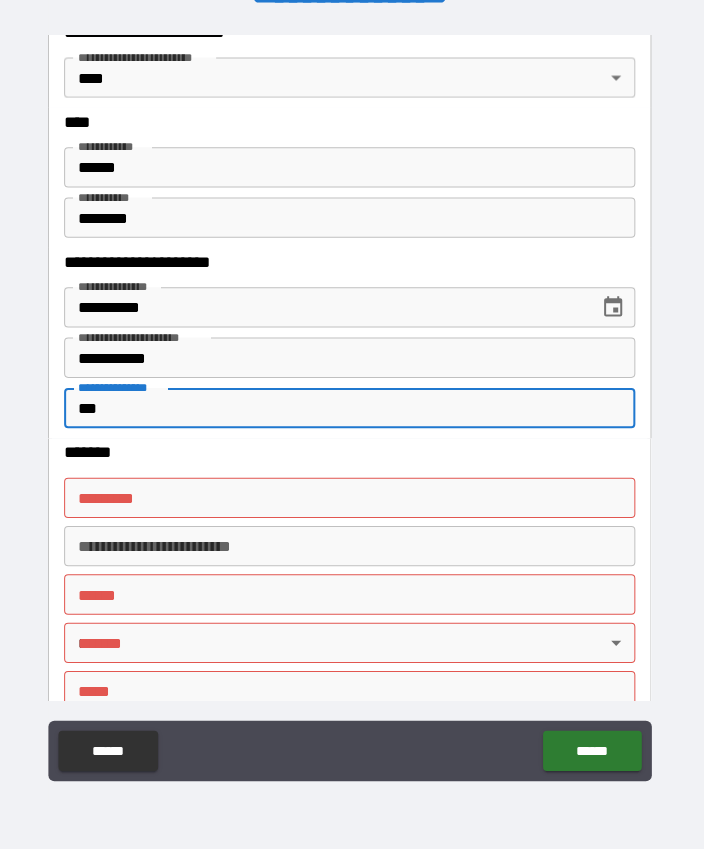 click on "*******   *" at bounding box center (352, 494) 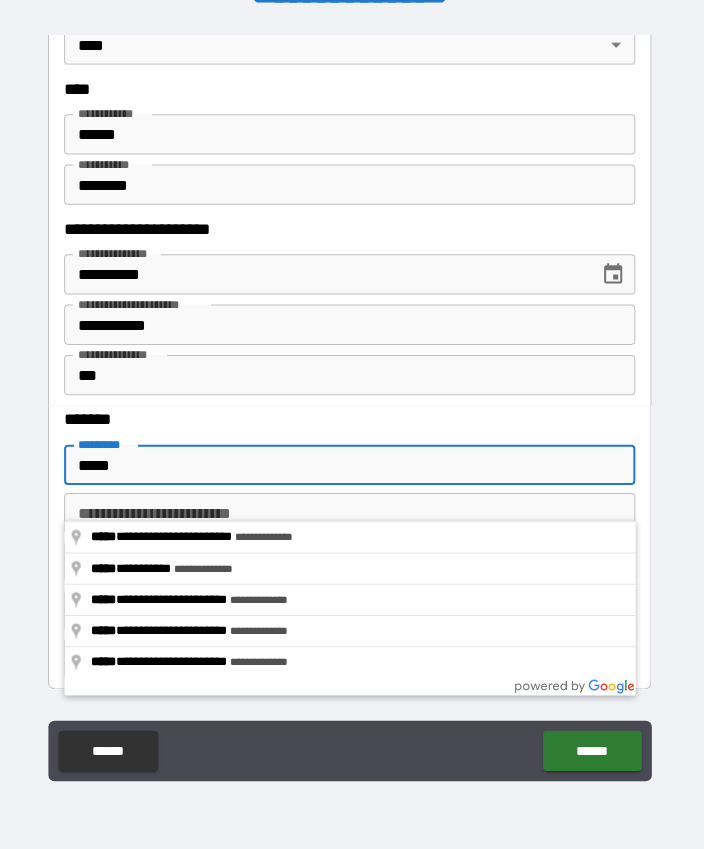 scroll, scrollTop: 1053, scrollLeft: 0, axis: vertical 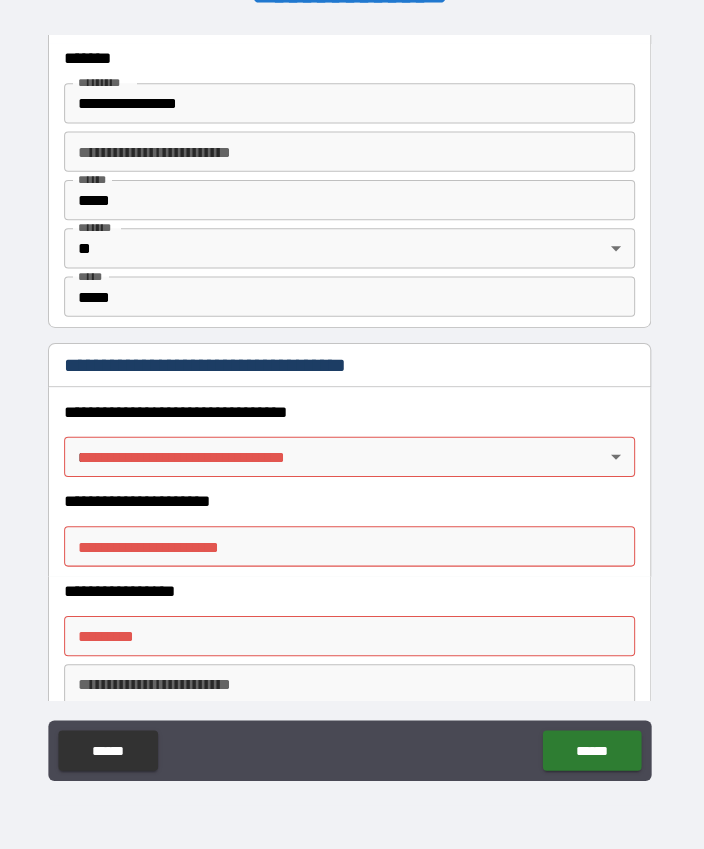 click on "**********" at bounding box center (352, 397) 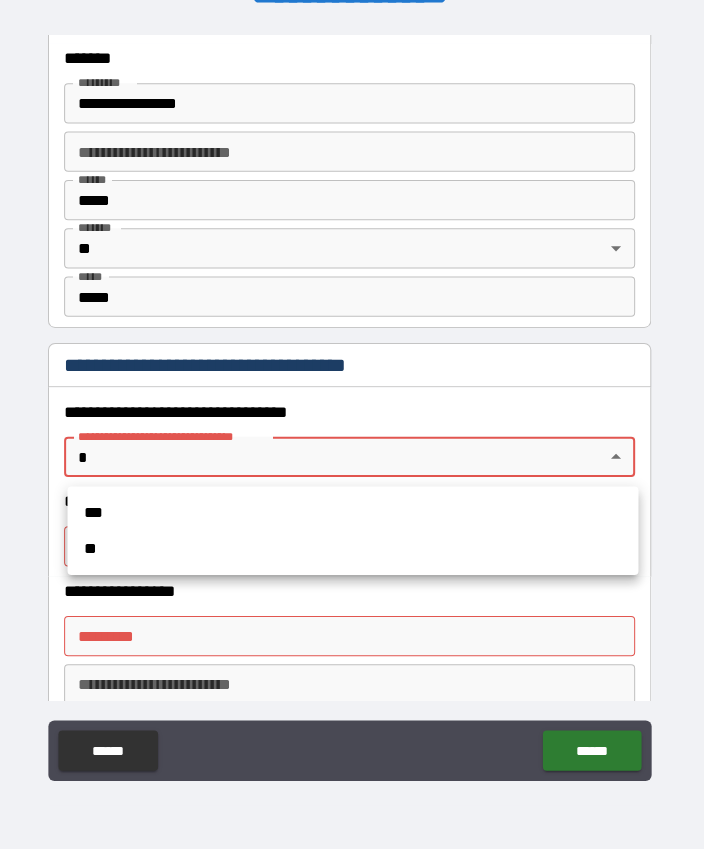 click on "**" at bounding box center [355, 545] 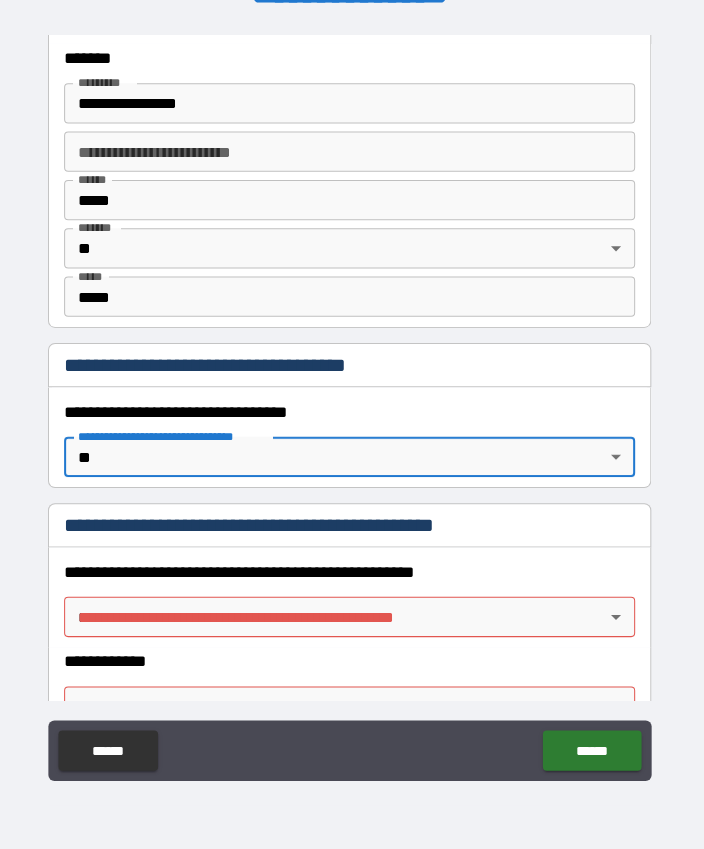click on "**********" at bounding box center (352, 397) 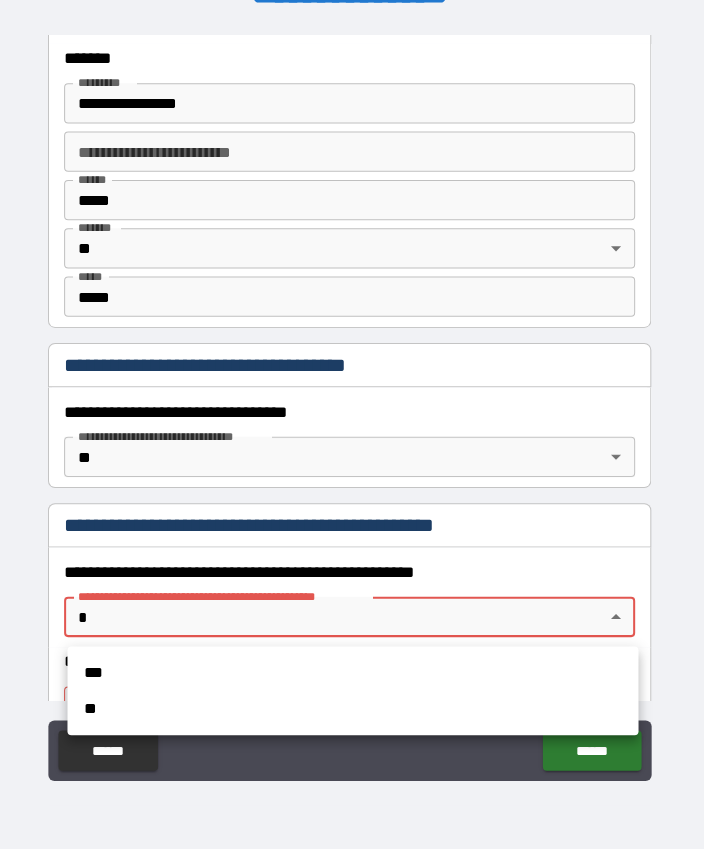 click on "**" at bounding box center [355, 704] 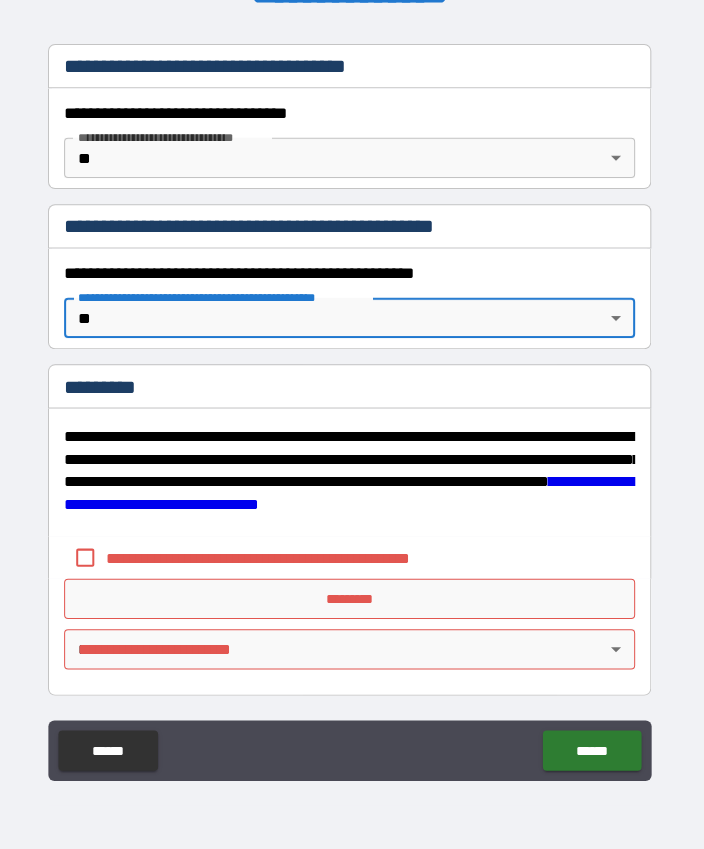 scroll, scrollTop: 1675, scrollLeft: 0, axis: vertical 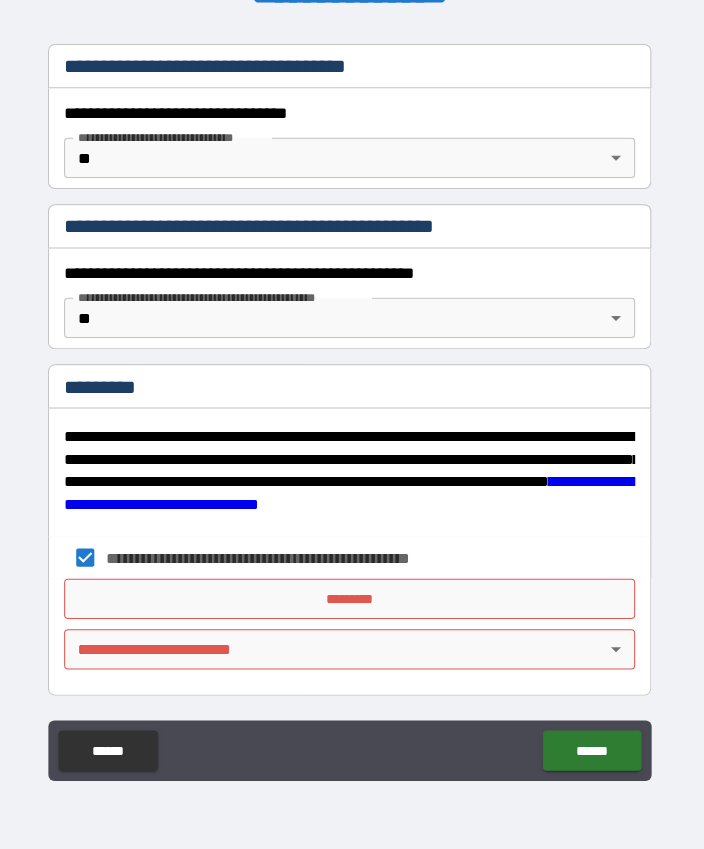click on "*********" at bounding box center [352, 594] 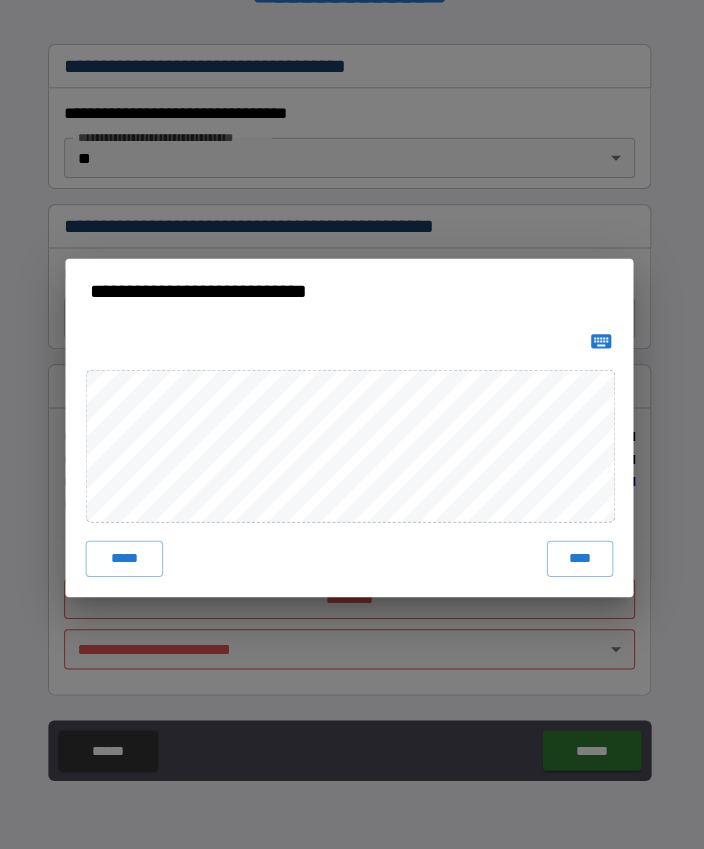 click on "****" at bounding box center (581, 555) 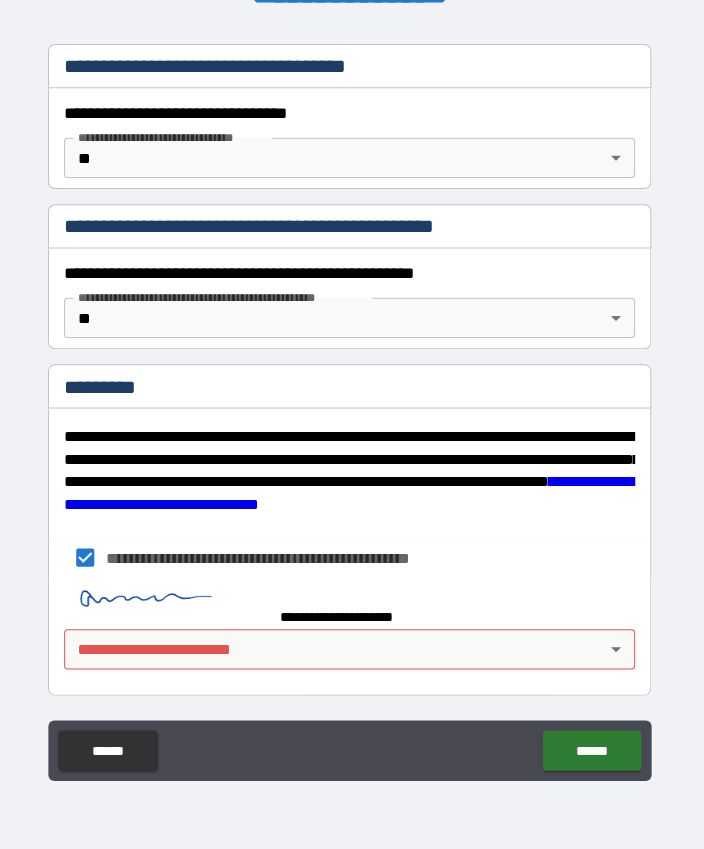 scroll, scrollTop: 1665, scrollLeft: 0, axis: vertical 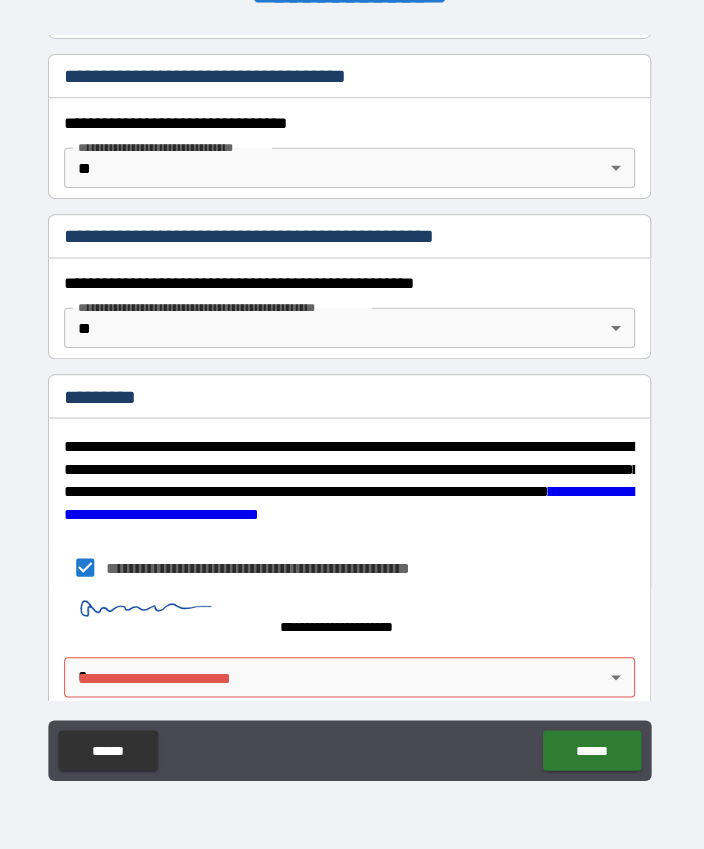 click on "**********" at bounding box center [352, 397] 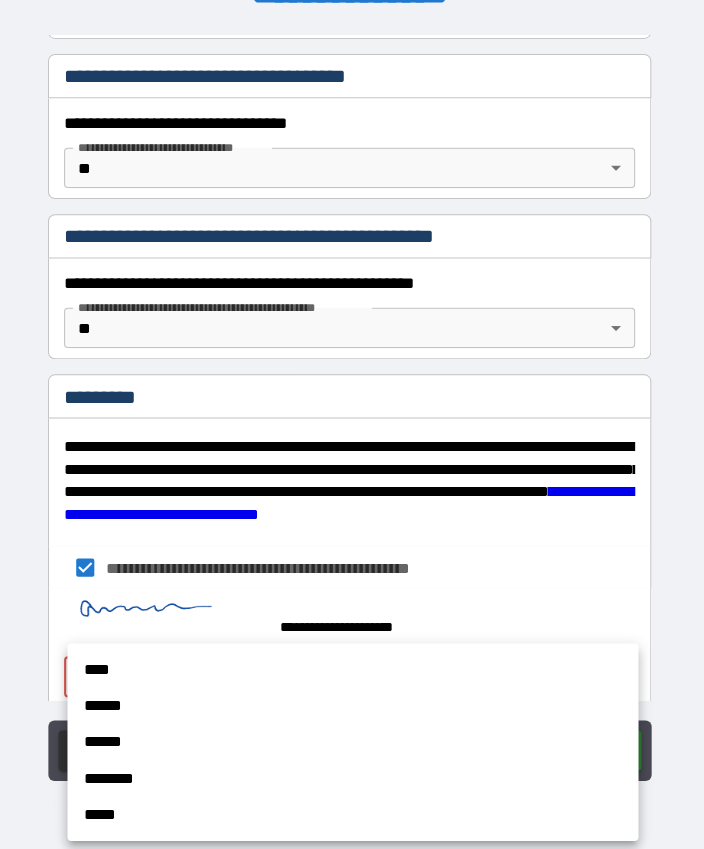 click on "********" at bounding box center [355, 773] 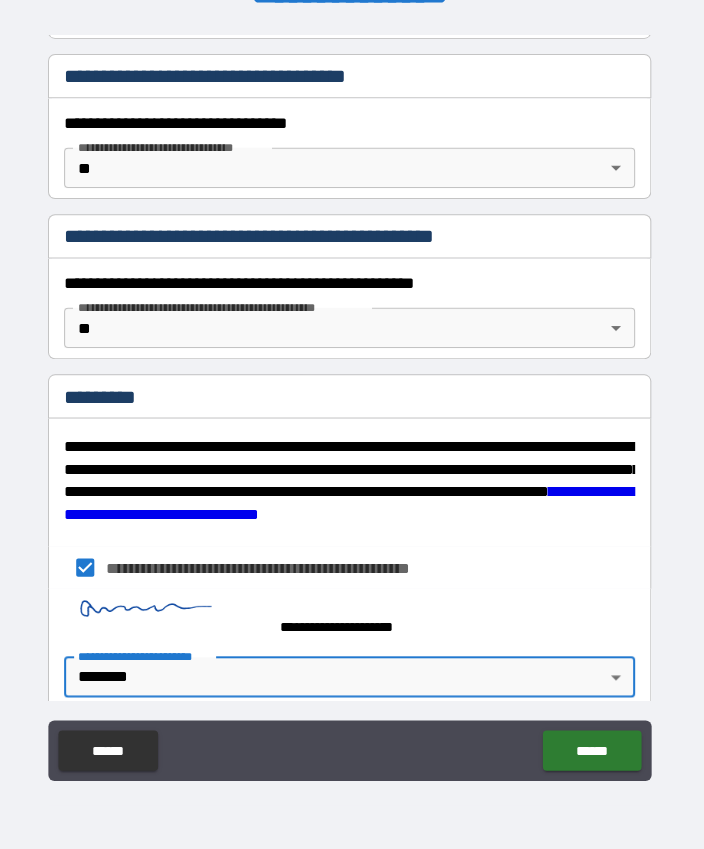 click on "******" at bounding box center (592, 745) 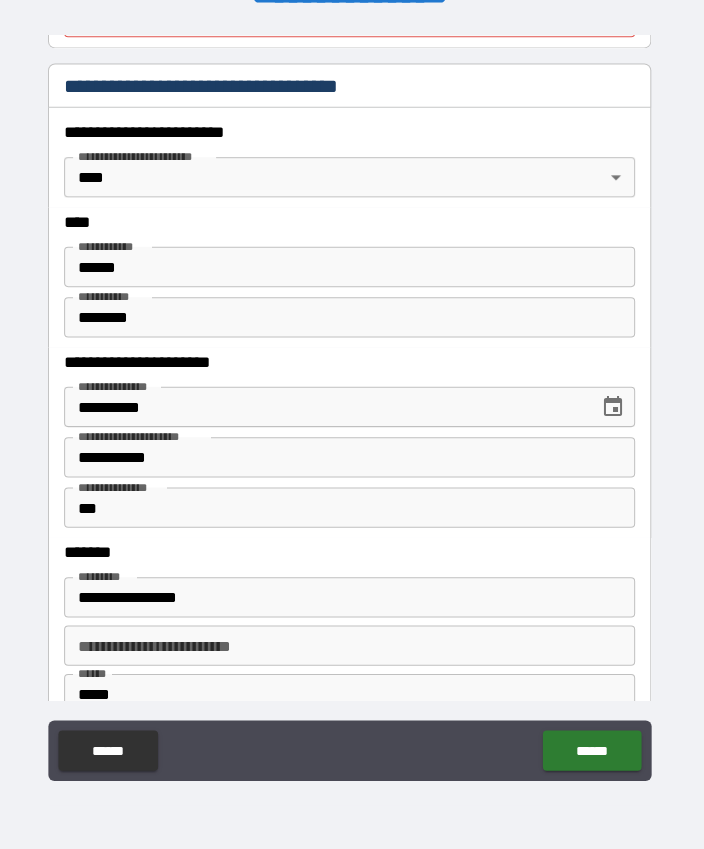scroll, scrollTop: 886, scrollLeft: 0, axis: vertical 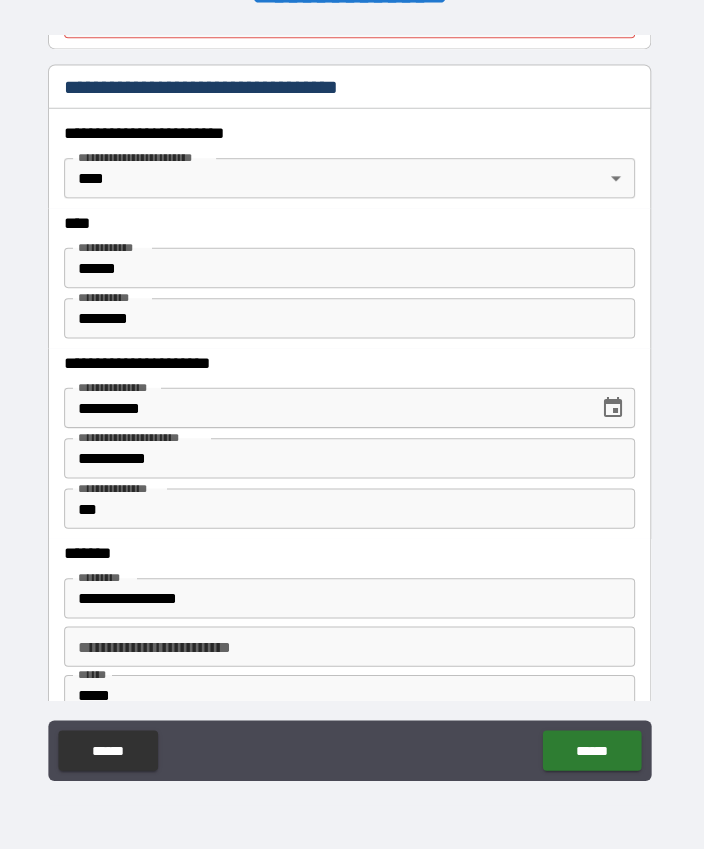 click on "***" at bounding box center (352, 505) 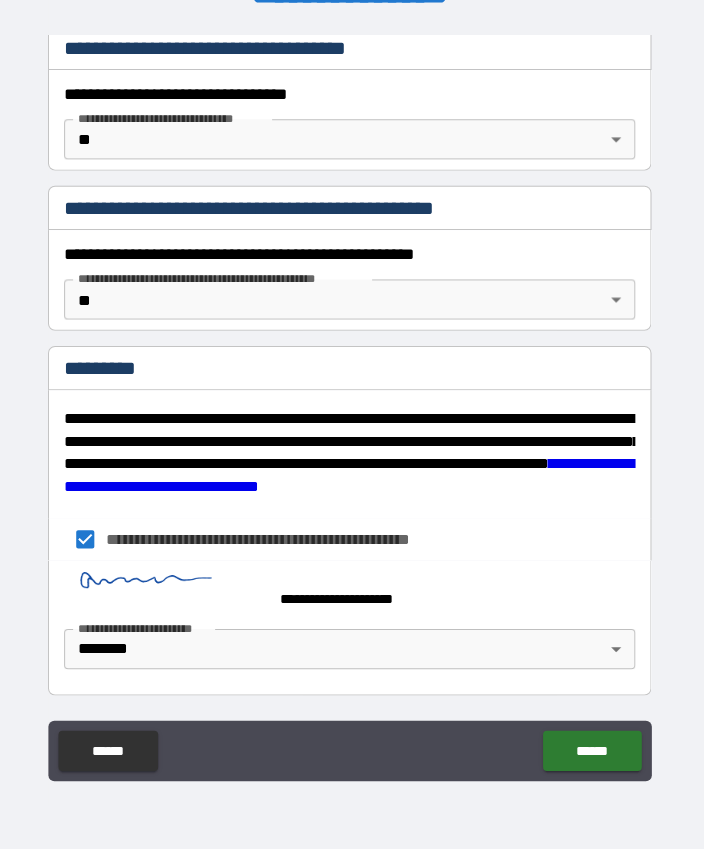 scroll, scrollTop: 1693, scrollLeft: 0, axis: vertical 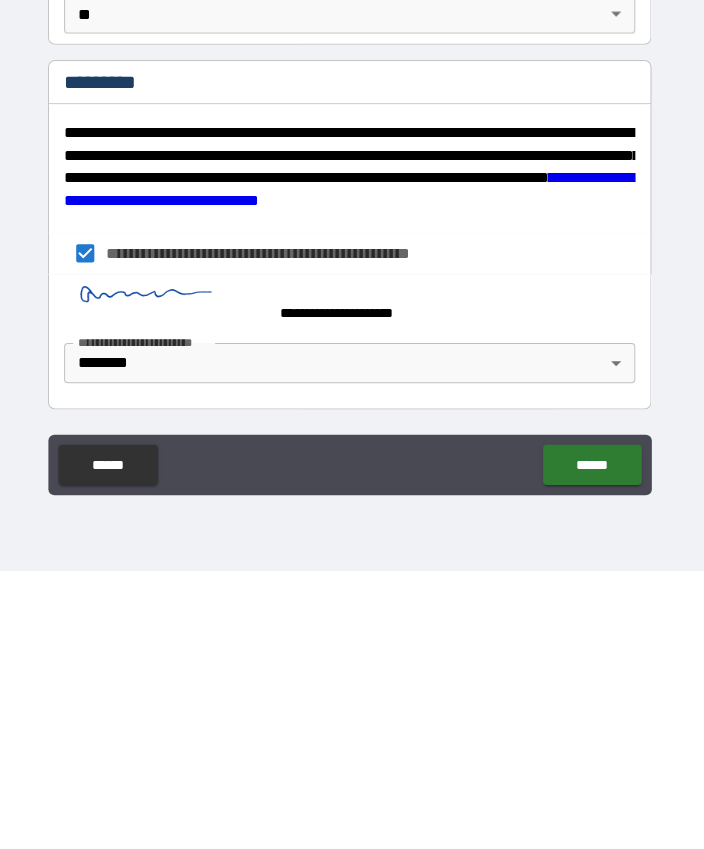 click on "******" at bounding box center [592, 744] 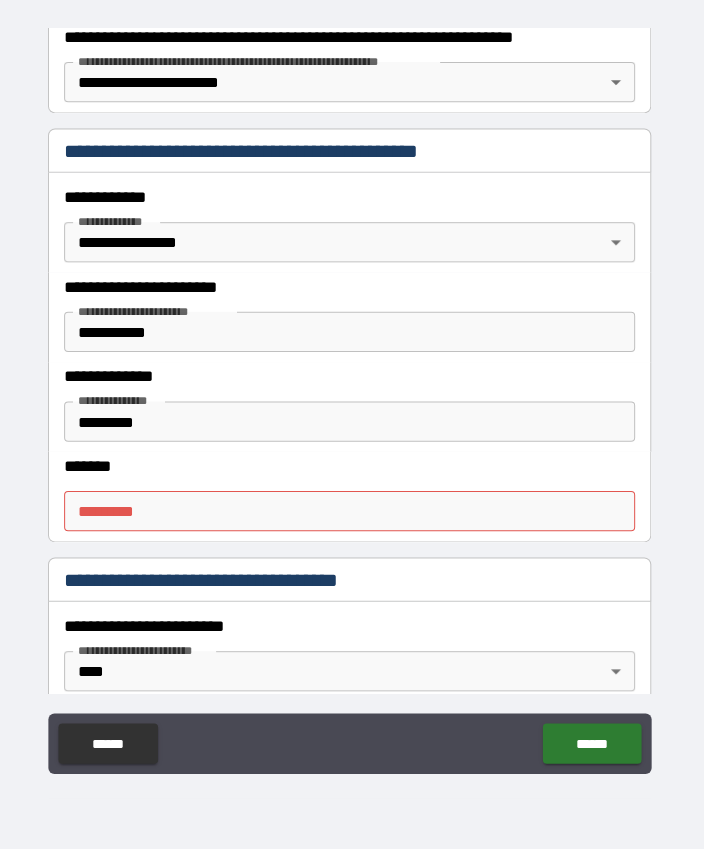 scroll, scrollTop: 389, scrollLeft: 0, axis: vertical 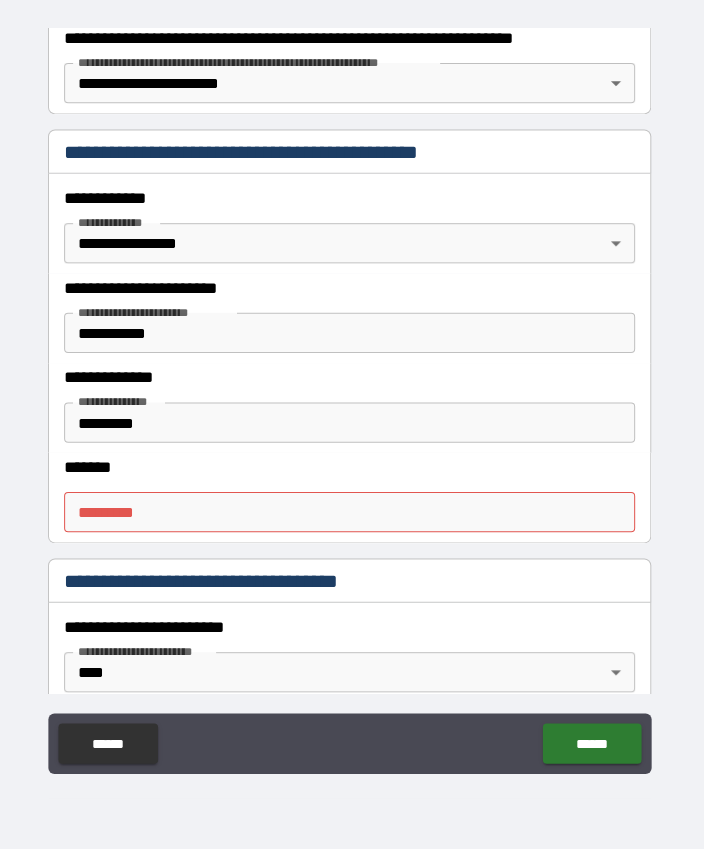click on "*******   * *******   *" at bounding box center [352, 514] 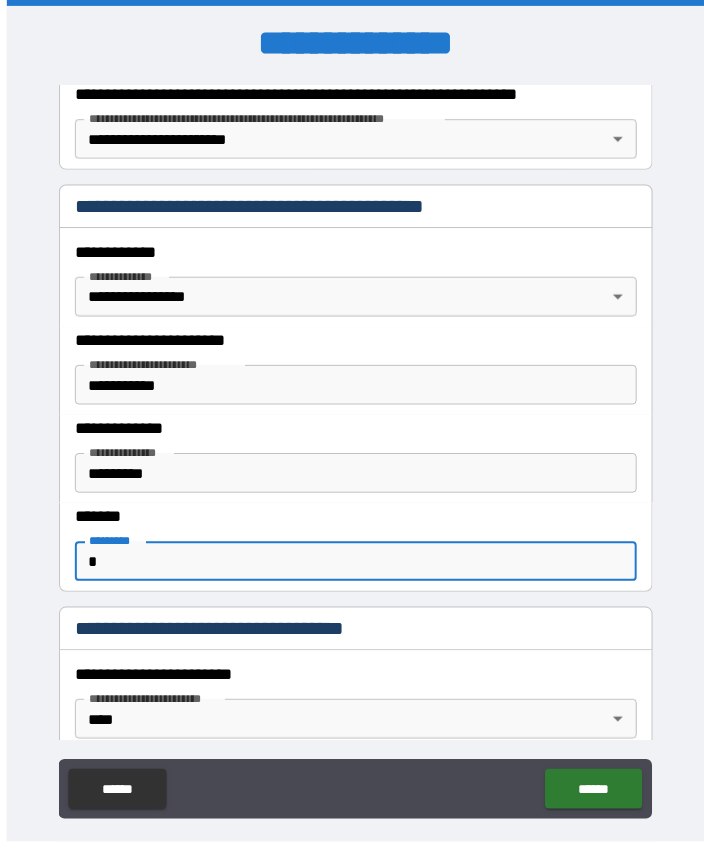 scroll, scrollTop: 0, scrollLeft: 0, axis: both 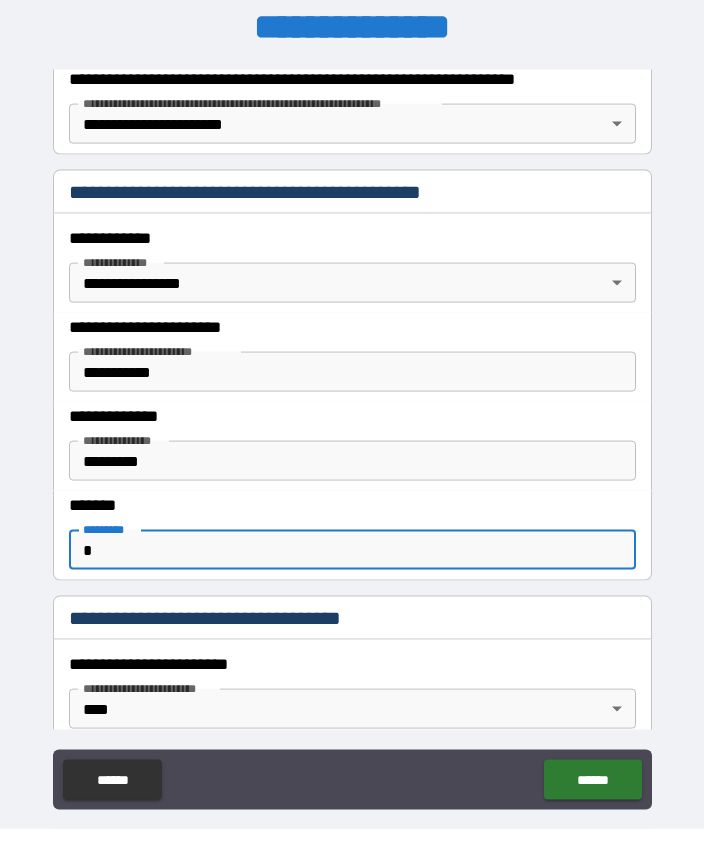 click on "********" at bounding box center [352, 481] 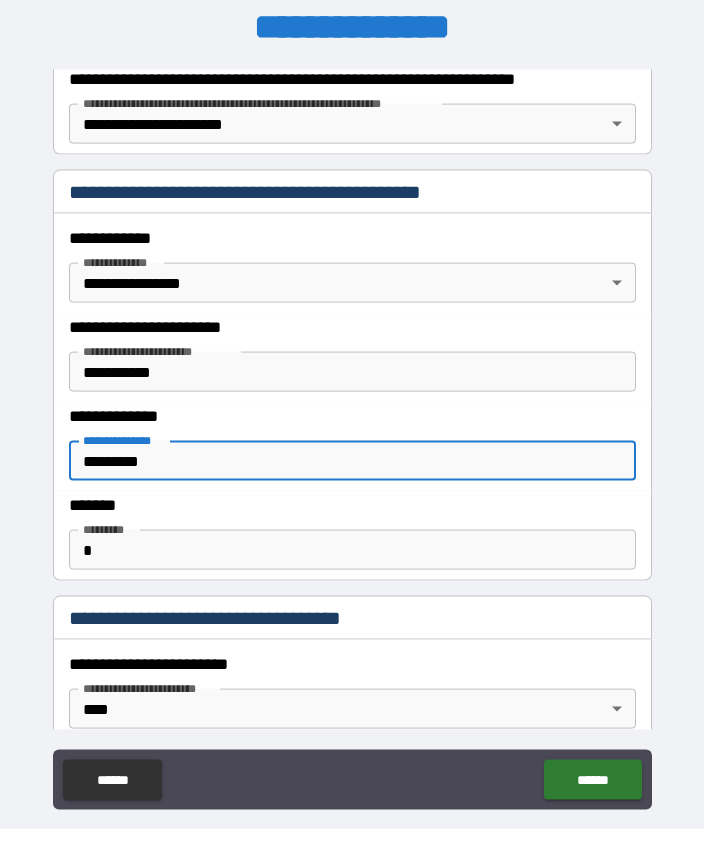 click on "*" at bounding box center (352, 570) 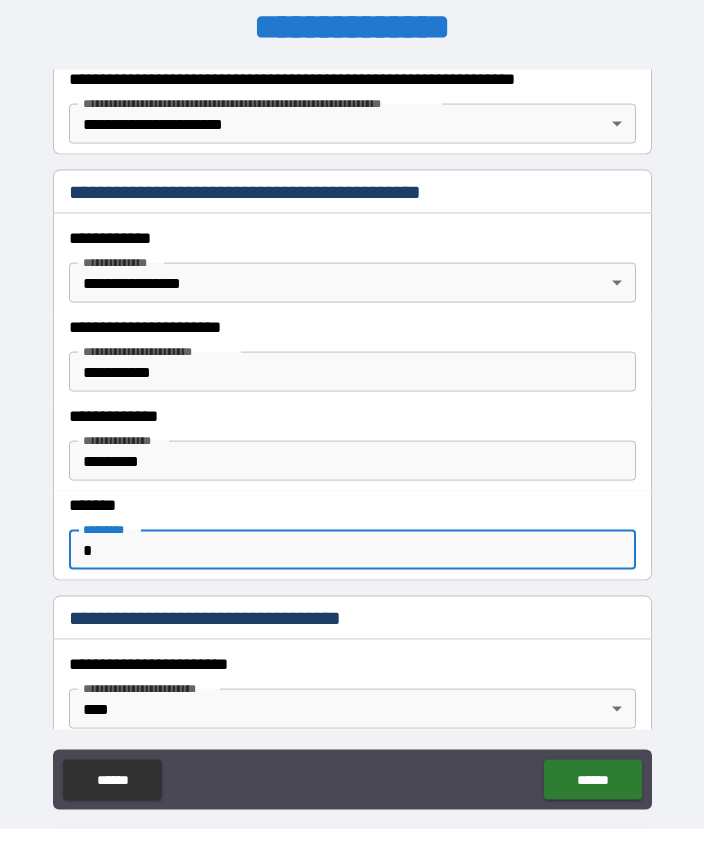 scroll, scrollTop: 8, scrollLeft: 0, axis: vertical 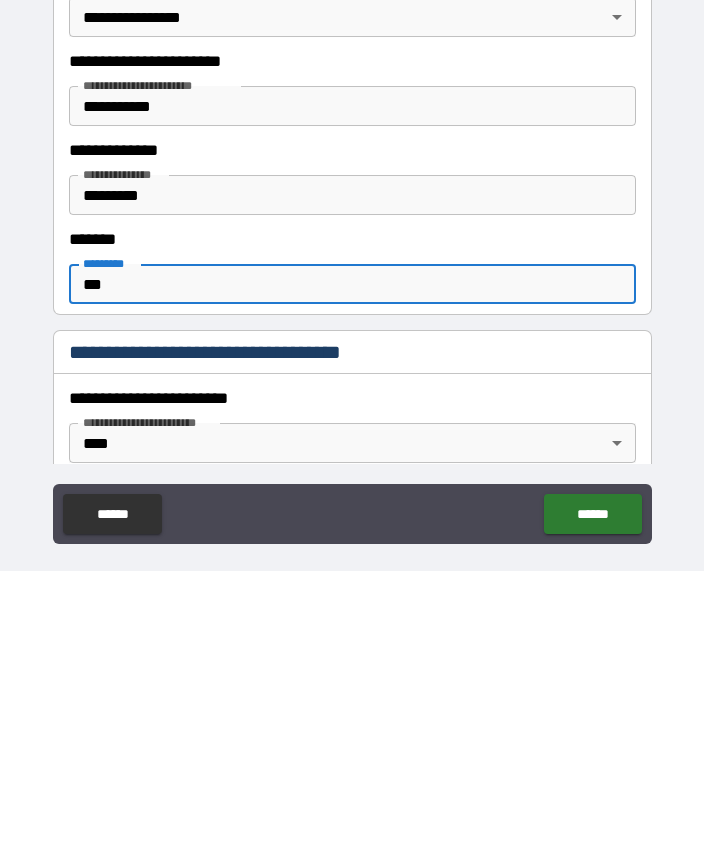 click on "******" at bounding box center (592, 792) 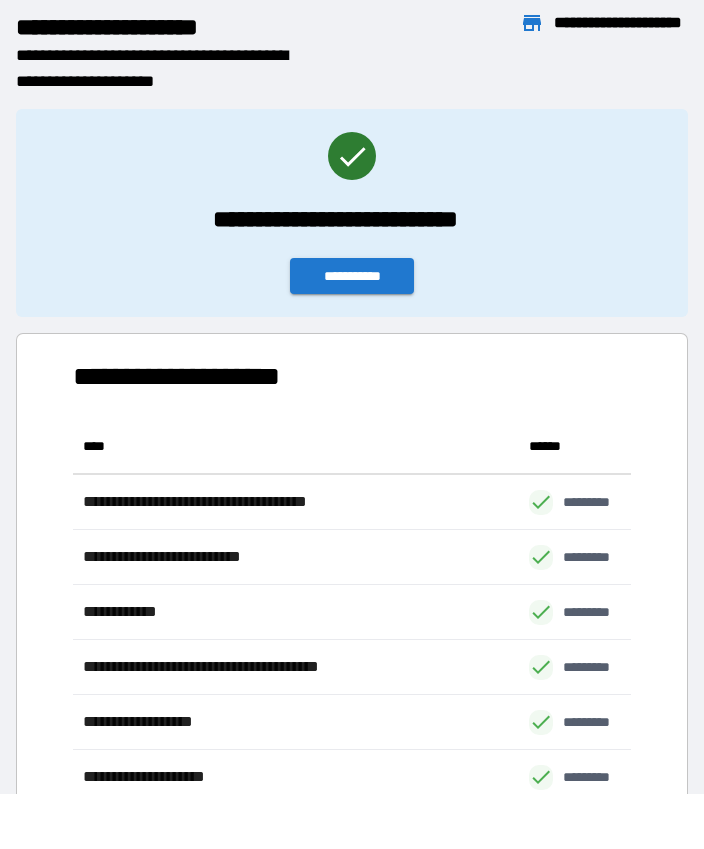 scroll, scrollTop: 441, scrollLeft: 559, axis: both 